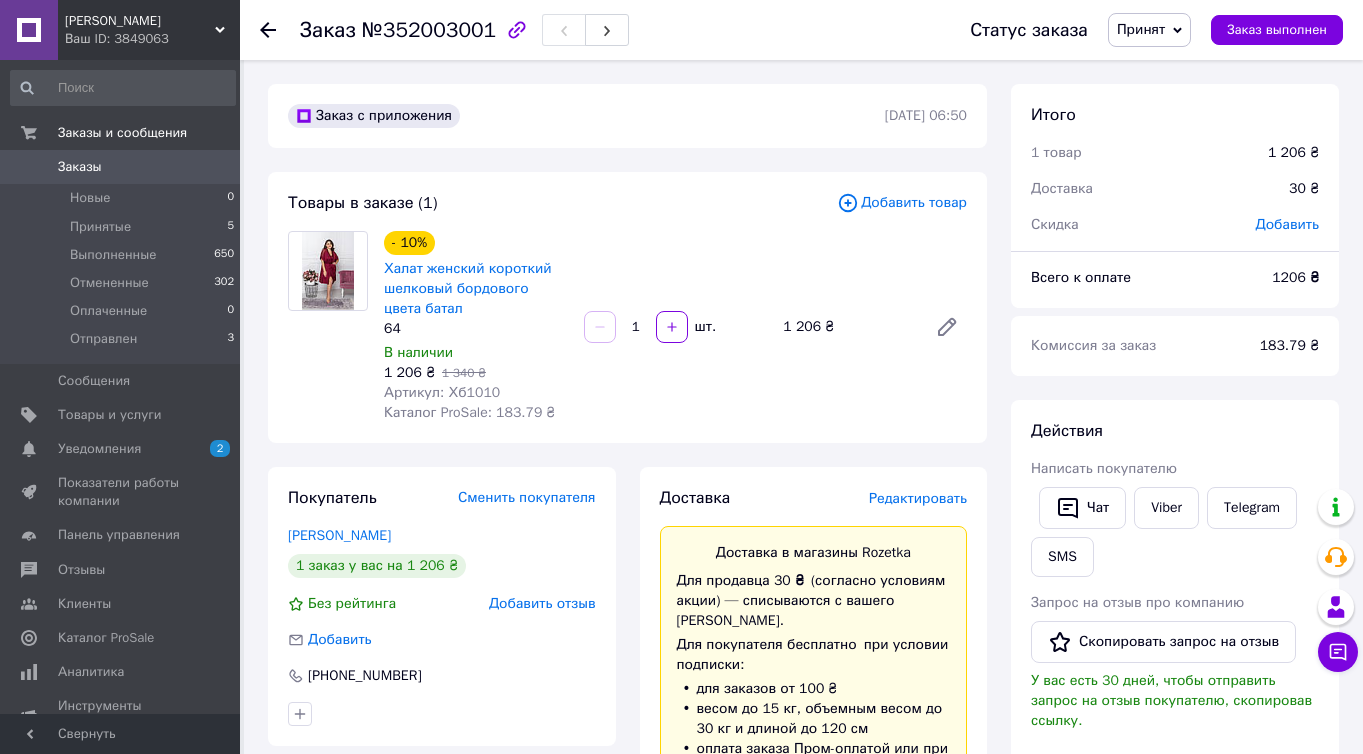 scroll, scrollTop: 0, scrollLeft: 0, axis: both 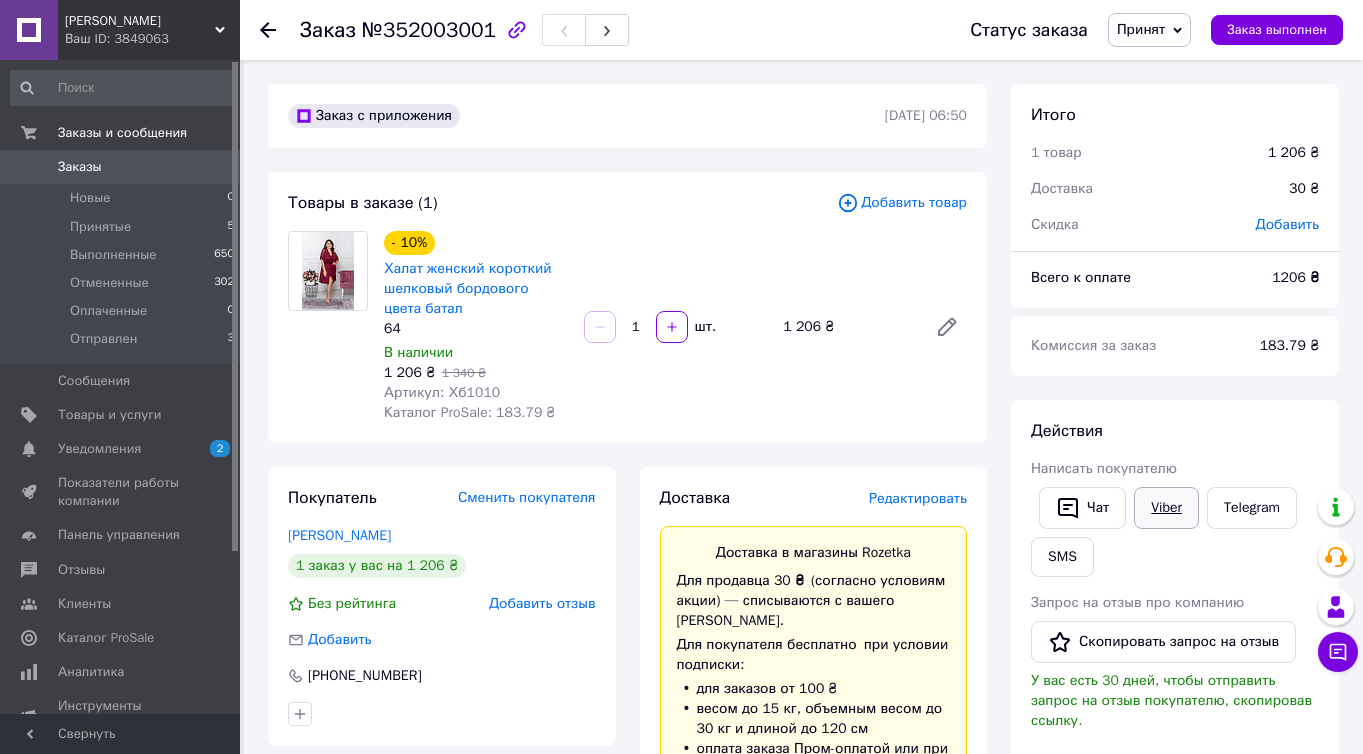 click on "Viber" at bounding box center (1166, 508) 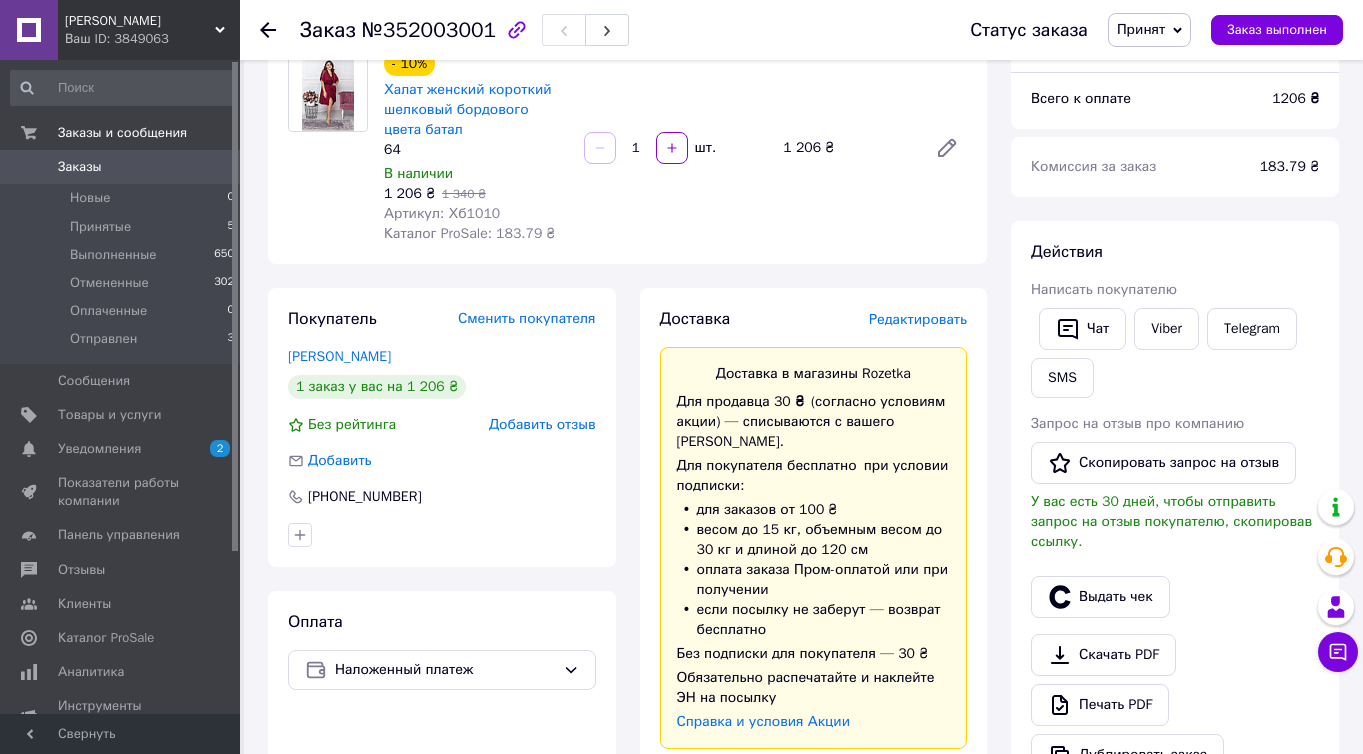 scroll, scrollTop: 181, scrollLeft: 0, axis: vertical 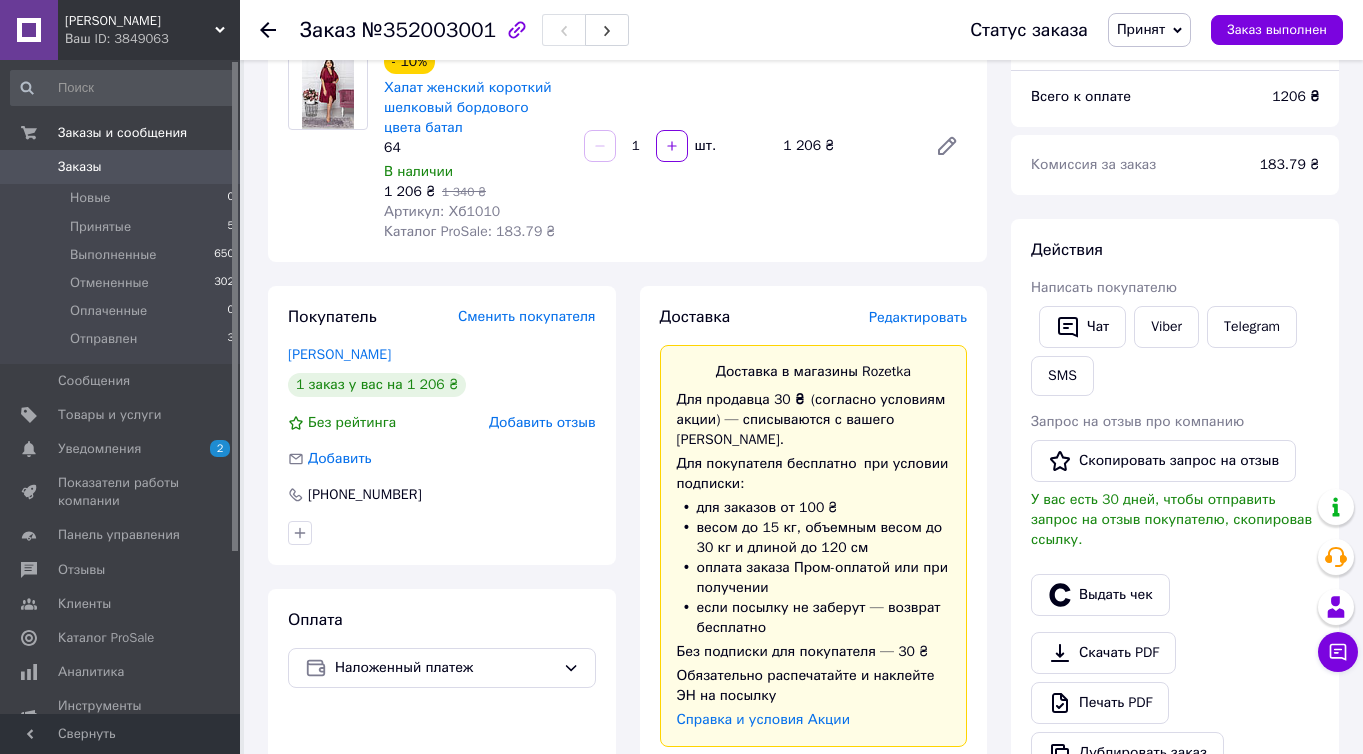 click on "Покупатель Сменить покупателя Сагомонян Ирина 1 заказ у вас на 1 206 ₴ Без рейтинга   Добавить отзыв Добавить +380677552786" at bounding box center (442, 425) 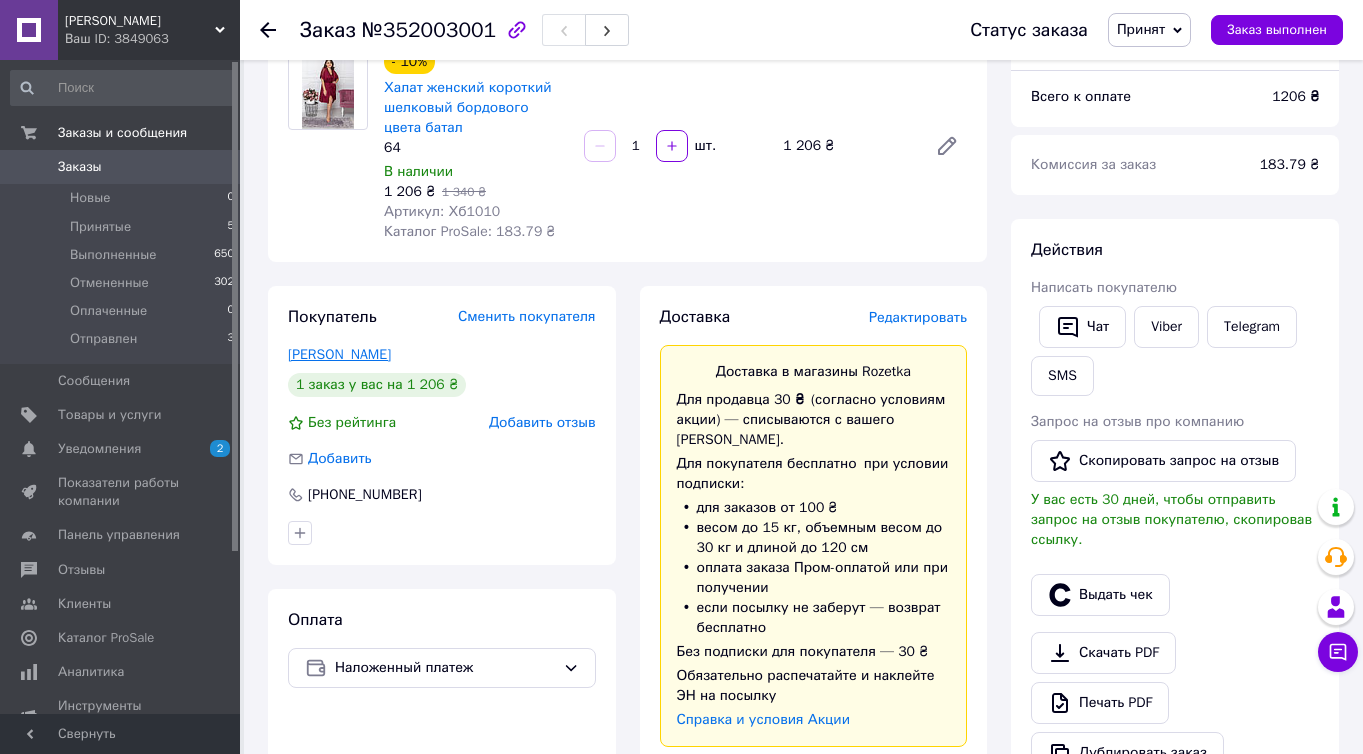 click on "Сагомонян Ирина" at bounding box center [339, 354] 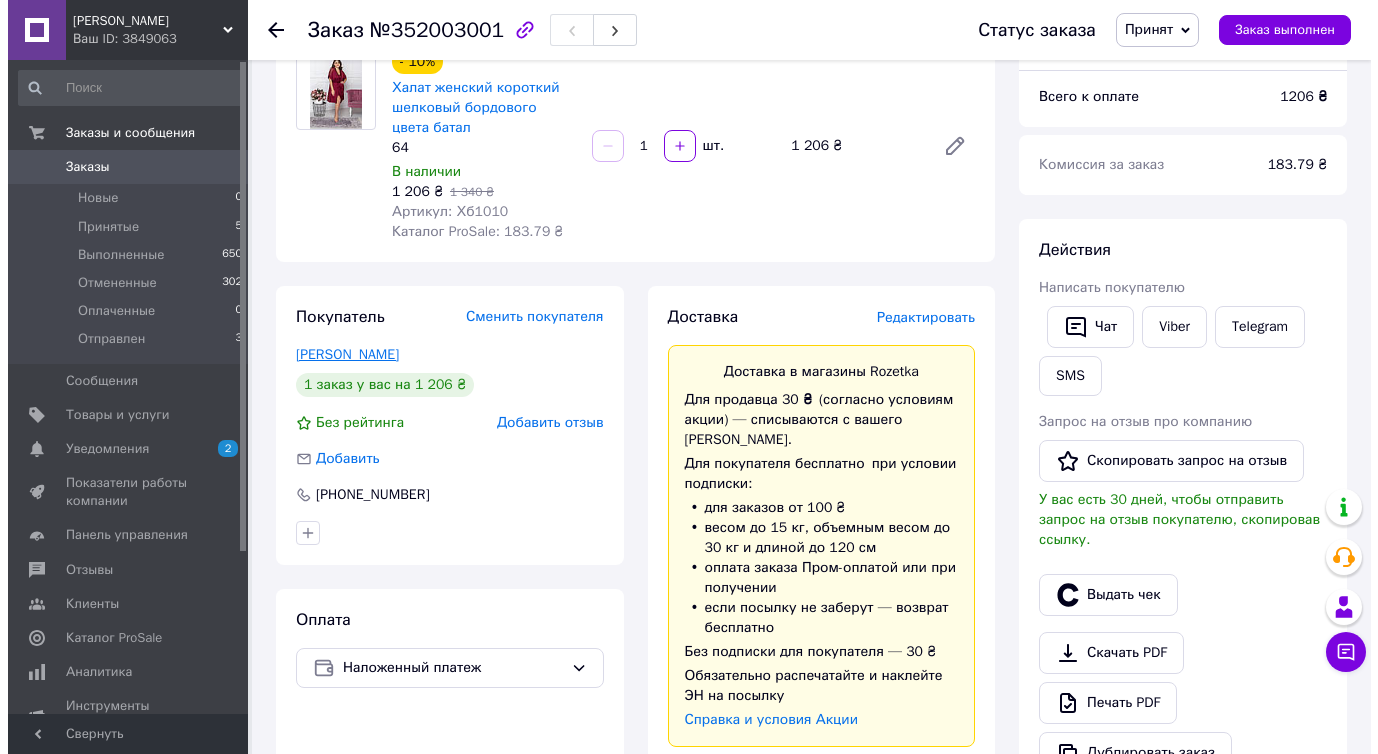 scroll, scrollTop: 0, scrollLeft: 0, axis: both 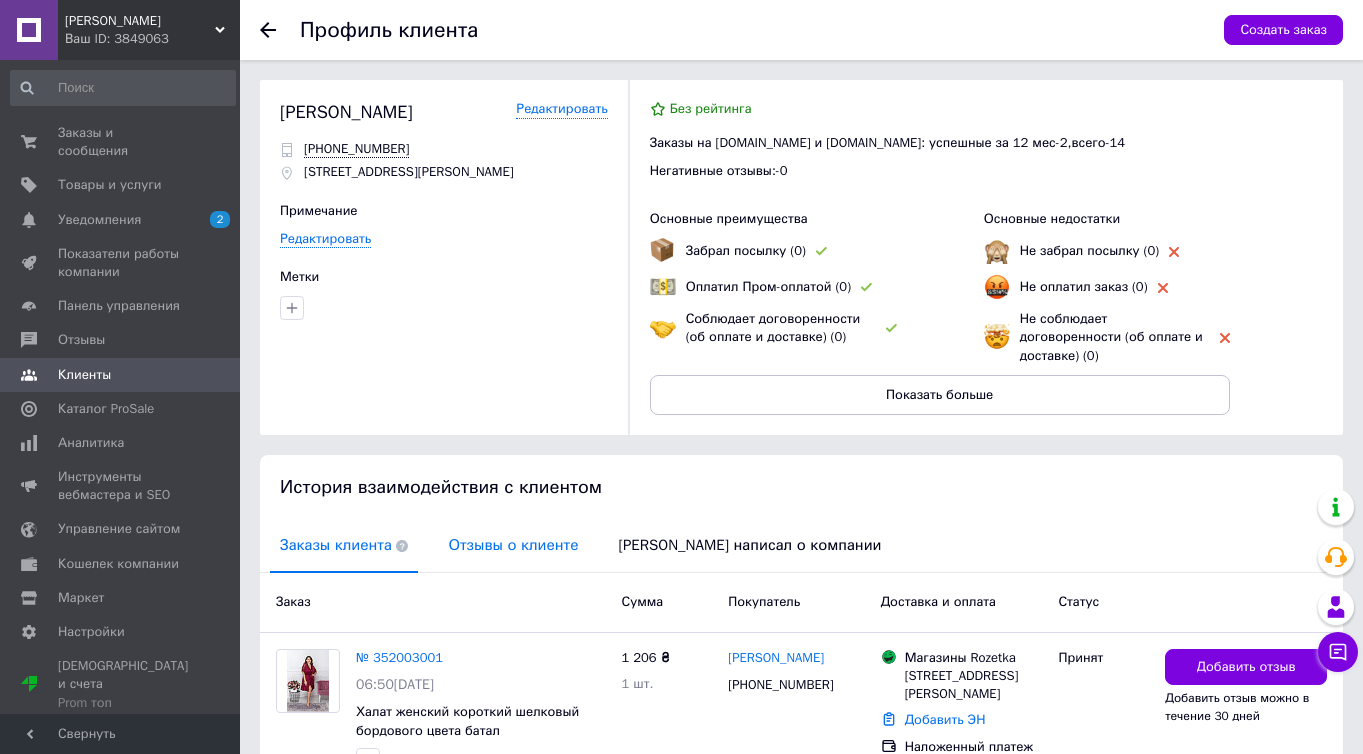 click on "Отзывы о клиенте" at bounding box center [513, 545] 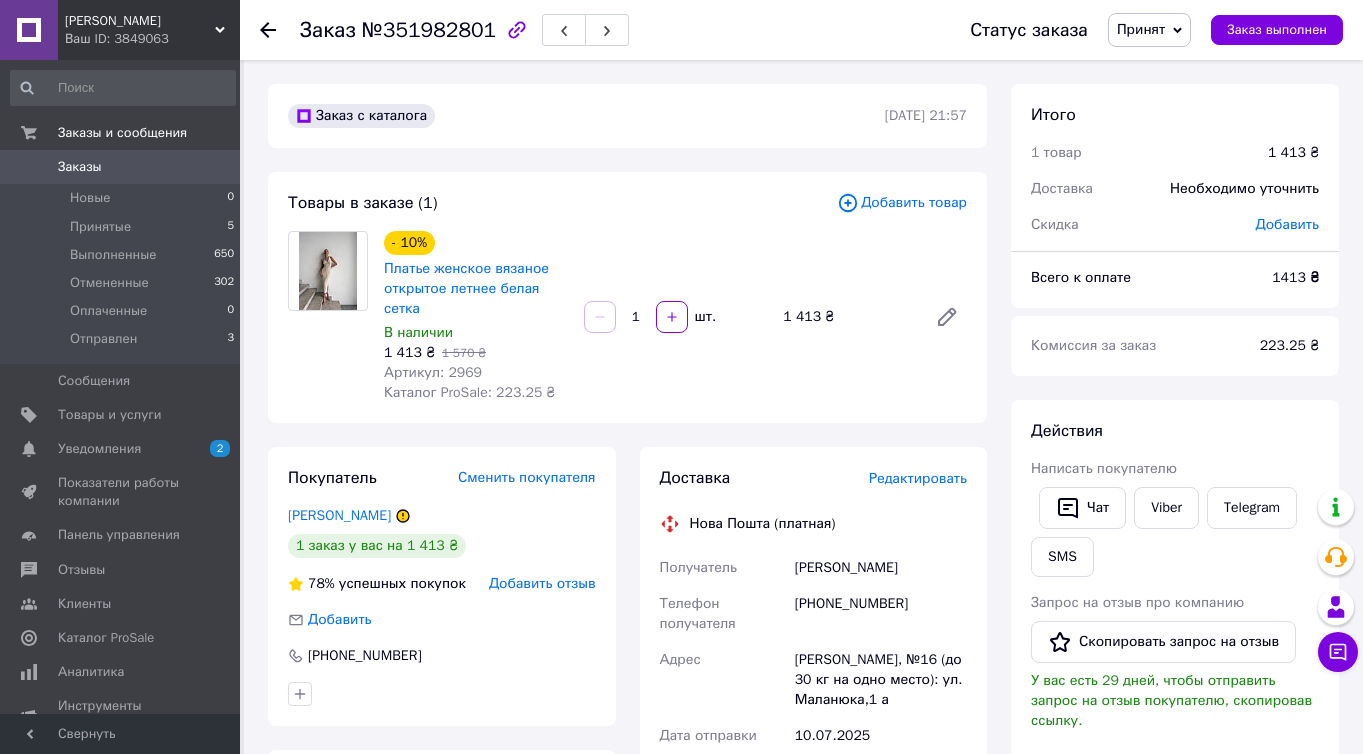 scroll, scrollTop: 0, scrollLeft: 0, axis: both 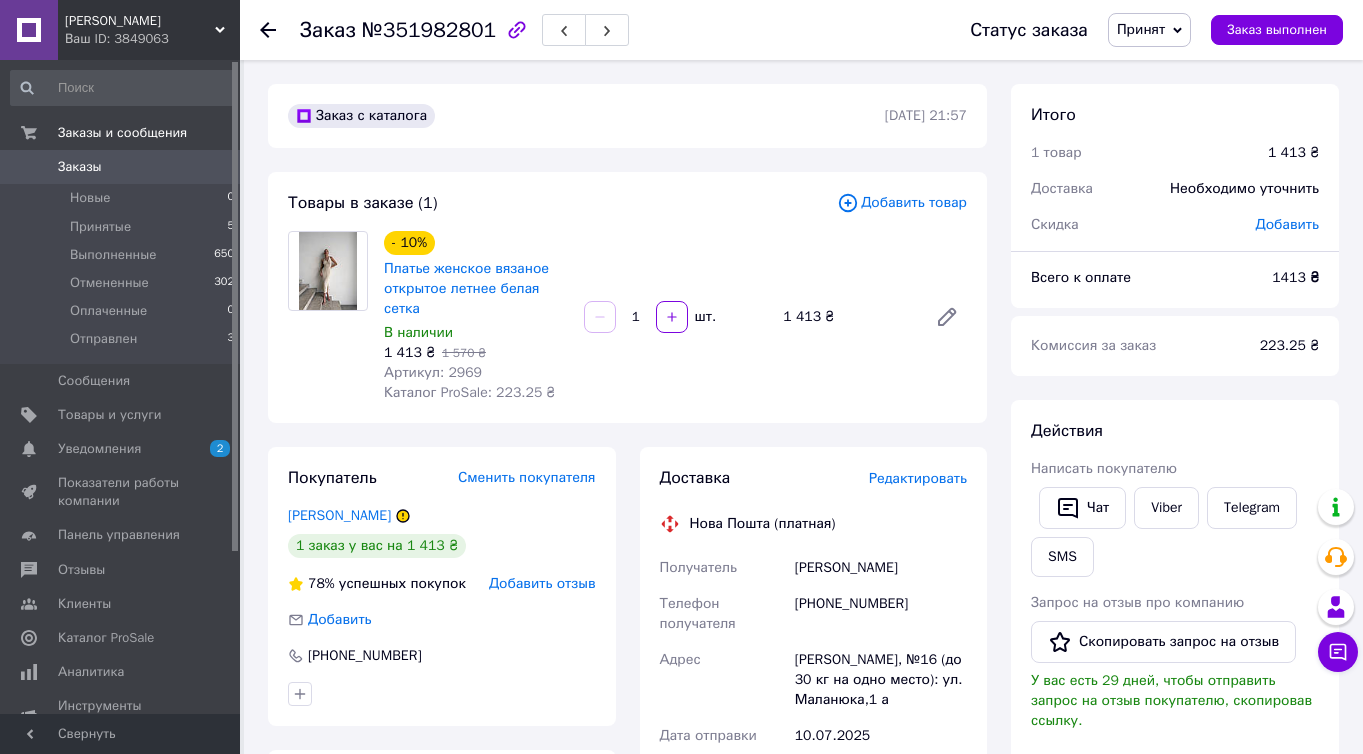 click on "Артикул: 2969" at bounding box center [433, 372] 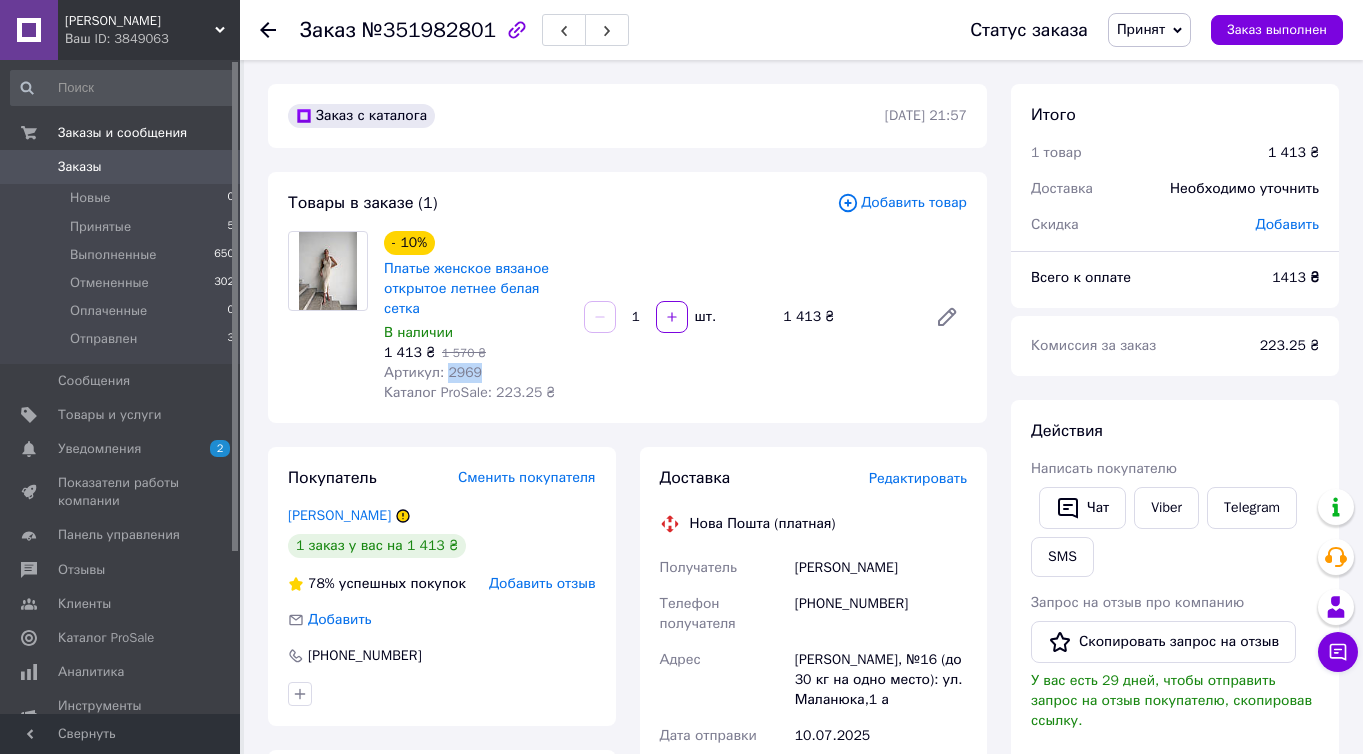 click on "Артикул: 2969" at bounding box center (433, 372) 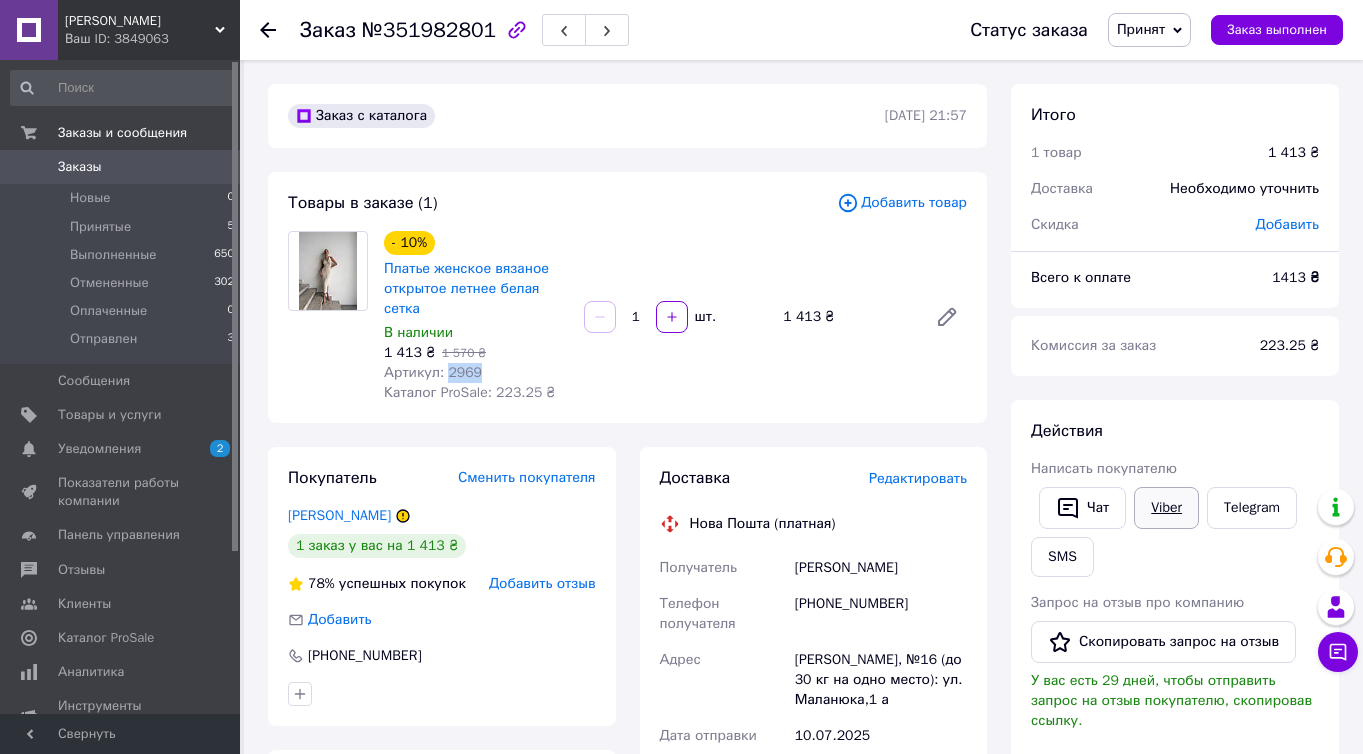 click on "Viber" at bounding box center [1166, 508] 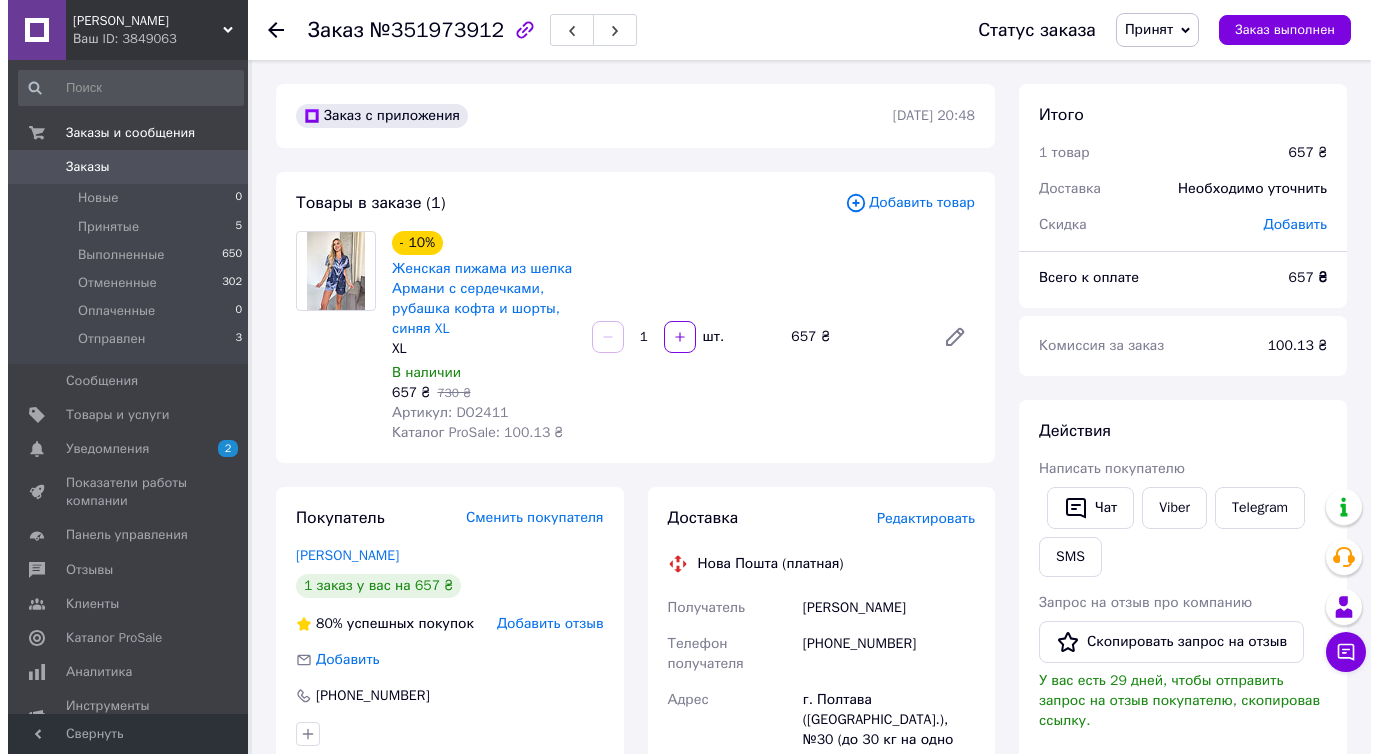 scroll, scrollTop: 0, scrollLeft: 0, axis: both 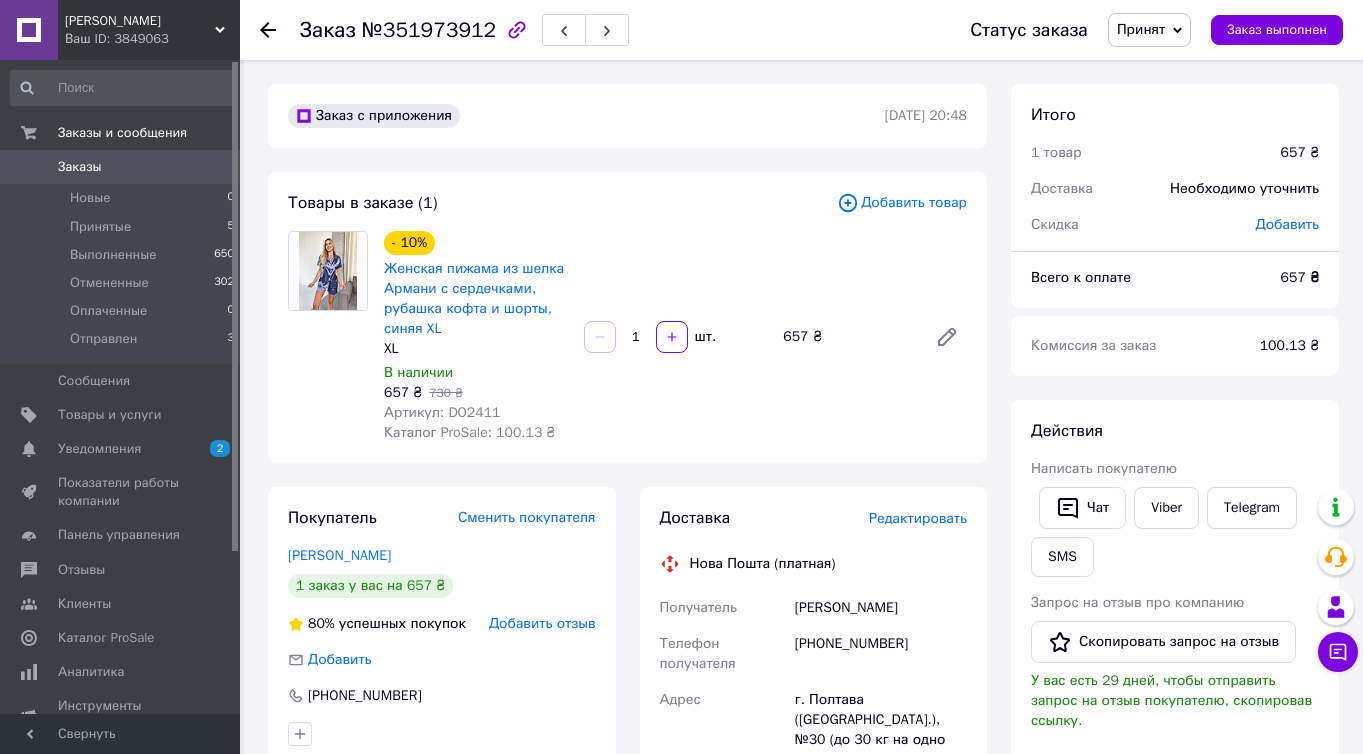click on "Артикул: DO2411" at bounding box center (442, 412) 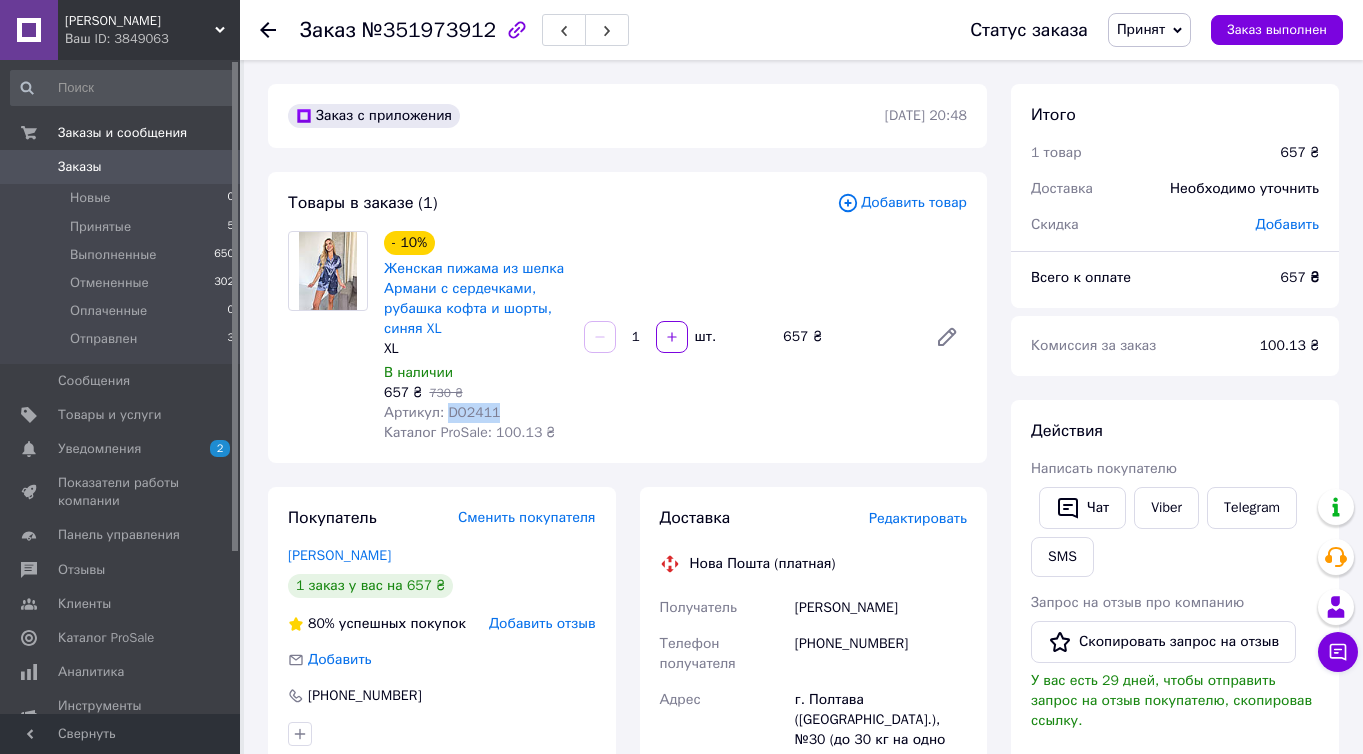 click on "Артикул: DO2411" at bounding box center (442, 412) 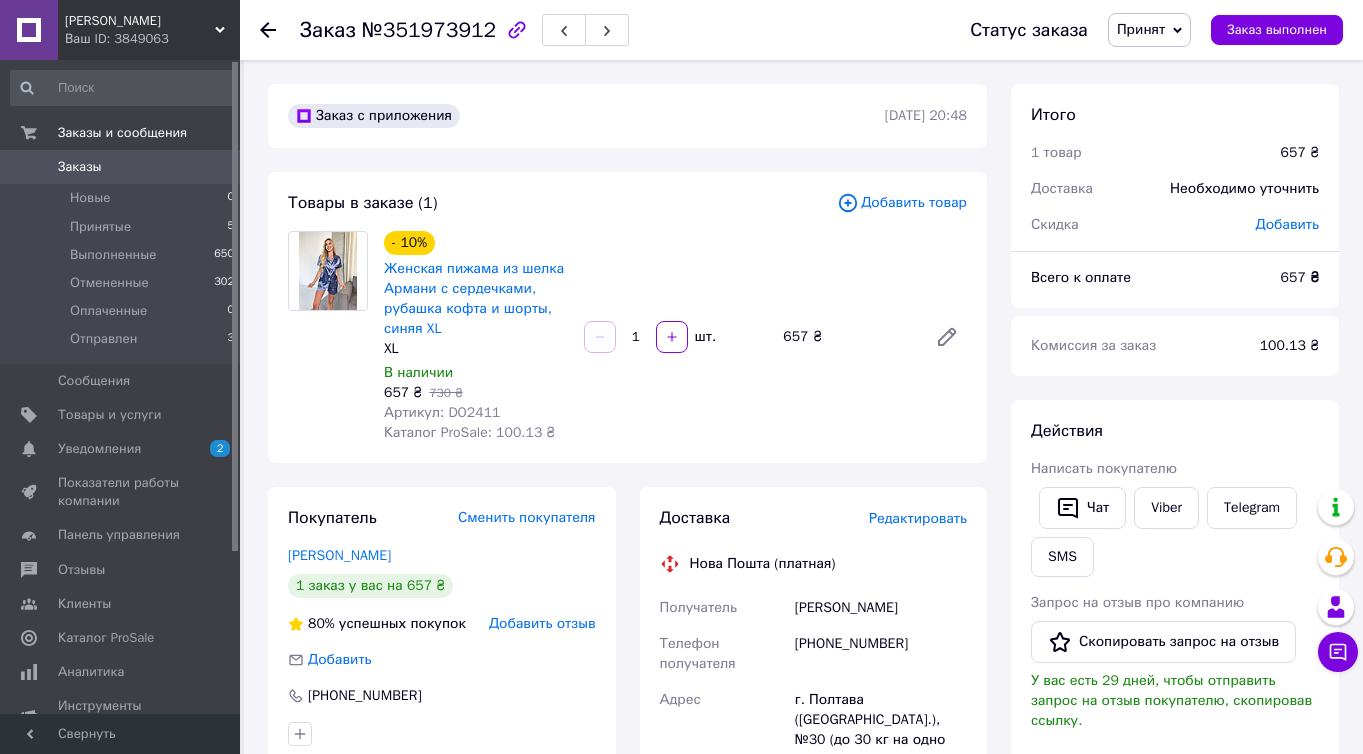 click on "Редактировать" at bounding box center [918, 518] 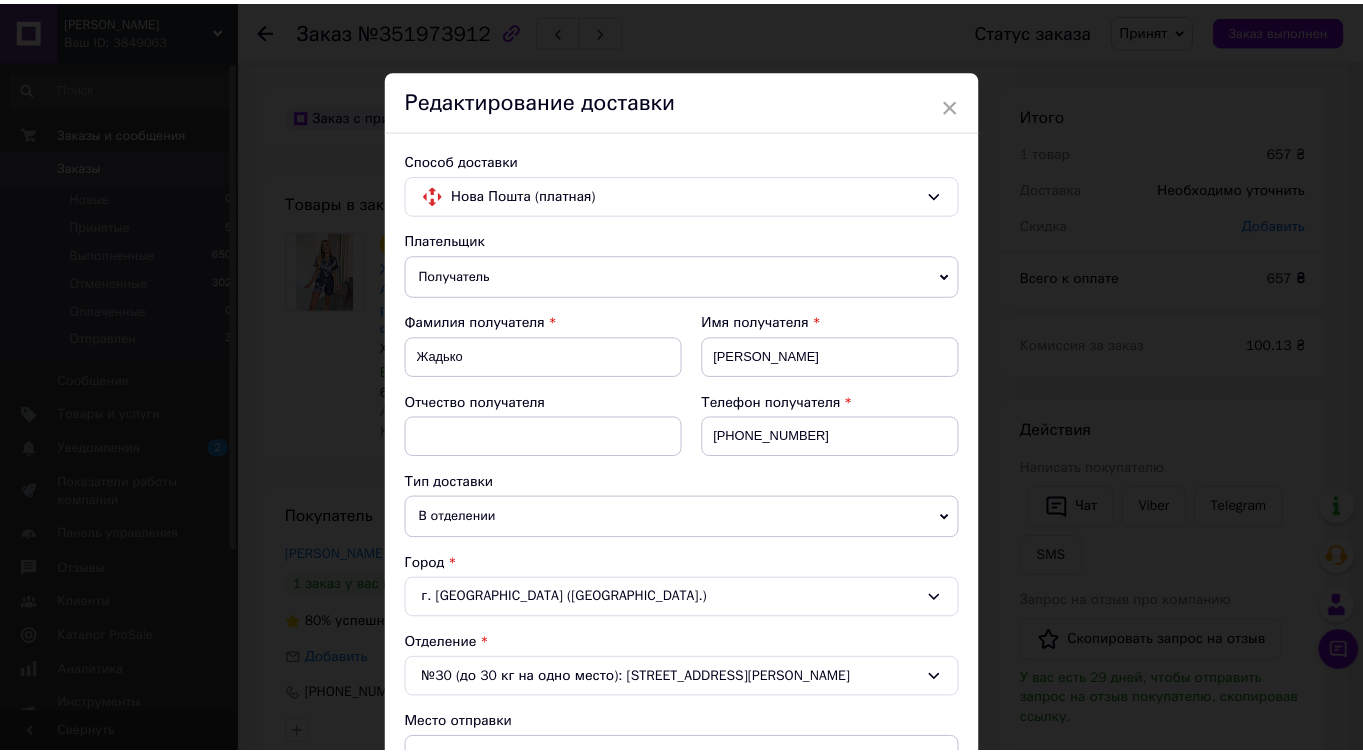 scroll, scrollTop: 792, scrollLeft: 0, axis: vertical 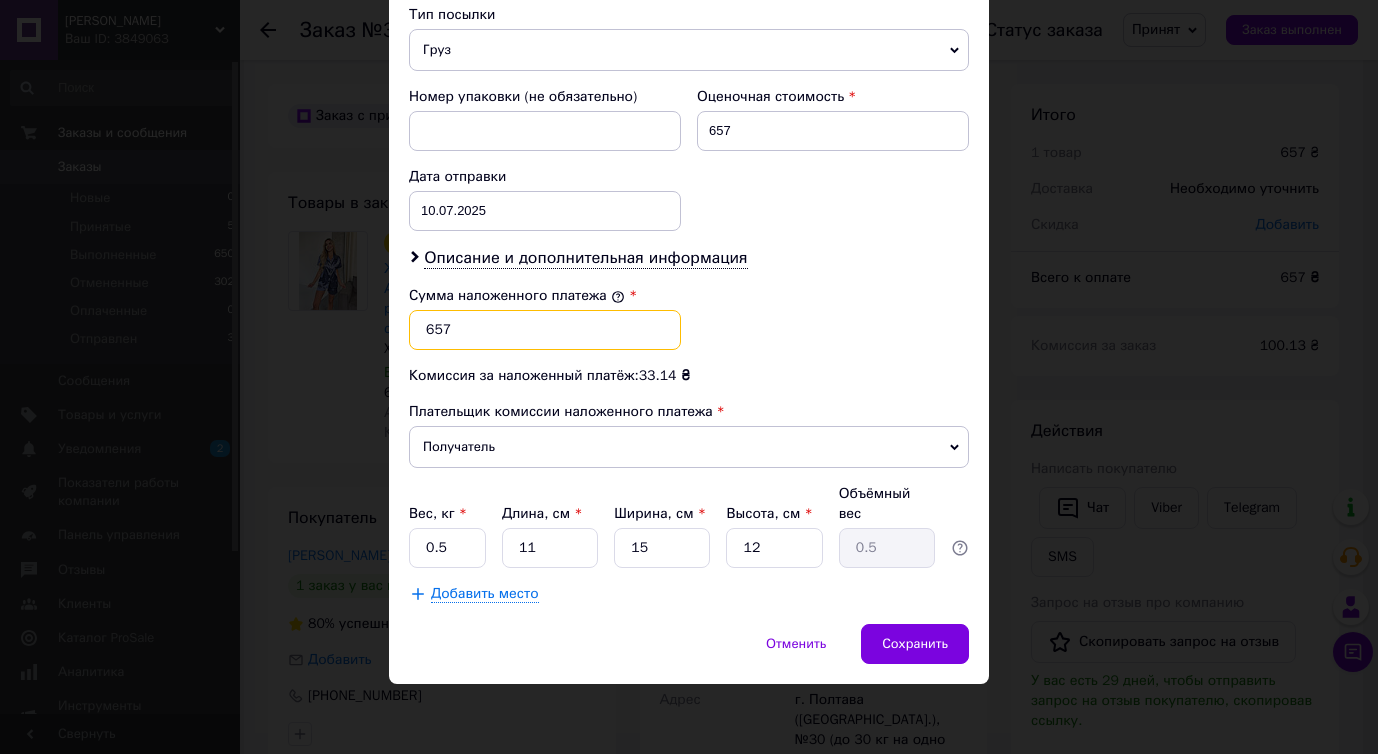 click on "657" at bounding box center (545, 330) 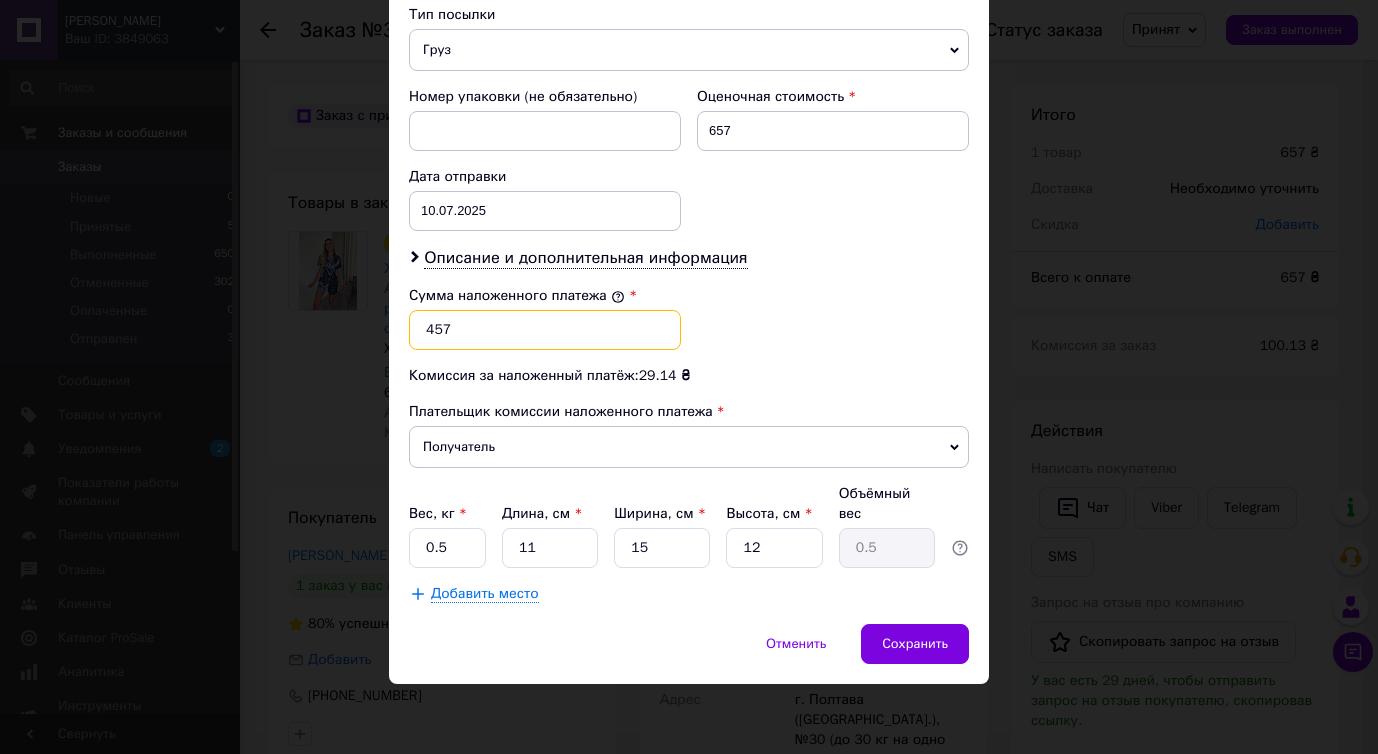 type on "457" 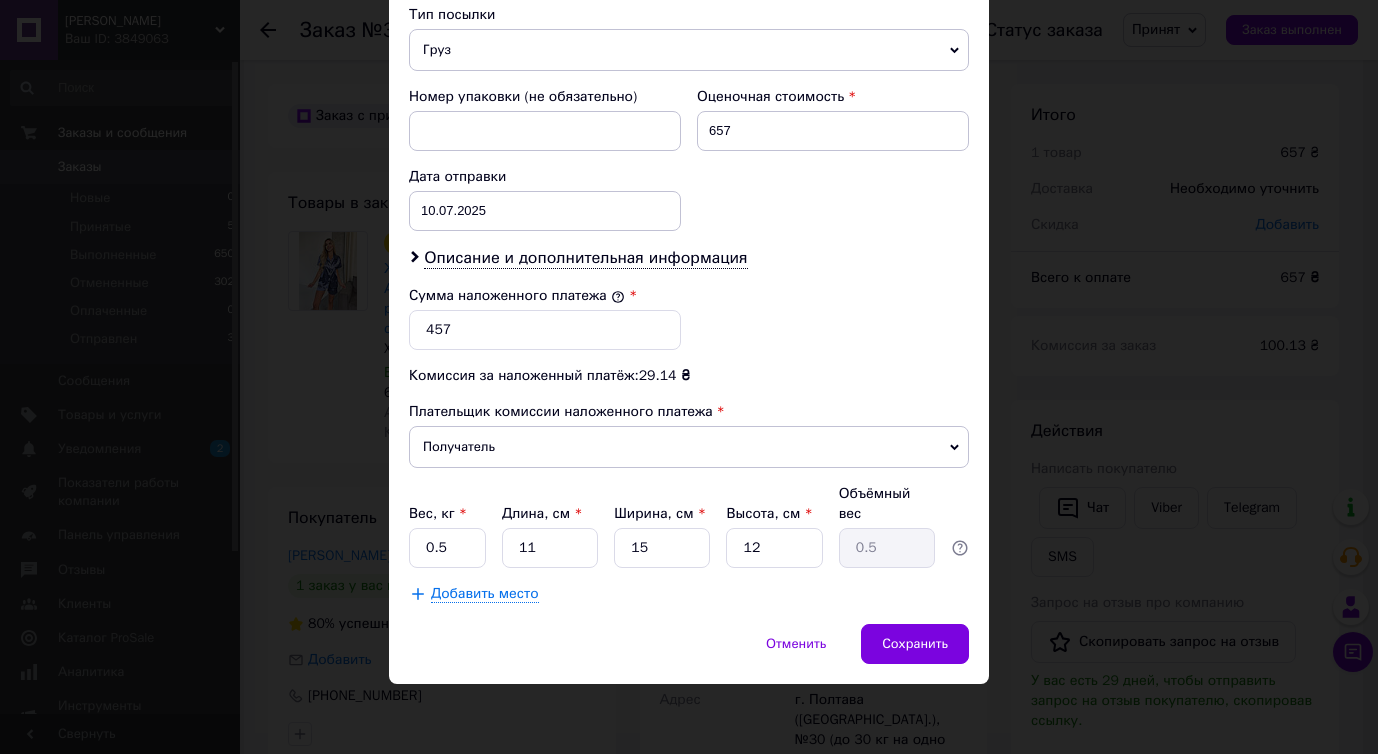 click on "Сумма наложенного платежа     * 457" at bounding box center (689, 318) 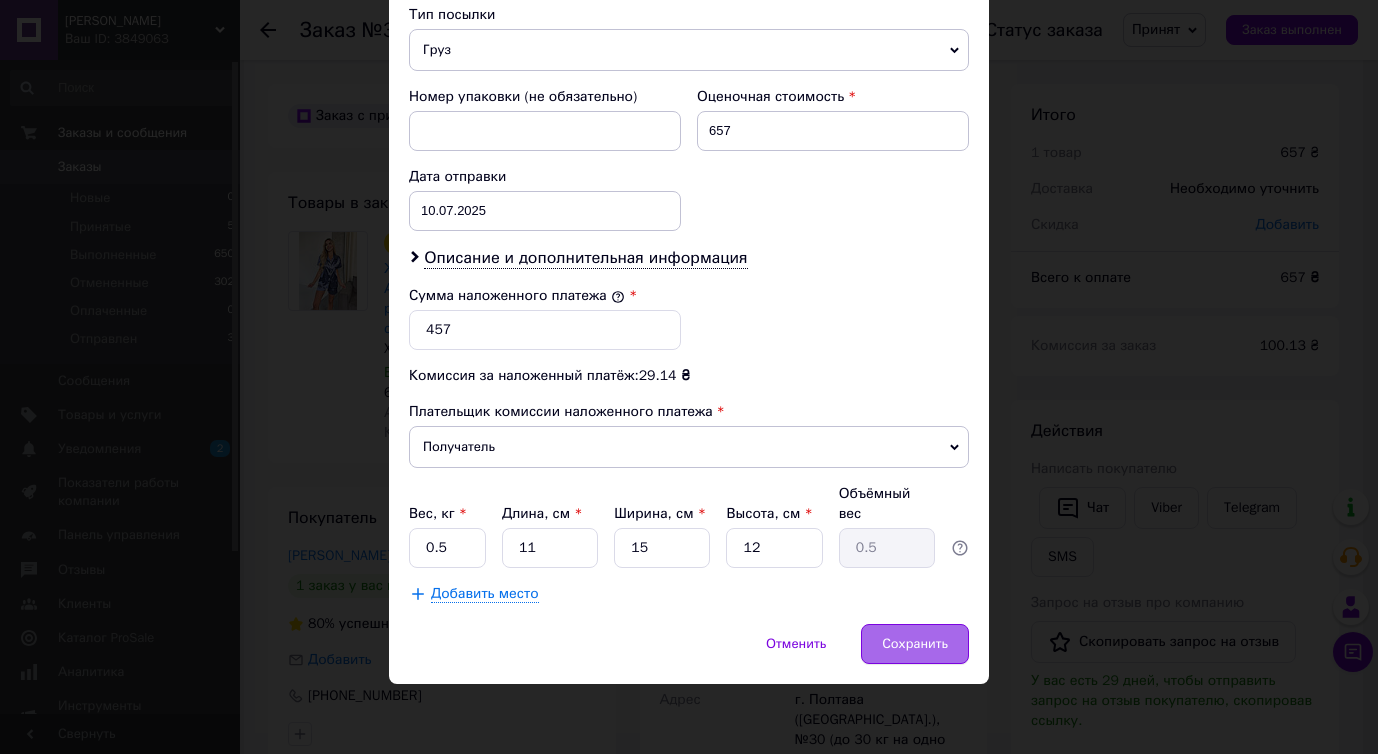 click on "Сохранить" at bounding box center (915, 644) 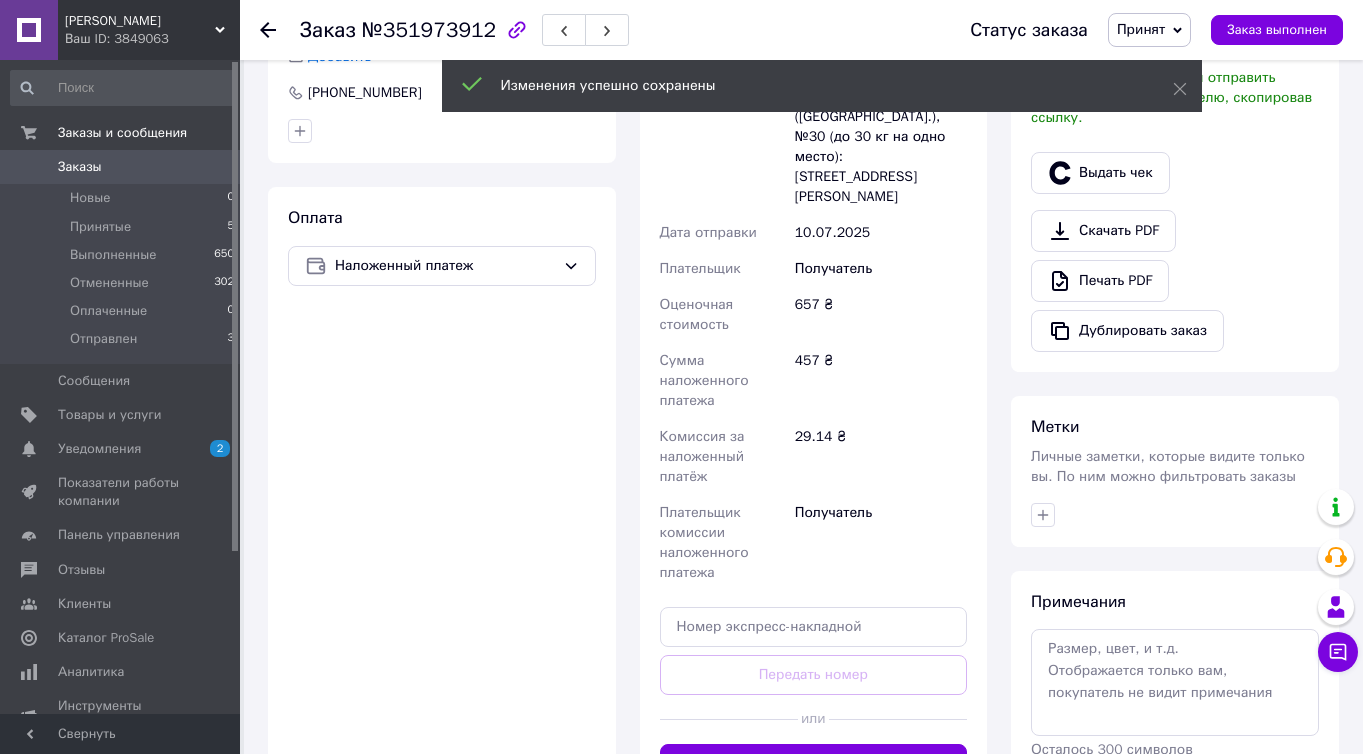 scroll, scrollTop: 630, scrollLeft: 0, axis: vertical 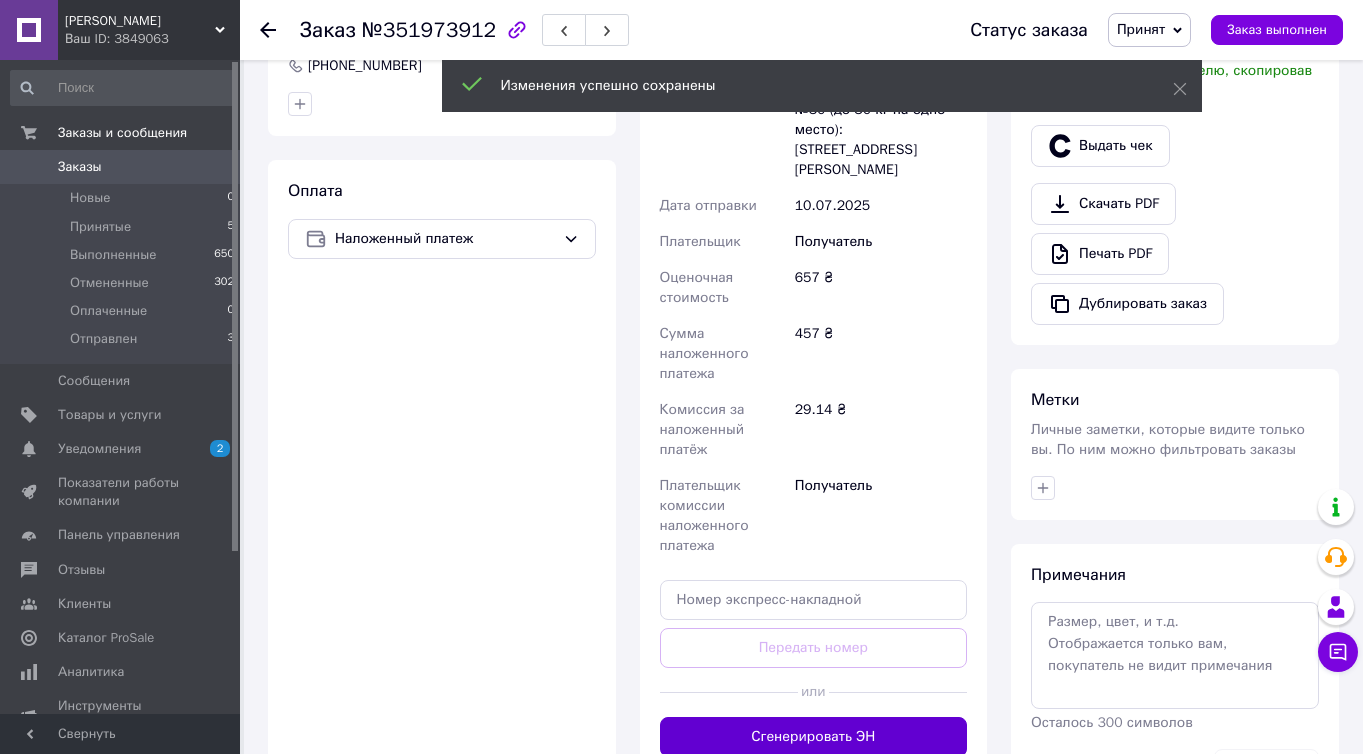 click on "Сгенерировать ЭН" at bounding box center [814, 737] 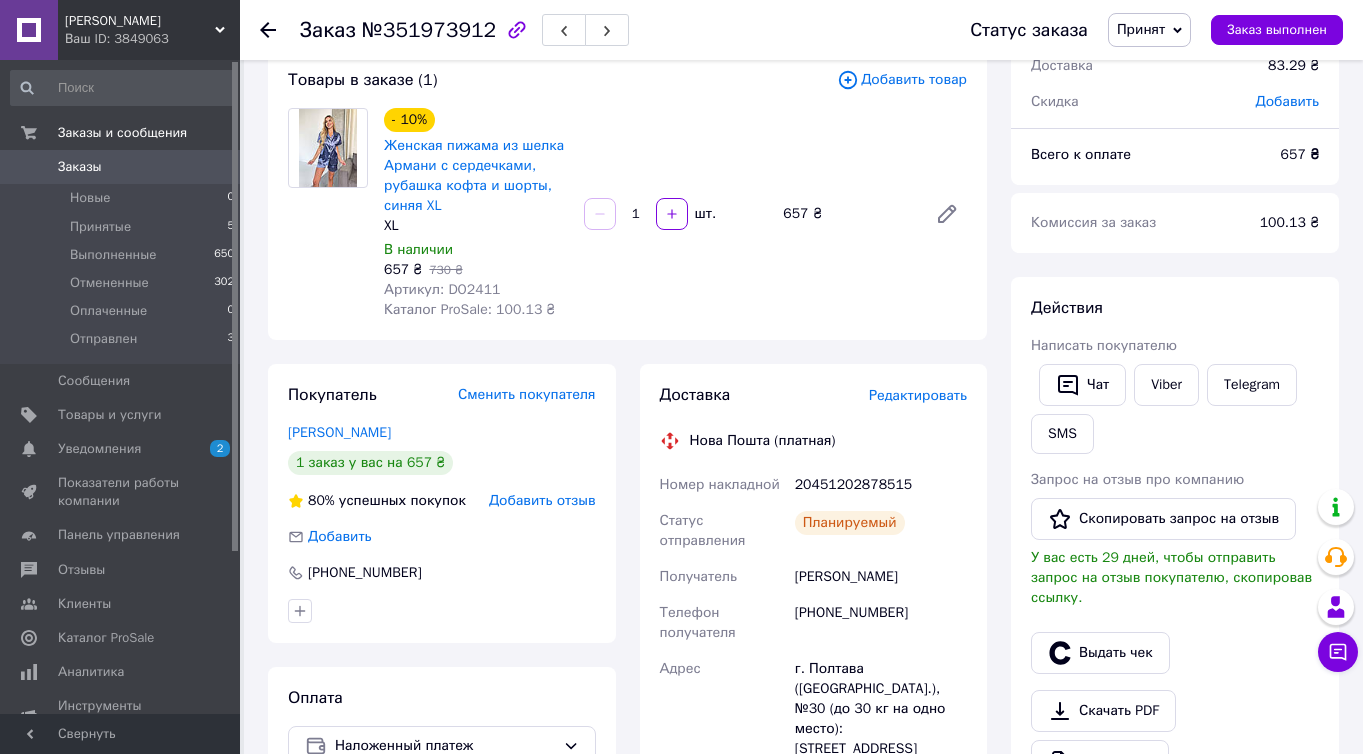 scroll, scrollTop: 0, scrollLeft: 0, axis: both 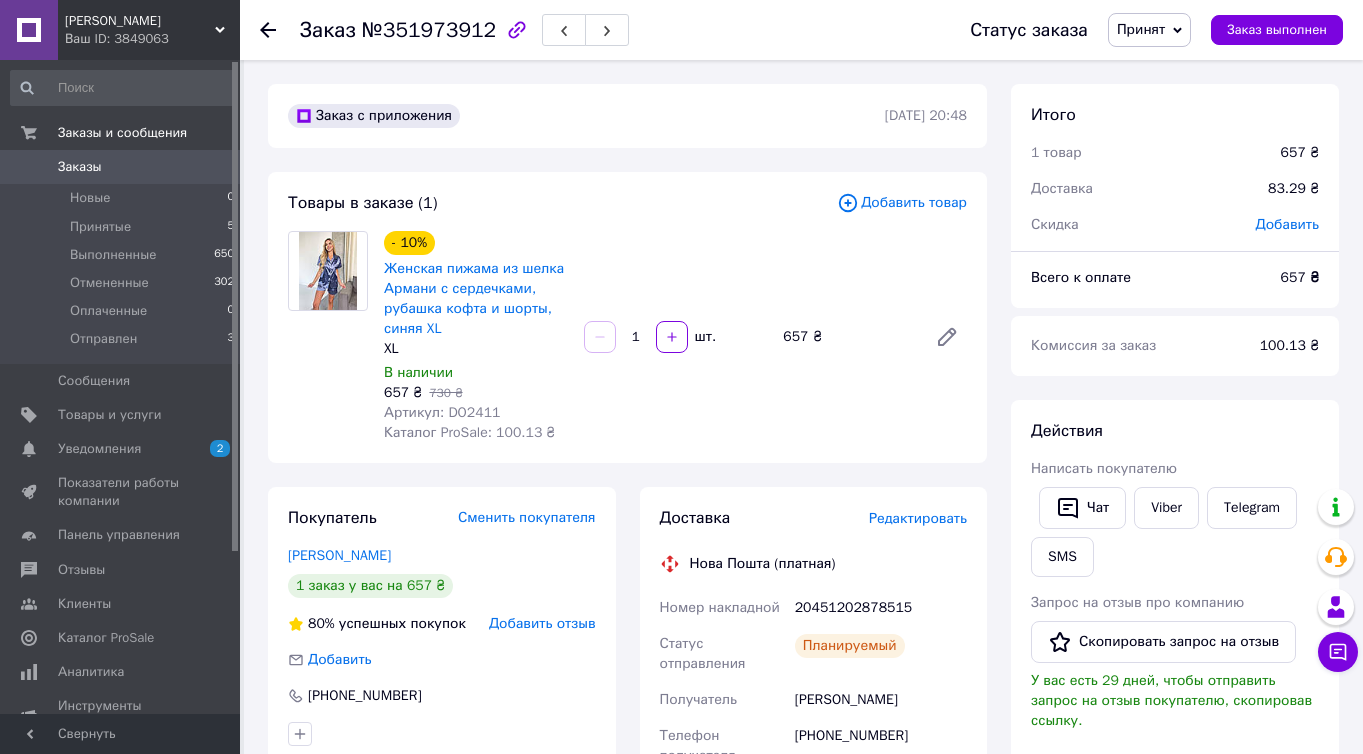 click on "№351973912" at bounding box center [429, 30] 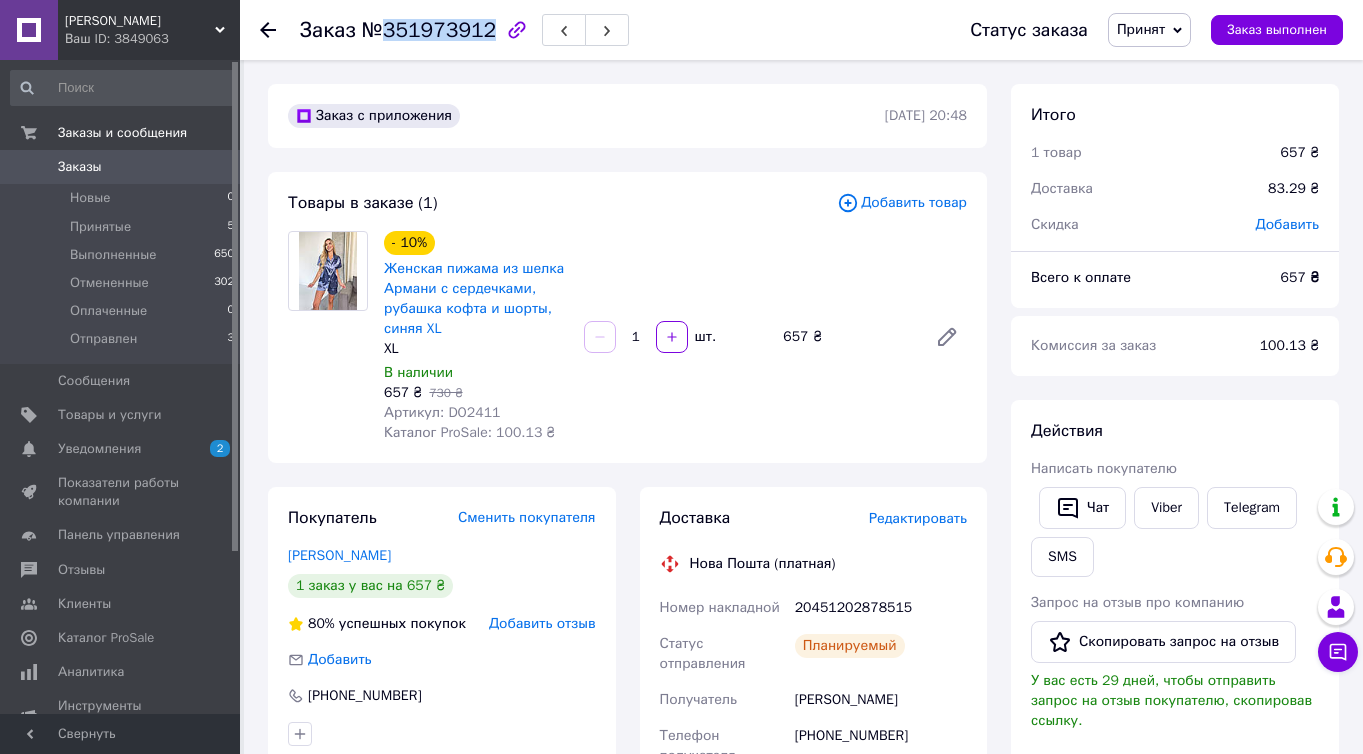 click on "№351973912" at bounding box center (429, 30) 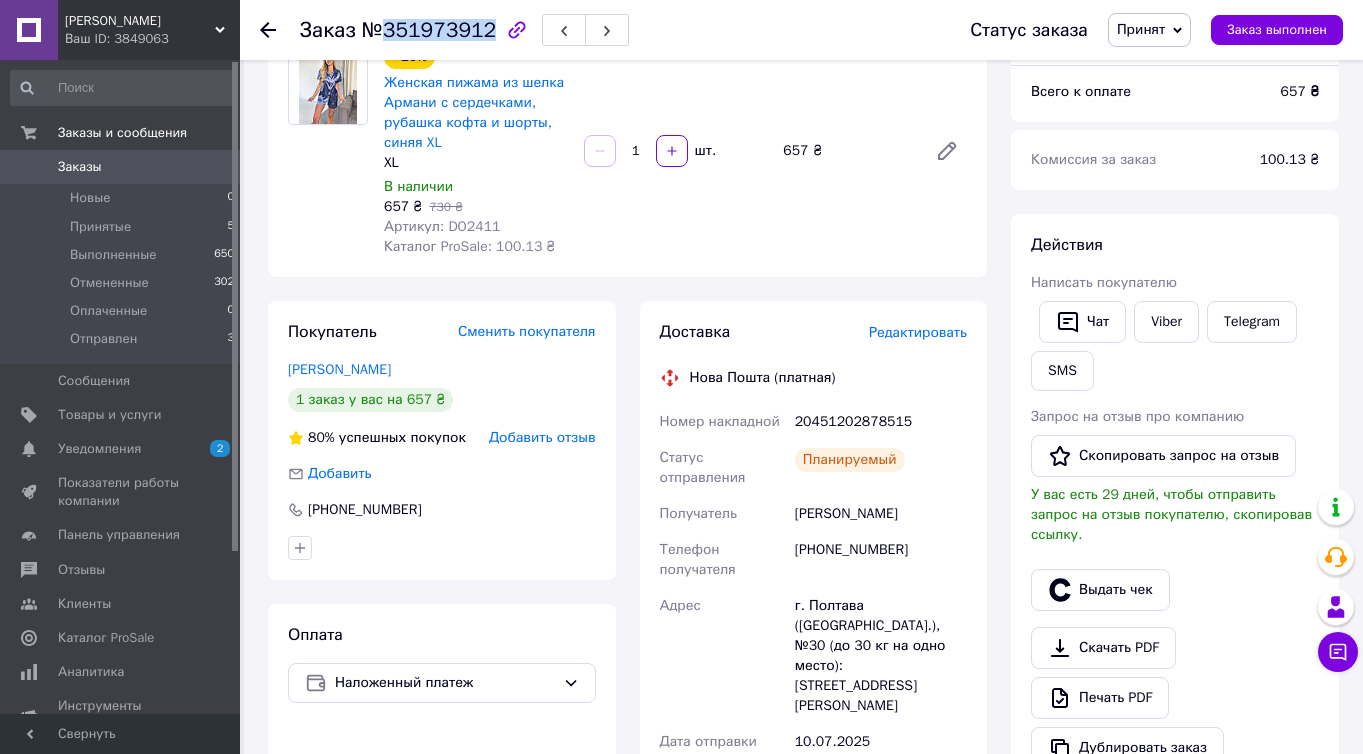 scroll, scrollTop: 299, scrollLeft: 0, axis: vertical 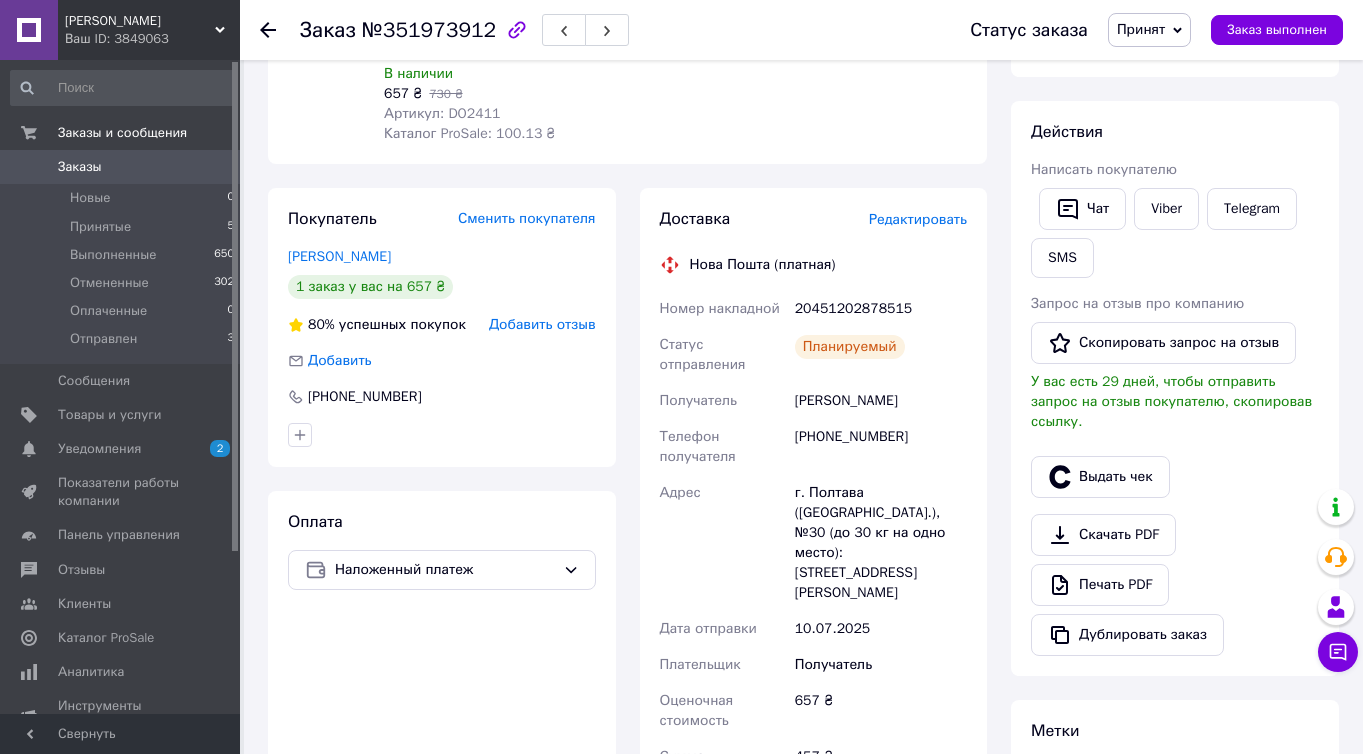 click on "Жадько Аліна" at bounding box center (881, 401) 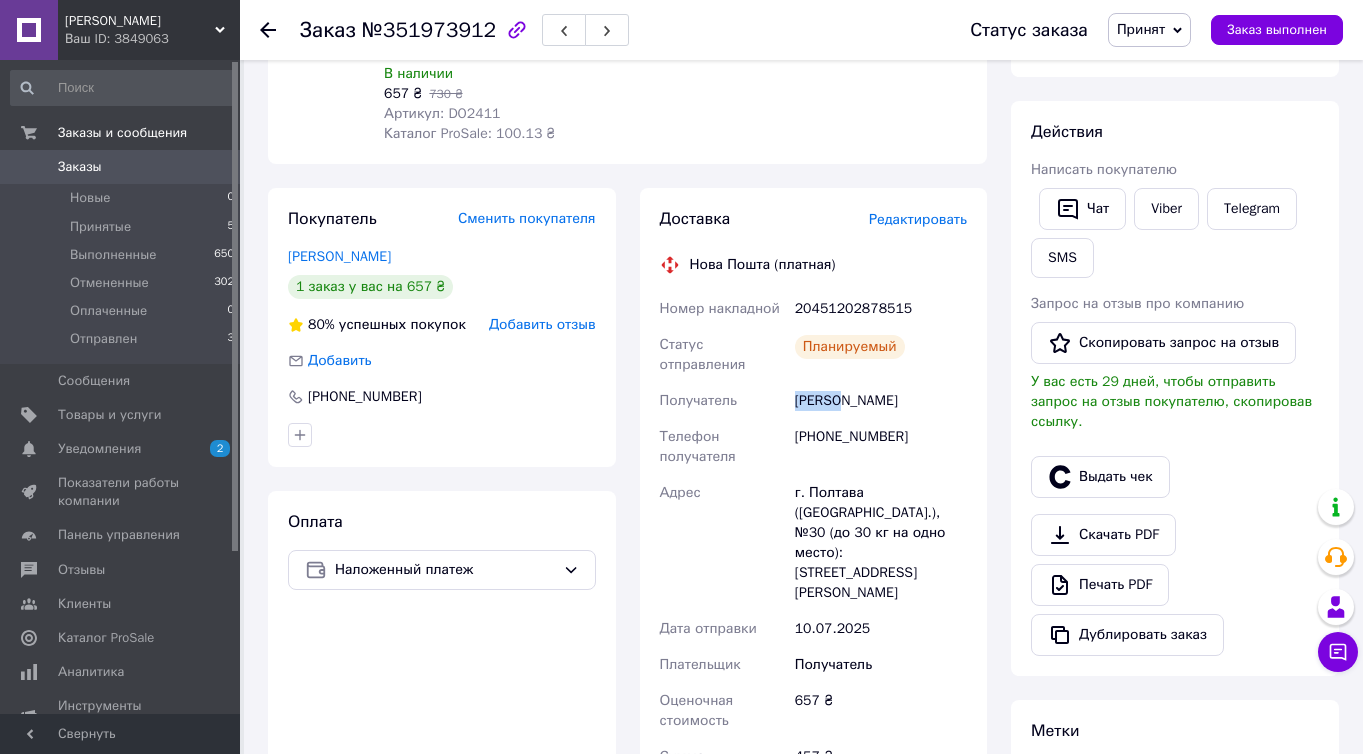 click on "Жадько Аліна" at bounding box center [881, 401] 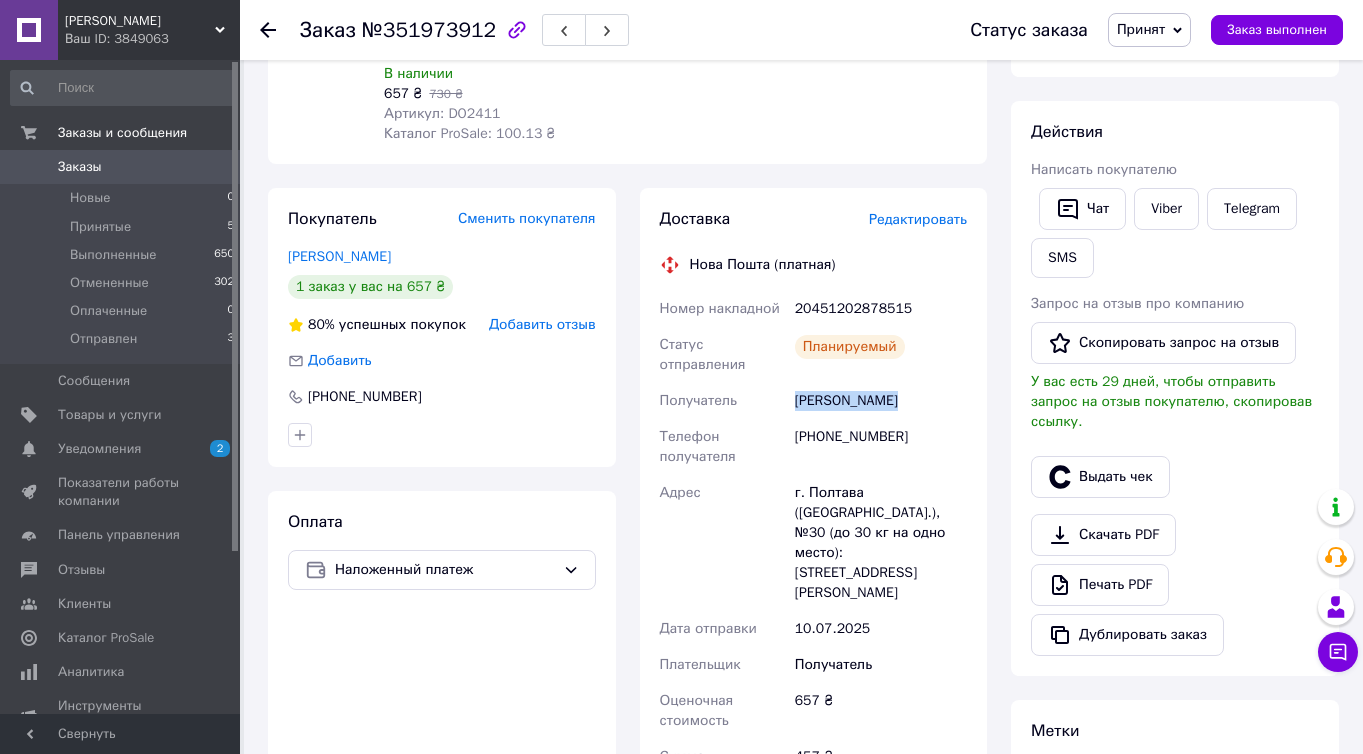 click on "Жадько Аліна" at bounding box center [881, 401] 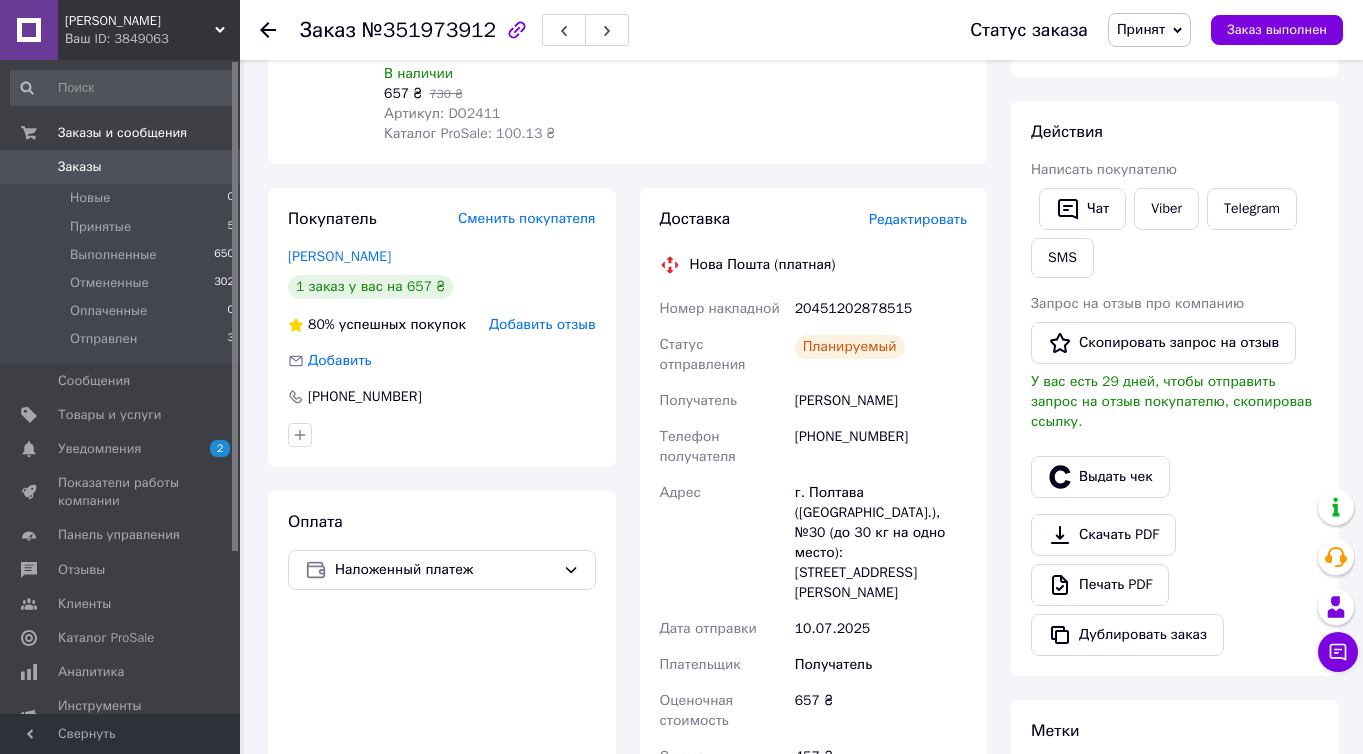 click on "+380991129285" at bounding box center (881, 447) 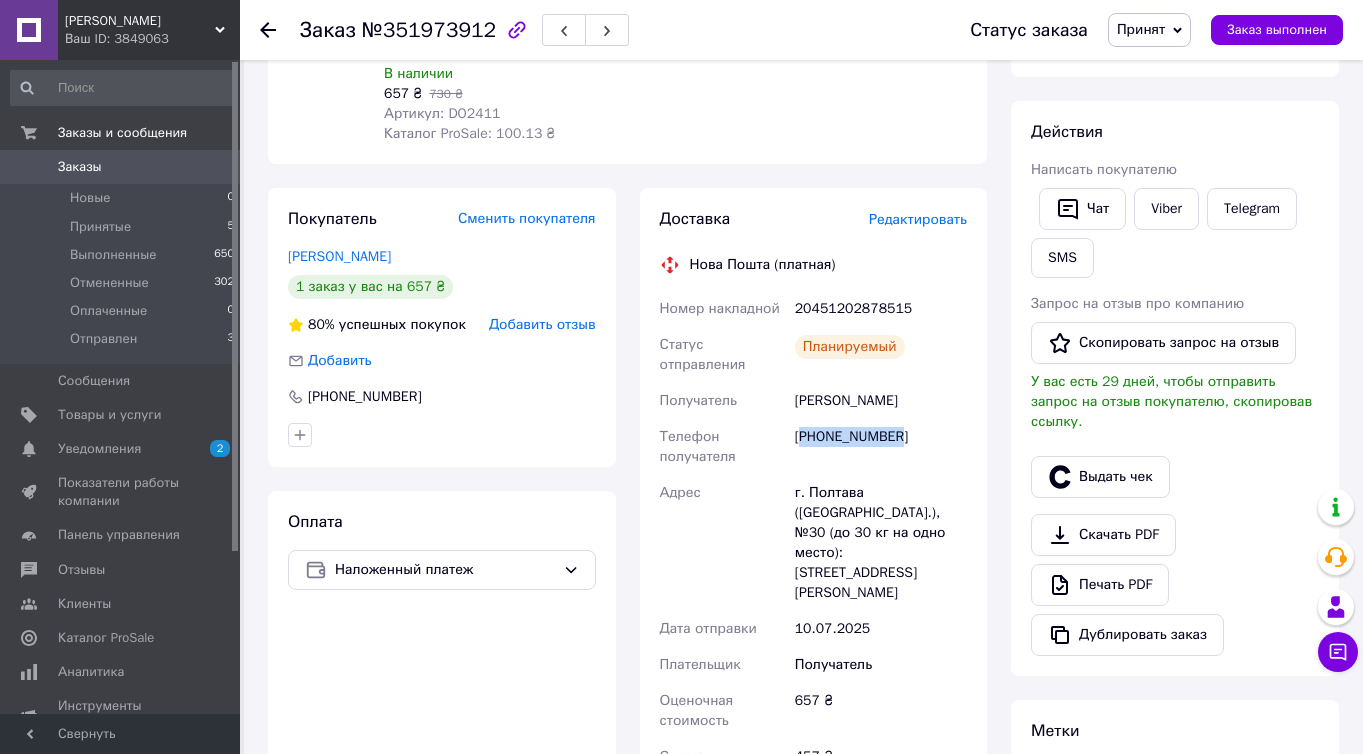 click on "+380991129285" at bounding box center [881, 447] 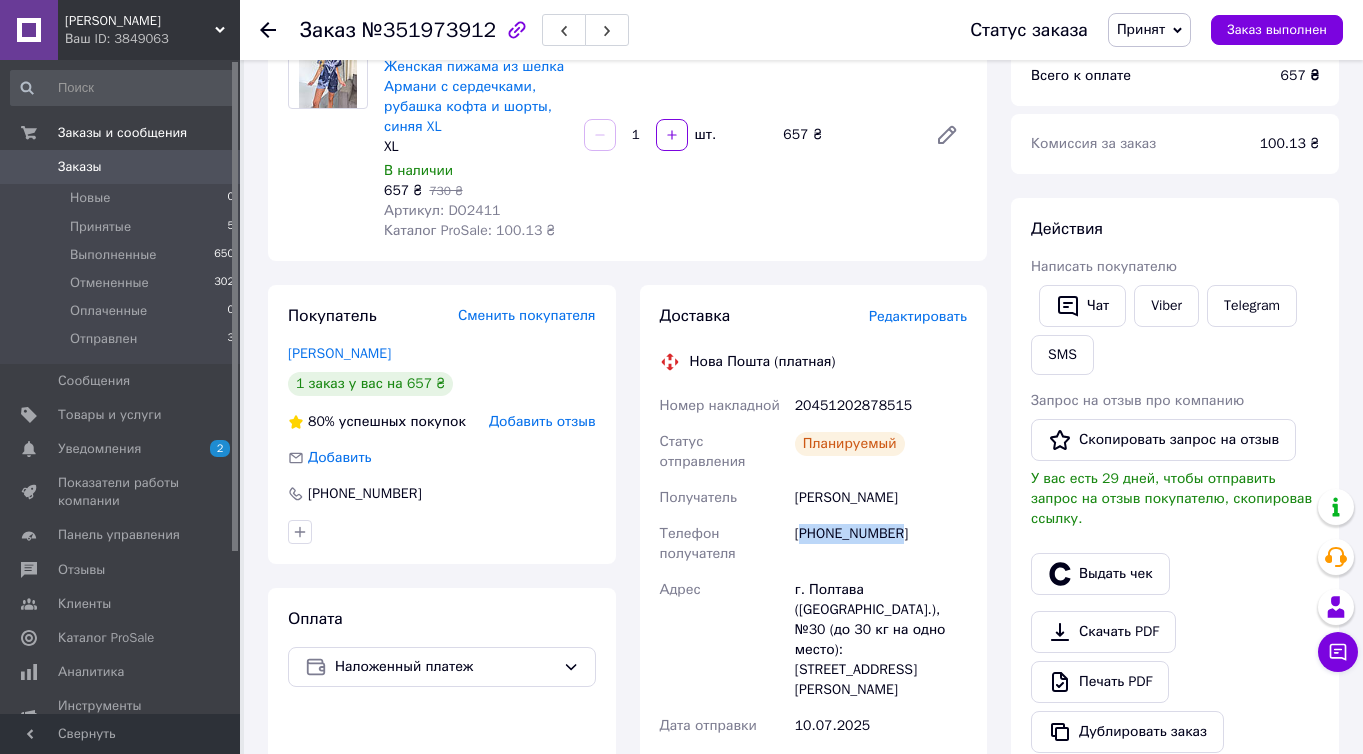 scroll, scrollTop: 0, scrollLeft: 0, axis: both 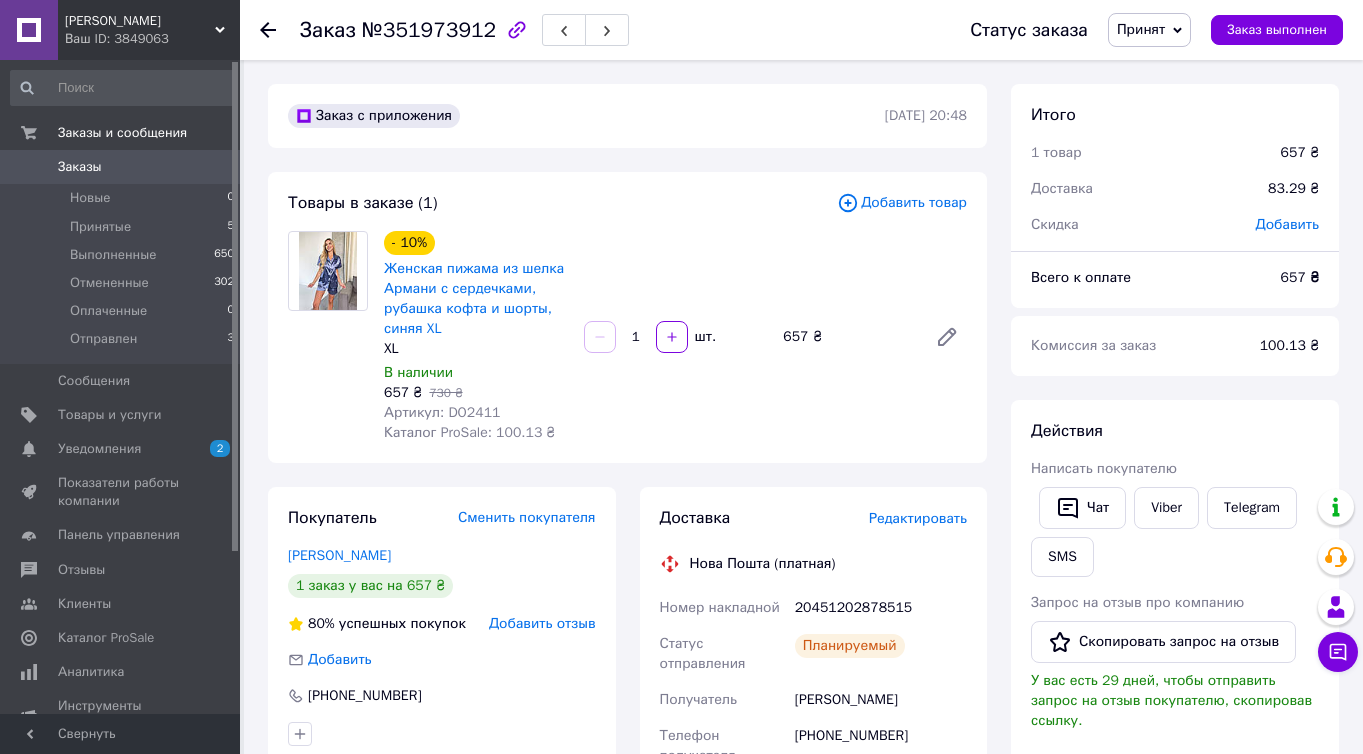 click on "Артикул: DO2411" at bounding box center (442, 412) 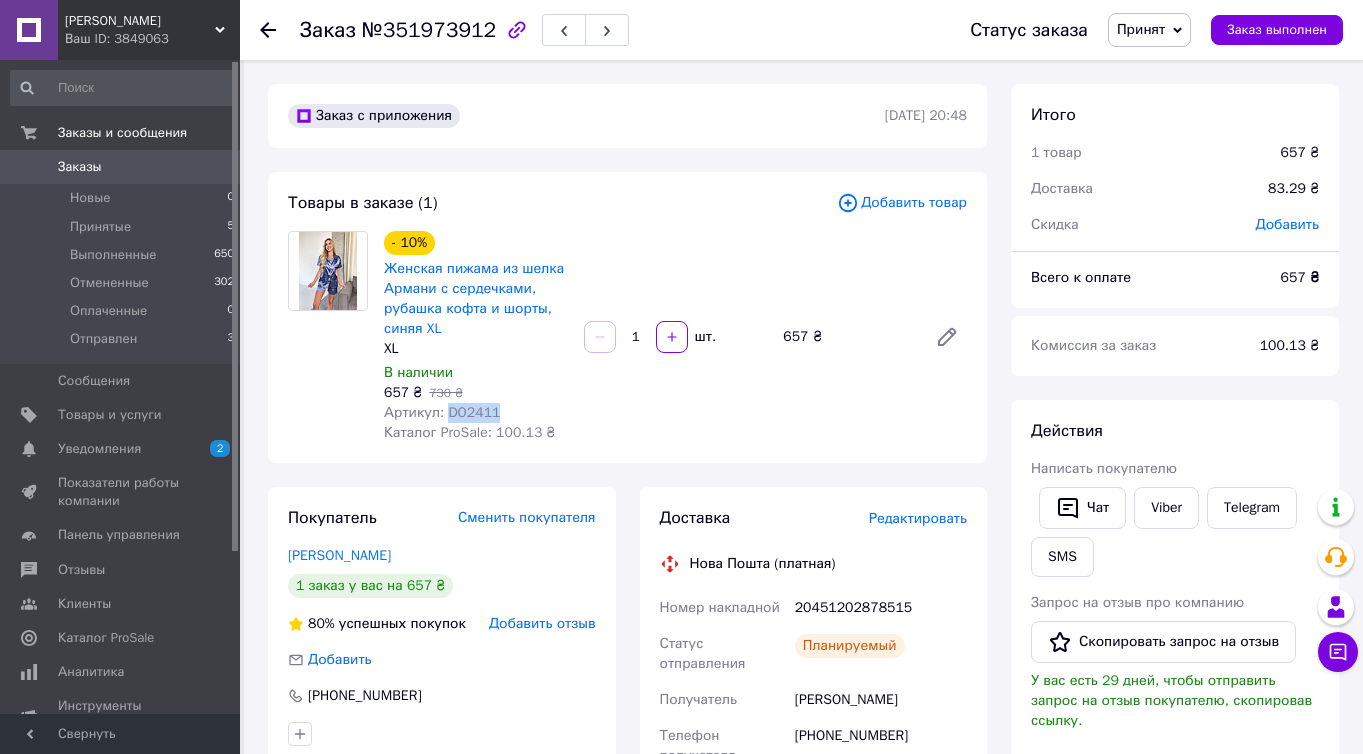 click on "Артикул: DO2411" at bounding box center [442, 412] 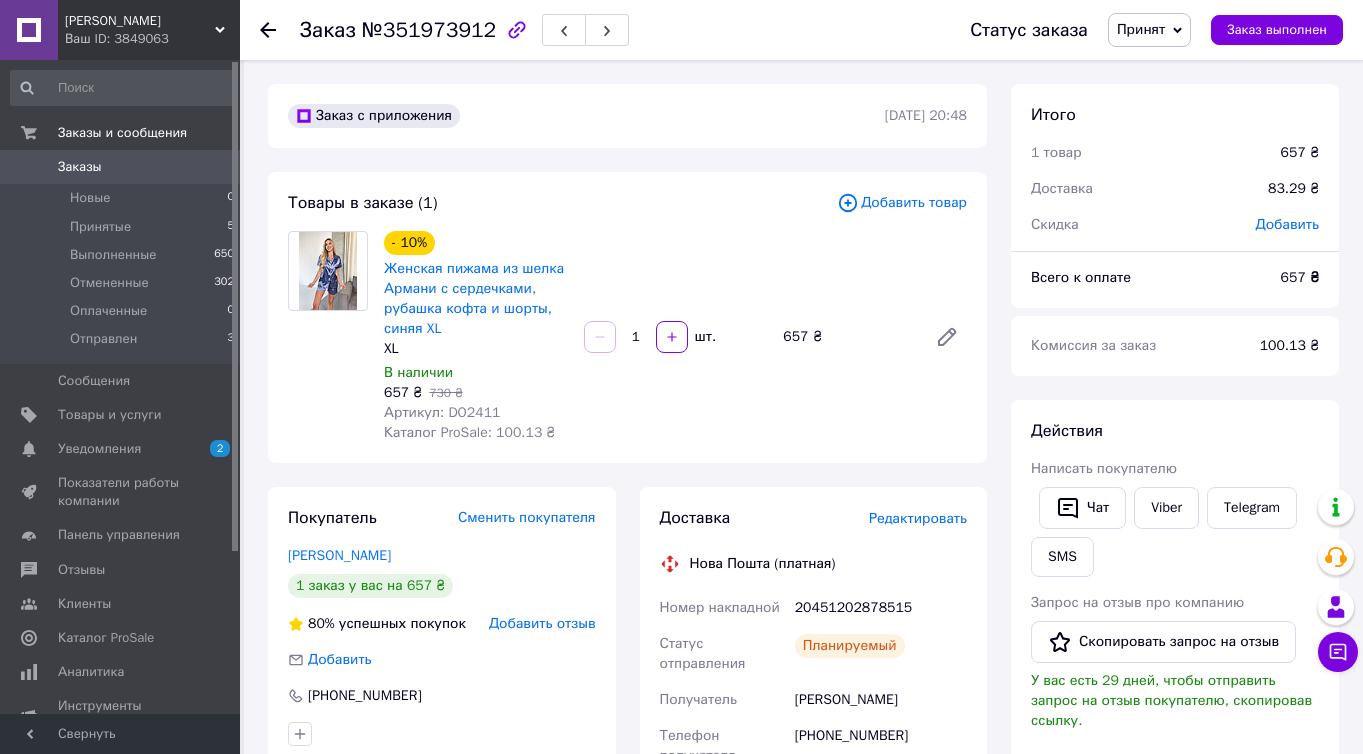 click on "Женская пижама из шелка Армани с сердечками, рубашка кофта и шорты, синяя XL" at bounding box center [476, 299] 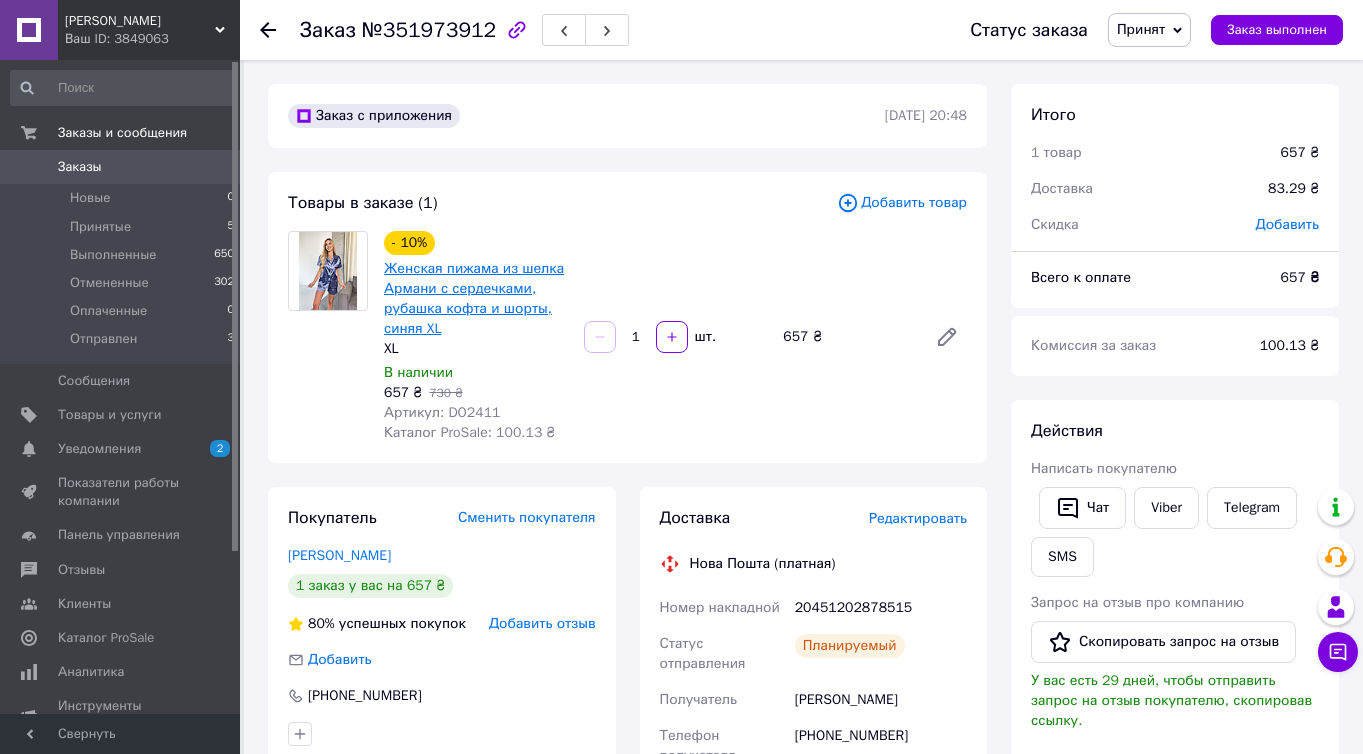 click on "Женская пижама из шелка Армани с сердечками, рубашка кофта и шорты, синяя XL" at bounding box center [474, 298] 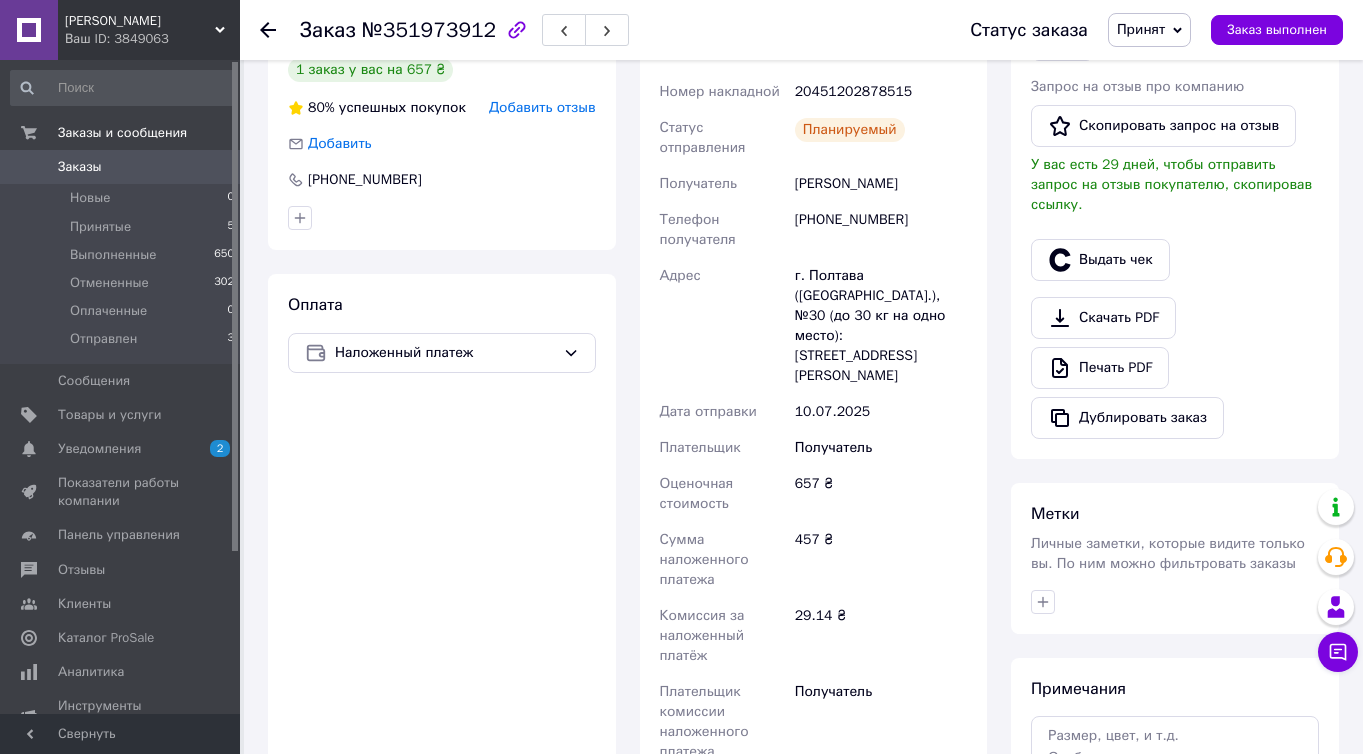 scroll, scrollTop: 720, scrollLeft: 0, axis: vertical 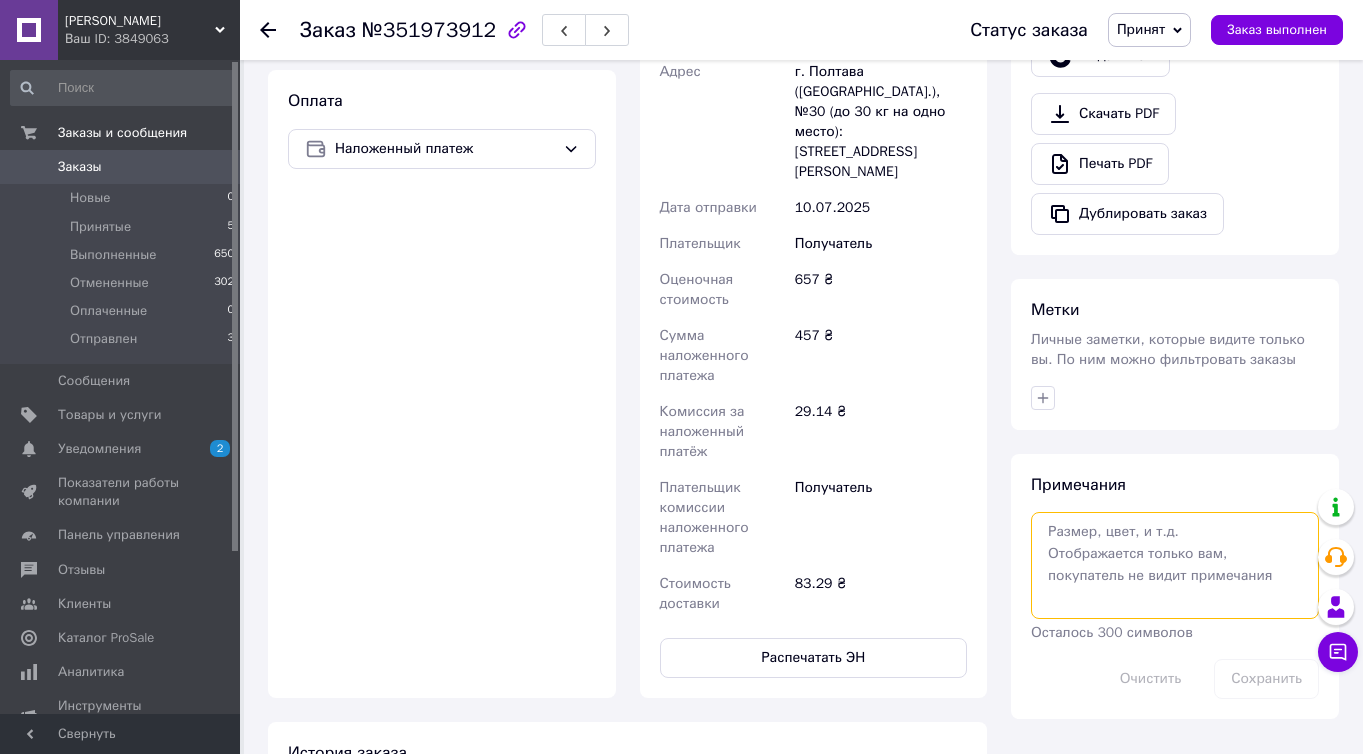 click at bounding box center [1175, 565] 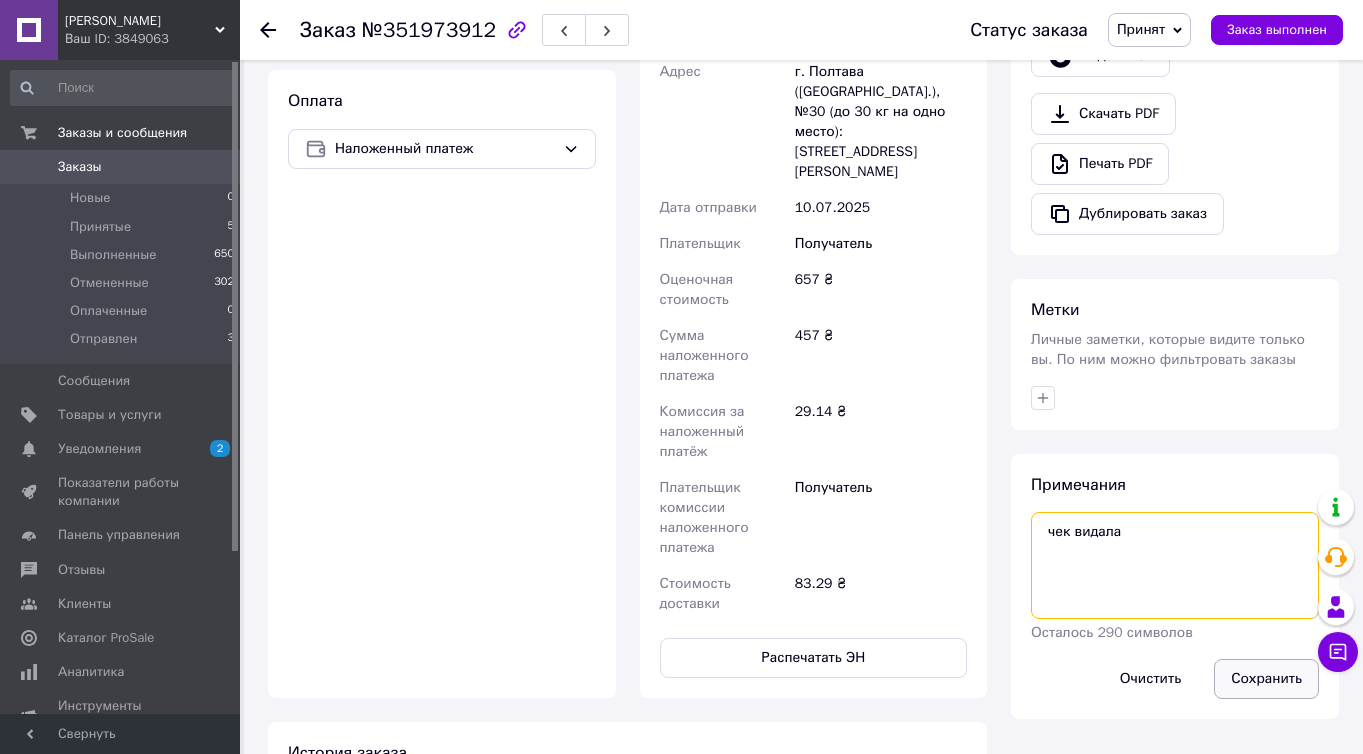 type on "чек видала" 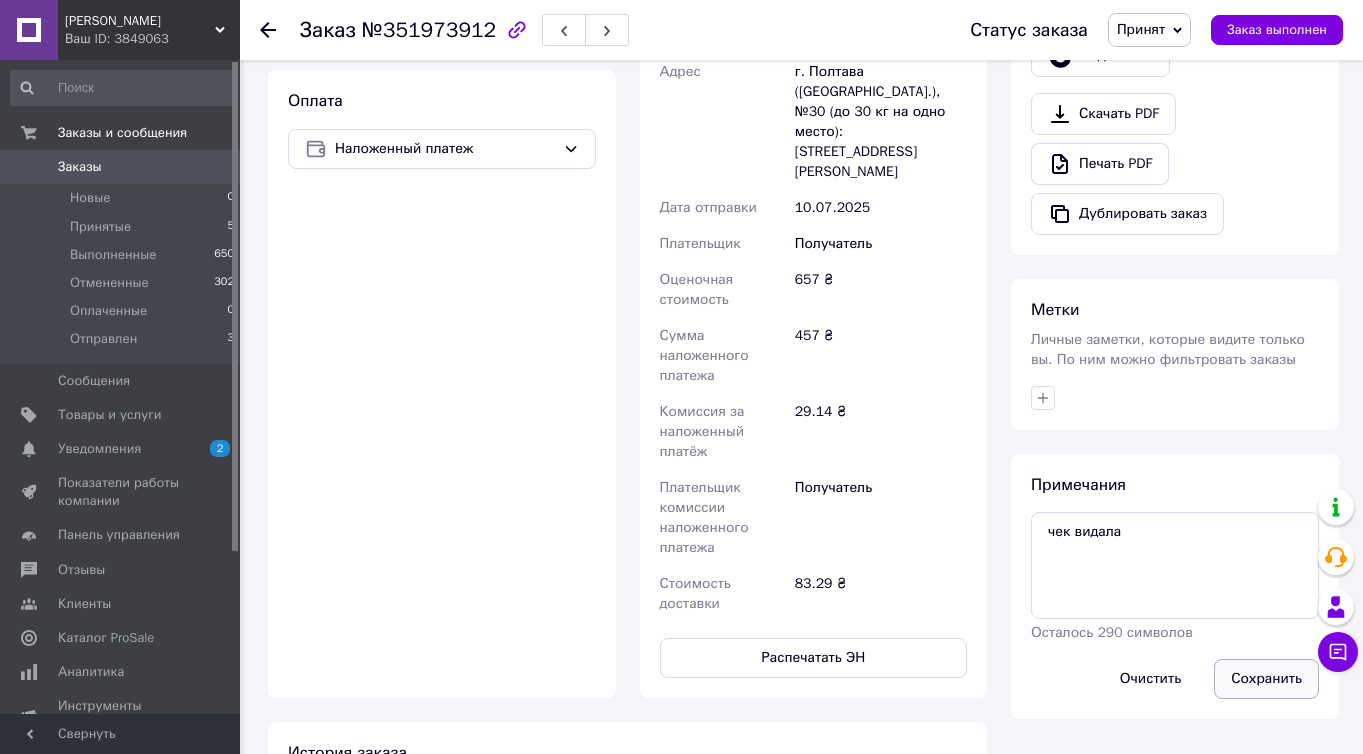 click on "Сохранить" at bounding box center (1266, 679) 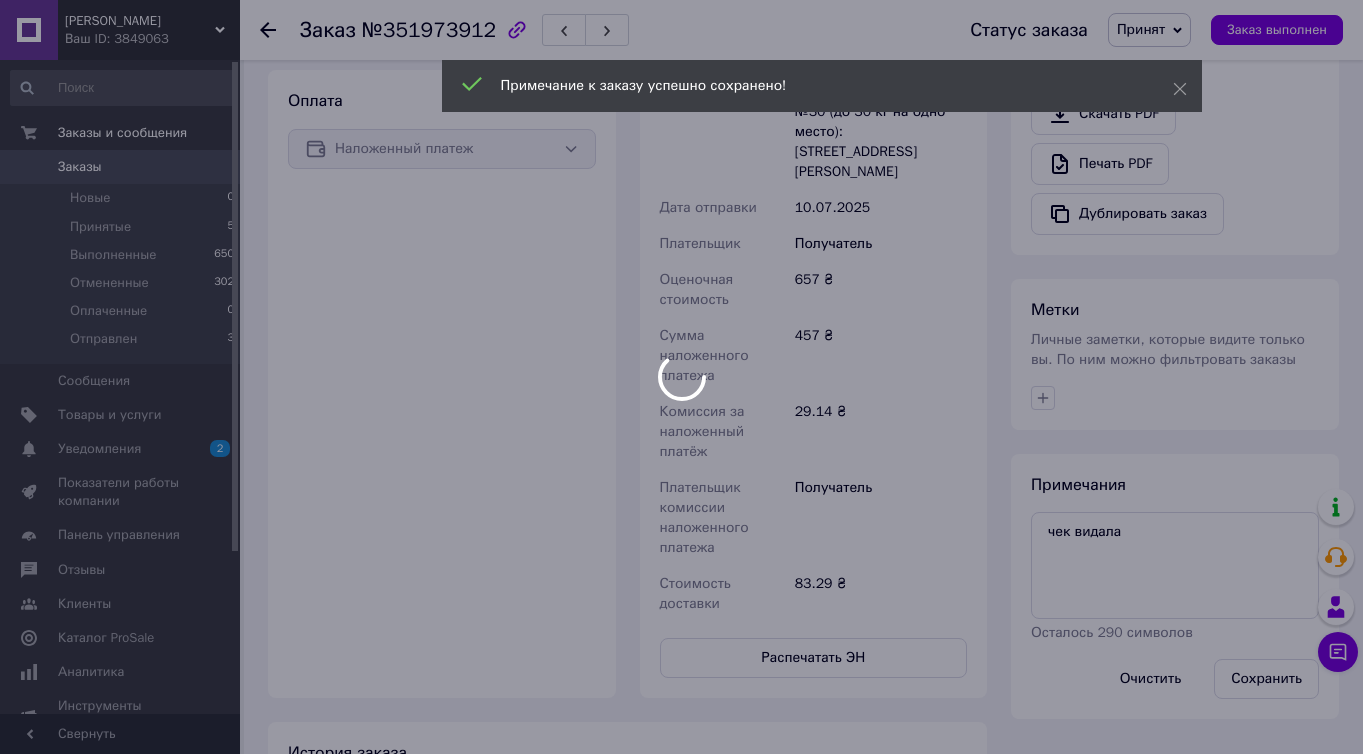 click at bounding box center (681, 377) 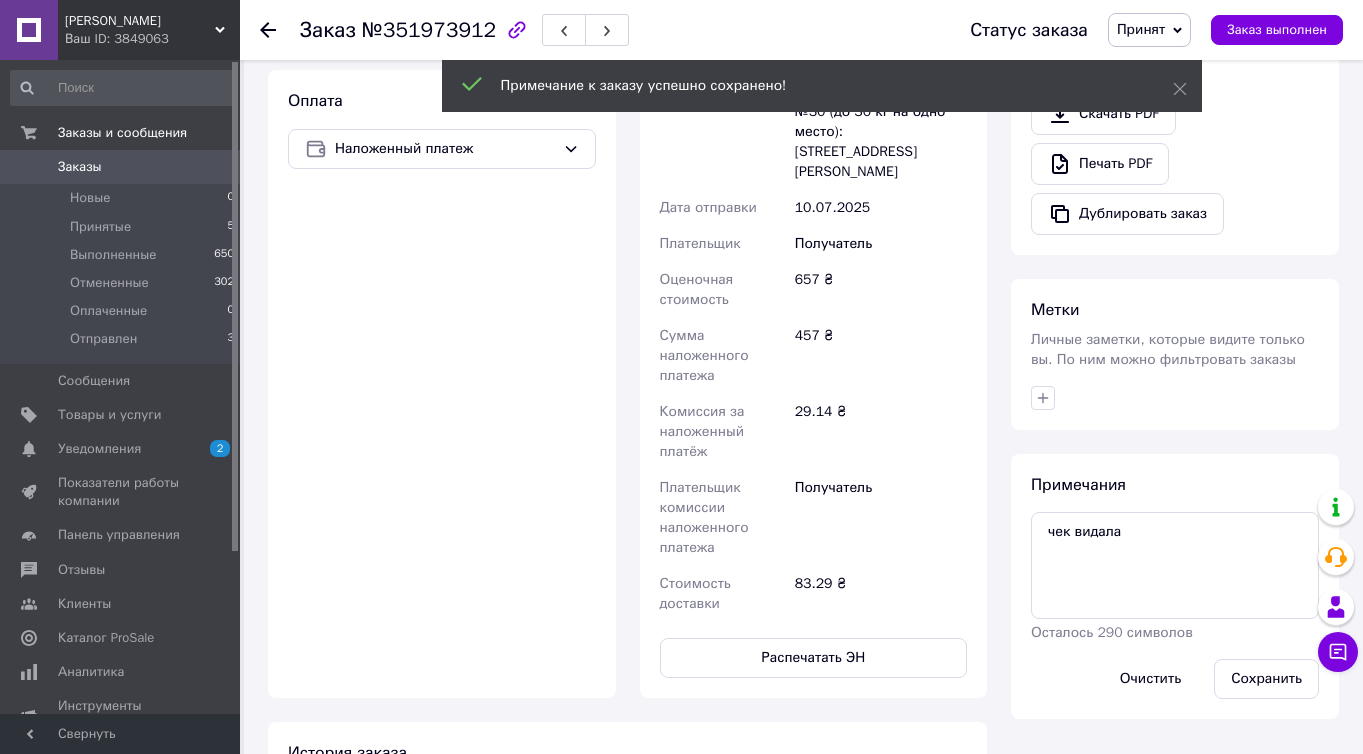 click on "Принят" at bounding box center (1141, 29) 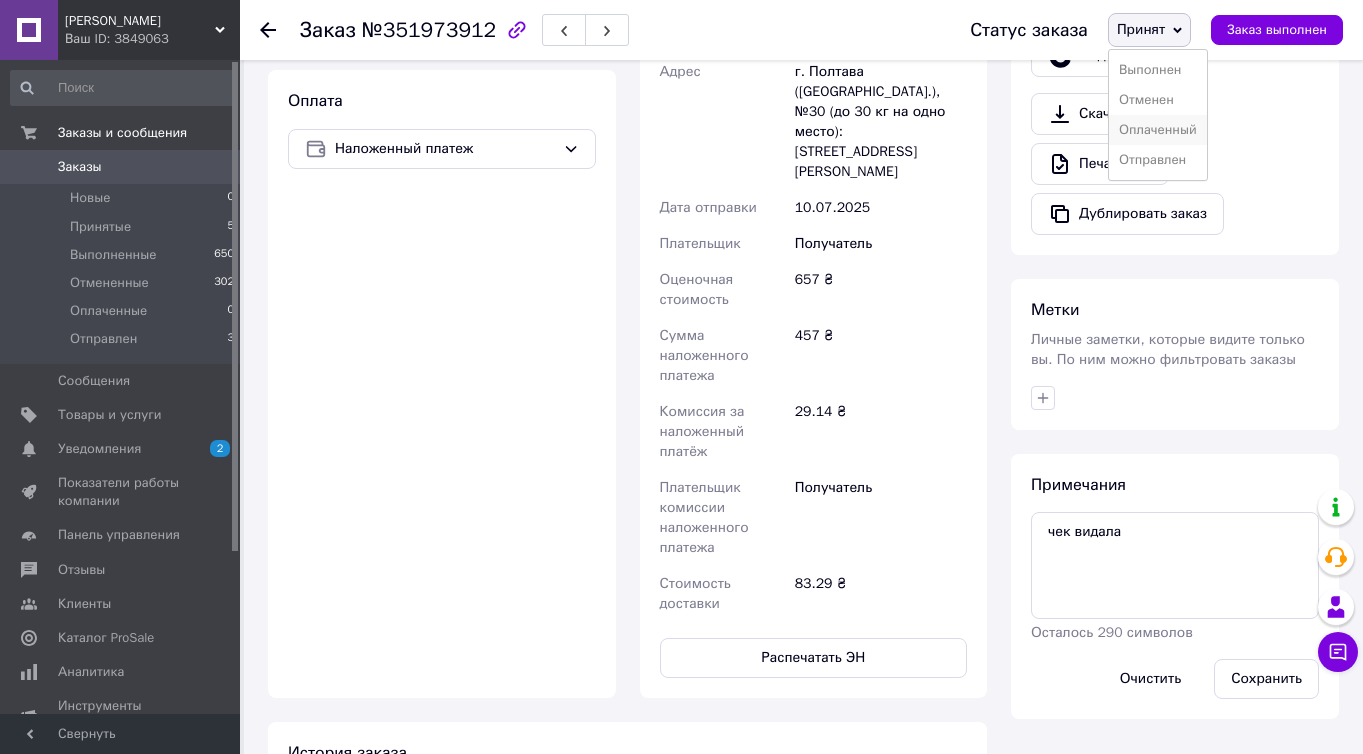 click on "Оплаченный" at bounding box center (1158, 130) 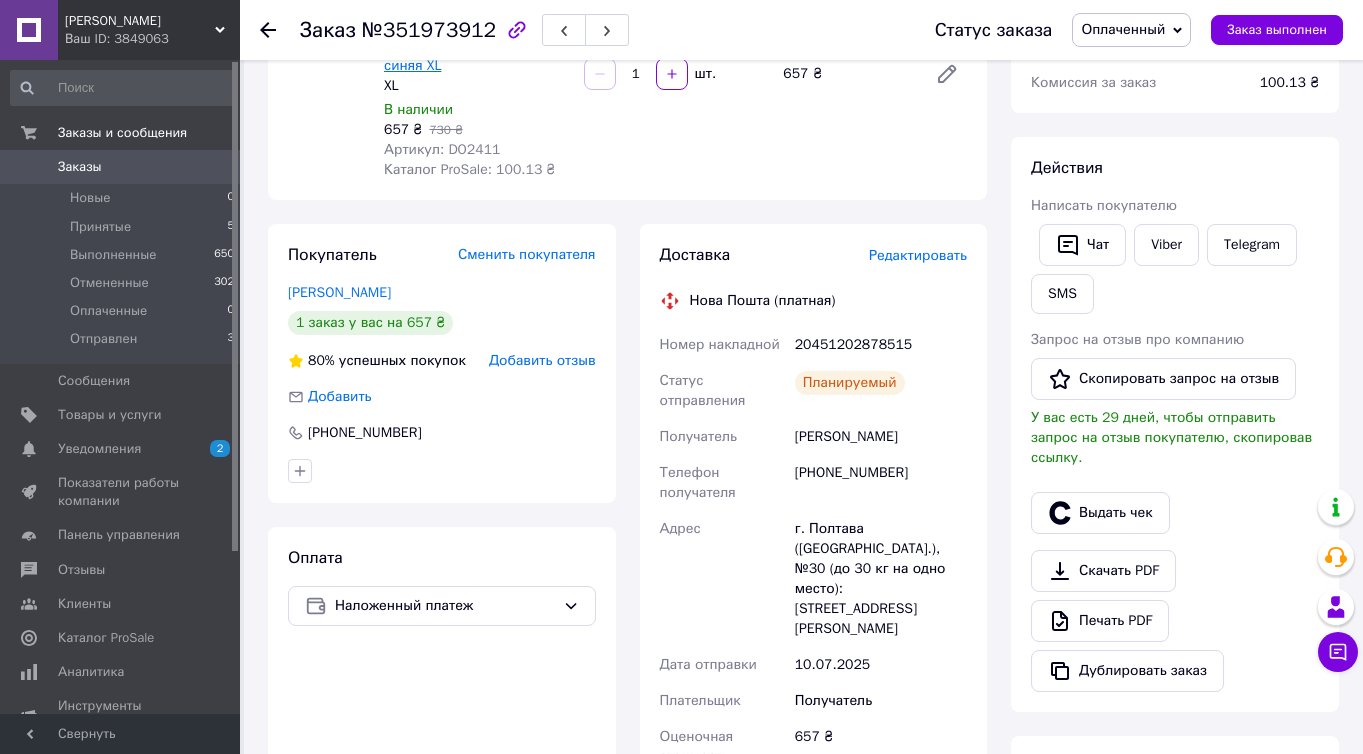 scroll, scrollTop: 0, scrollLeft: 0, axis: both 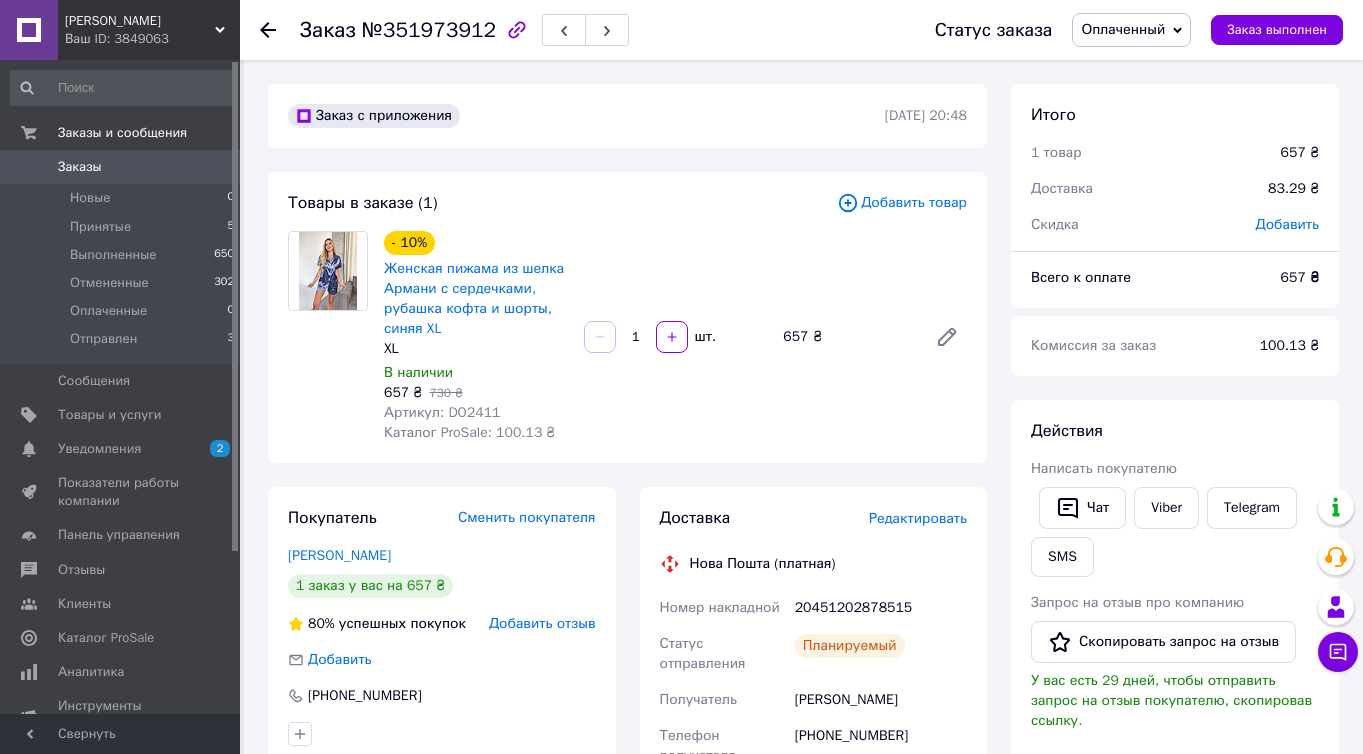 click on "Артикул: DO2411" at bounding box center [476, 413] 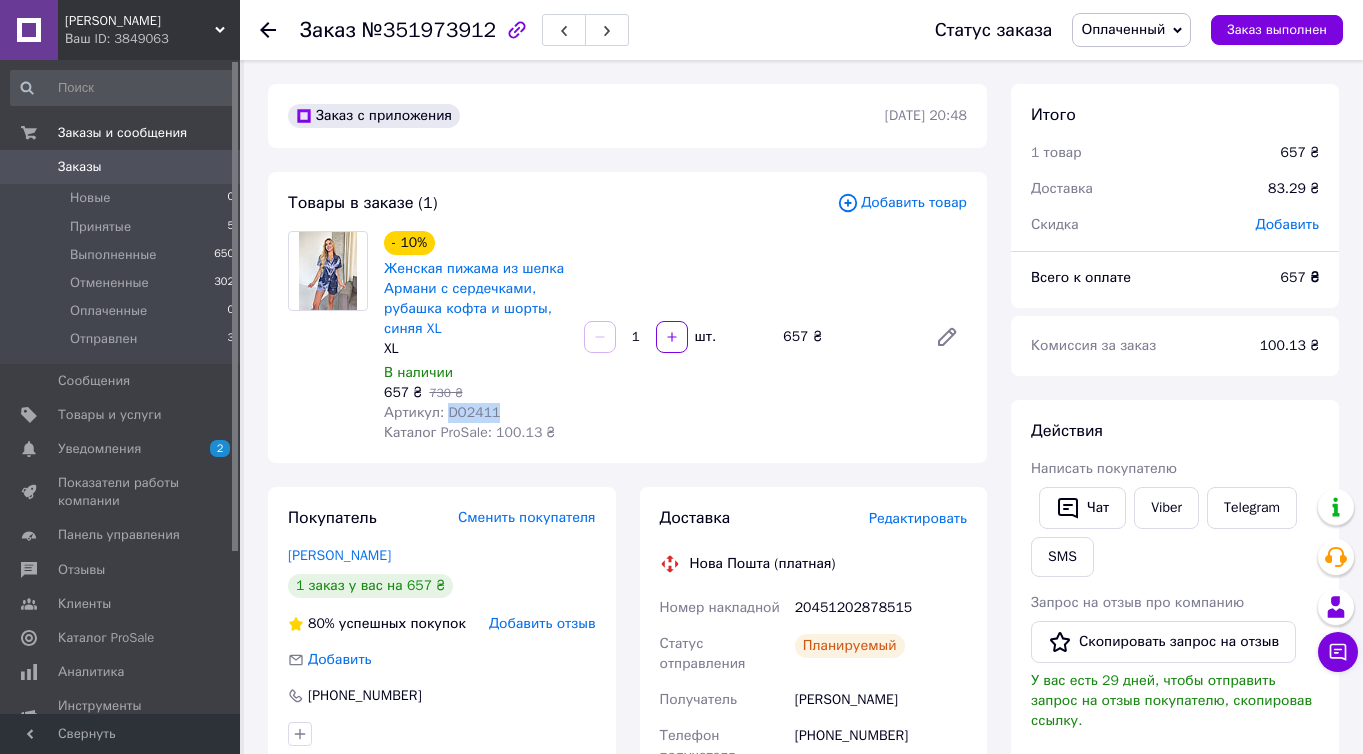 click on "Артикул: DO2411" at bounding box center [476, 413] 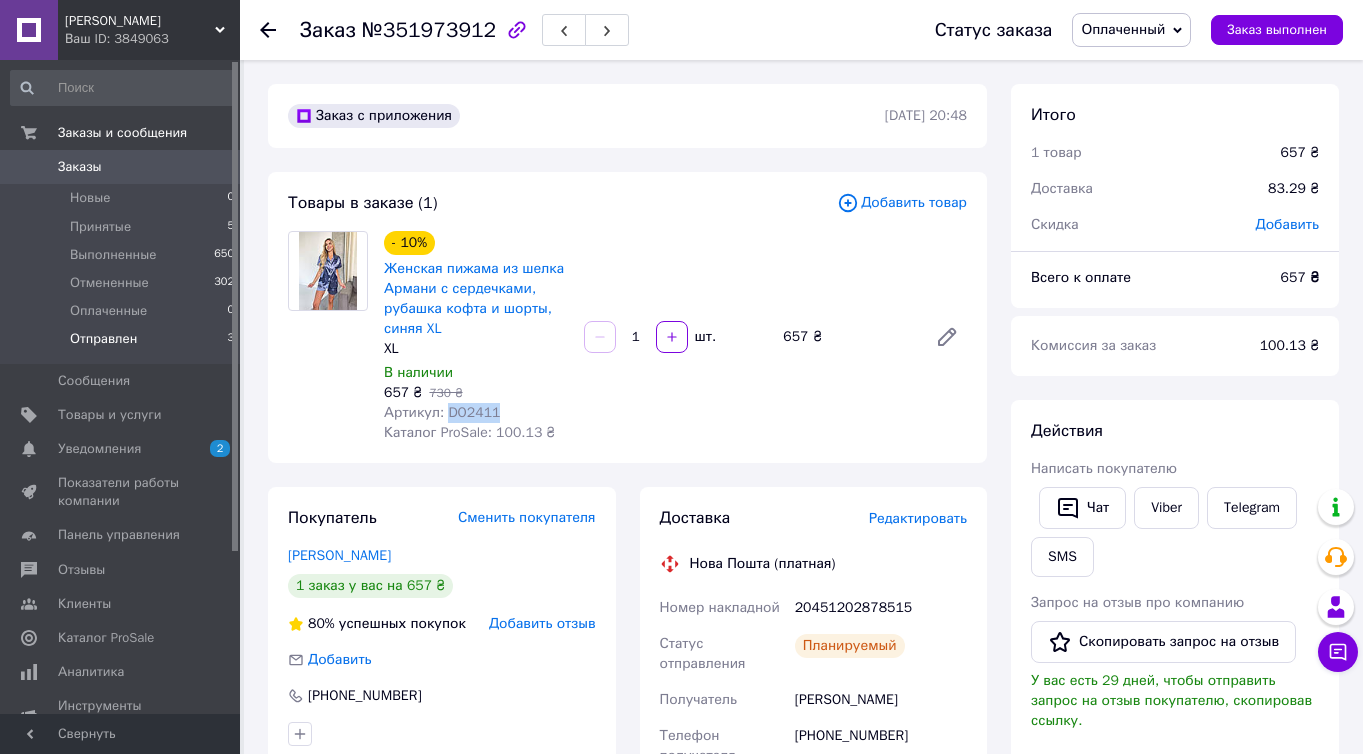 copy on "DO2411" 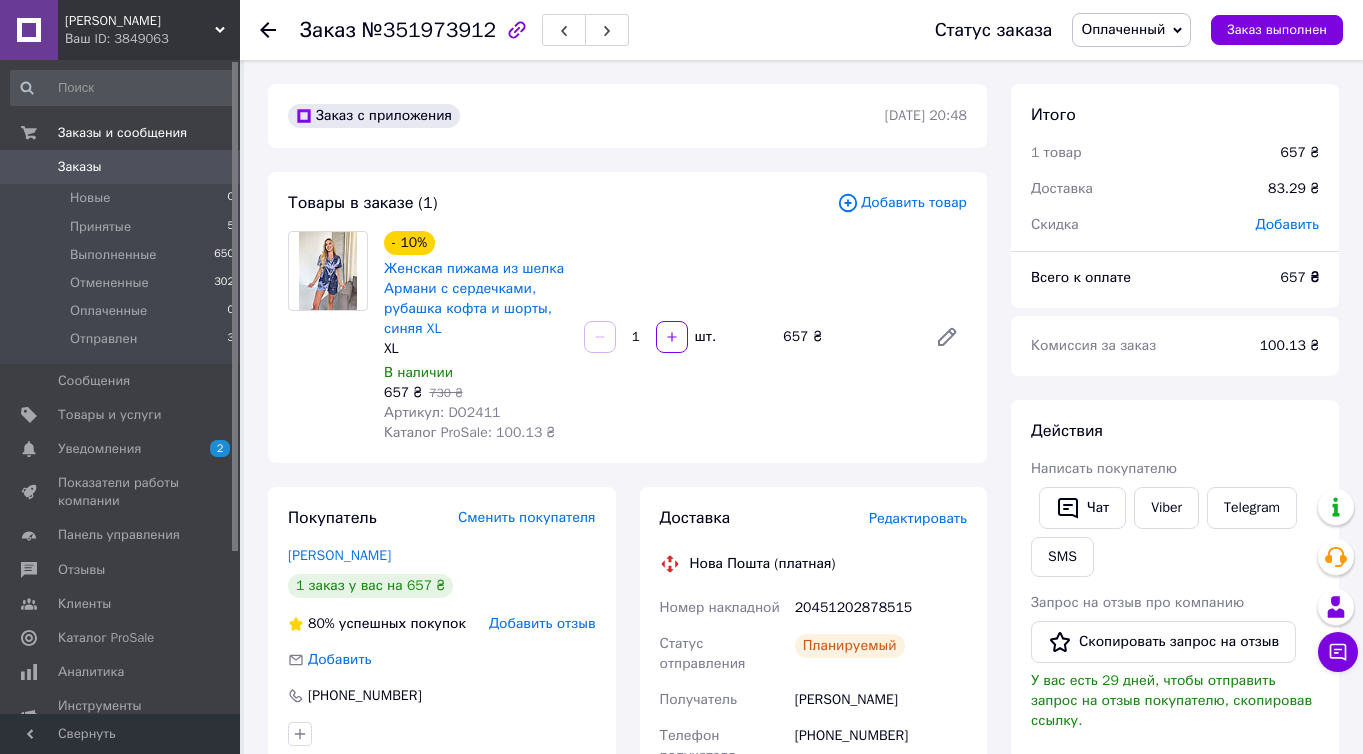 click on "20451202878515" at bounding box center [881, 608] 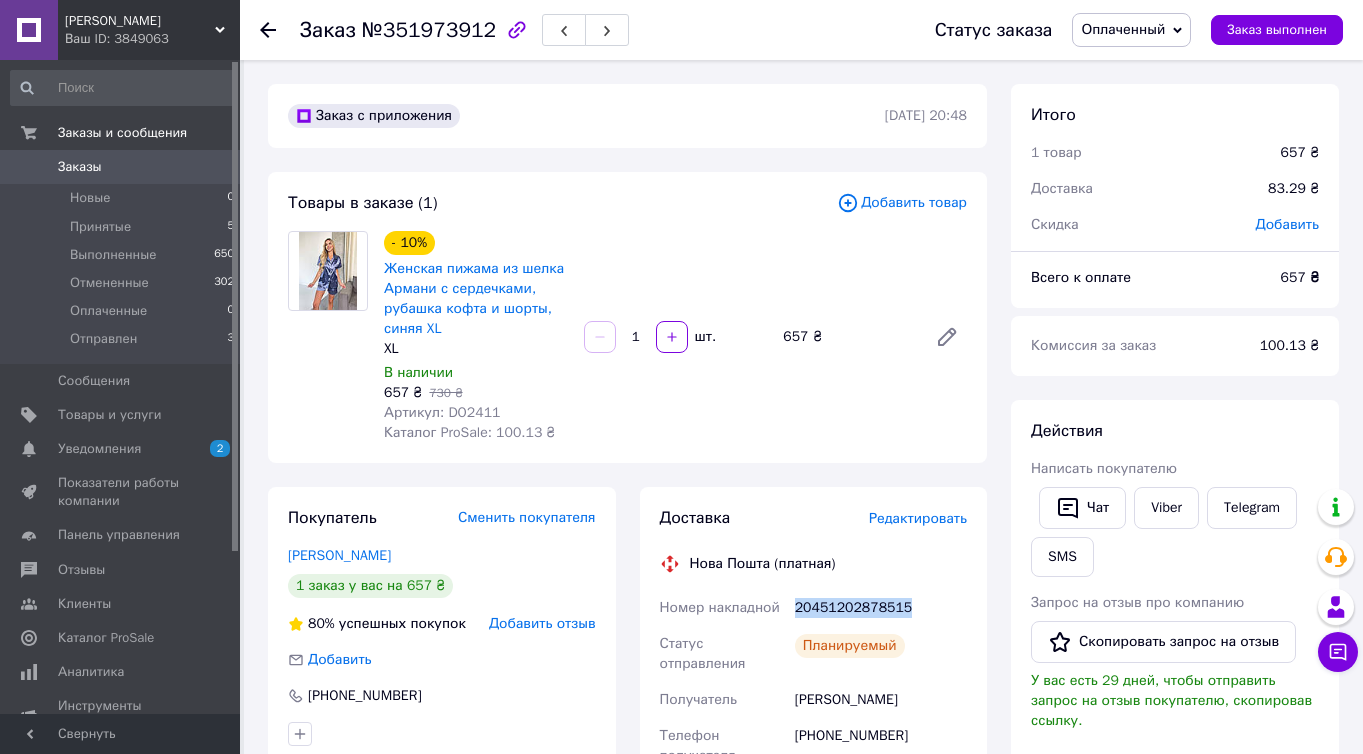 click on "20451202878515" at bounding box center [881, 608] 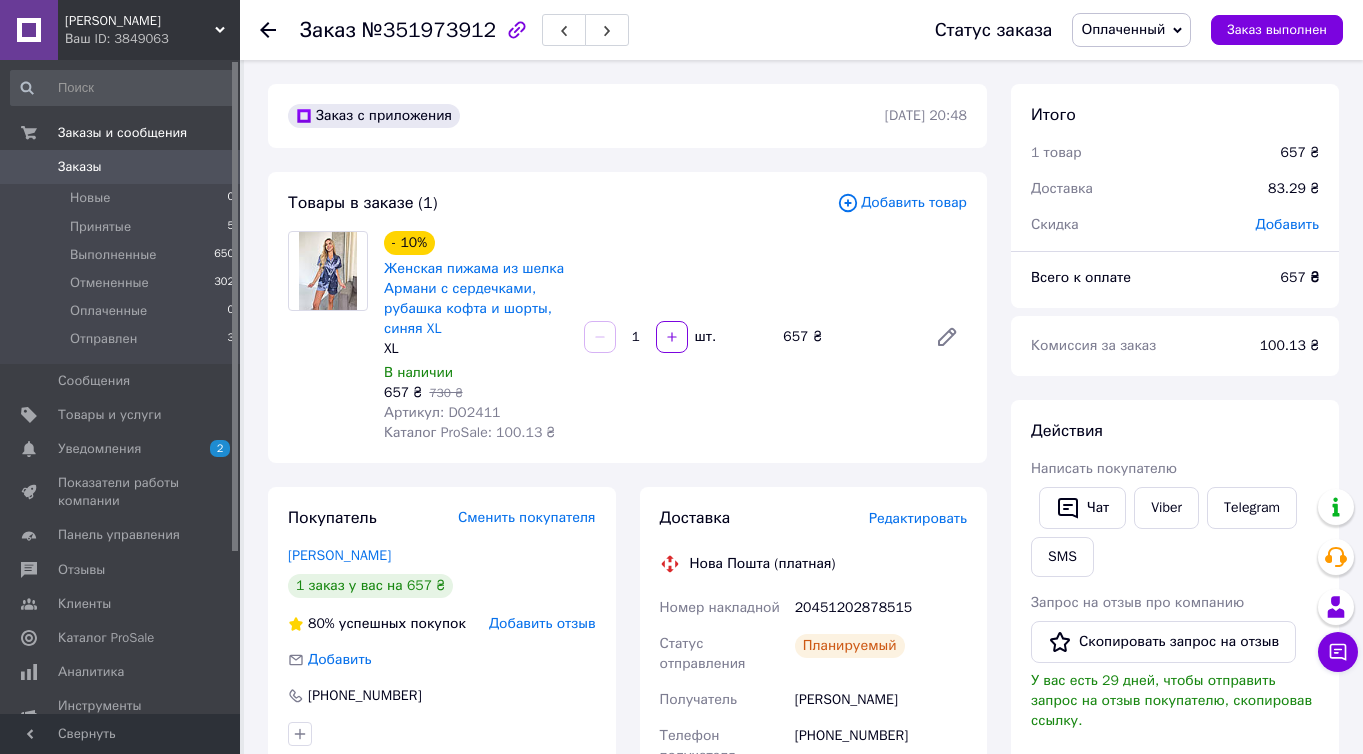 click on "№351973912" at bounding box center (429, 30) 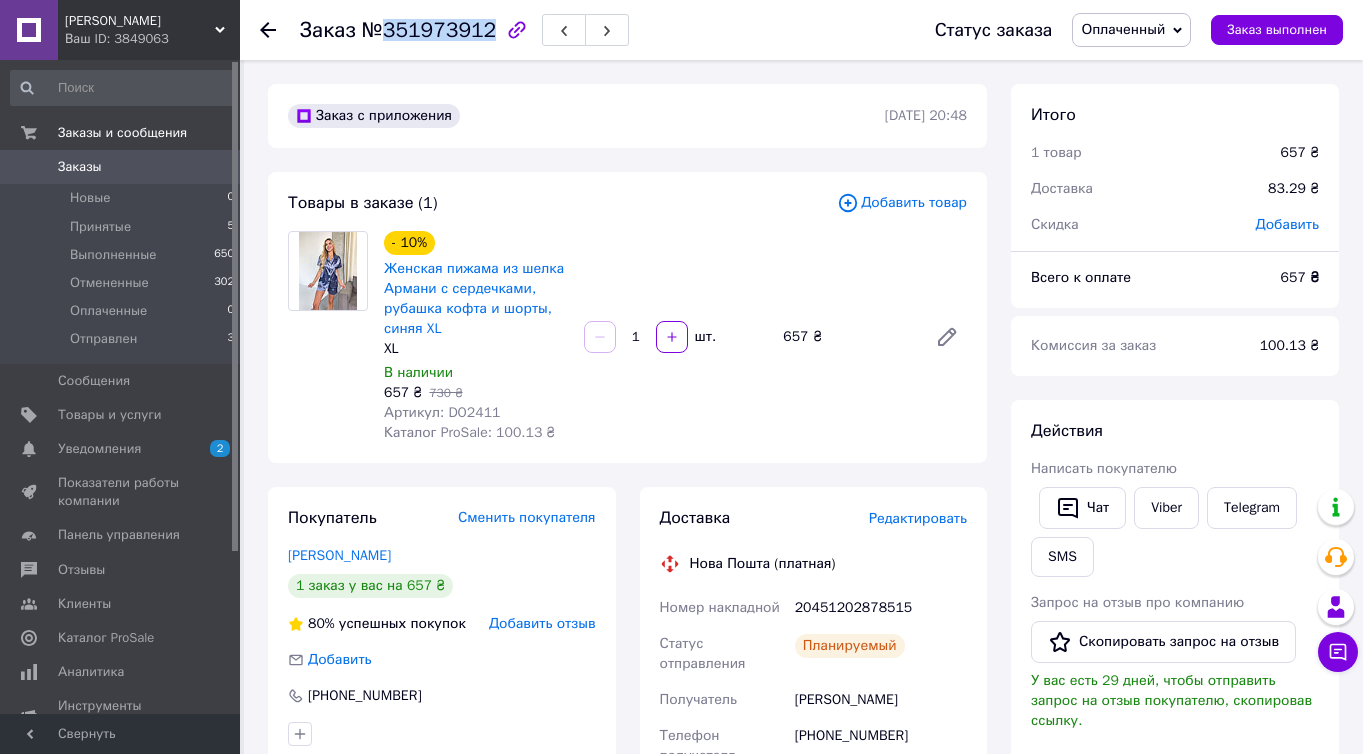 click on "№351973912" at bounding box center (429, 30) 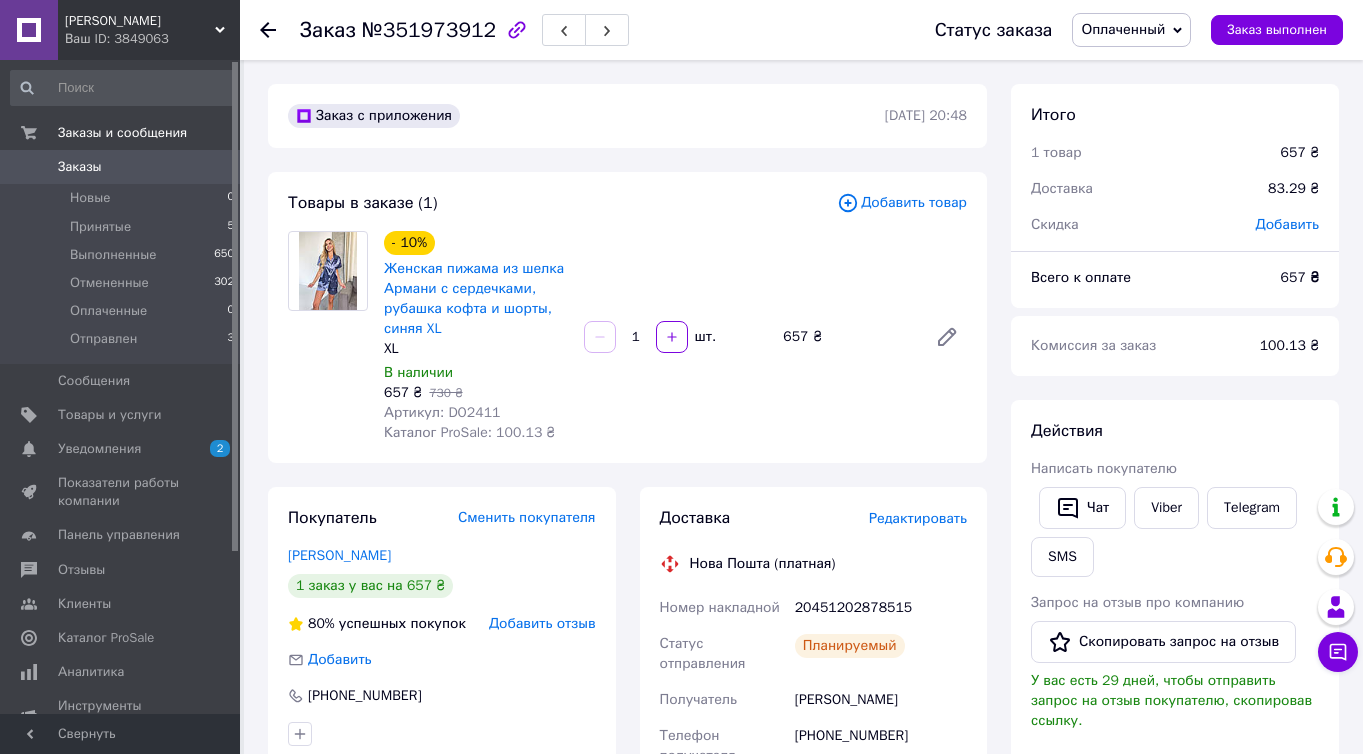 click on "Товары в заказе (1) Добавить товар - 10% Женская пижама из шелка Армани с сердечками, рубашка кофта и шорты, синяя XL XL В наличии 657 ₴   730 ₴ Артикул: DO2411 Каталог ProSale: 100.13 ₴  1   шт. 657 ₴" at bounding box center [627, 317] 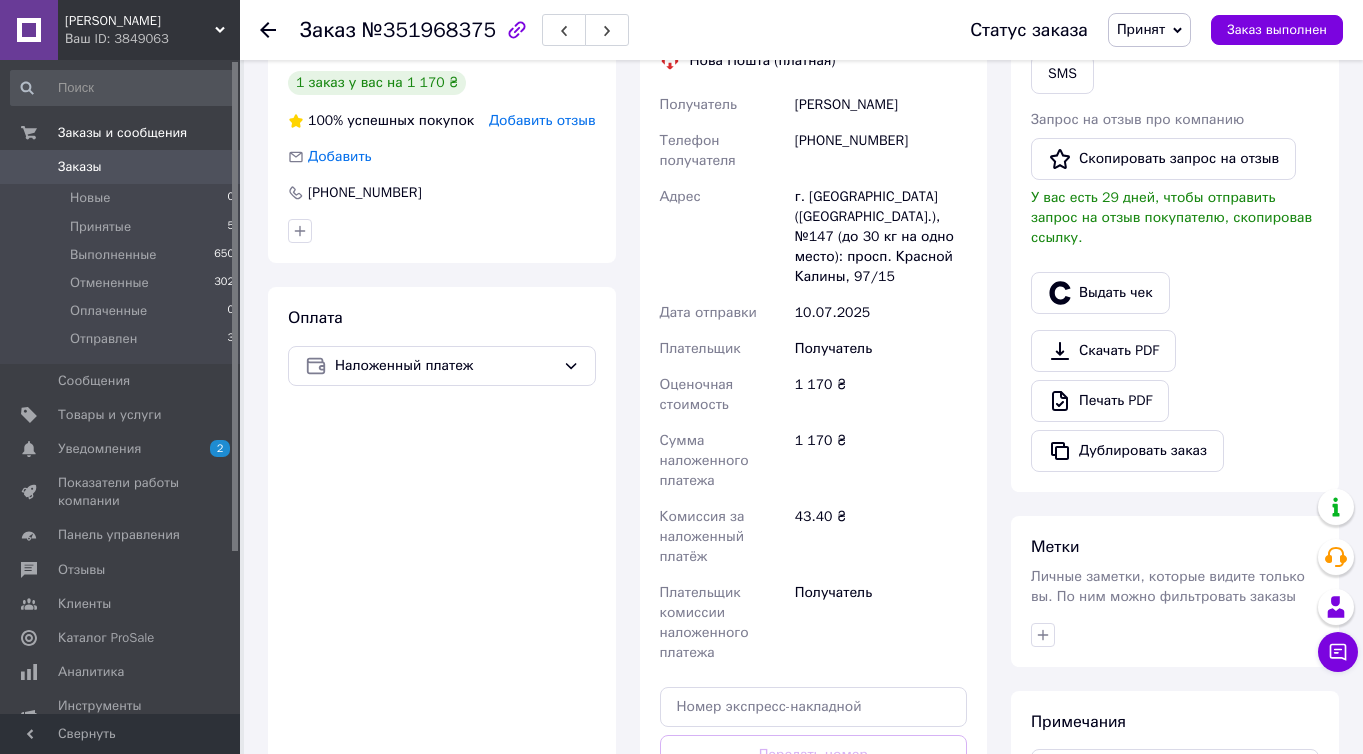 scroll, scrollTop: 704, scrollLeft: 0, axis: vertical 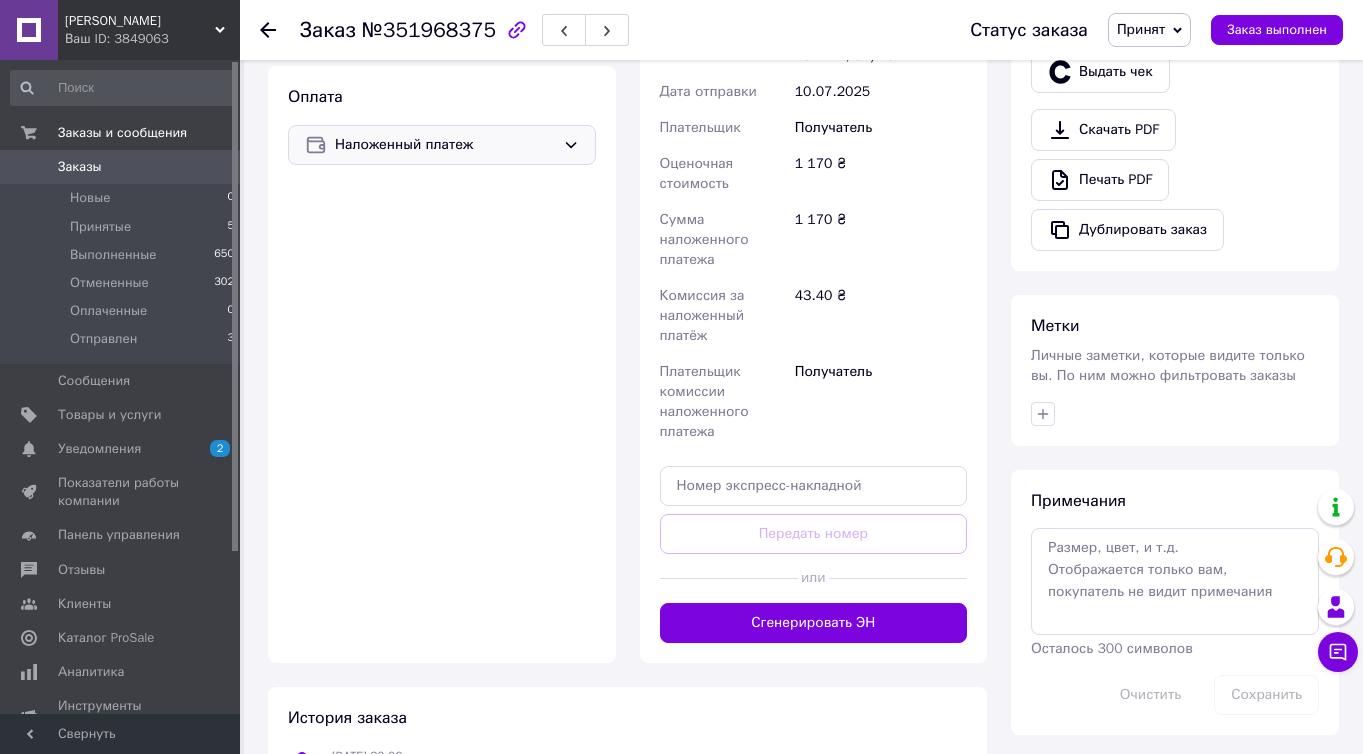 click on "Наложенный платеж" at bounding box center (445, 145) 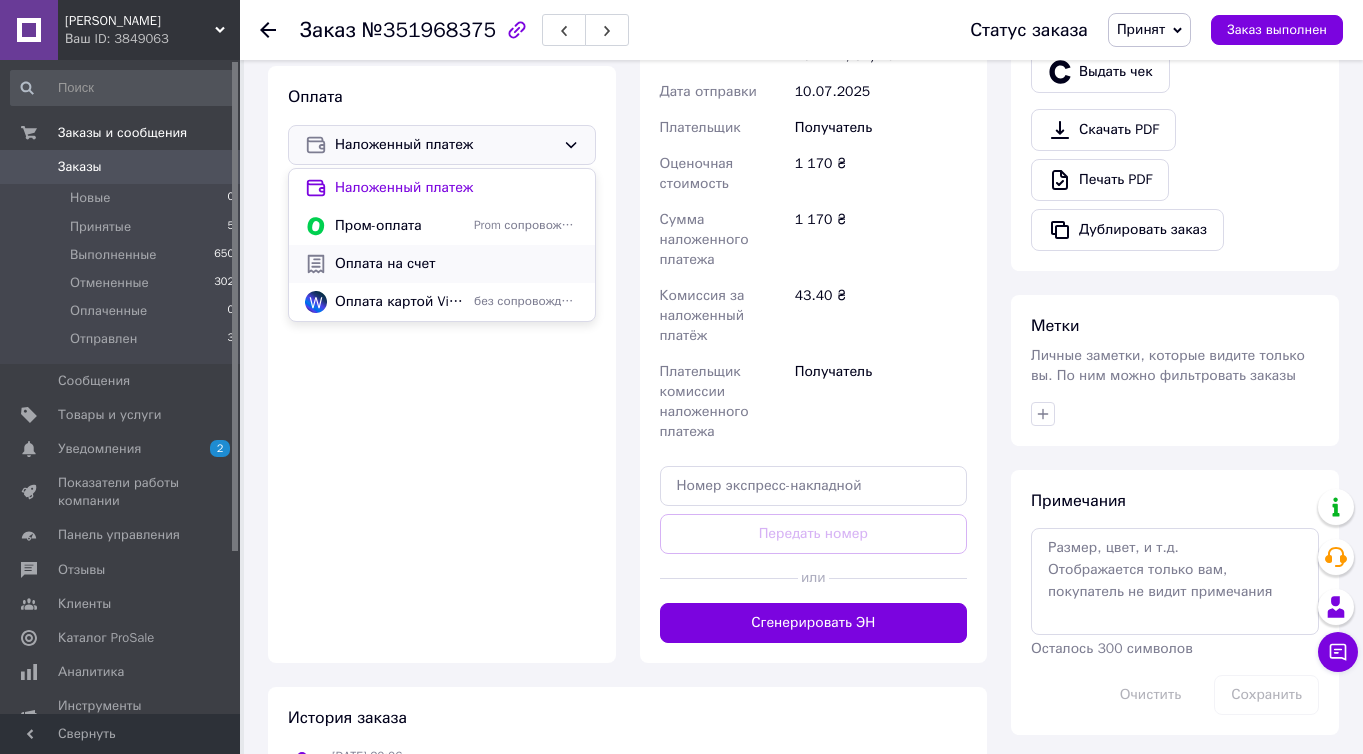 click on "Оплата на счет" at bounding box center (457, 264) 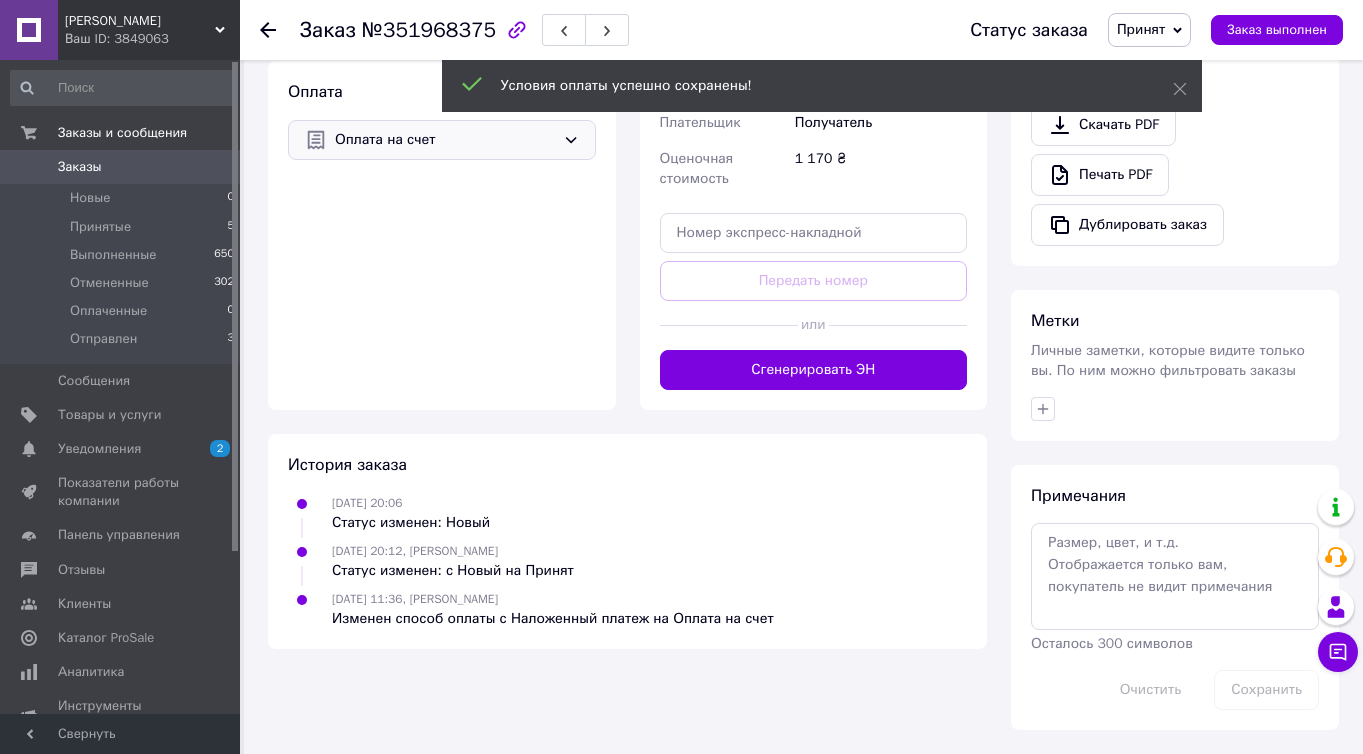 scroll, scrollTop: 708, scrollLeft: 0, axis: vertical 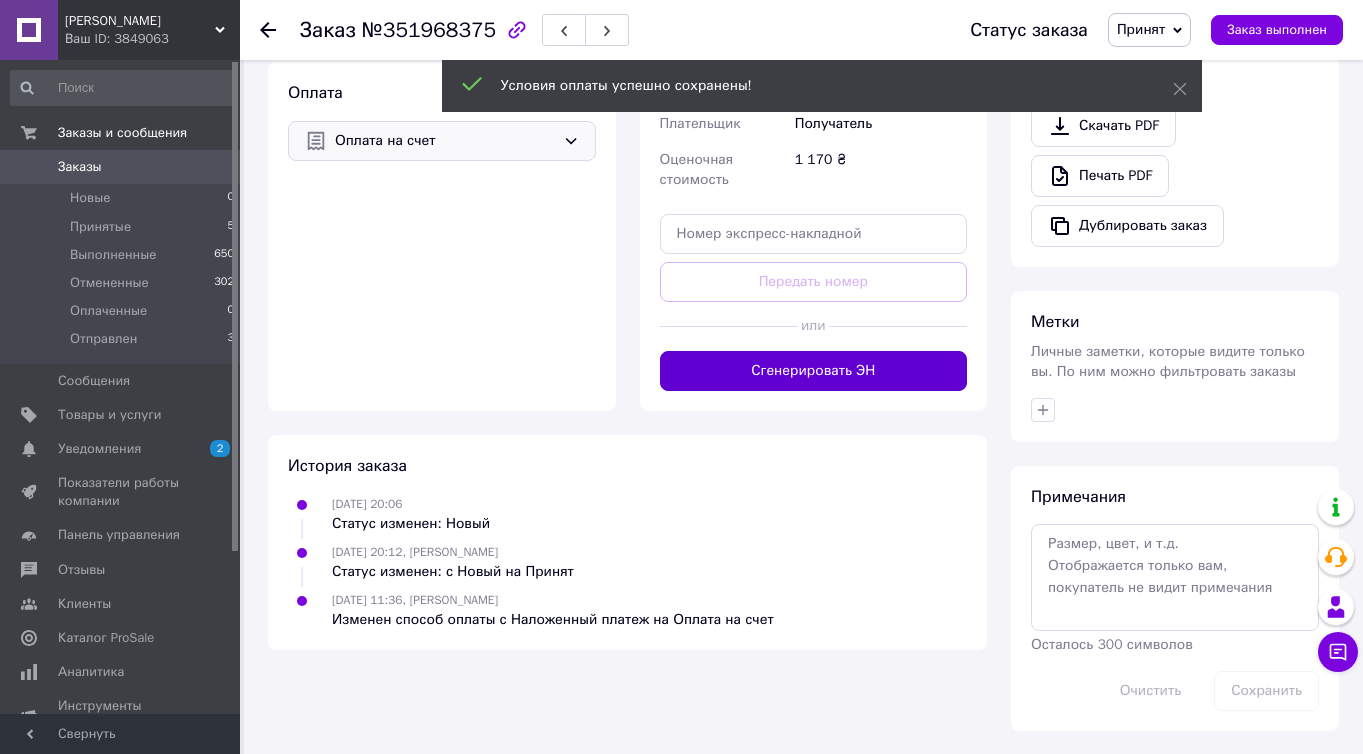 click on "Сгенерировать ЭН" at bounding box center [814, 371] 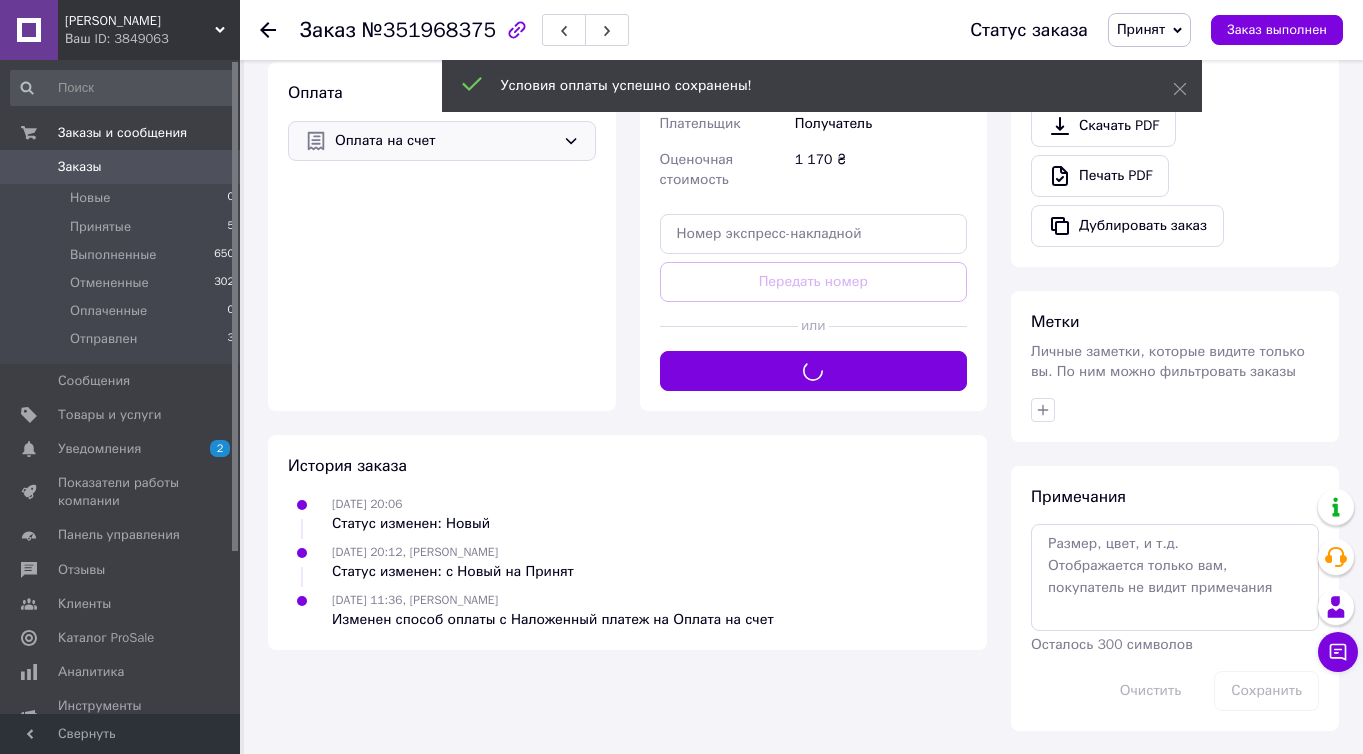 scroll, scrollTop: 0, scrollLeft: 0, axis: both 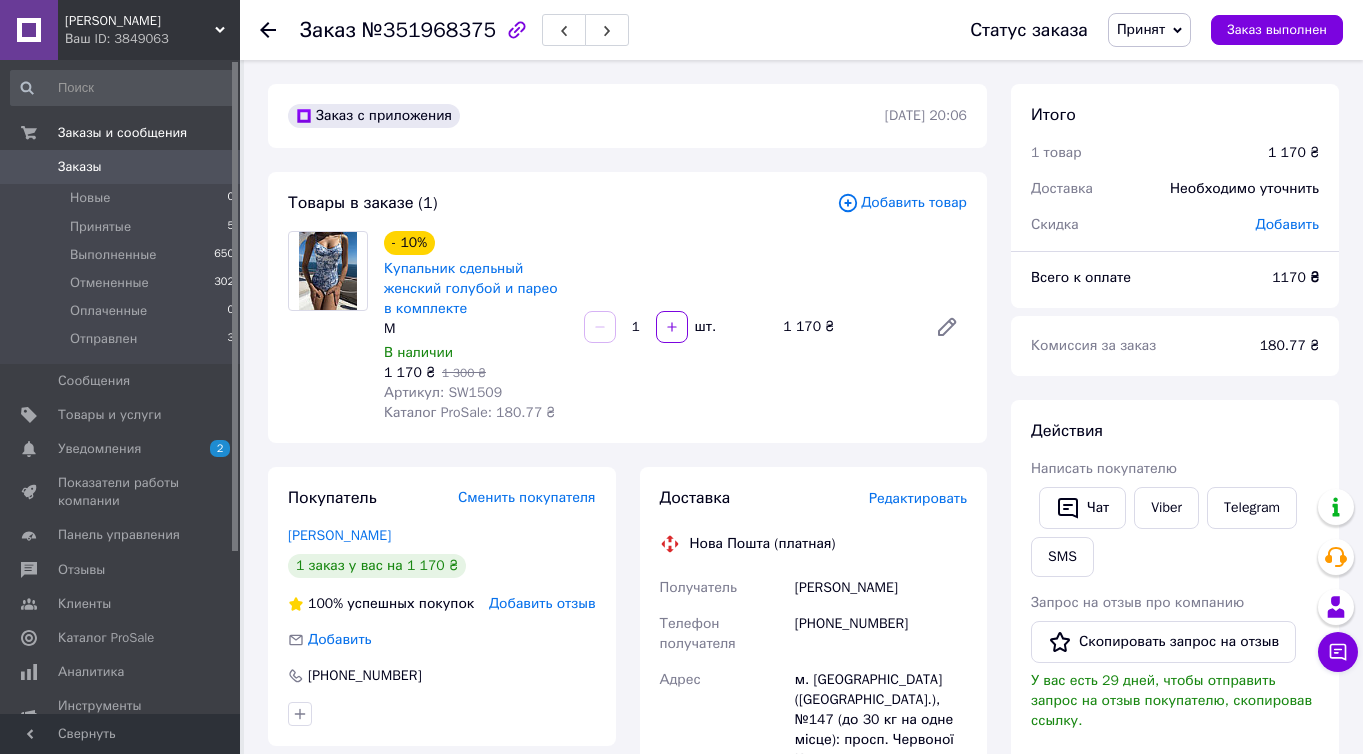 click on "Артикул: SW1509" at bounding box center (443, 392) 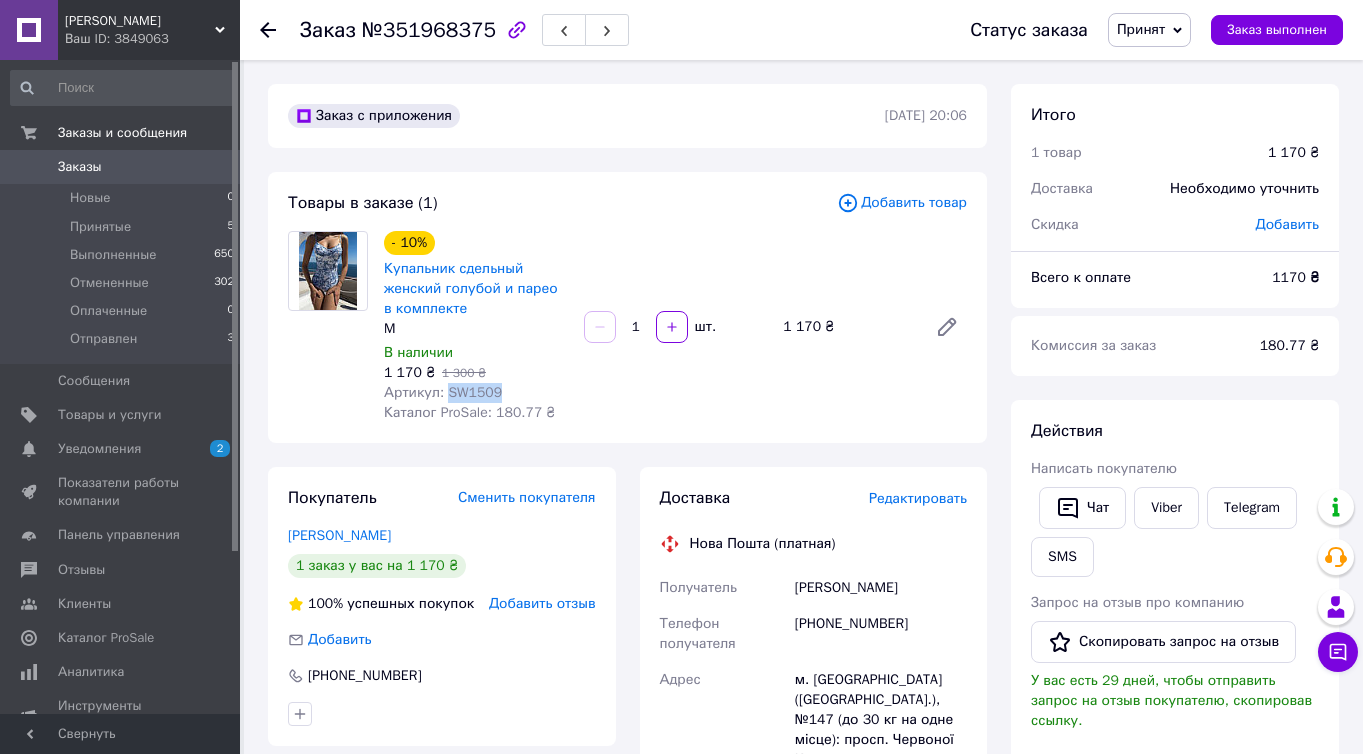 click on "Артикул: SW1509" at bounding box center [443, 392] 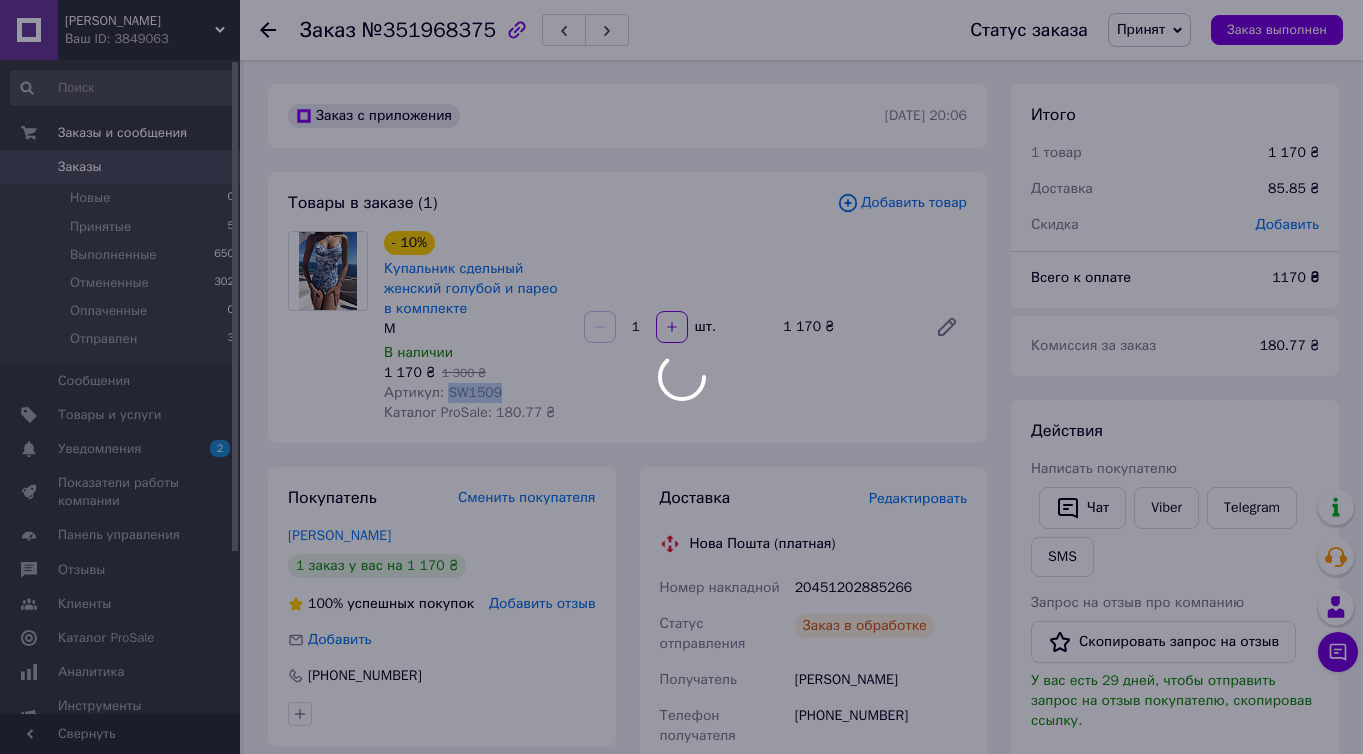 copy on "SW1509" 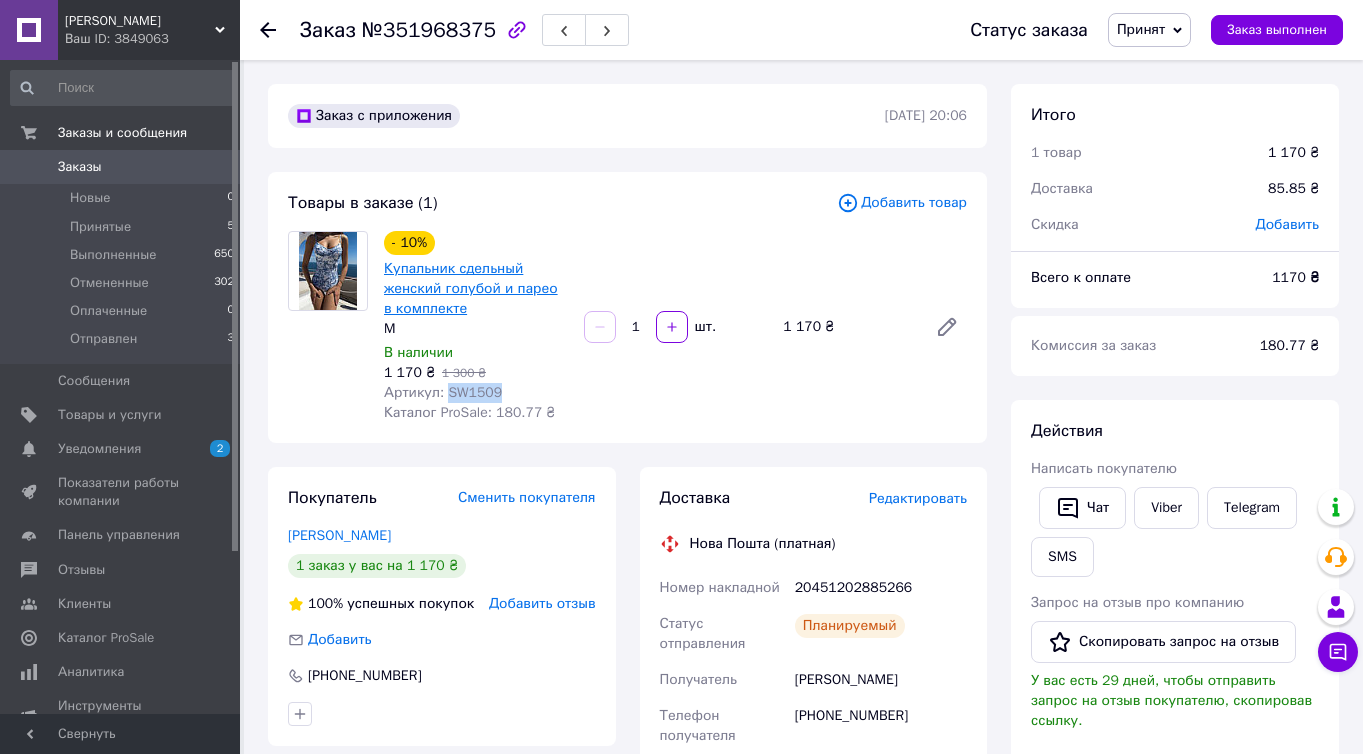 click on "Купальник сдельный женский голубой и парео в комплекте" at bounding box center (471, 288) 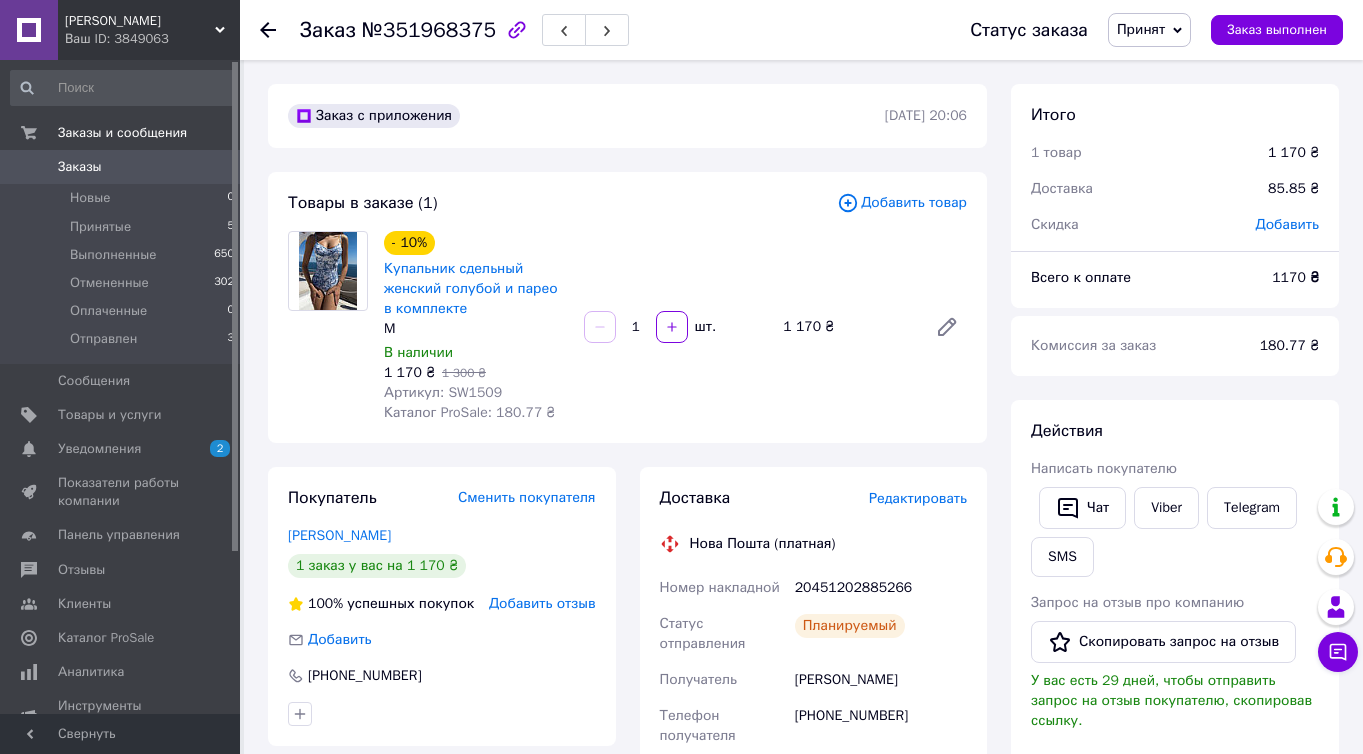 click on "Написать покупателю" at bounding box center [1104, 468] 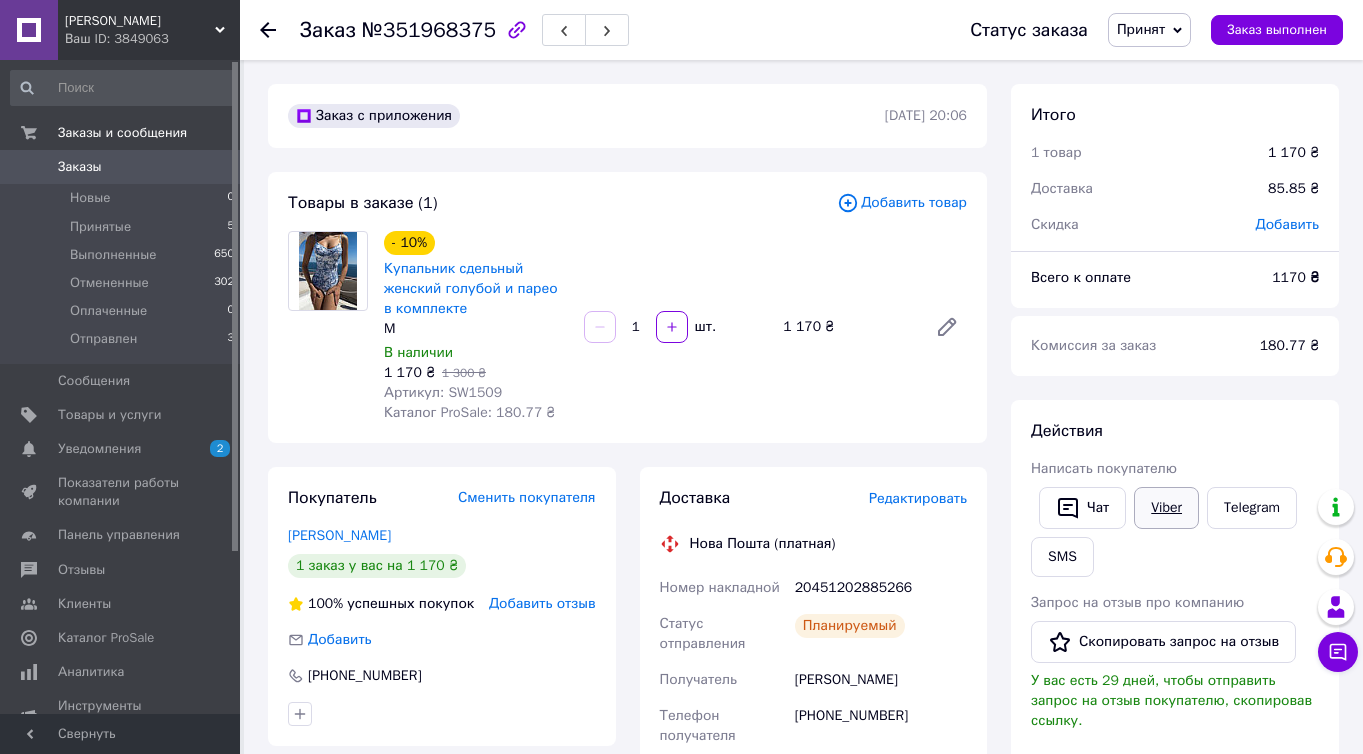 click on "Viber" at bounding box center (1166, 508) 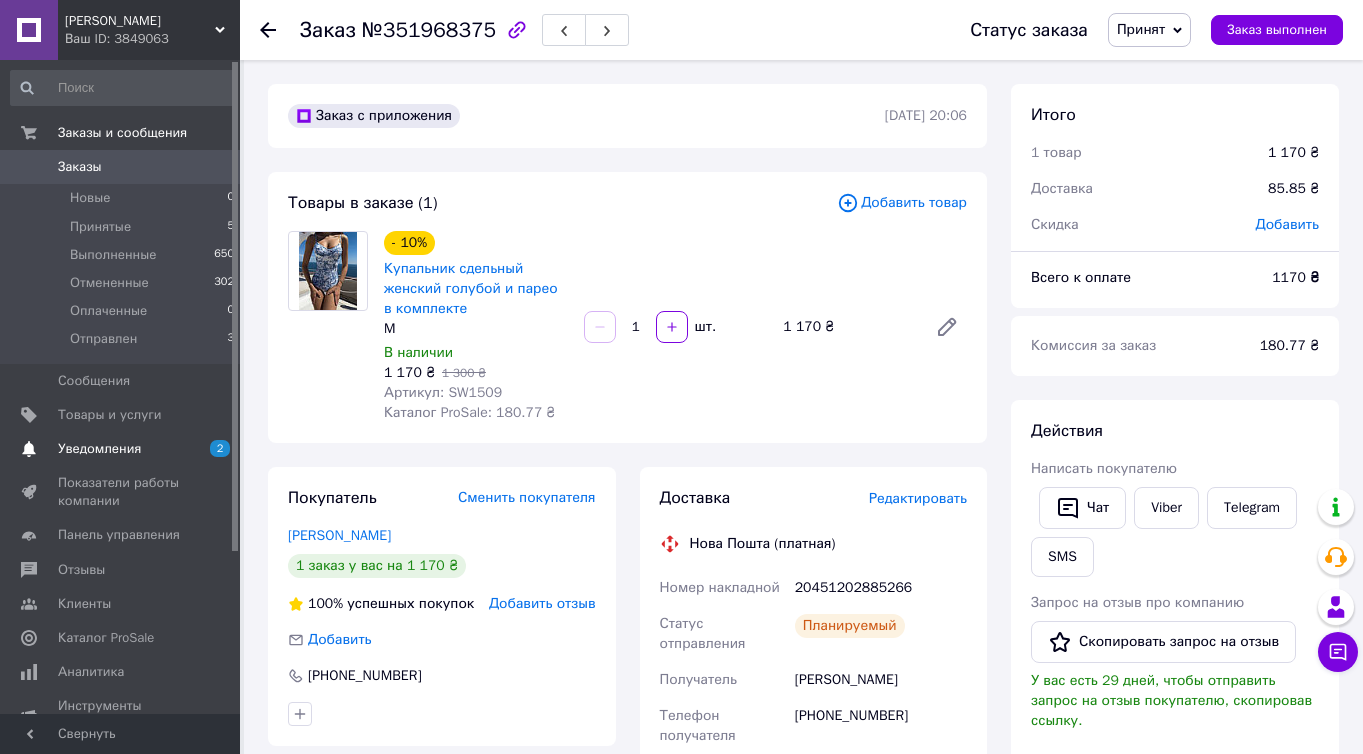 click on "Уведомления" at bounding box center (99, 449) 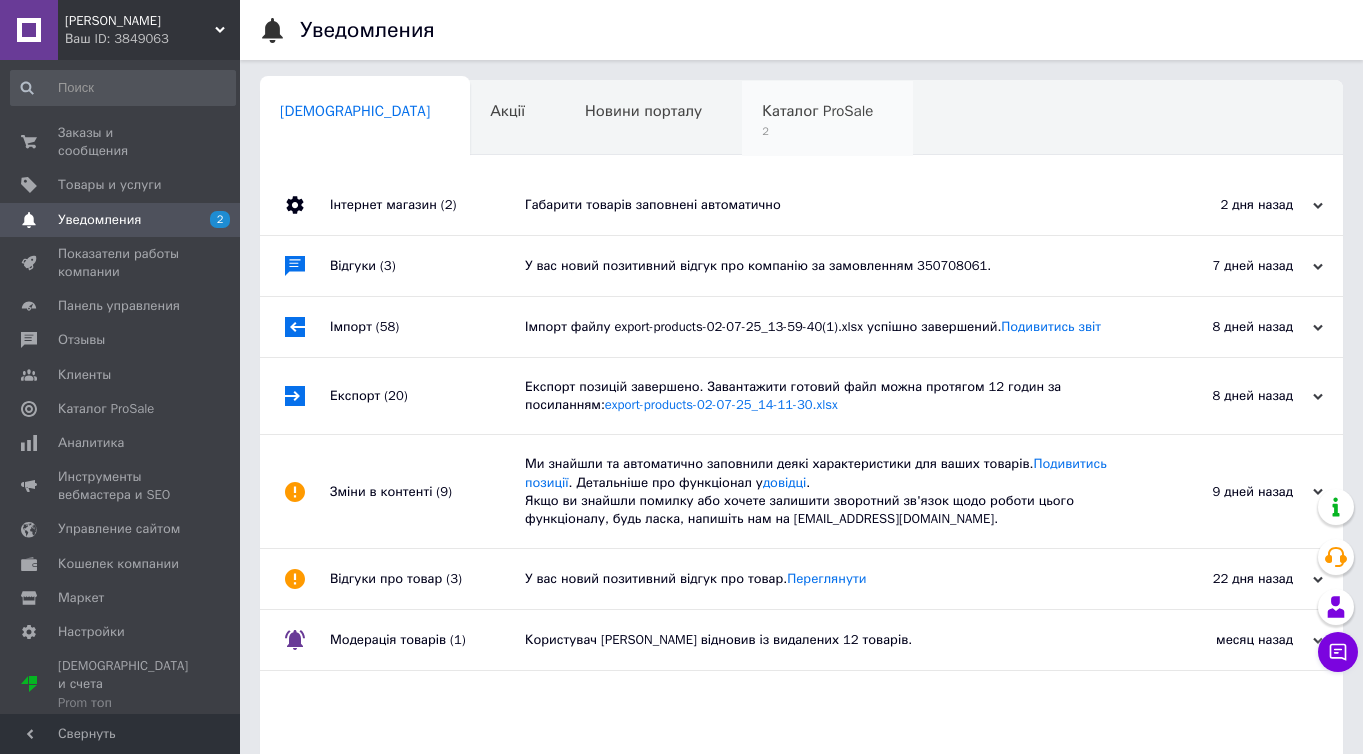 click on "Каталог ProSale 2" at bounding box center [827, 119] 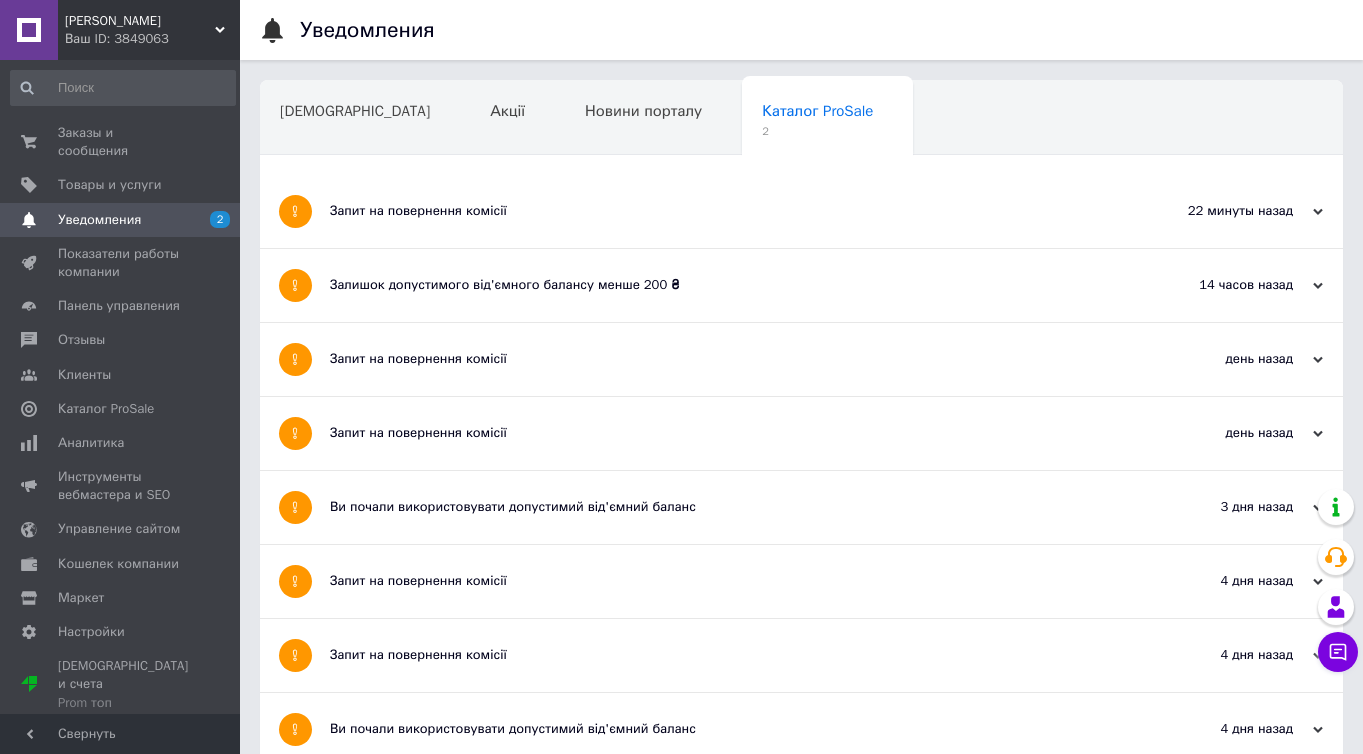 click on "Залишок допустимого від'ємного балансу менше 200 ₴" at bounding box center [726, 285] 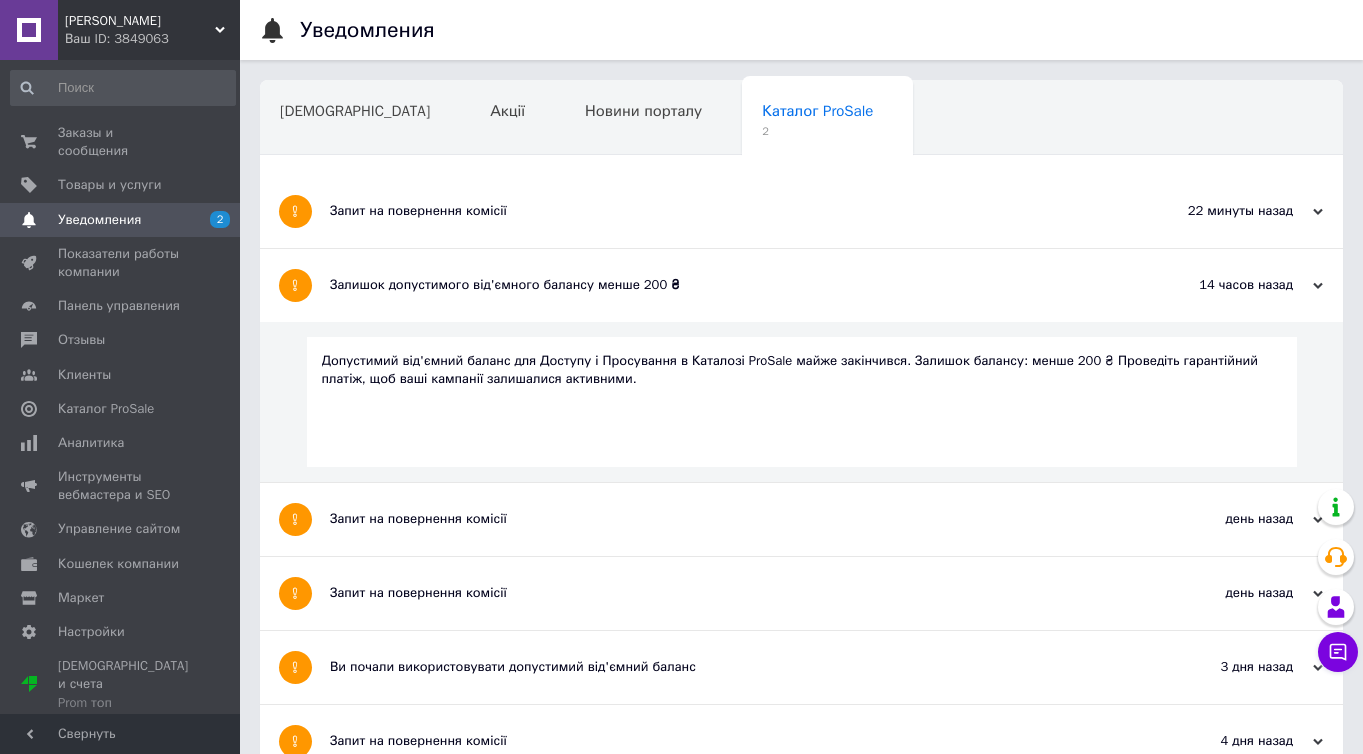 click on "Запит на повернення комісії" at bounding box center (726, 211) 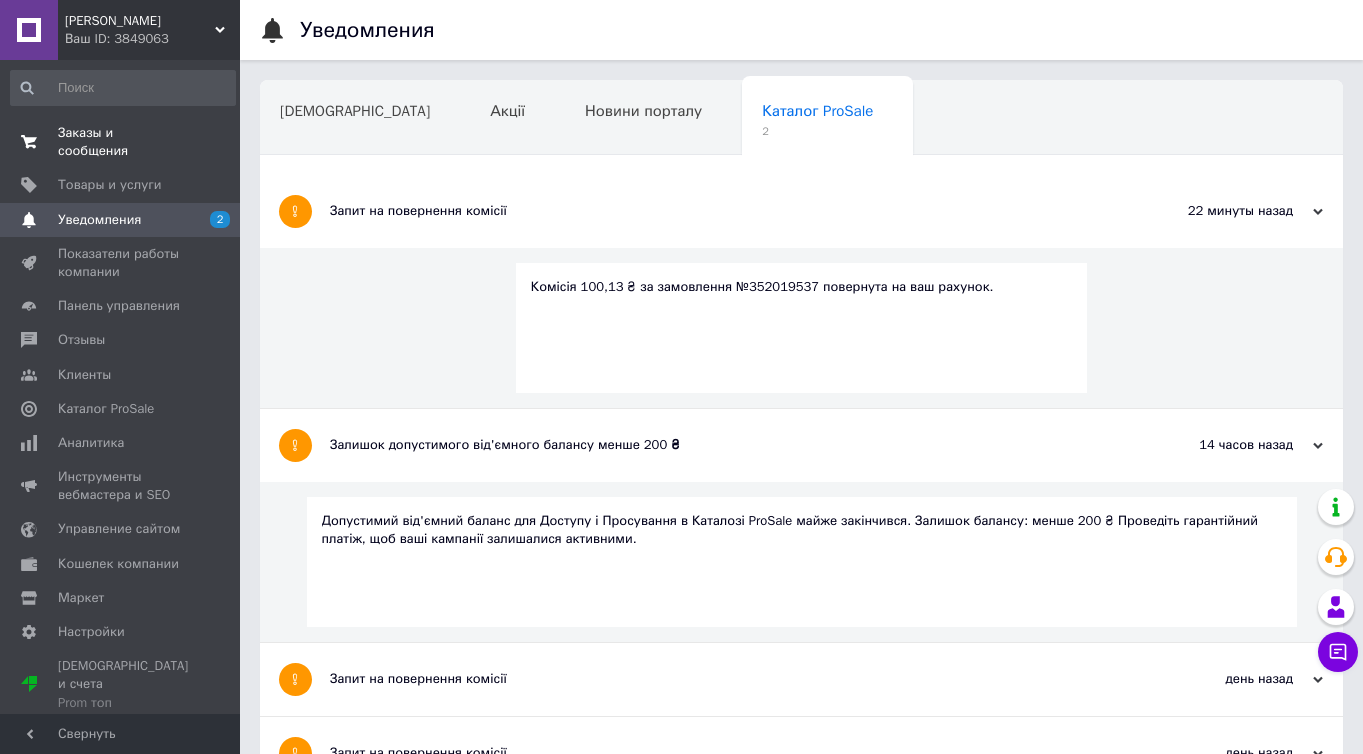 click on "Заказы и сообщения" at bounding box center [121, 142] 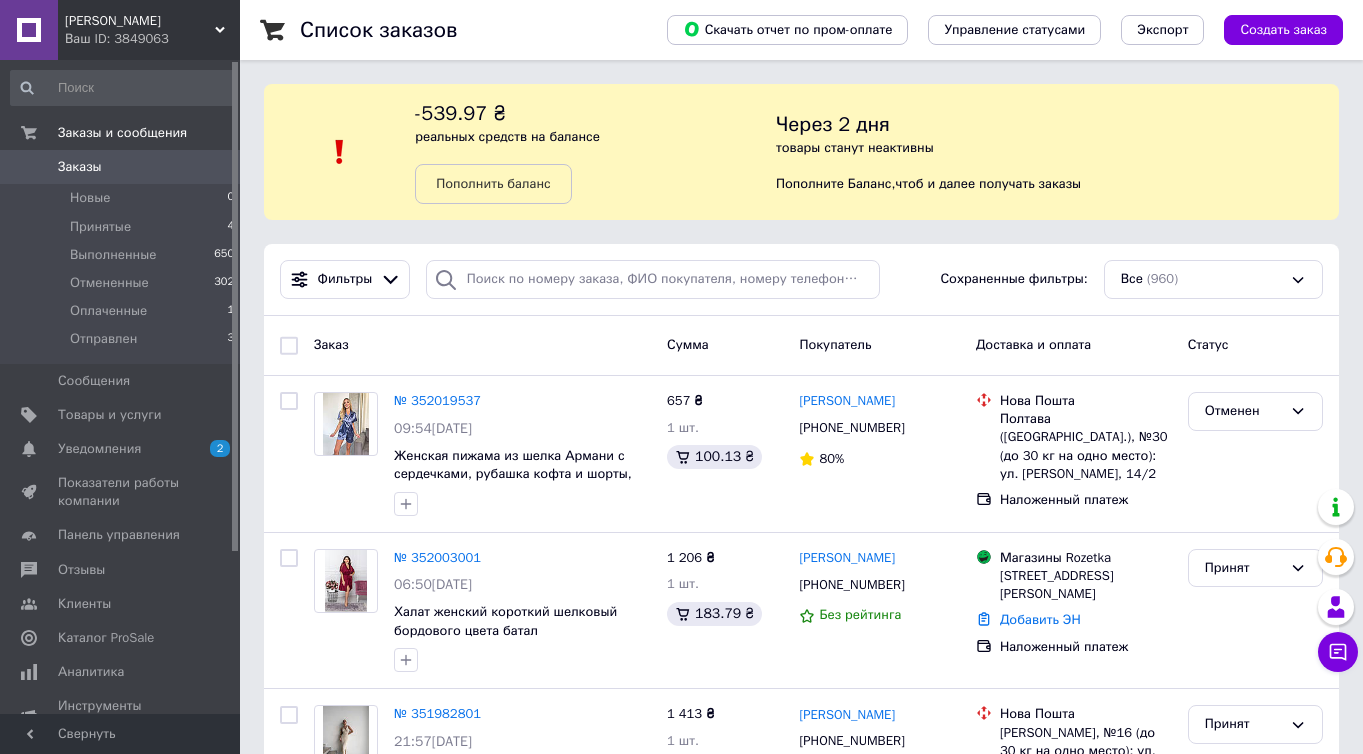 click on "Ваш ID: 3849063" at bounding box center [152, 39] 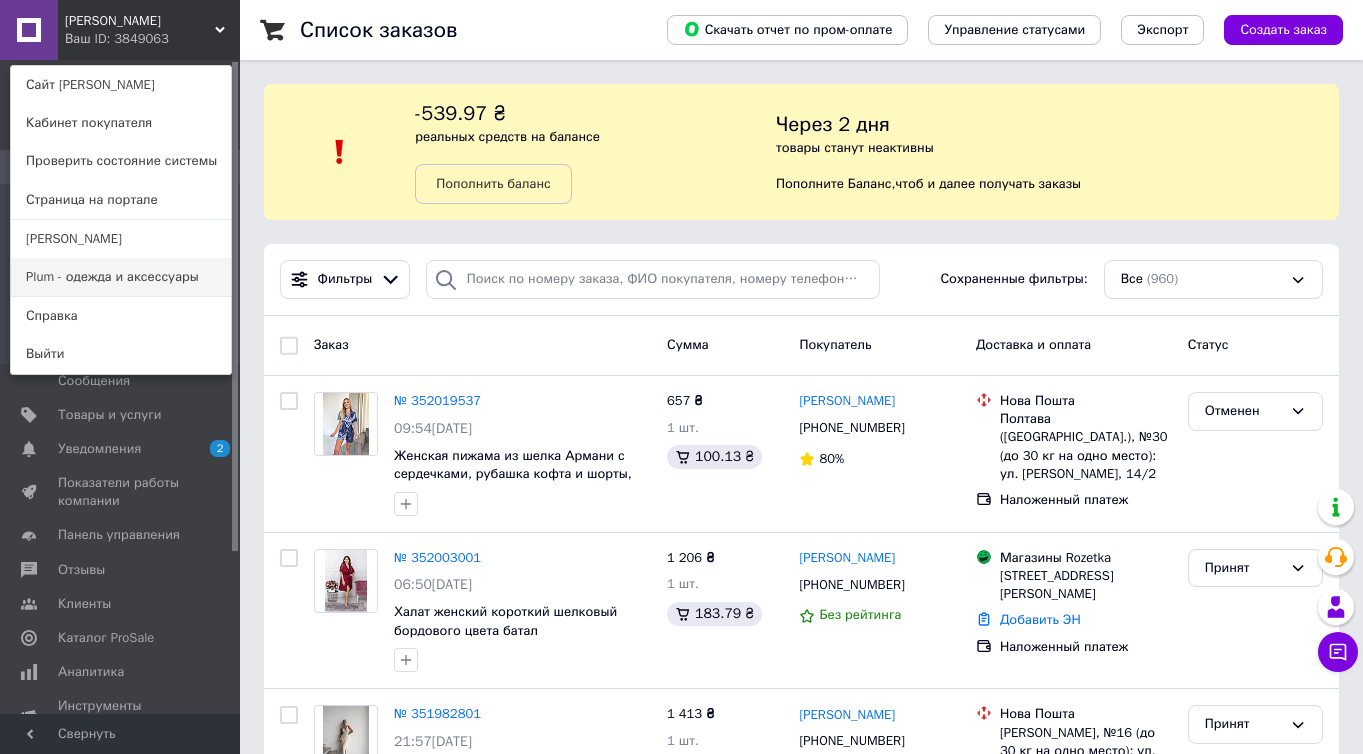click on "Plum - одежда и аксессуары" at bounding box center (121, 277) 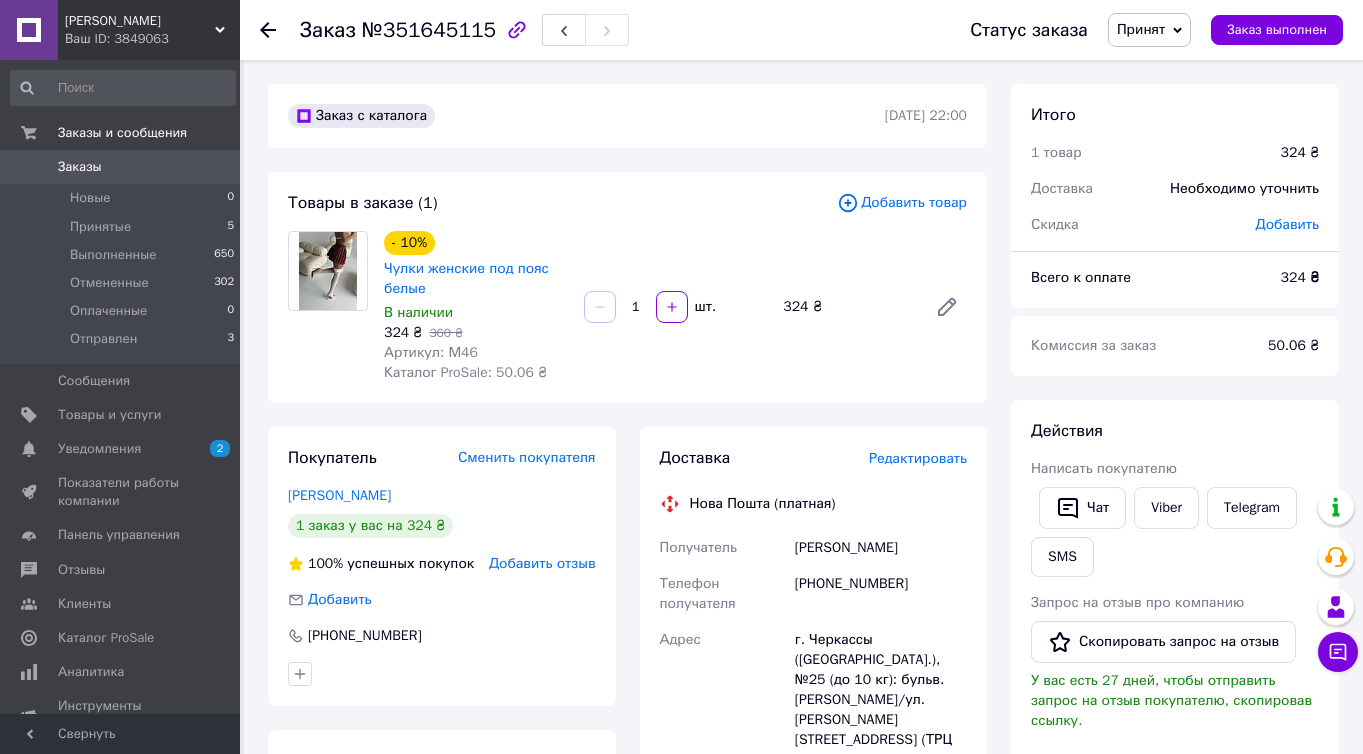 scroll, scrollTop: 0, scrollLeft: 0, axis: both 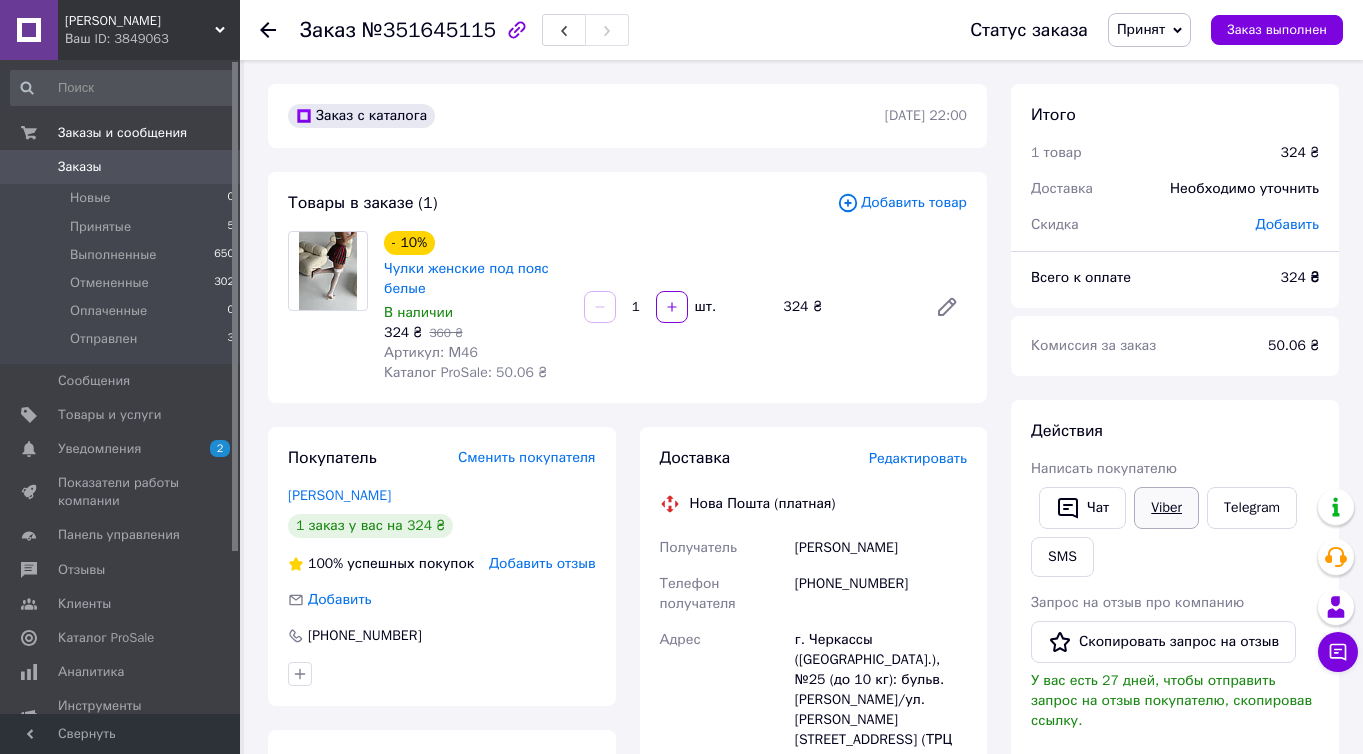 click on "Viber" at bounding box center [1166, 508] 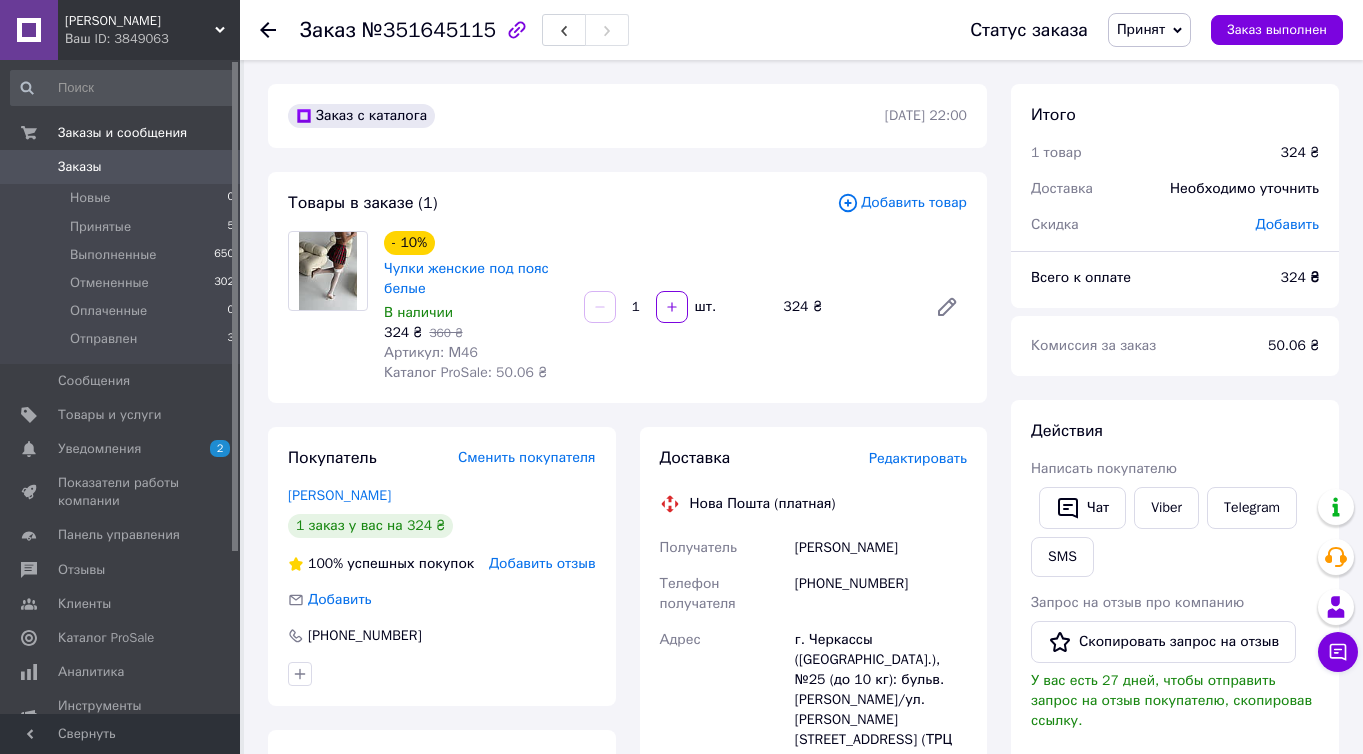 click on "- 10% Чулки женские под пояс белые В наличии 324 ₴   360 ₴ Артикул: М46 Каталог ProSale: 50.06 ₴  1   шт. 324 ₴" at bounding box center [675, 307] 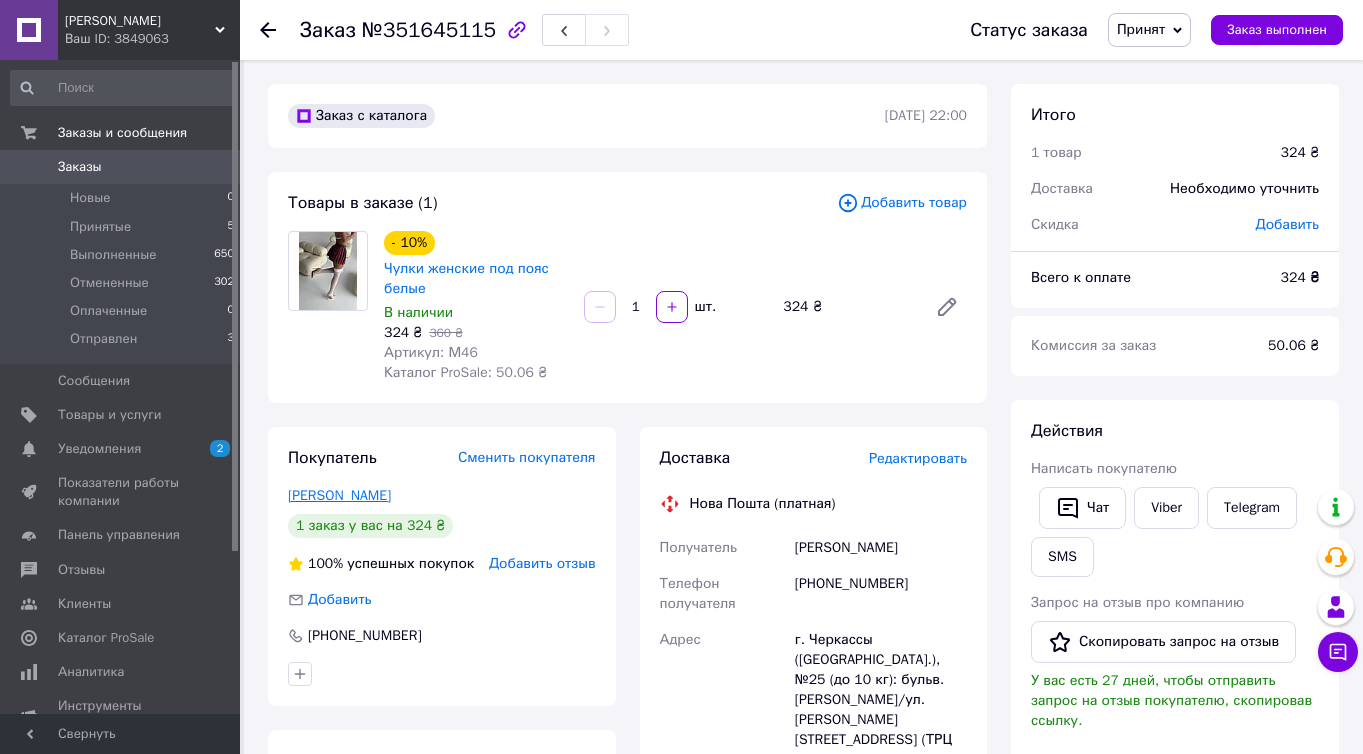 click on "[PERSON_NAME]" at bounding box center (339, 495) 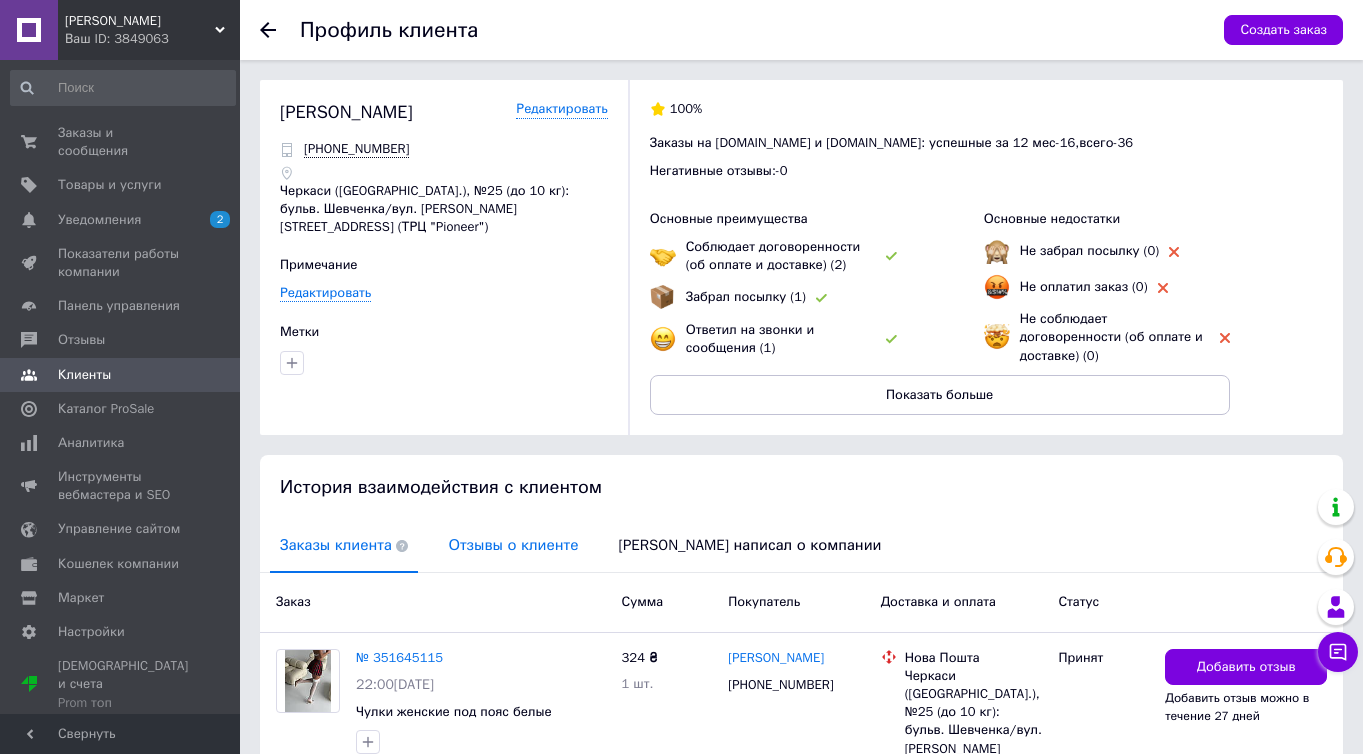 click on "Отзывы о клиенте" at bounding box center (513, 545) 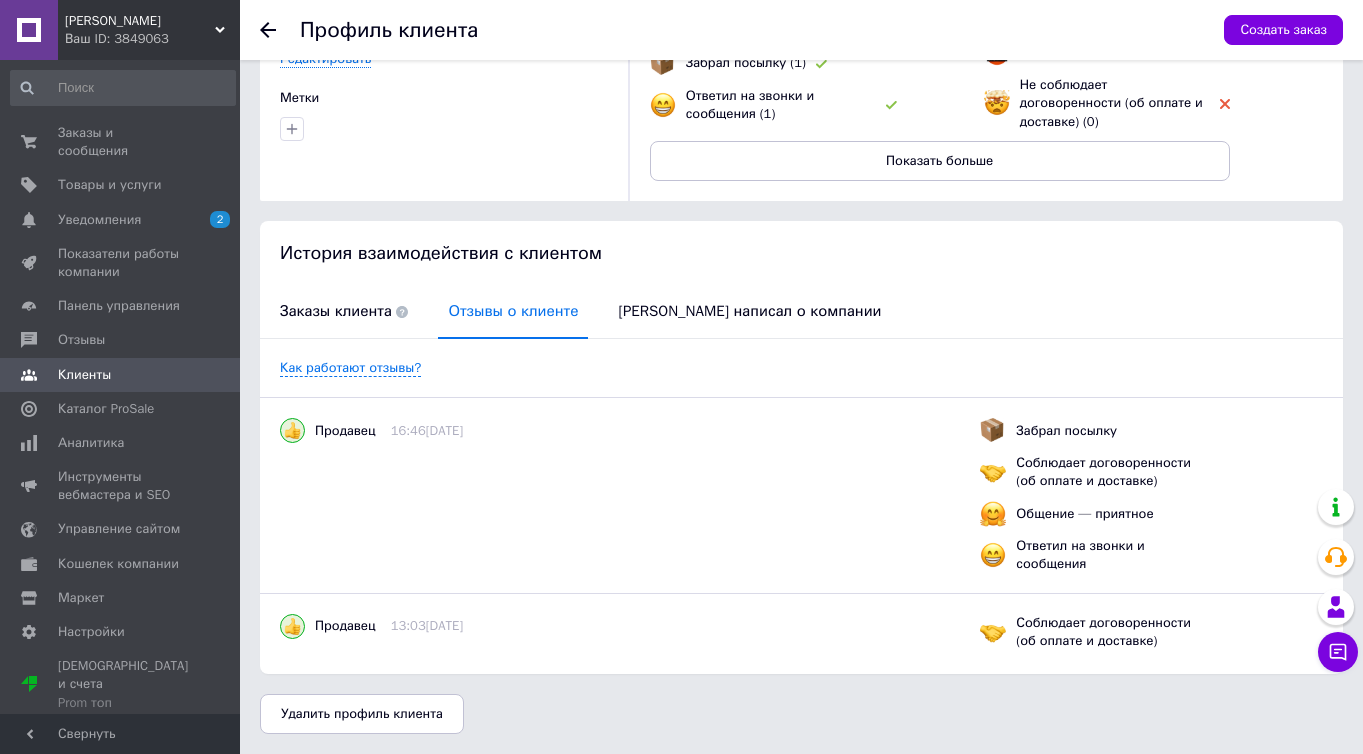 scroll, scrollTop: 0, scrollLeft: 0, axis: both 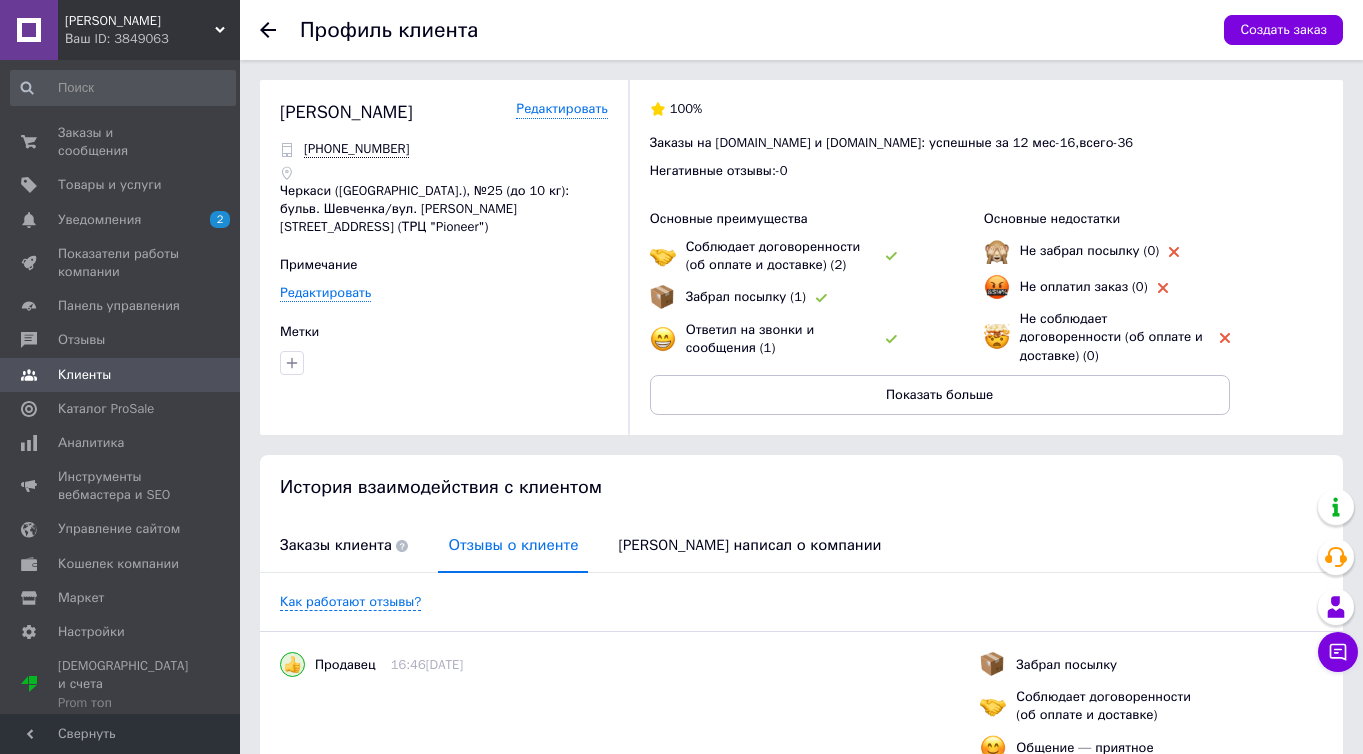 click at bounding box center [280, 30] 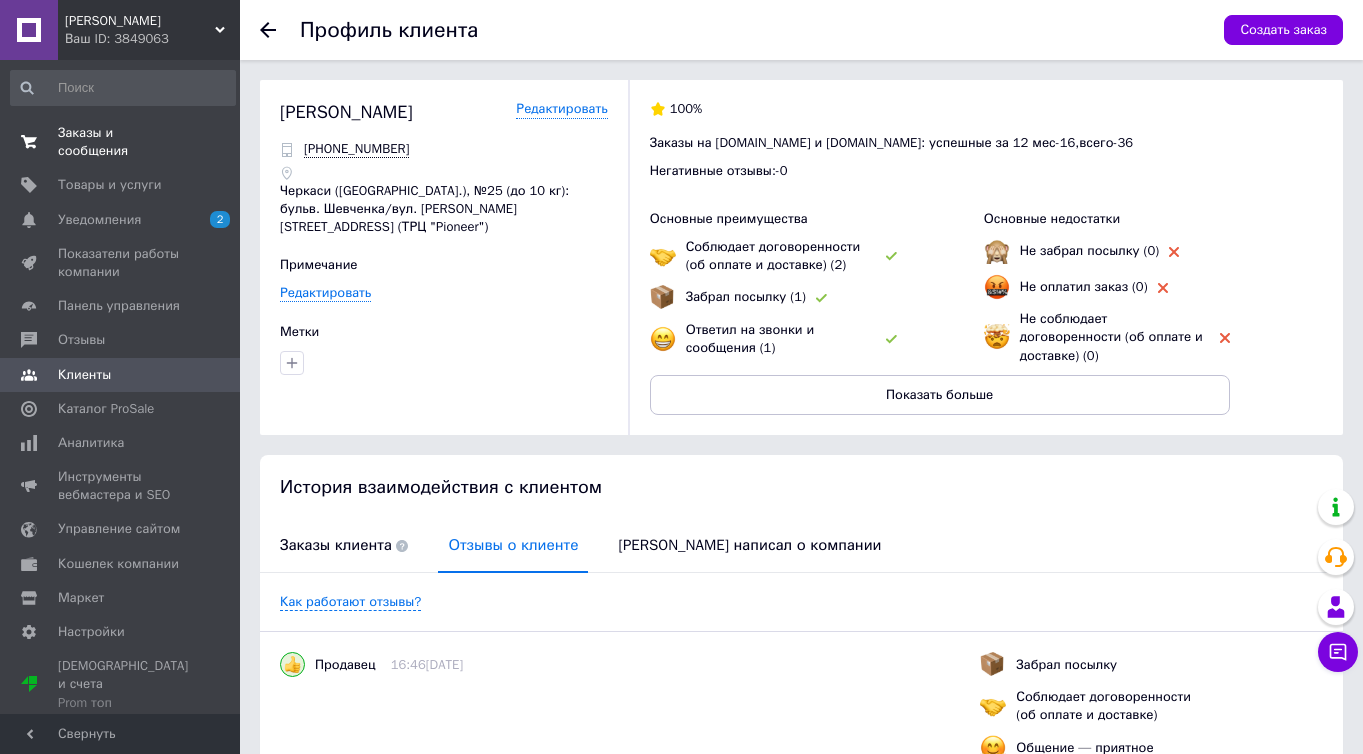 click on "Заказы и сообщения" at bounding box center (121, 142) 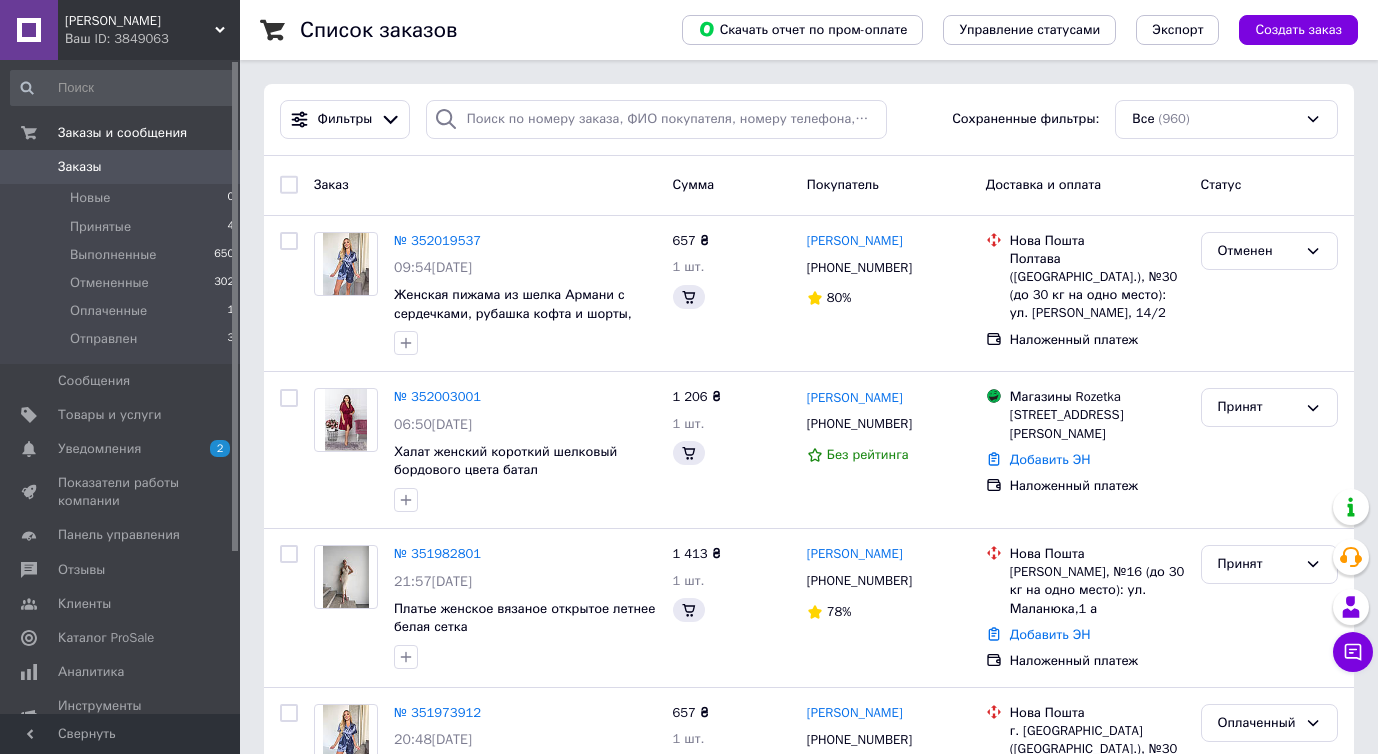 click on "Carrie Ваш ID: 3849063" at bounding box center [149, 30] 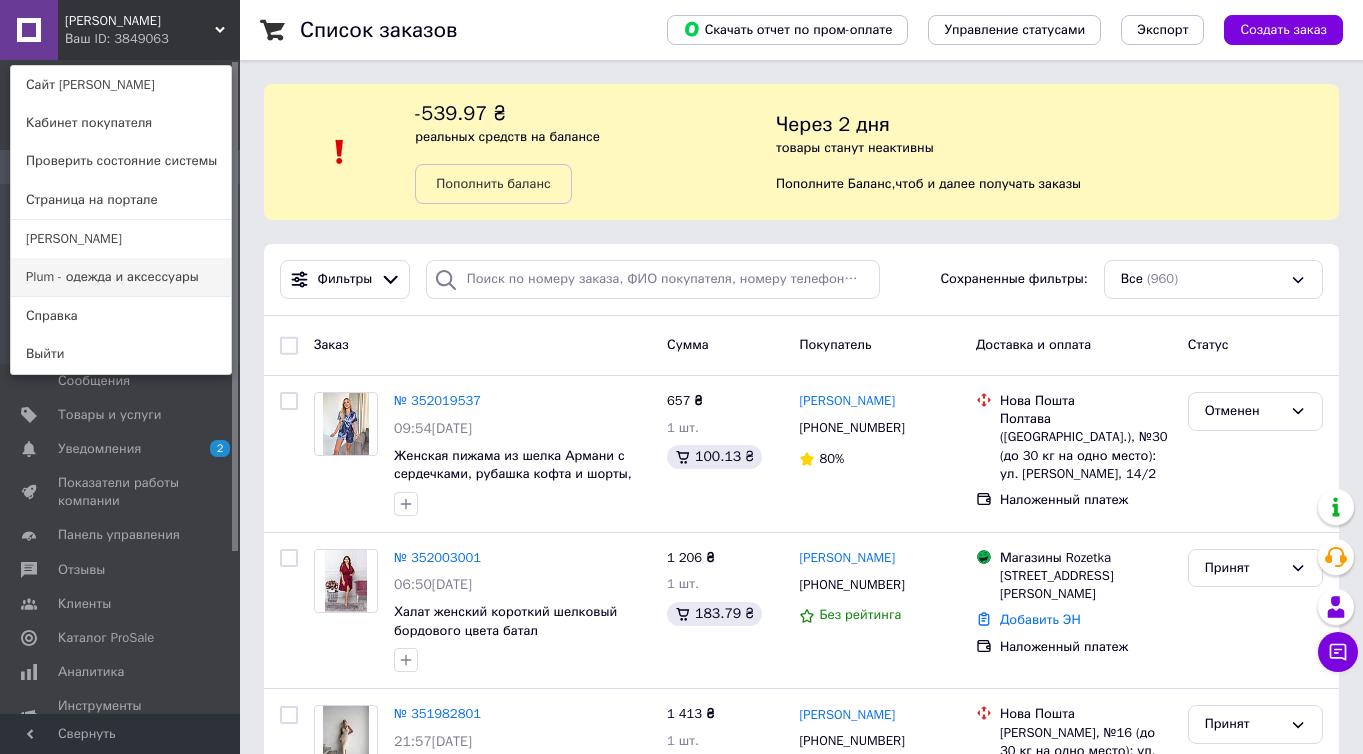 click on "Plum - одежда и аксессуары" at bounding box center [121, 277] 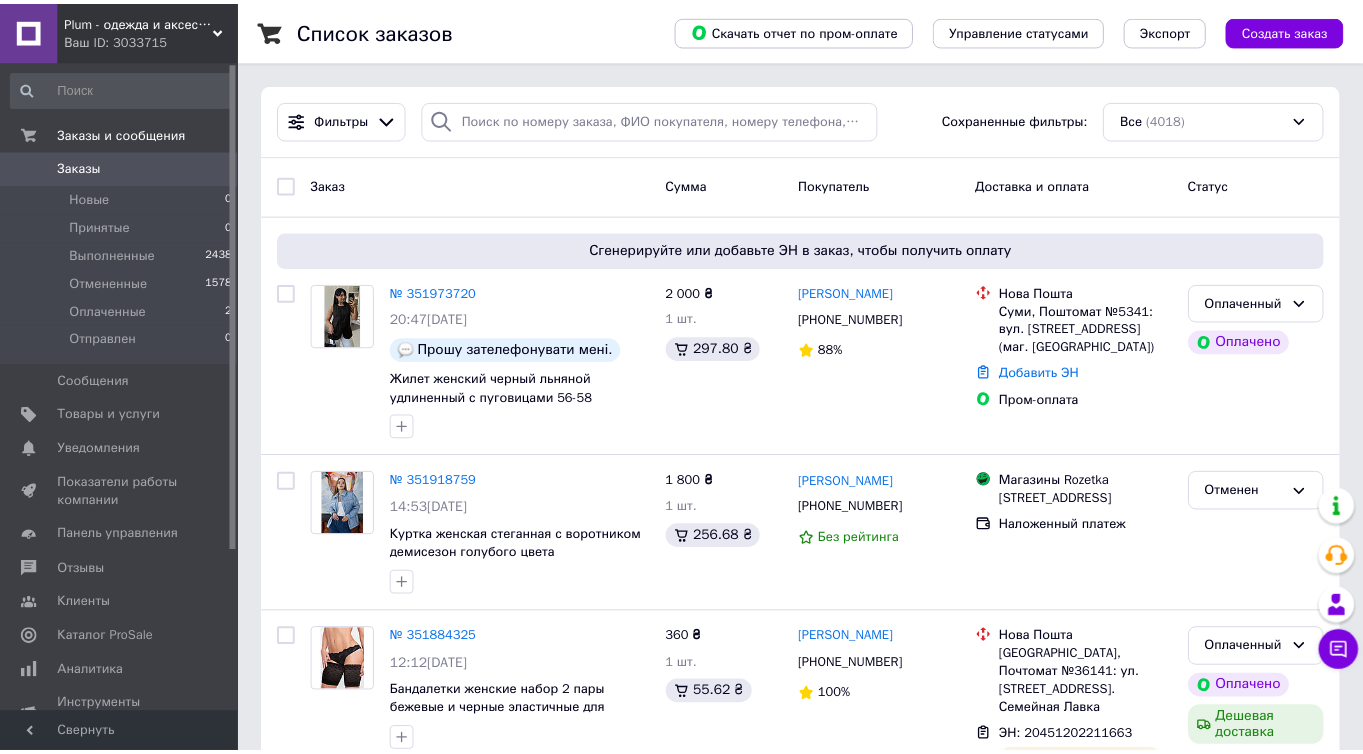 scroll, scrollTop: 0, scrollLeft: 0, axis: both 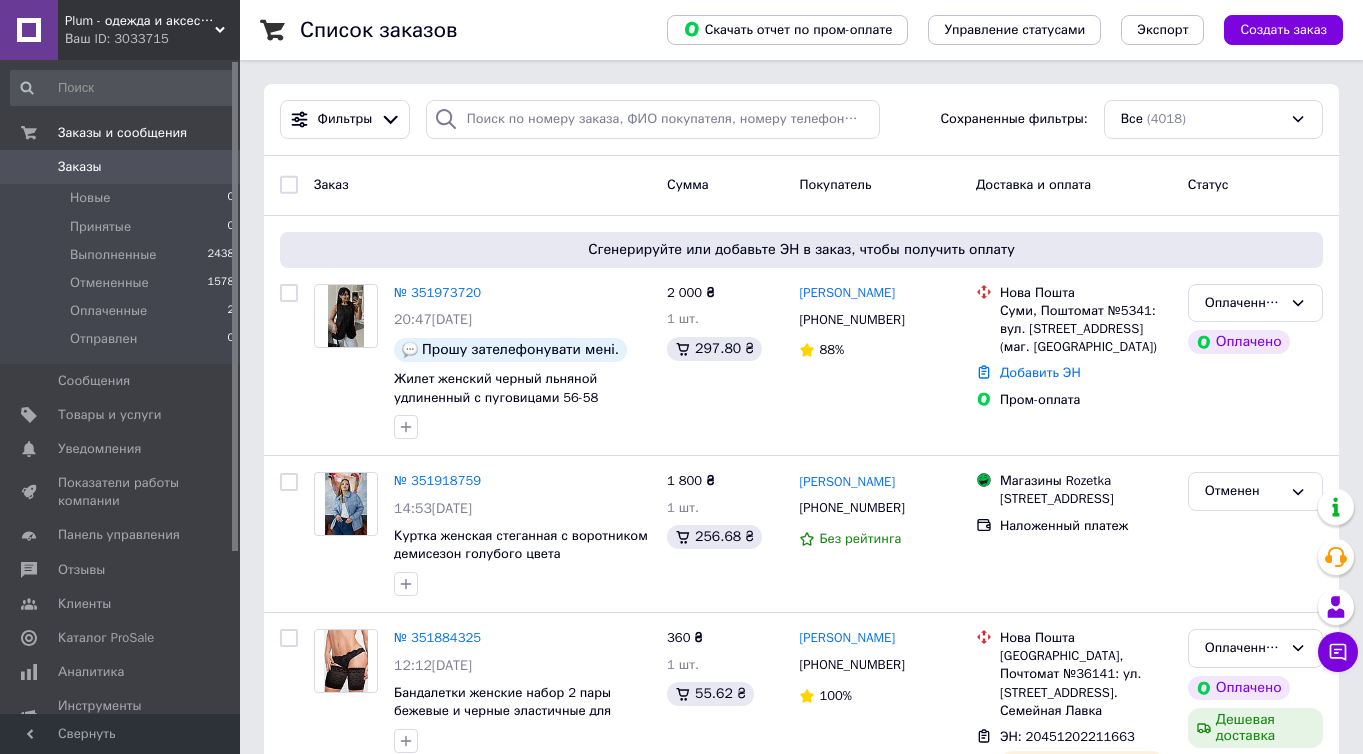 click on "Ваш ID: 3033715" at bounding box center [152, 39] 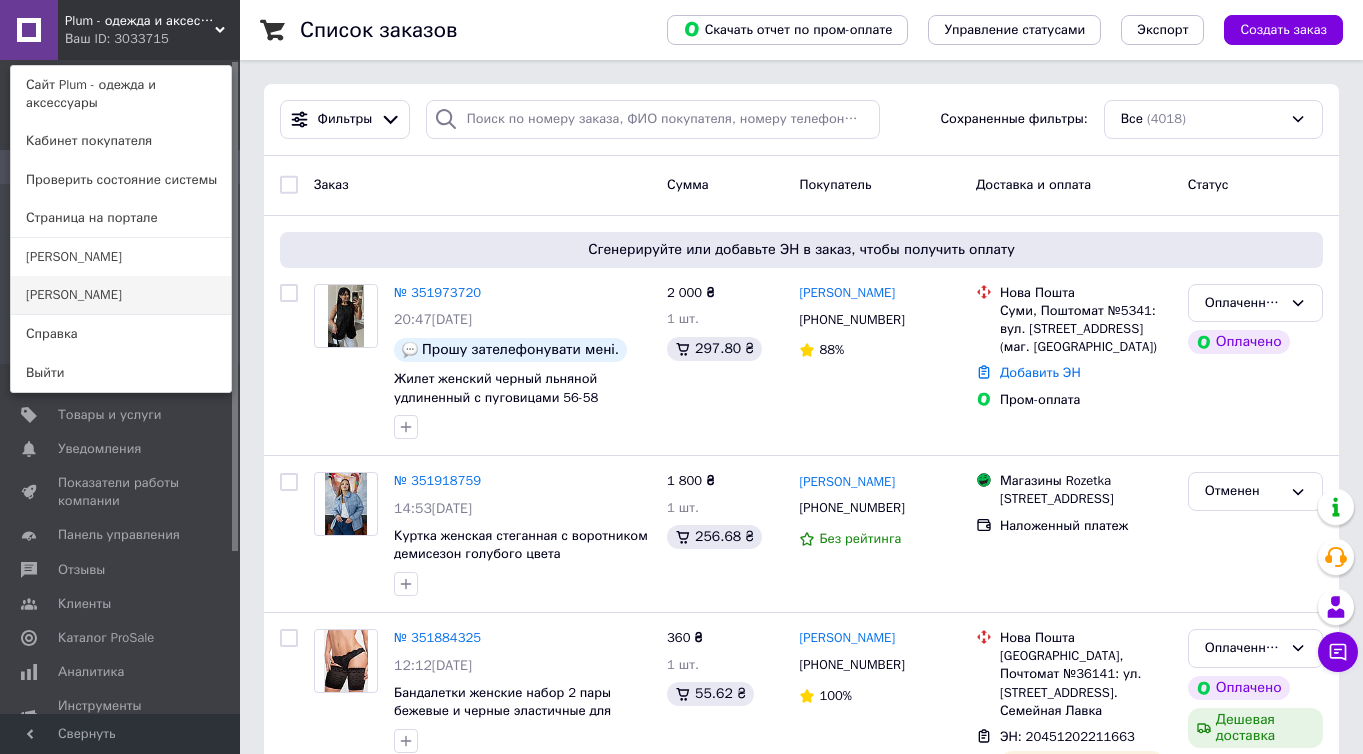 click on "[PERSON_NAME]" at bounding box center (121, 295) 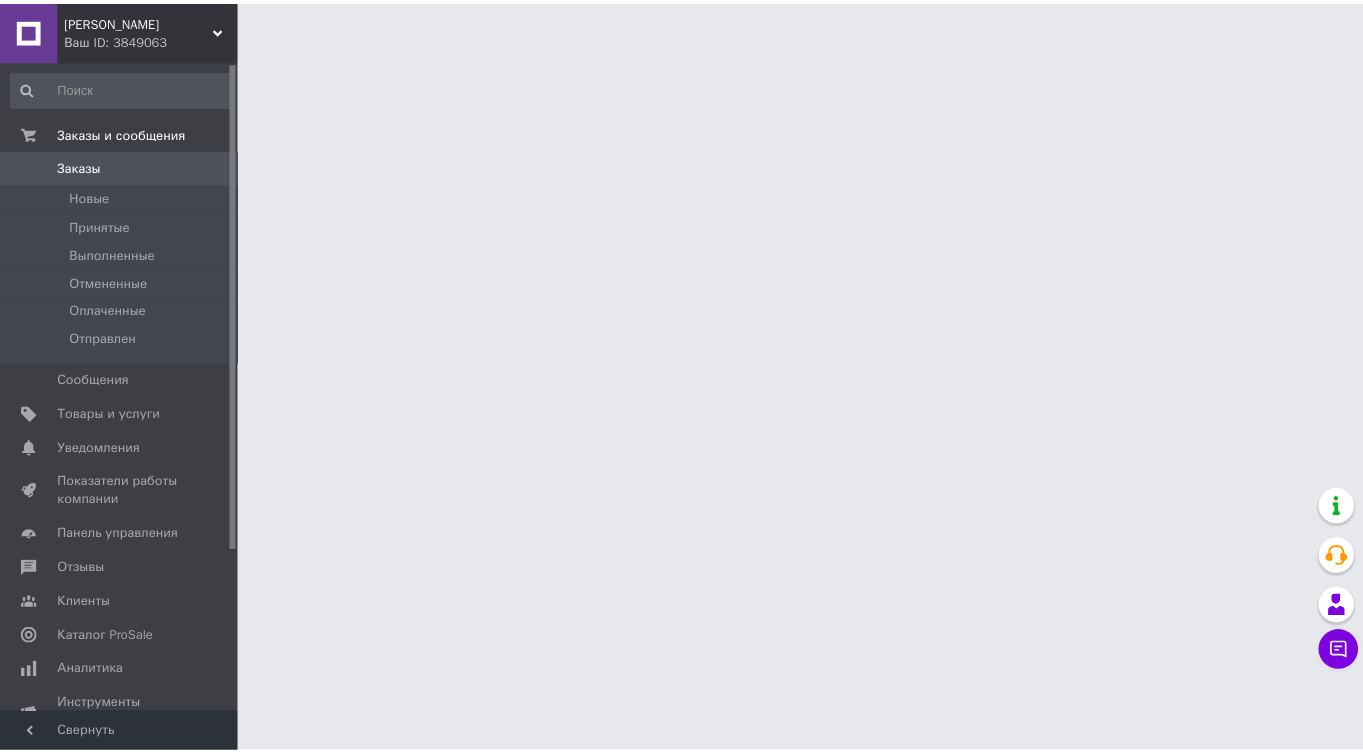 scroll, scrollTop: 0, scrollLeft: 0, axis: both 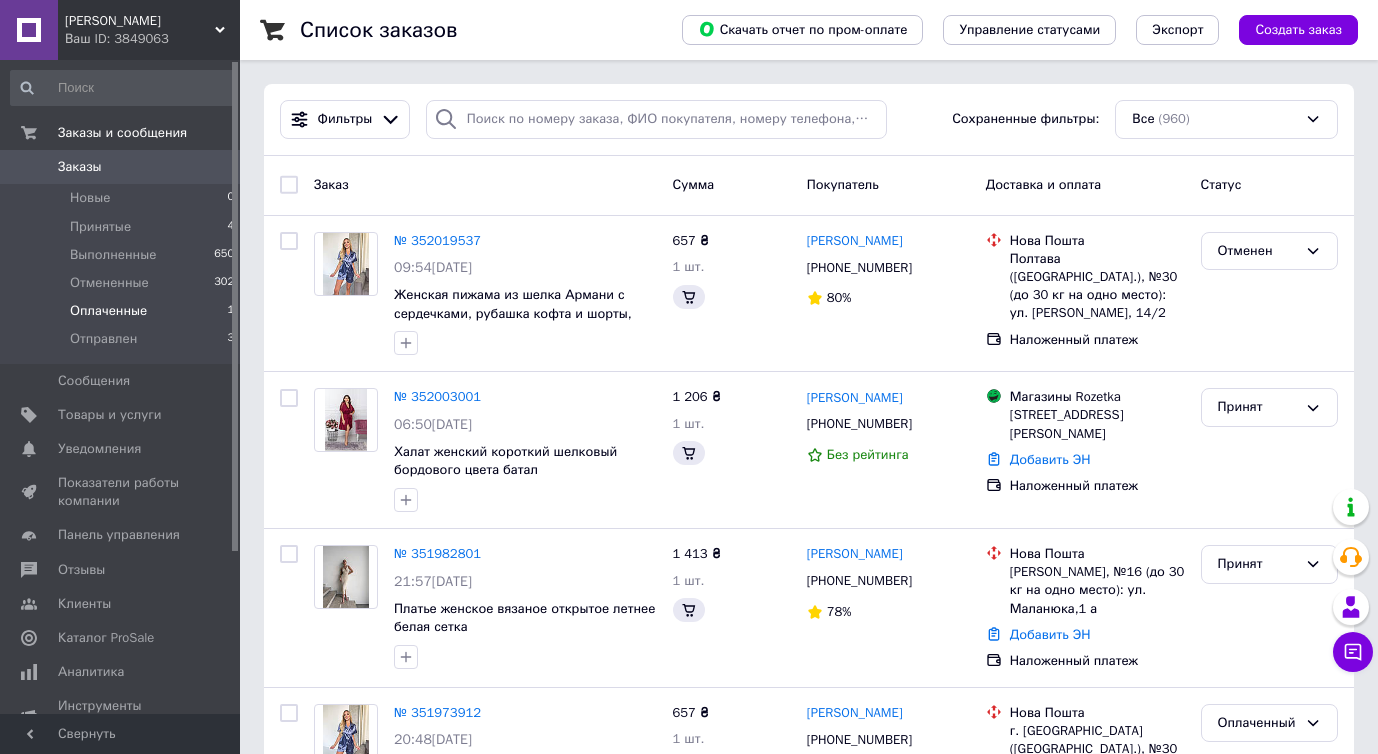 click on "Оплаченные" at bounding box center (108, 311) 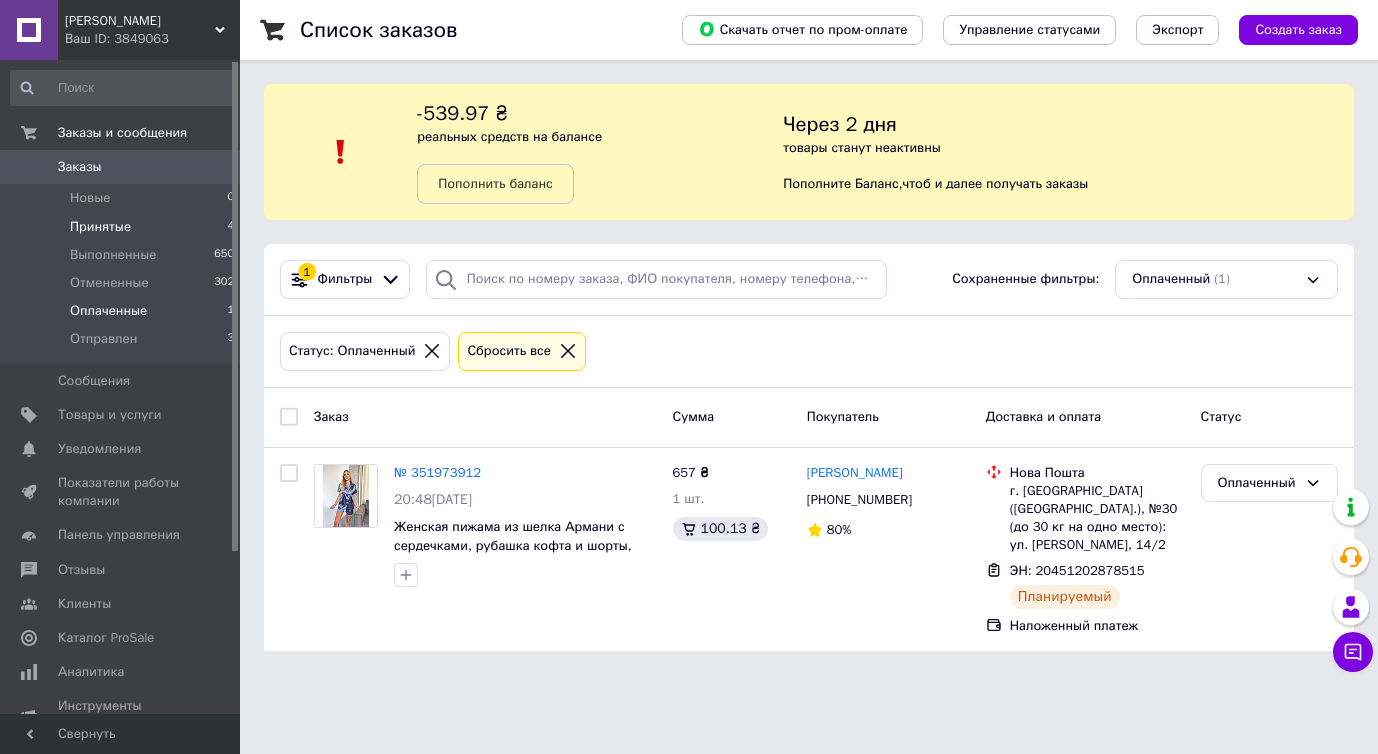 click on "Принятые 4" at bounding box center (123, 227) 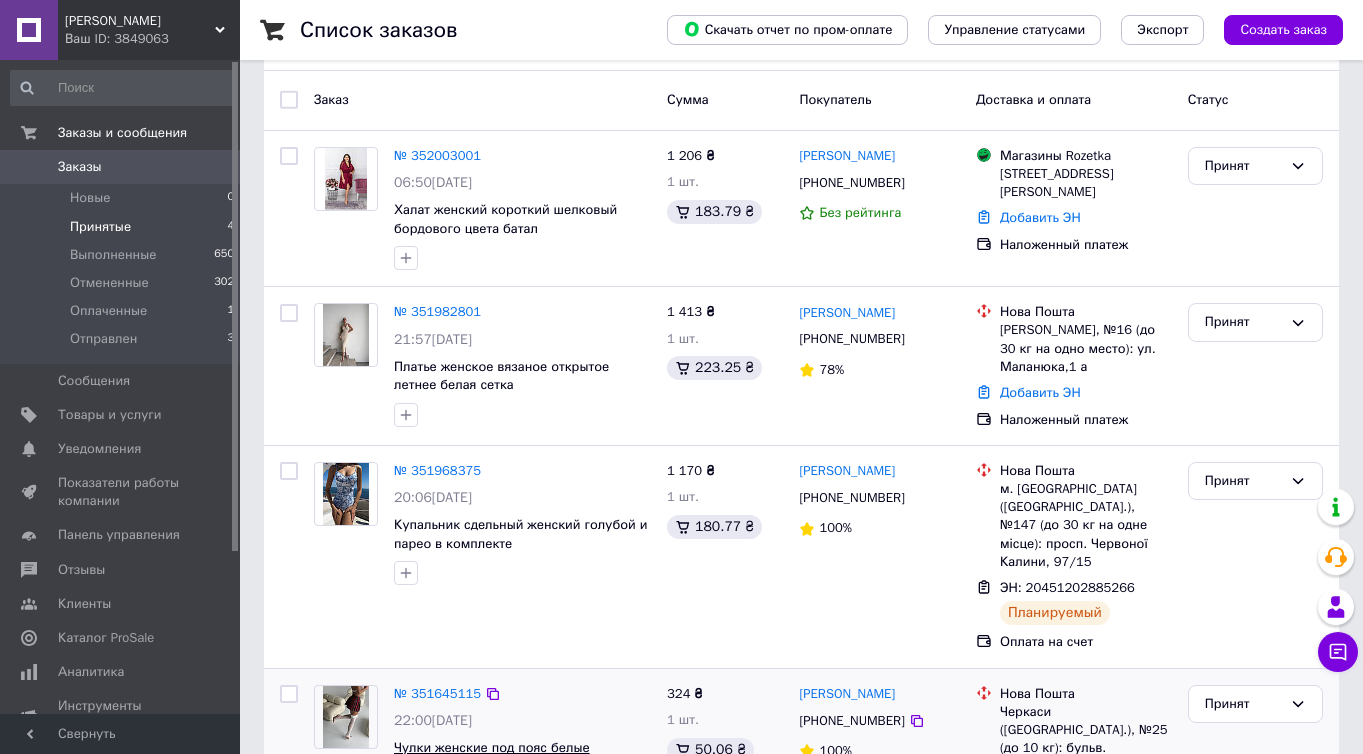 scroll, scrollTop: 413, scrollLeft: 0, axis: vertical 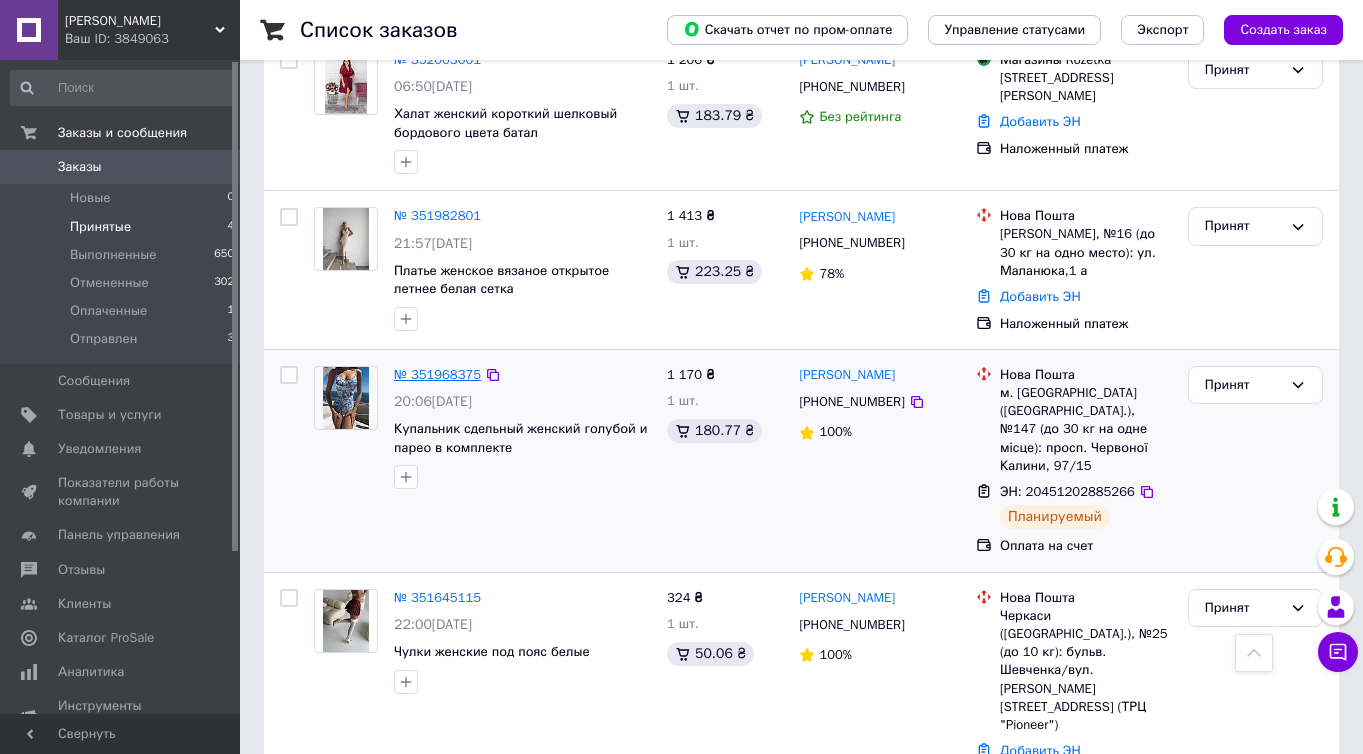 click on "№ 351968375" at bounding box center [437, 374] 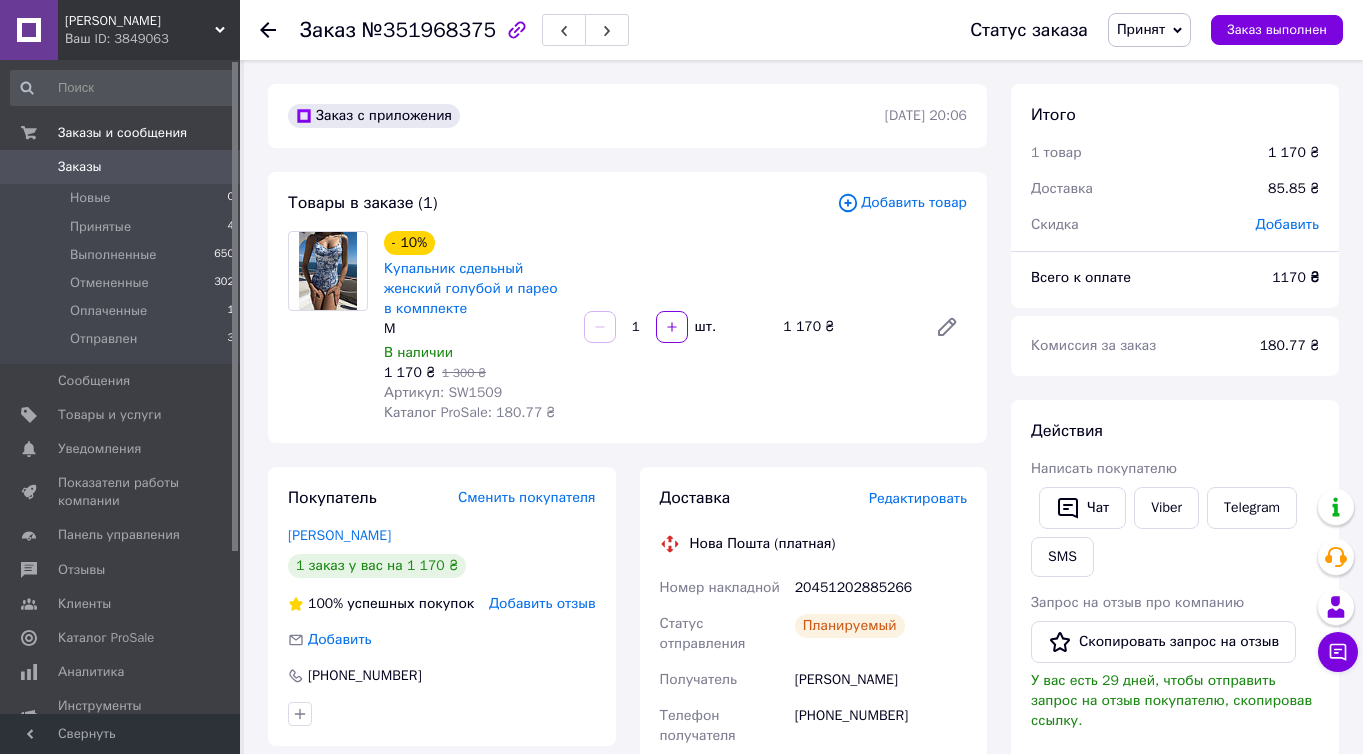 click on "Артикул: SW1509" at bounding box center [443, 392] 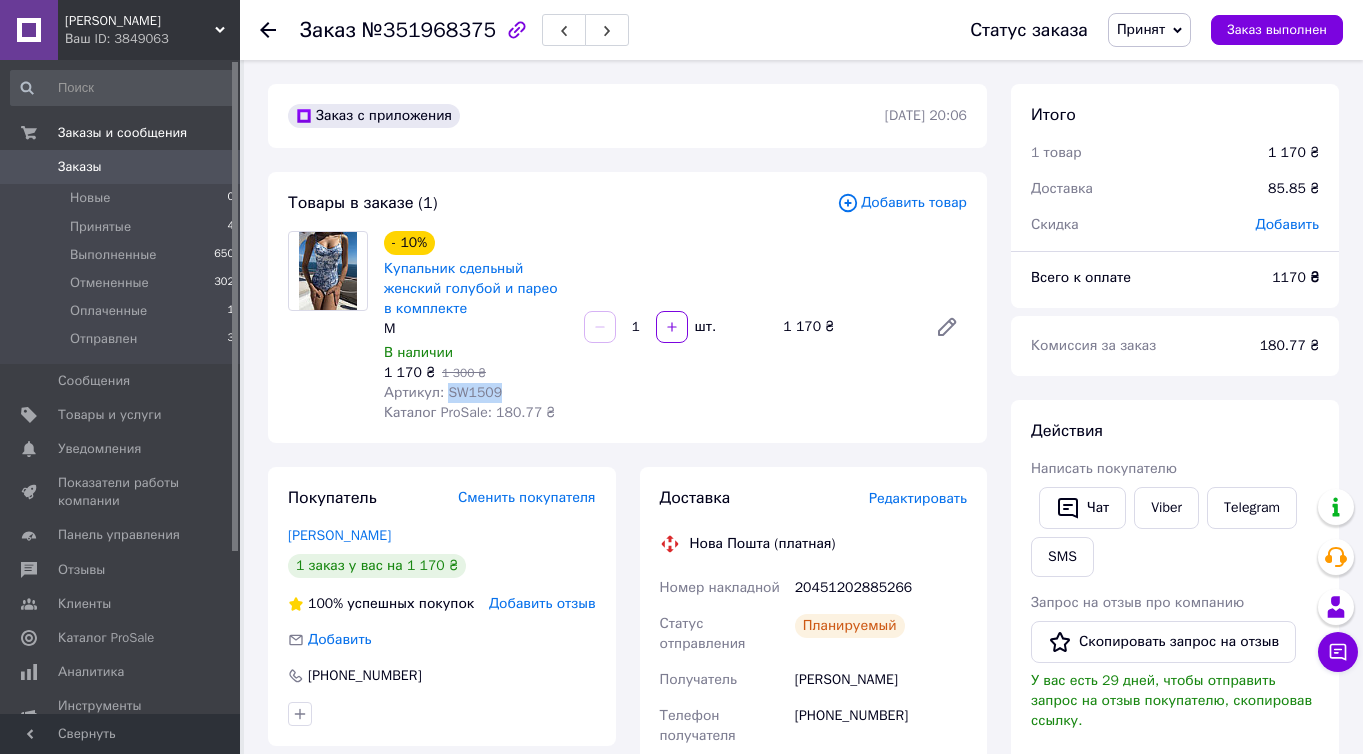 click on "Артикул: SW1509" at bounding box center [443, 392] 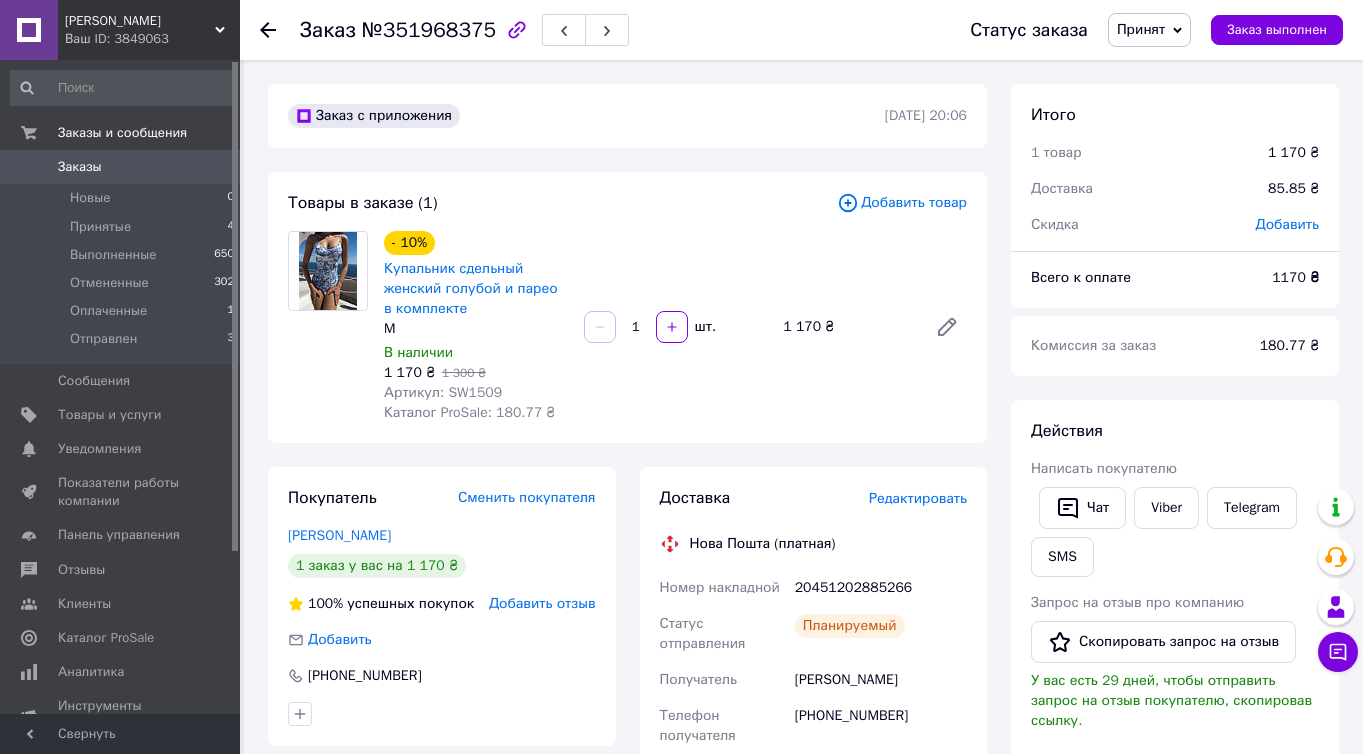 click on "20451202885266" at bounding box center [881, 588] 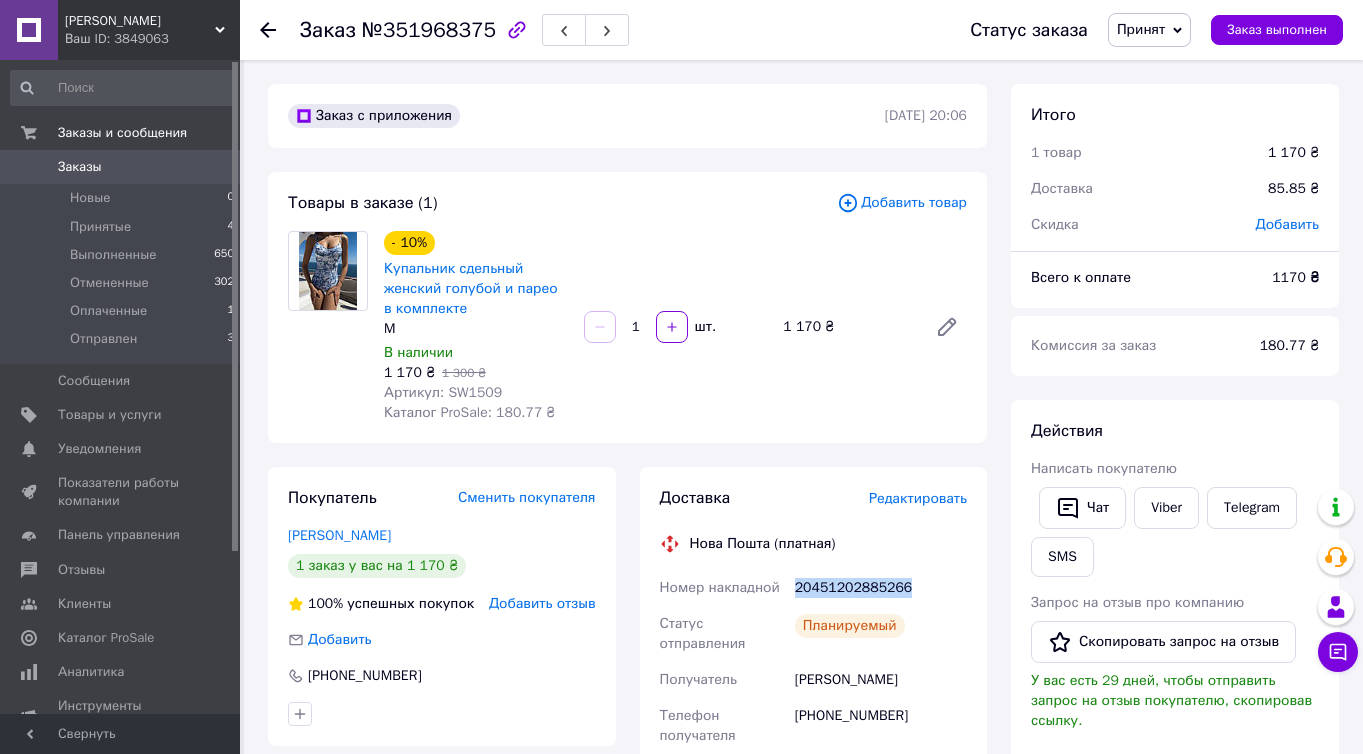 click on "20451202885266" at bounding box center [881, 588] 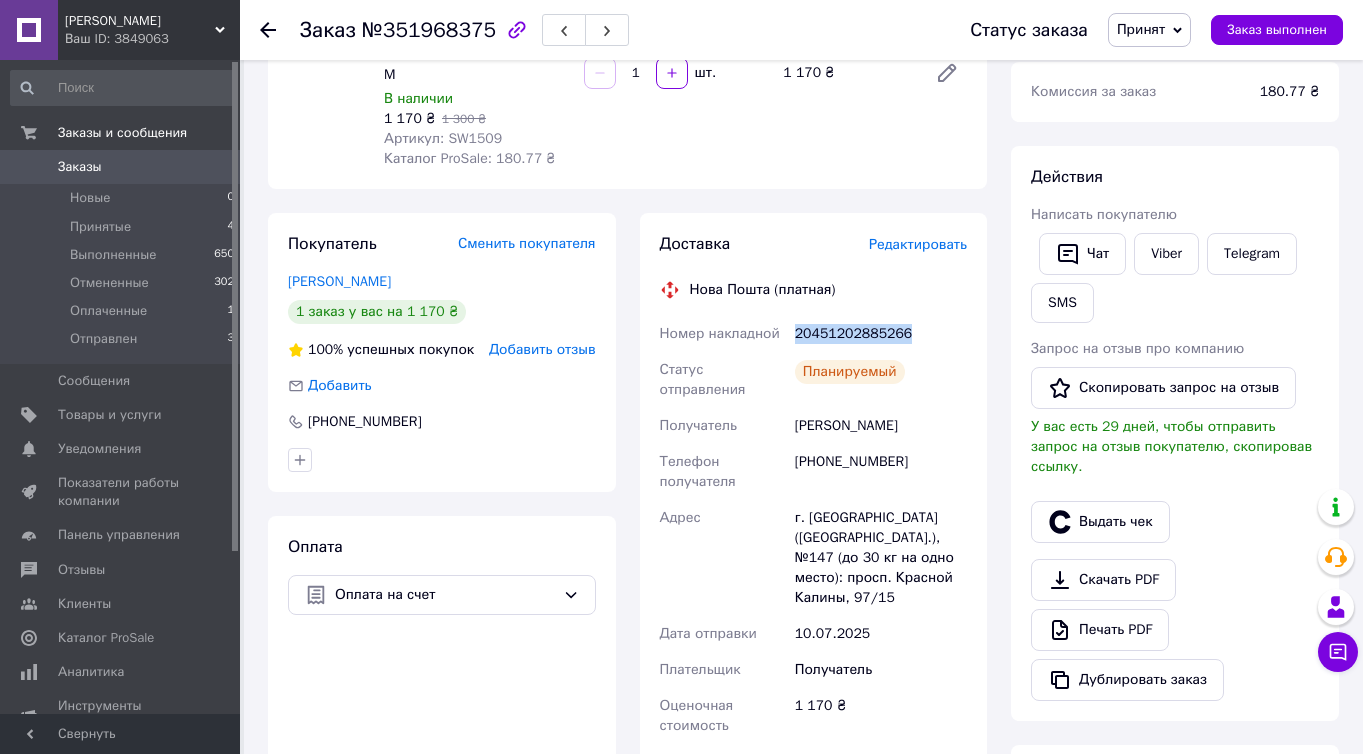 scroll, scrollTop: 0, scrollLeft: 0, axis: both 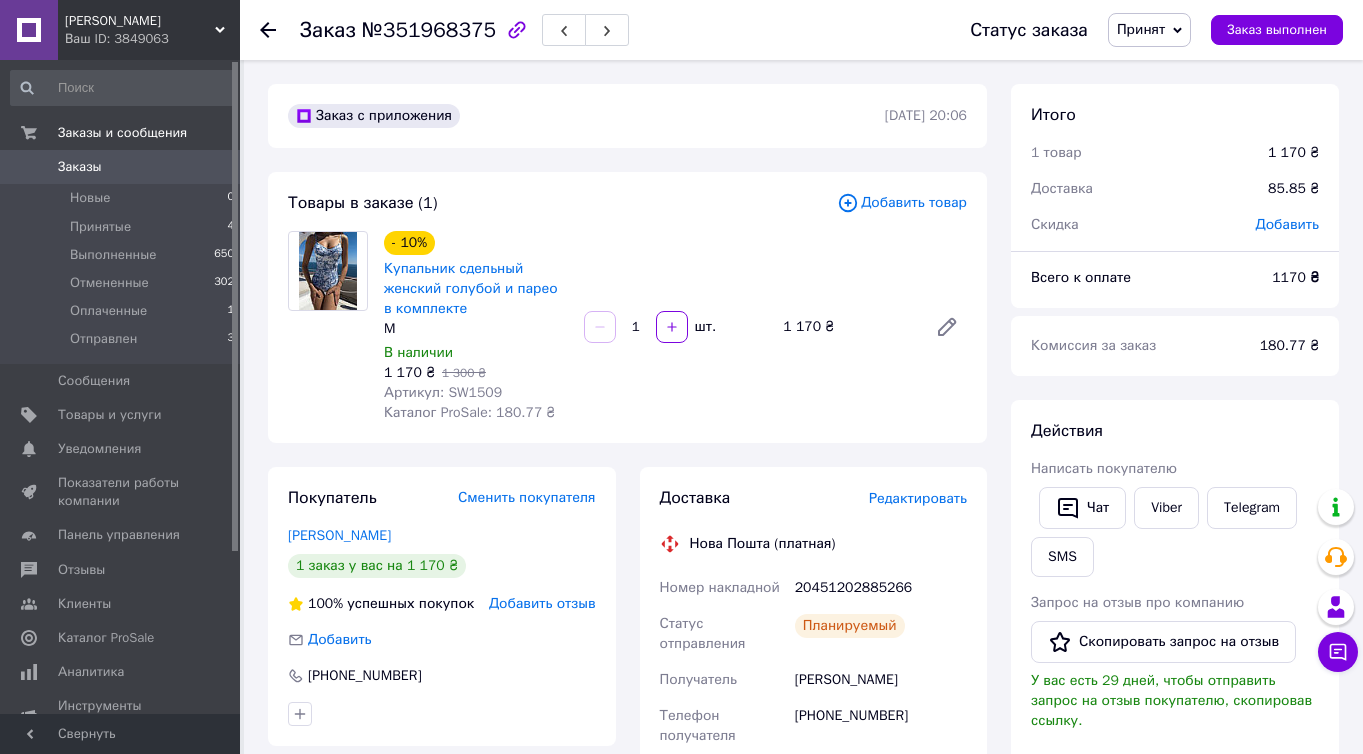 click on "Доставка" at bounding box center (764, 498) 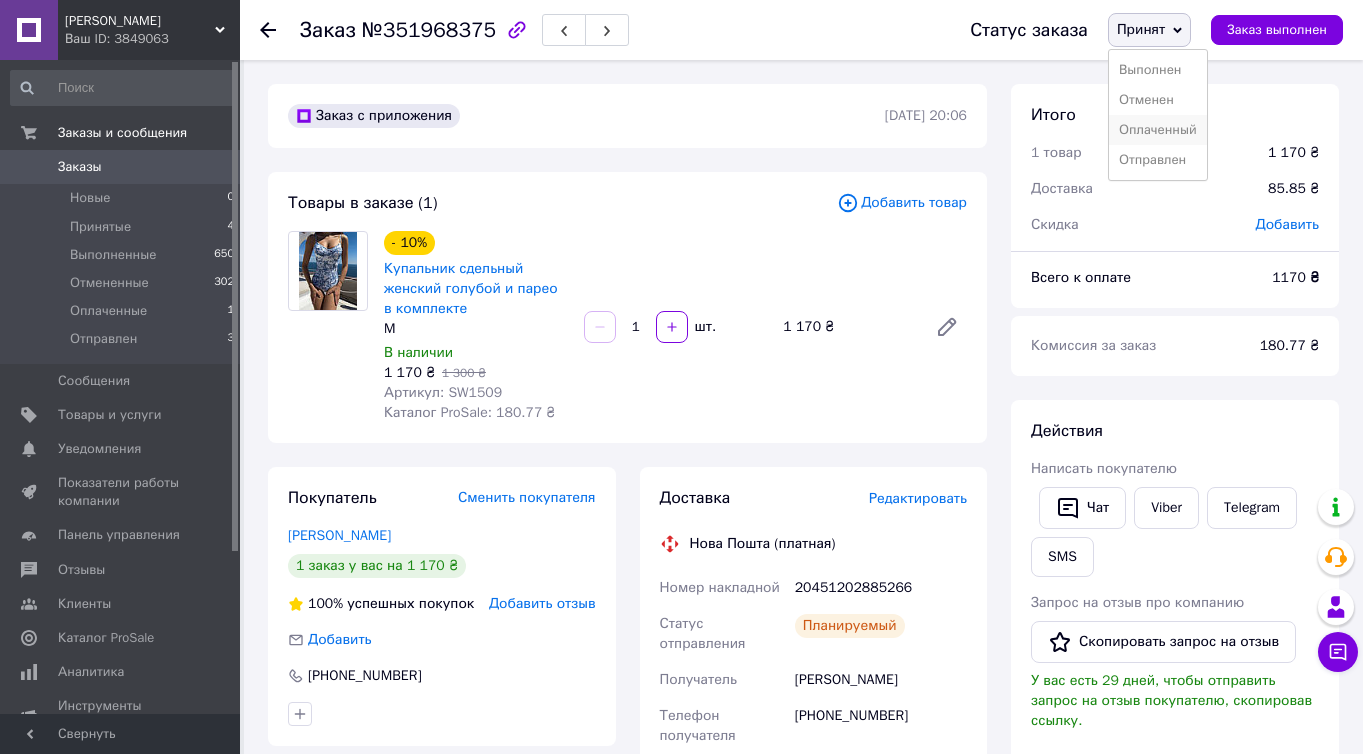 click on "Оплаченный" at bounding box center [1158, 130] 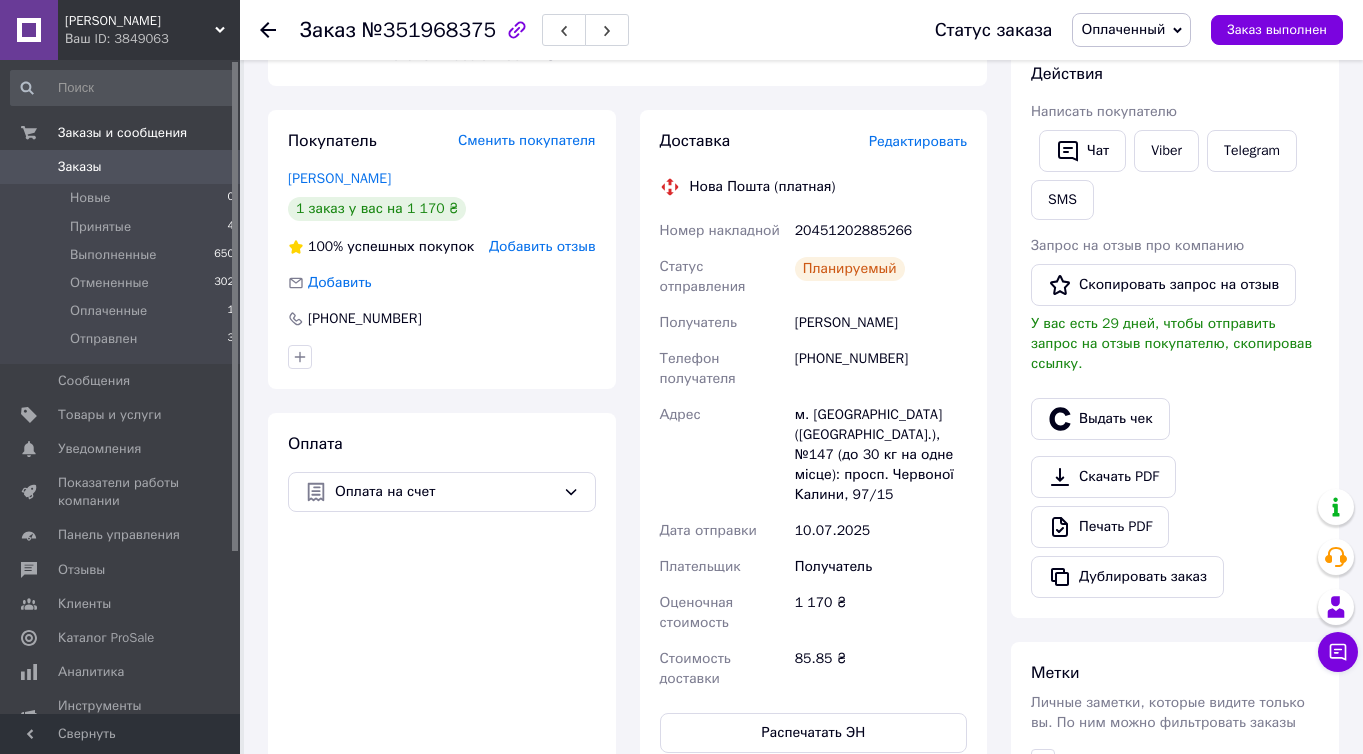 scroll, scrollTop: 0, scrollLeft: 0, axis: both 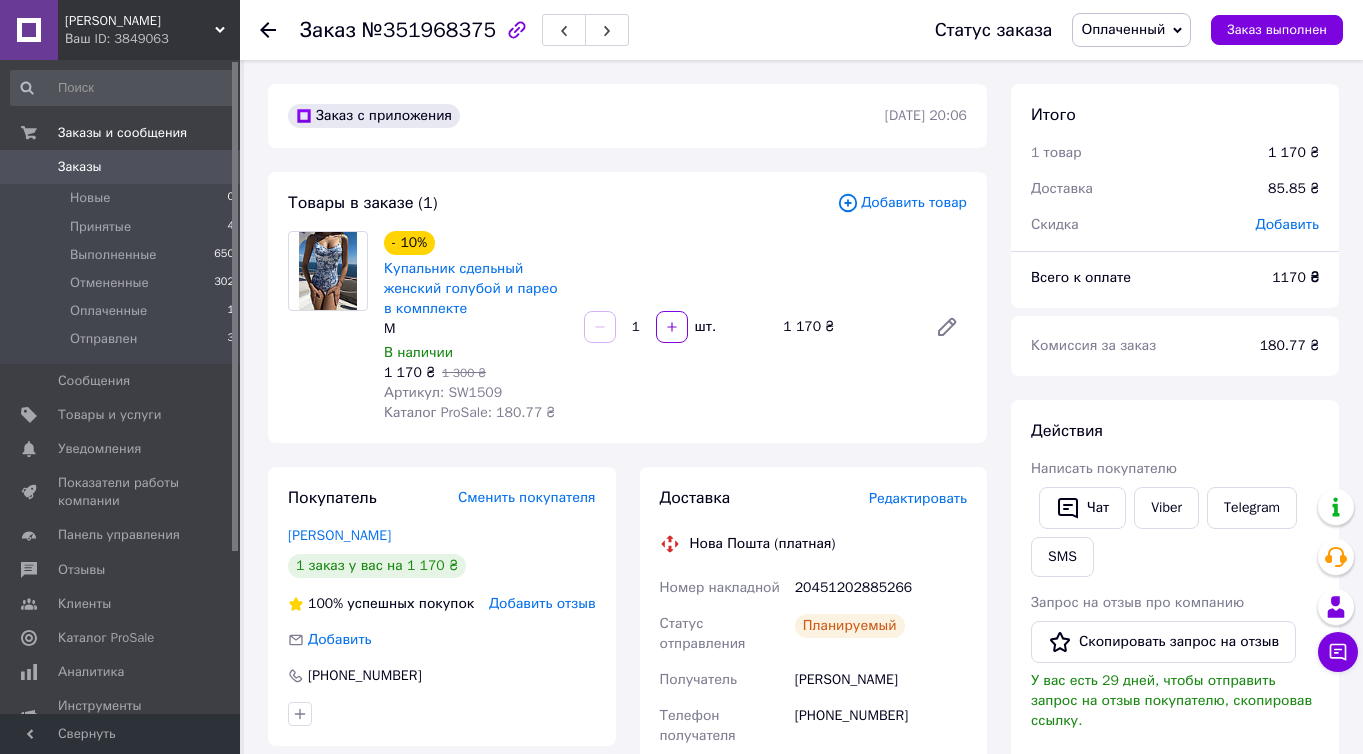 click on "Заказ №351968375" at bounding box center (464, 30) 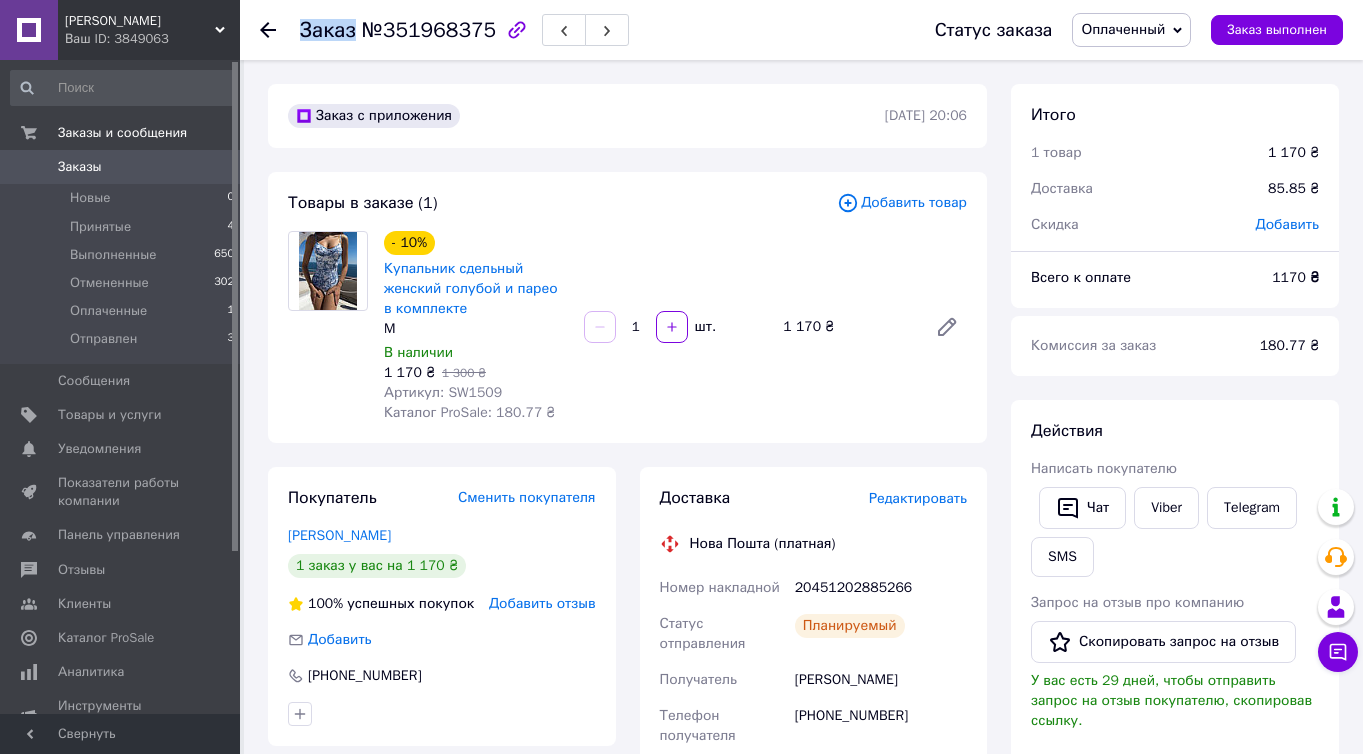 click on "Заказ №351968375" at bounding box center [464, 30] 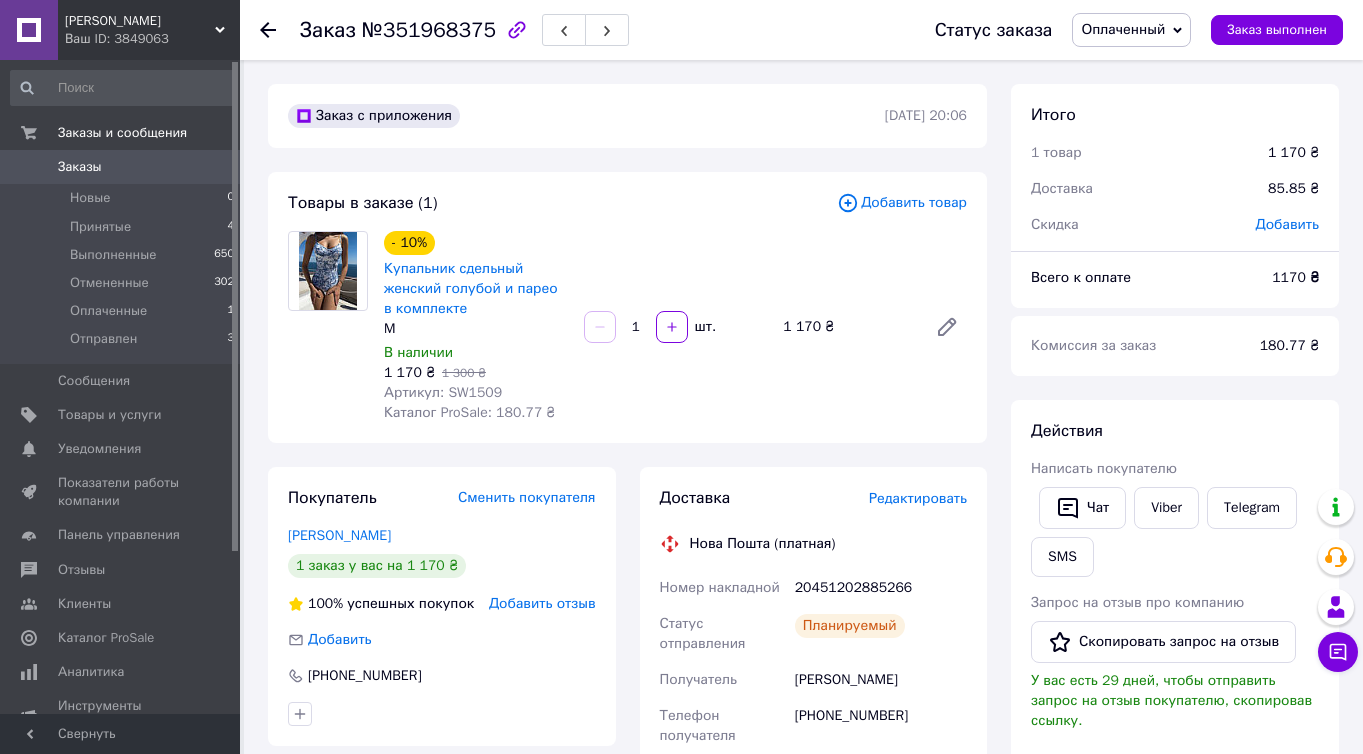click on "№351968375" at bounding box center [429, 30] 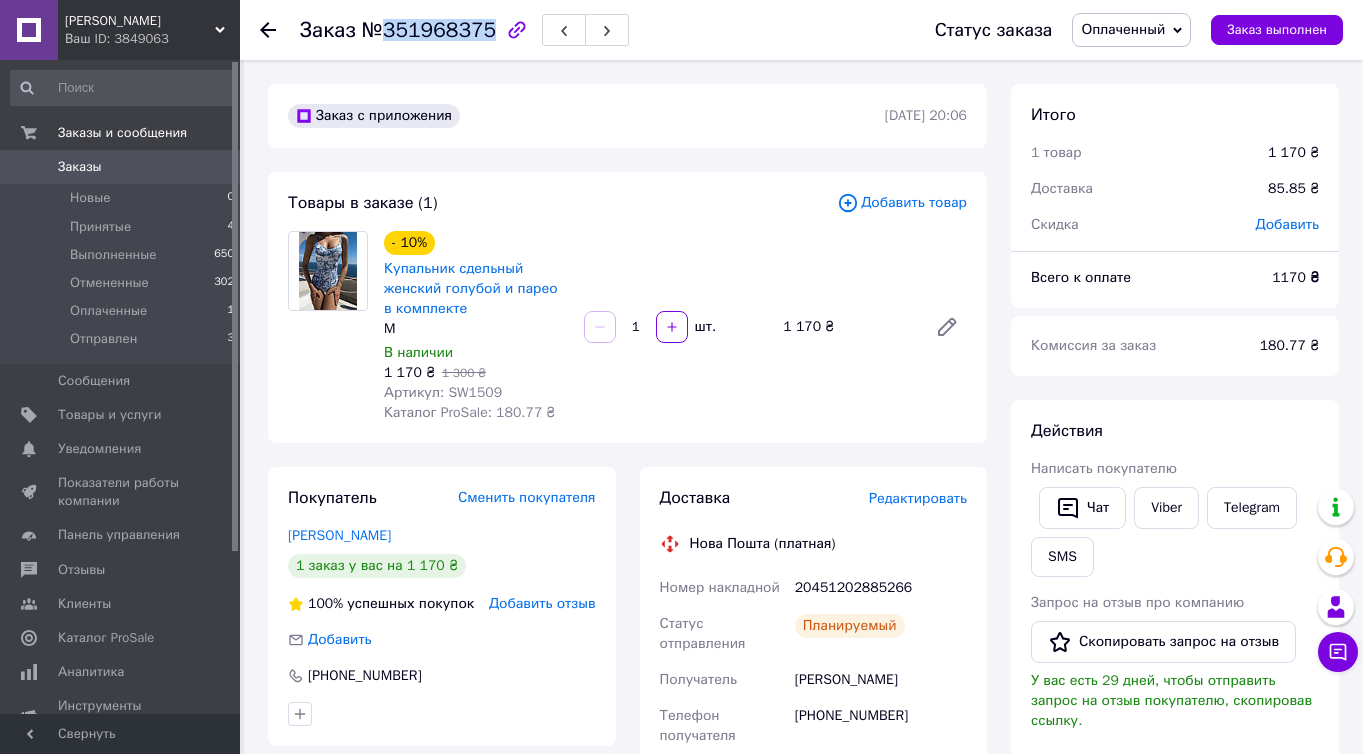 click on "№351968375" at bounding box center [429, 30] 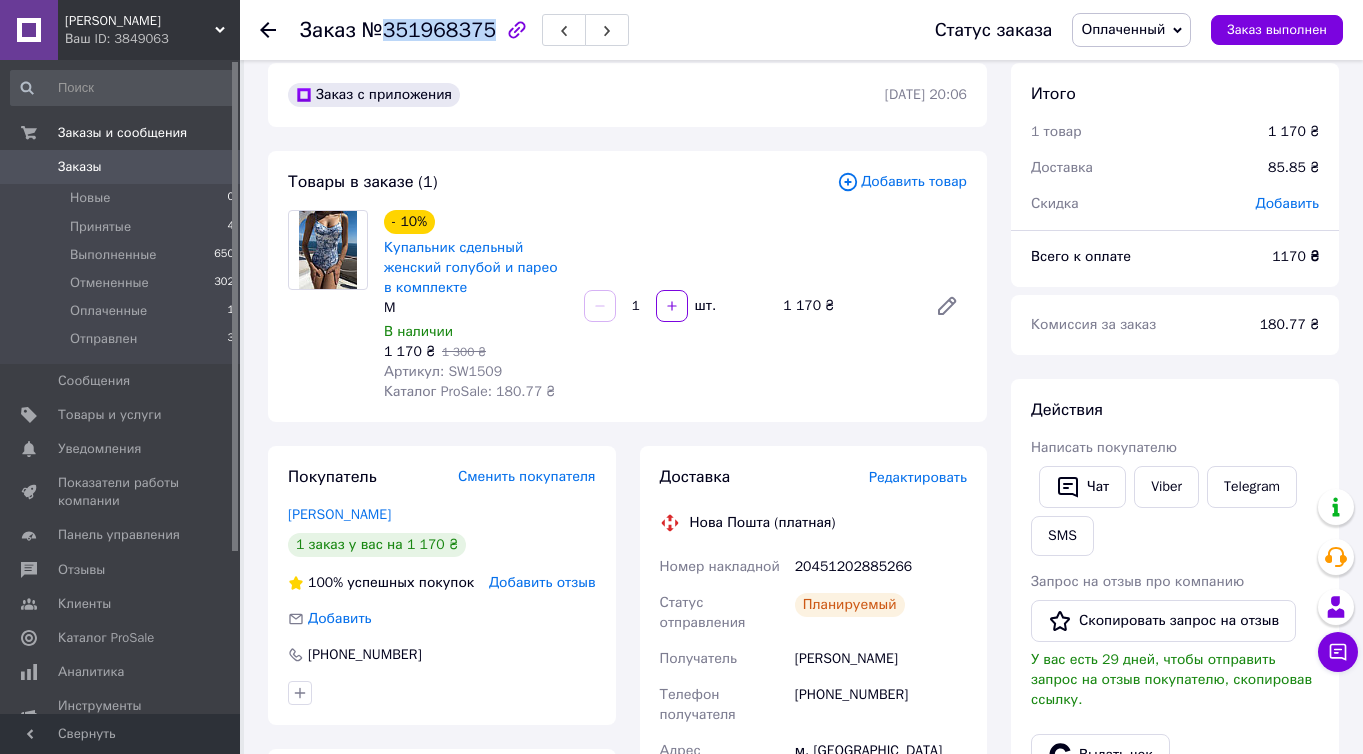 scroll, scrollTop: 295, scrollLeft: 0, axis: vertical 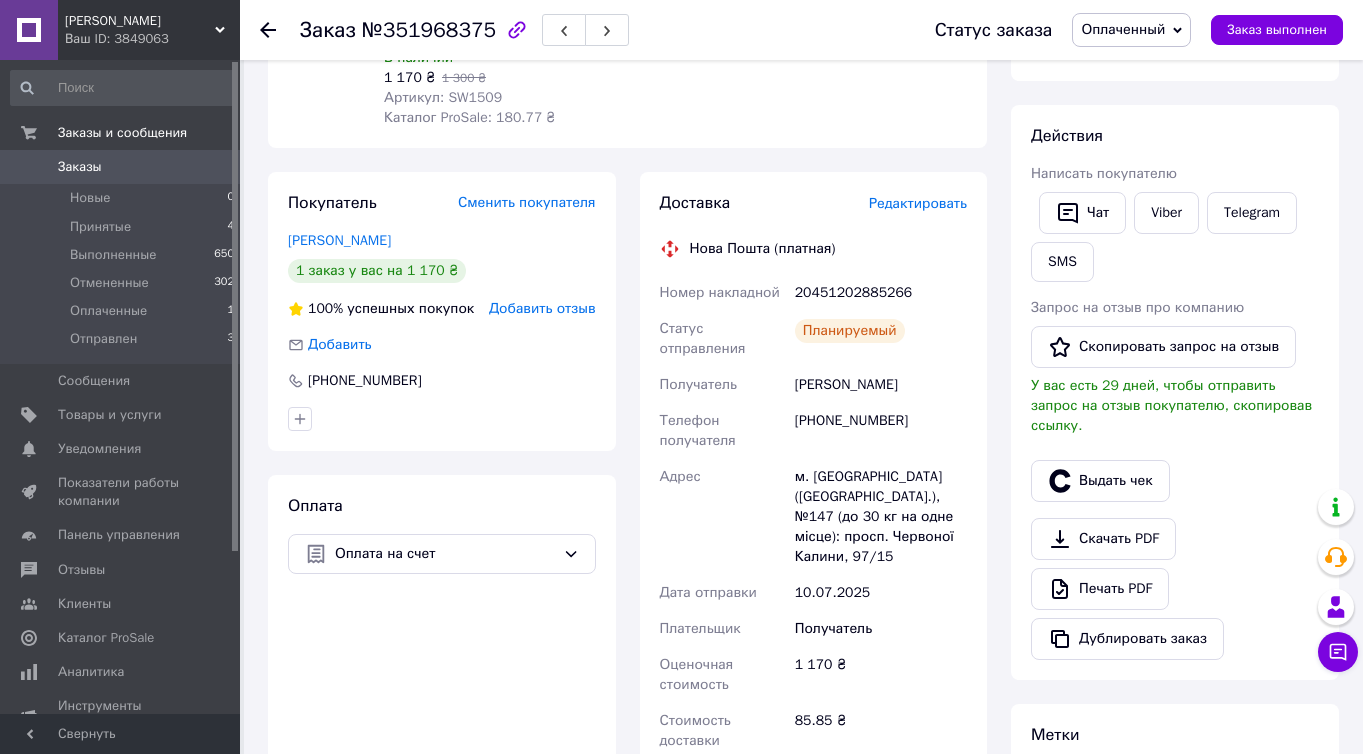 click on "Гиренко Наталія" at bounding box center (881, 385) 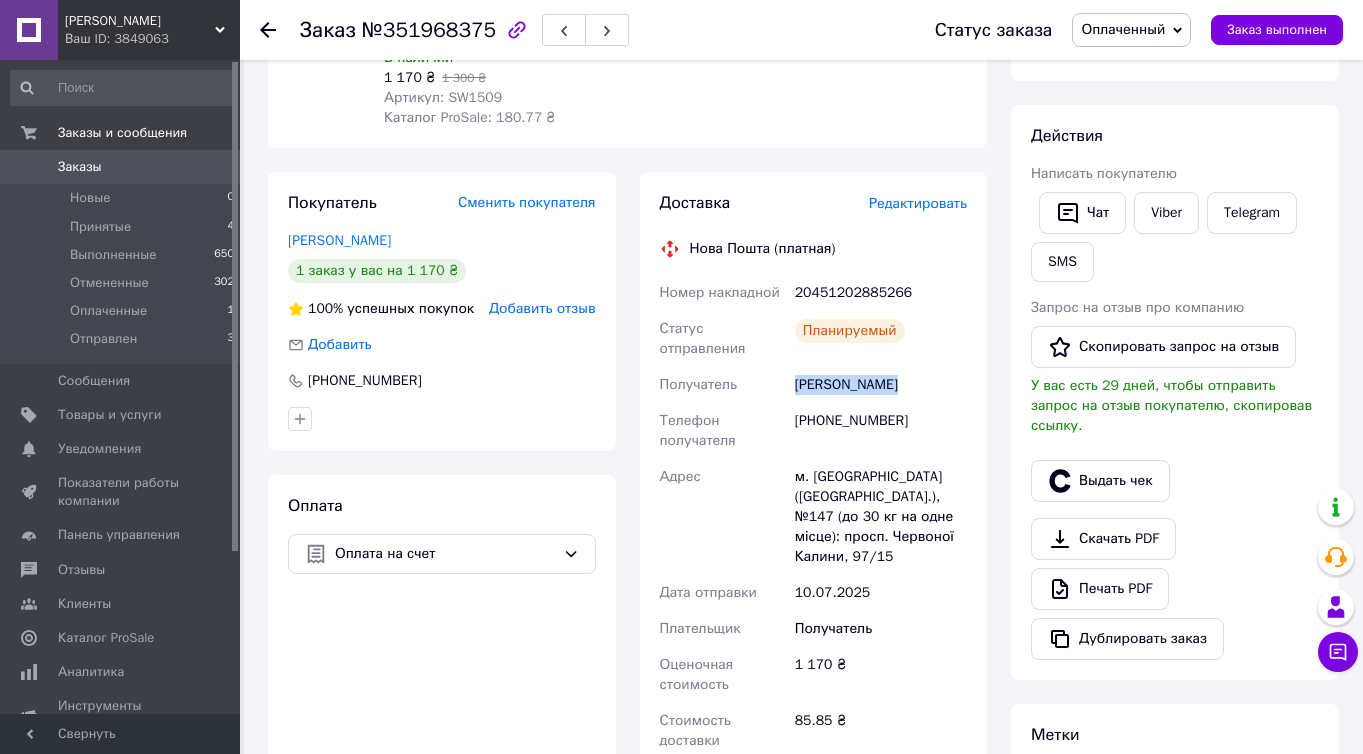 click on "Гиренко Наталія" at bounding box center [881, 385] 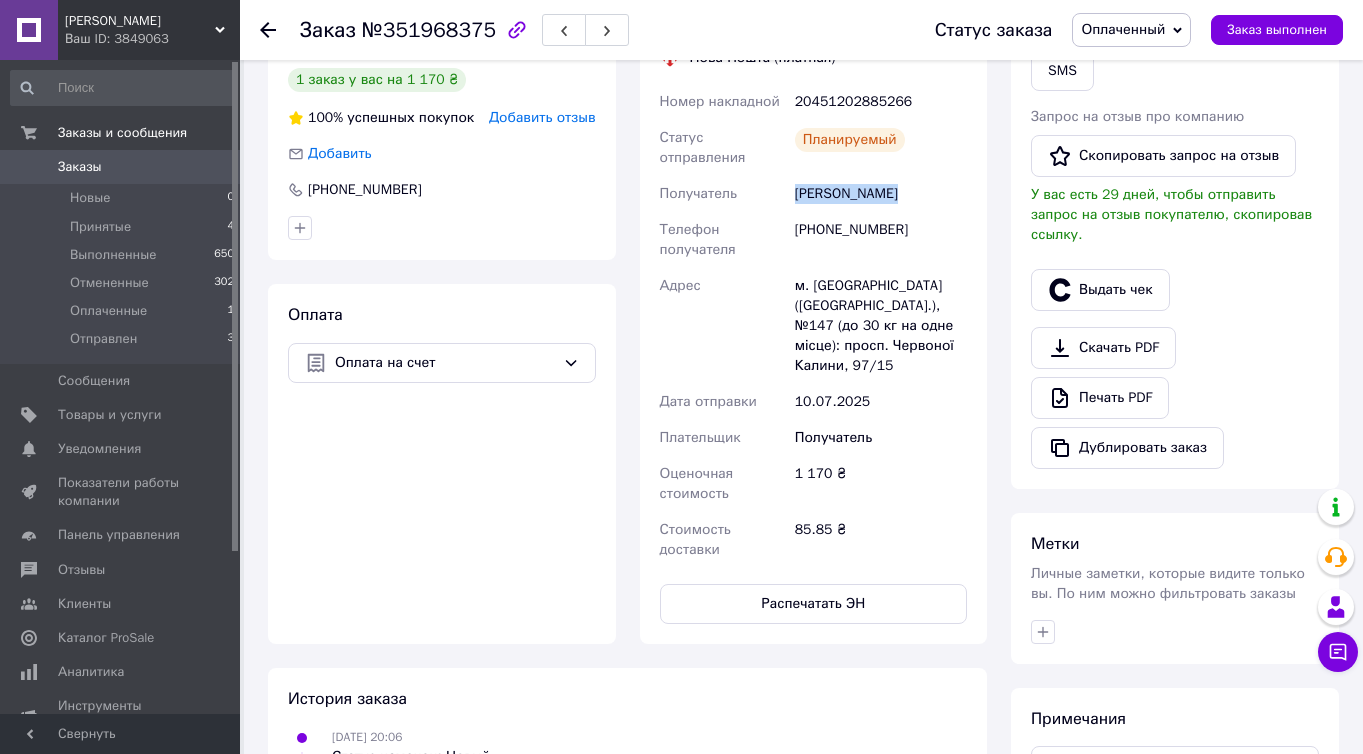 scroll, scrollTop: 570, scrollLeft: 0, axis: vertical 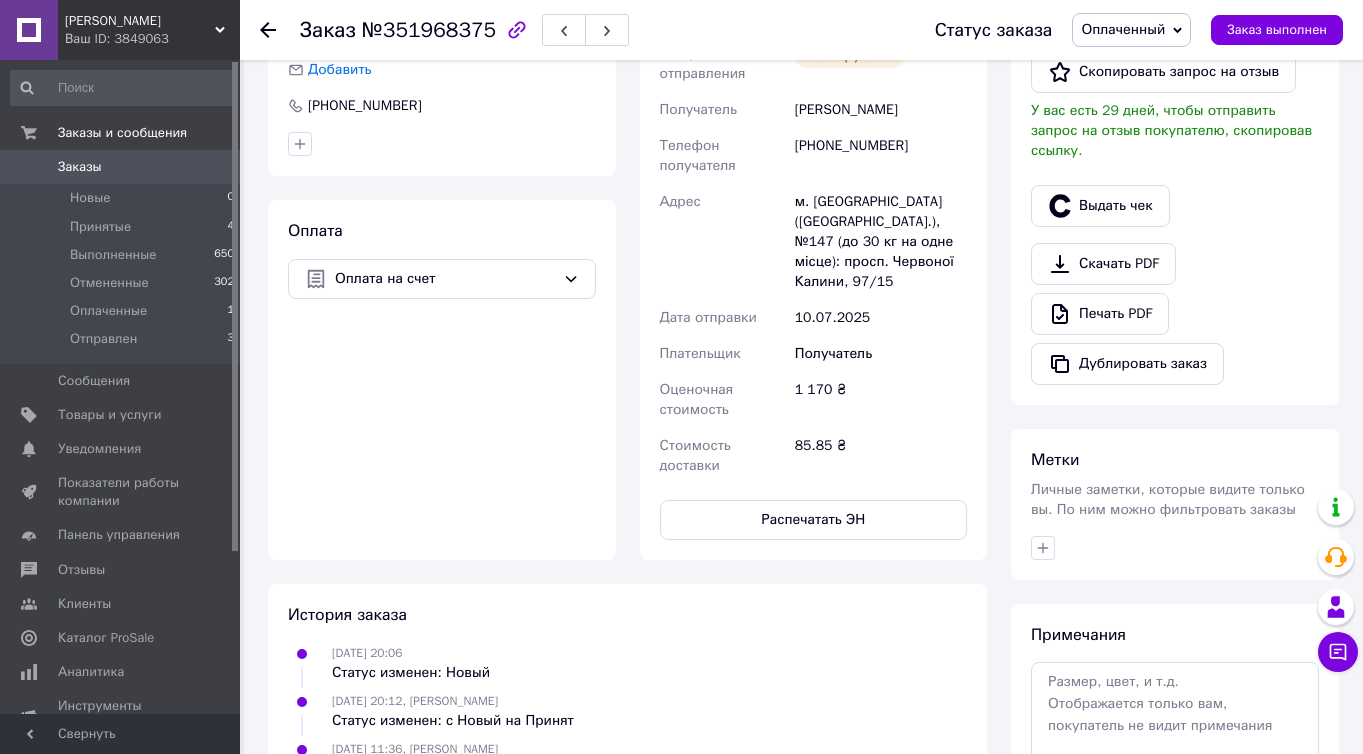 click on "+380954527396" at bounding box center (881, 156) 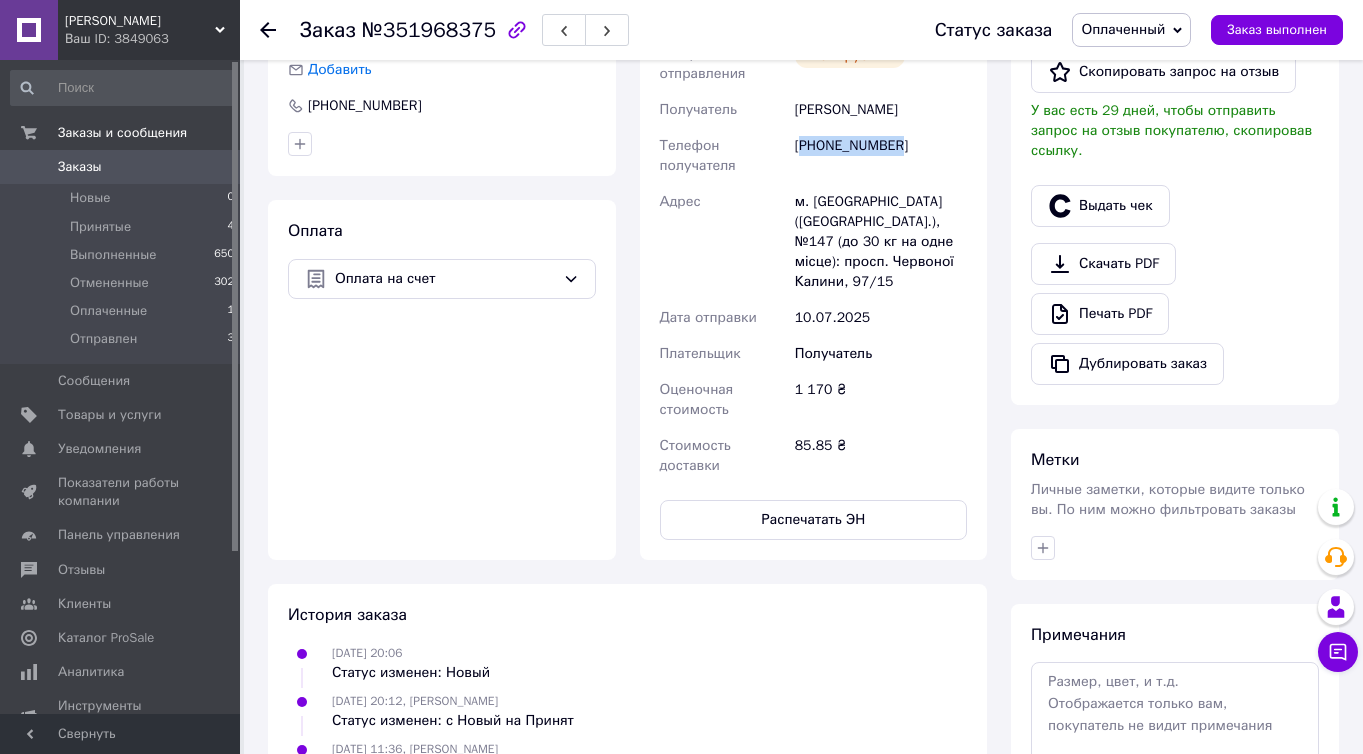 click on "+380954527396" at bounding box center [881, 156] 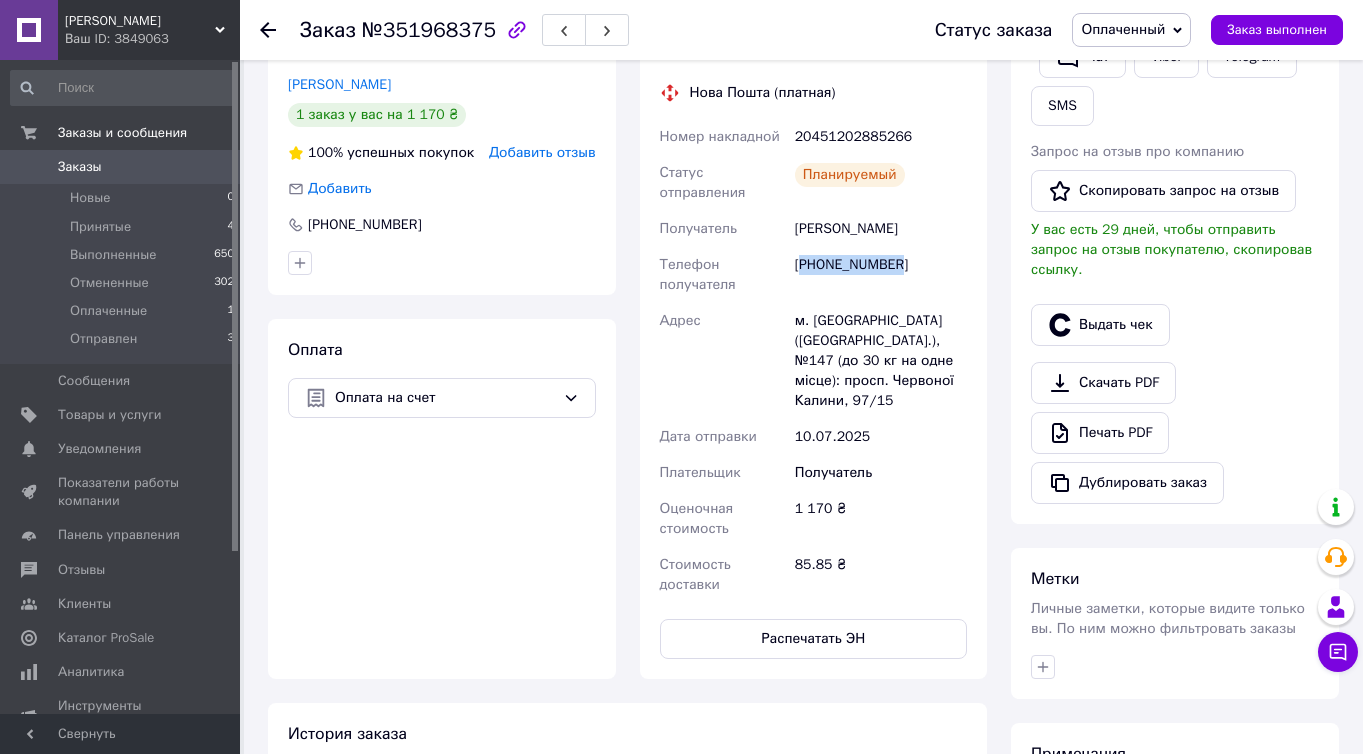 scroll, scrollTop: 38, scrollLeft: 0, axis: vertical 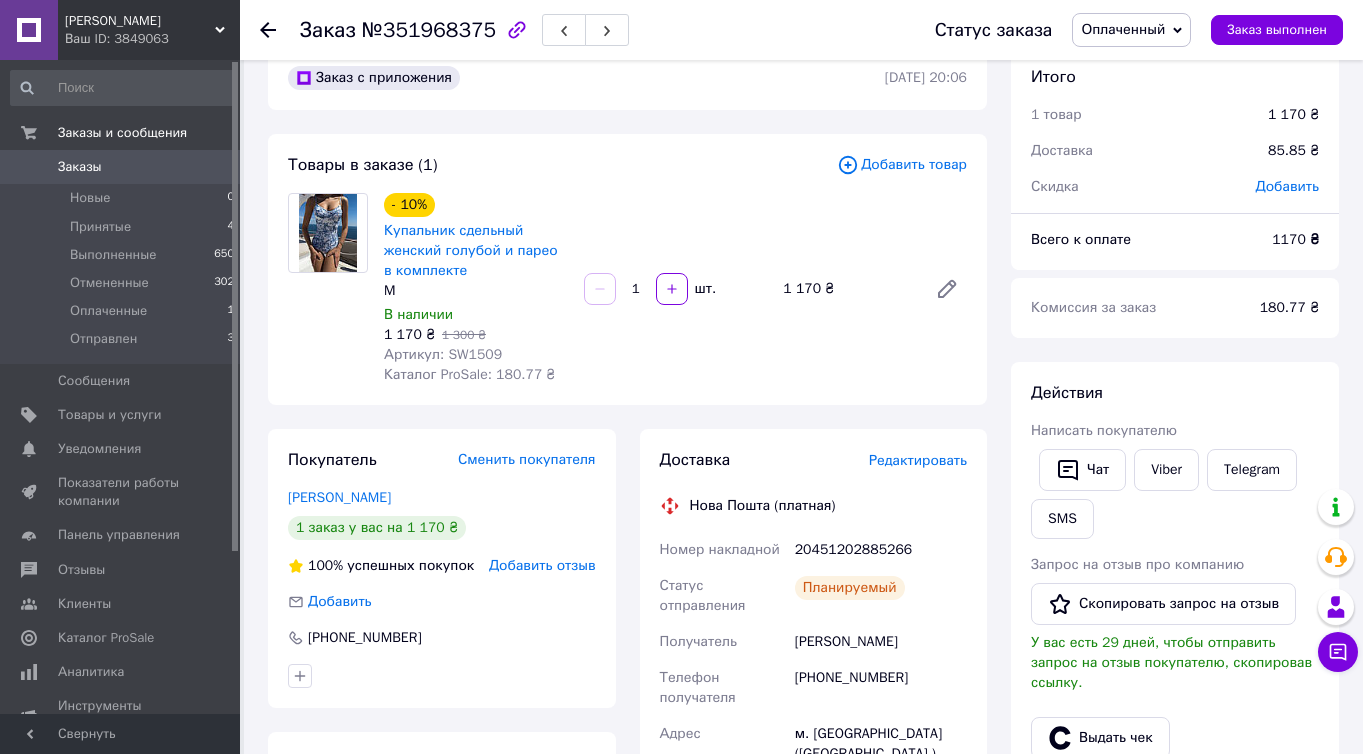 click on "Товары в заказе (1) Добавить товар - 10% Купальник сдельный женский голубой и парео в комплекте M В наличии 1 170 ₴   1 300 ₴ Артикул: SW1509 Каталог ProSale: 180.77 ₴  1   шт. 1 170 ₴" at bounding box center (627, 269) 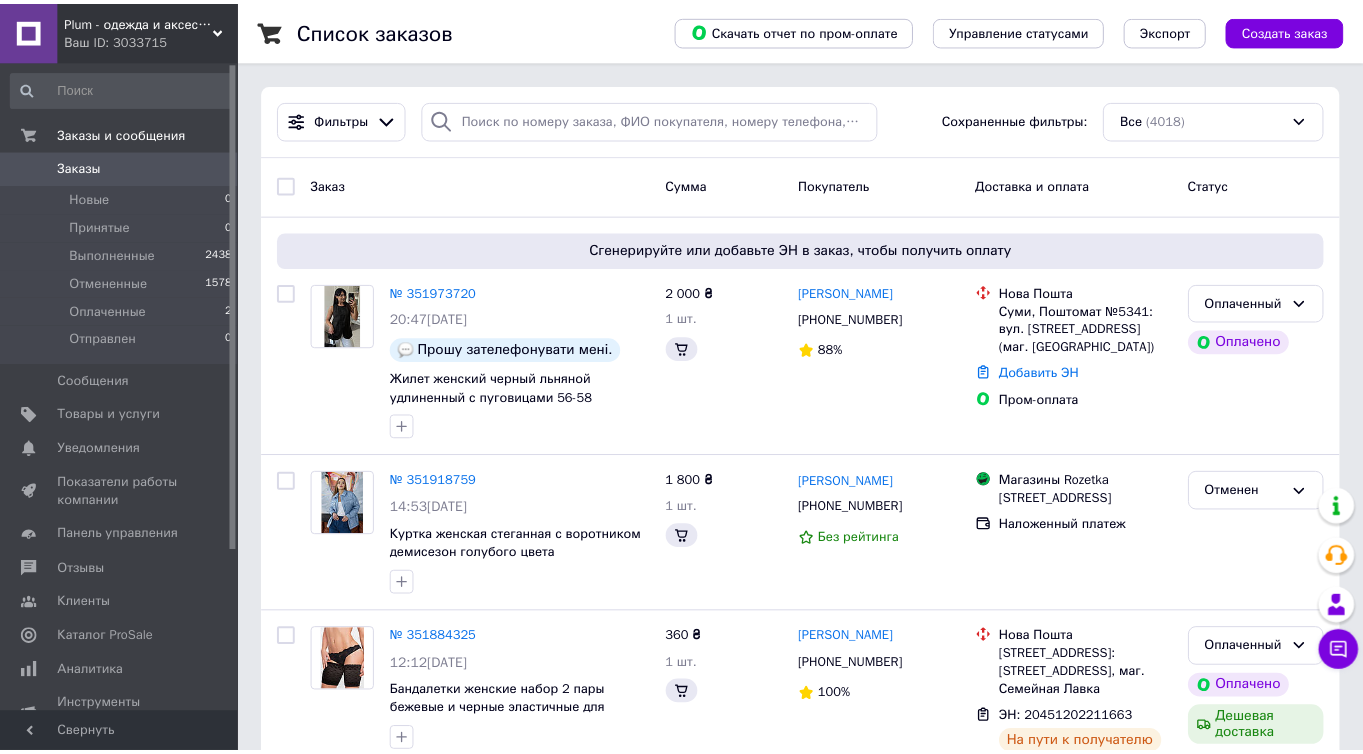 scroll, scrollTop: 0, scrollLeft: 0, axis: both 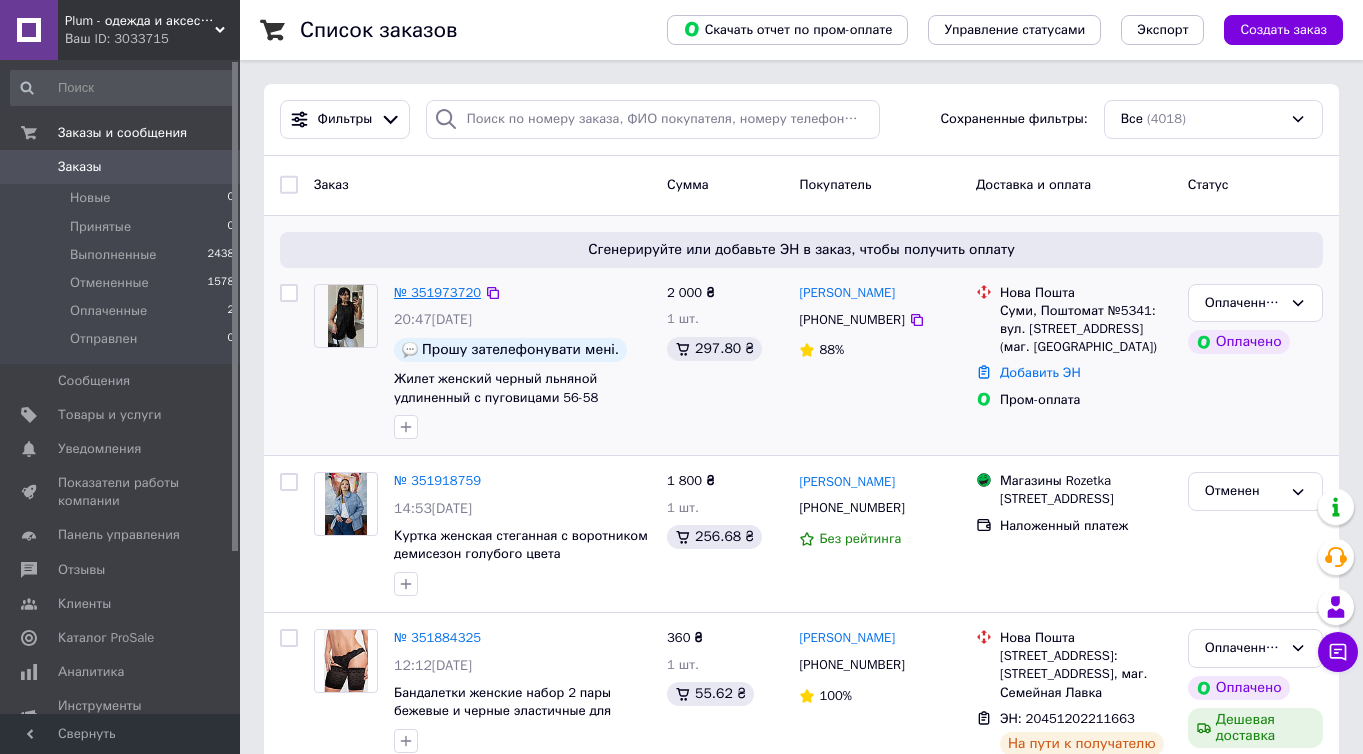 click on "№ 351973720" at bounding box center [437, 292] 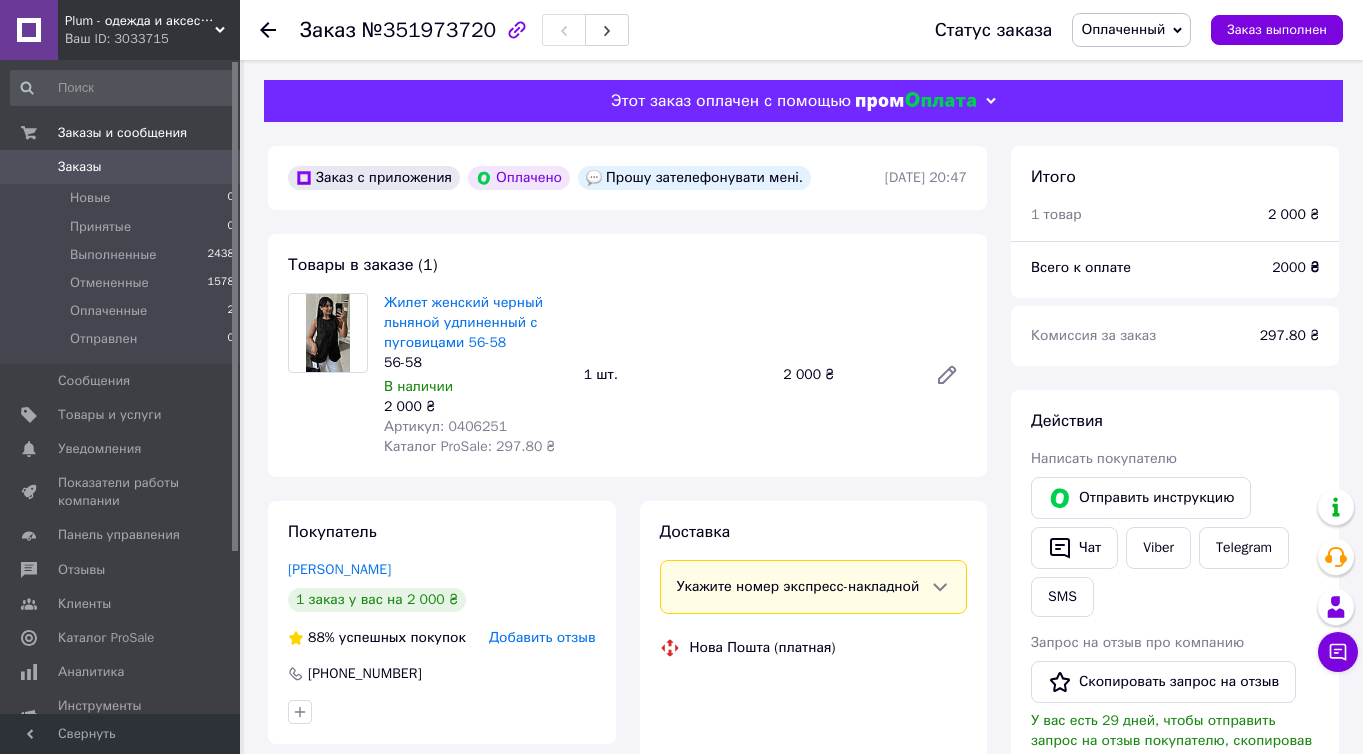 click on "Артикул: 0406251" at bounding box center [445, 426] 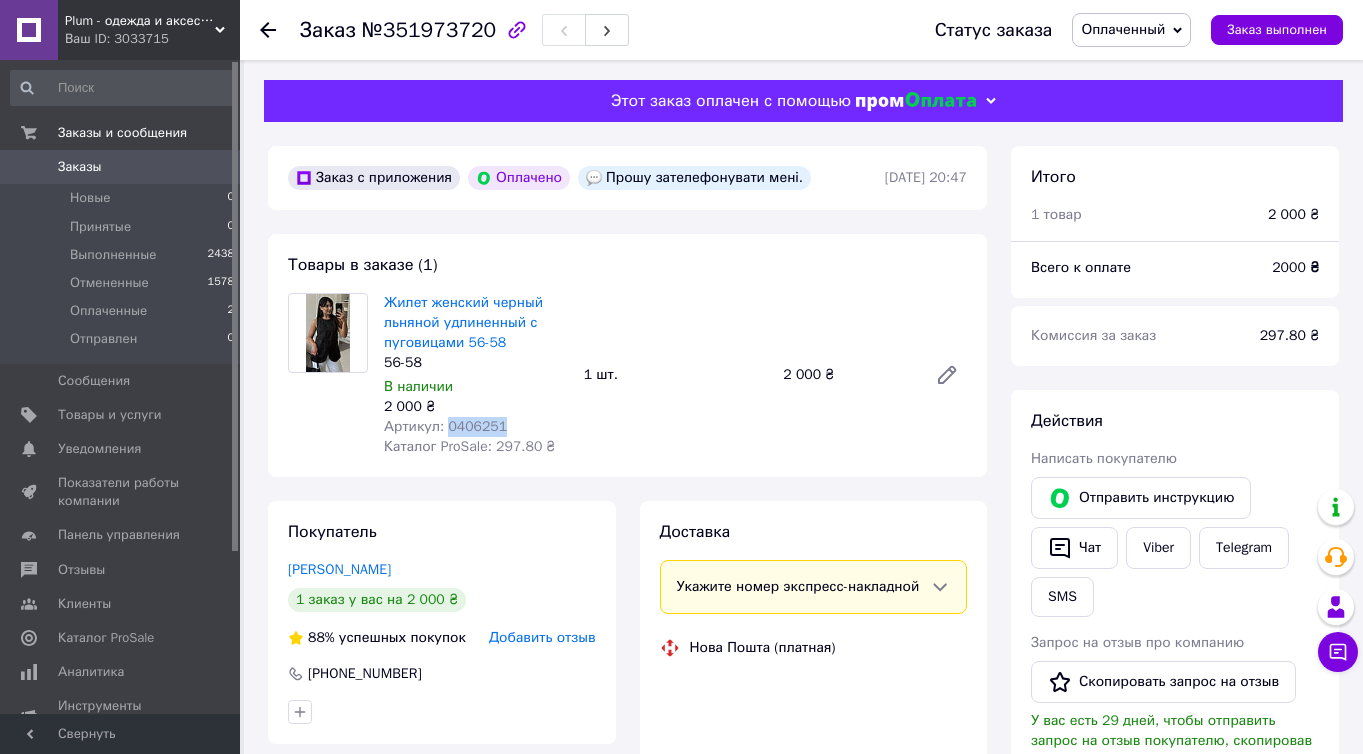click on "Артикул: 0406251" at bounding box center (445, 426) 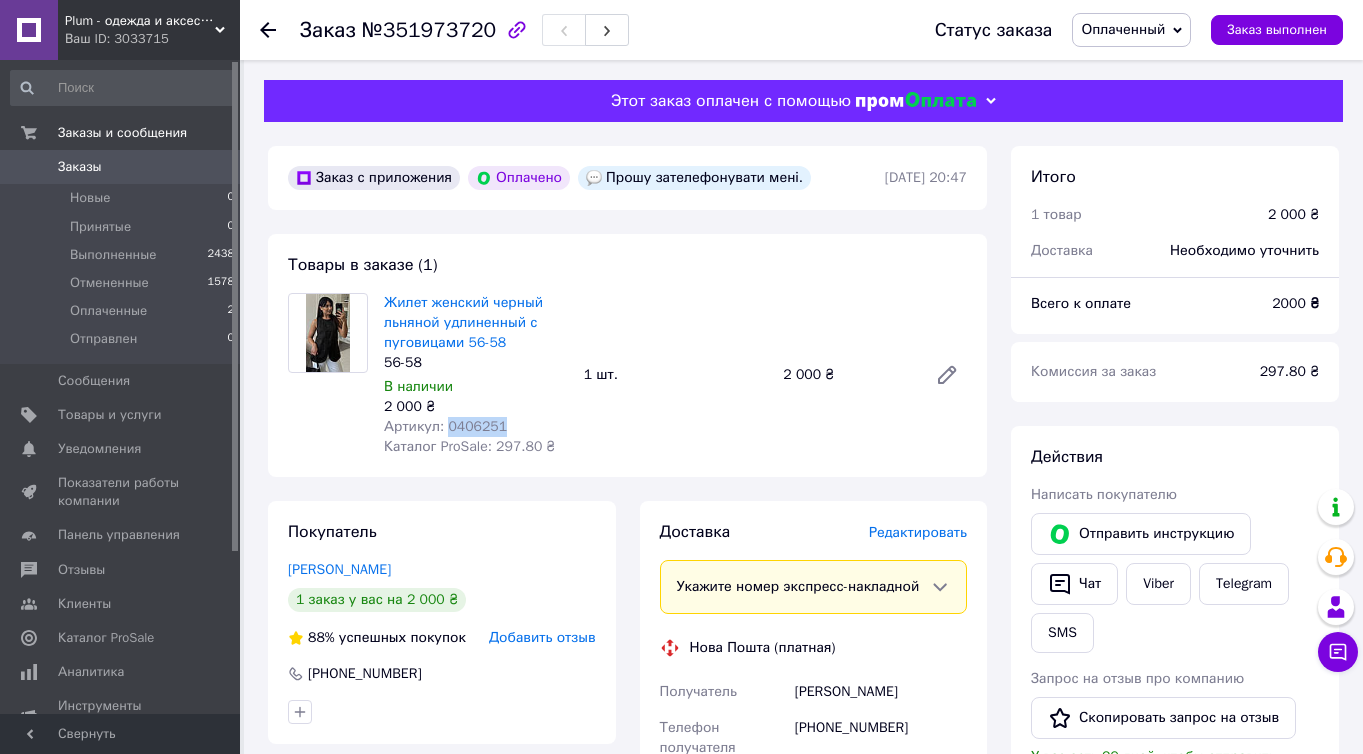 copy on "0406251" 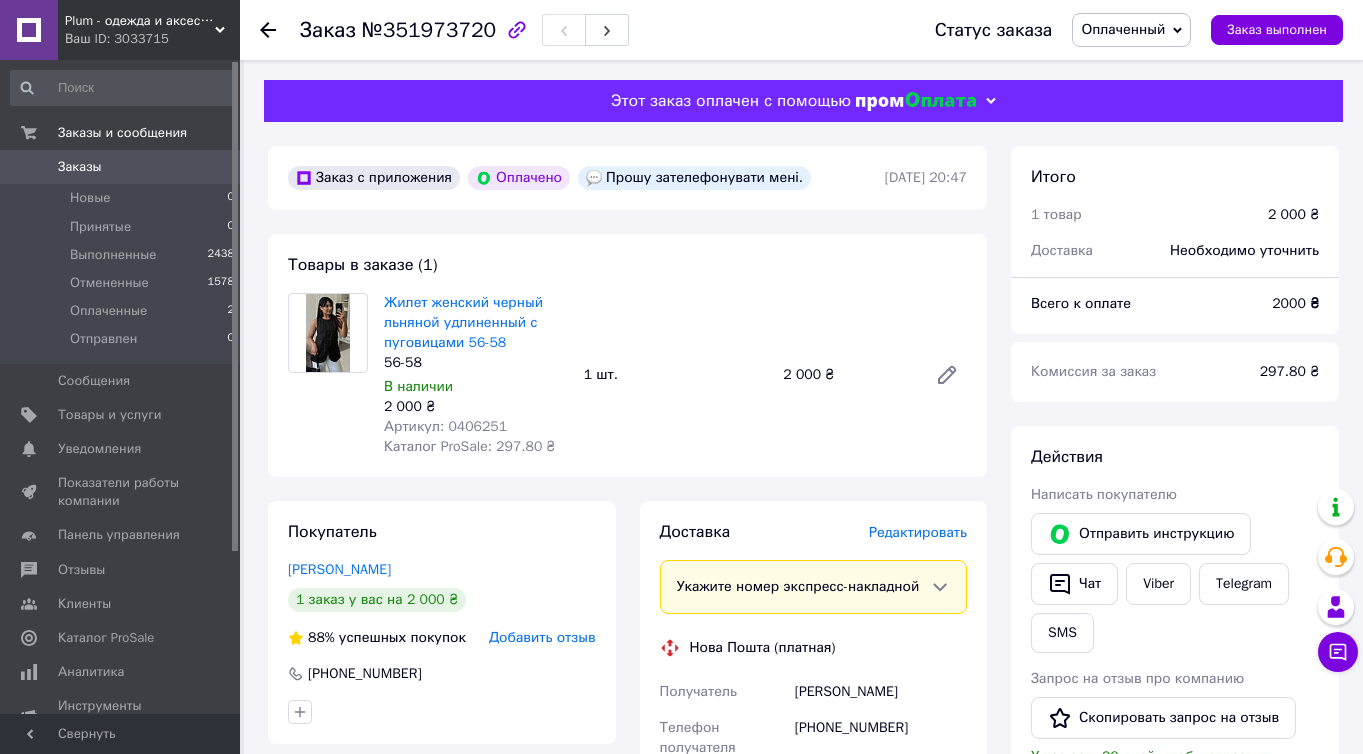 click on "Жилет женский черный льняной удлиненный с пуговицами 56-58 56-58 В наличии 2 000 ₴ Артикул: 0406251 Каталог ProSale: 297.80 ₴  1 шт. 2 000 ₴" at bounding box center [675, 375] 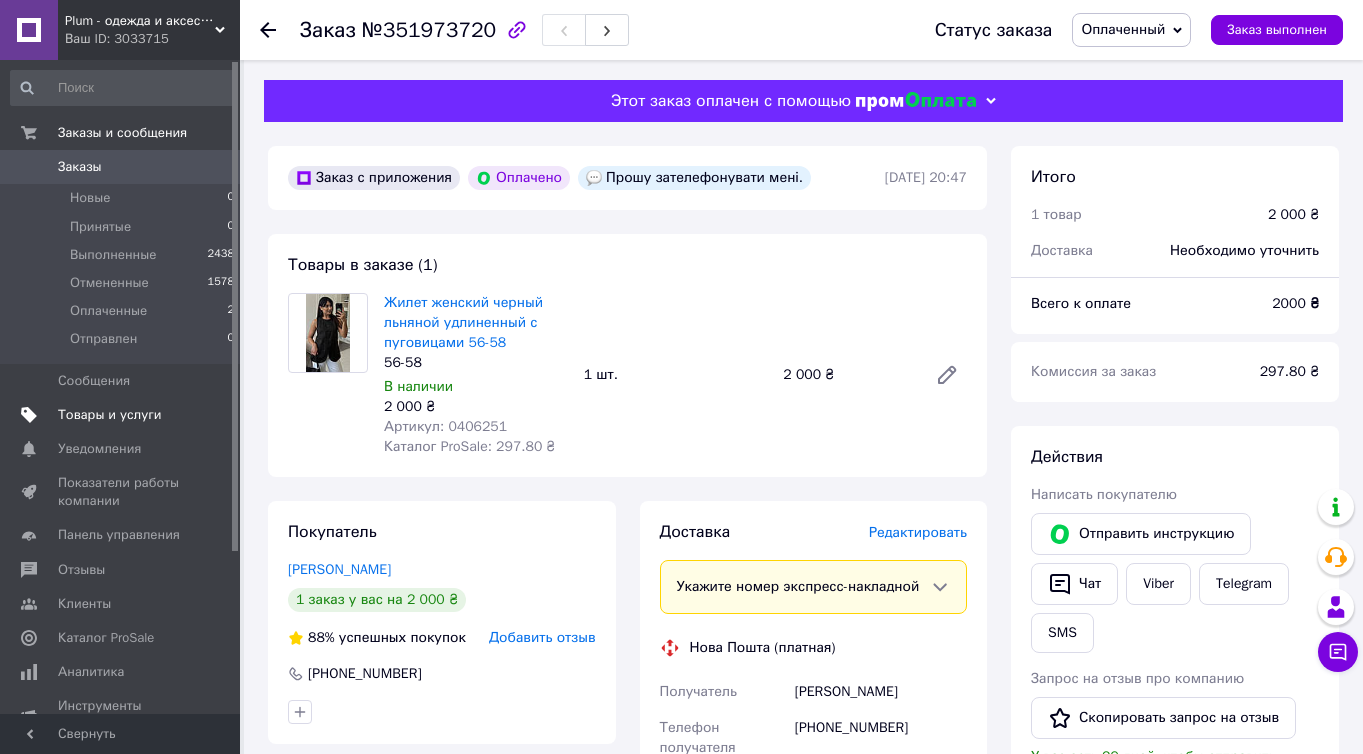 click on "Товары и услуги" at bounding box center (121, 415) 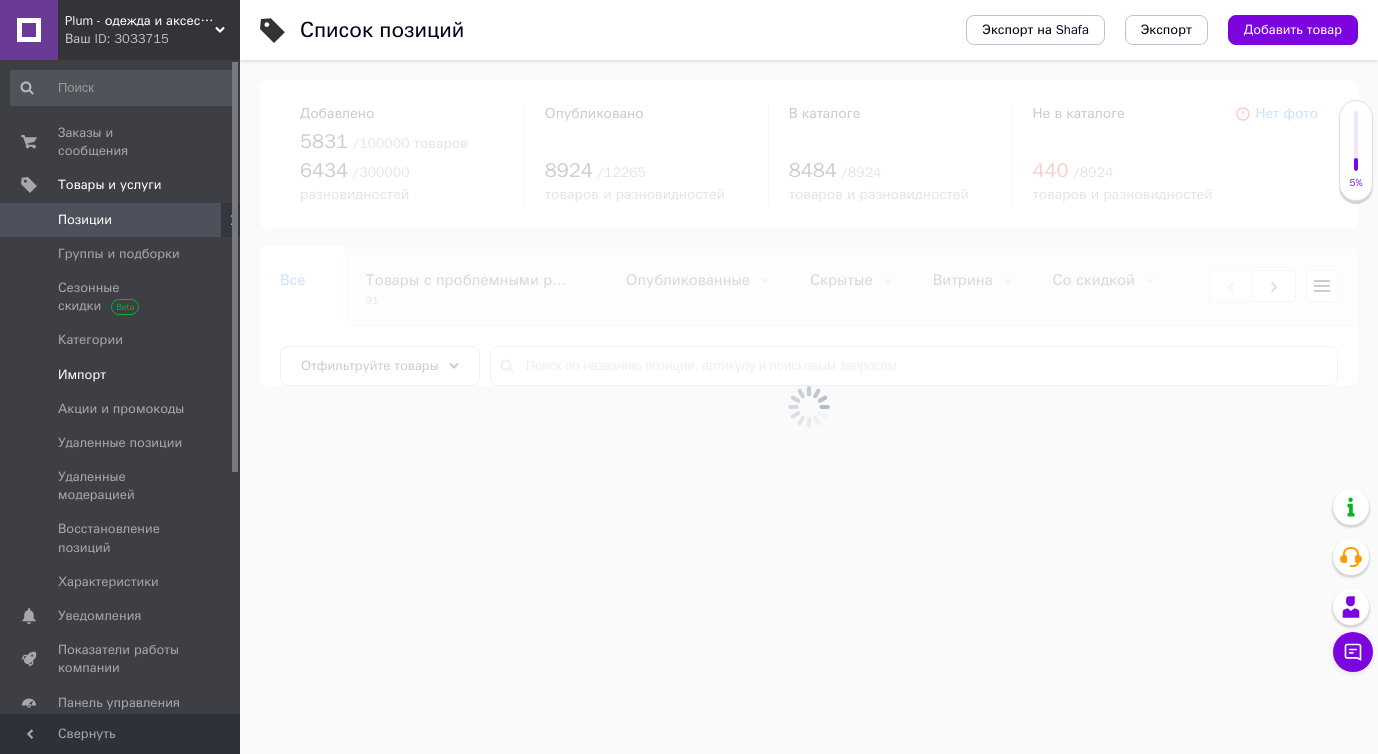 click on "Импорт" at bounding box center (123, 375) 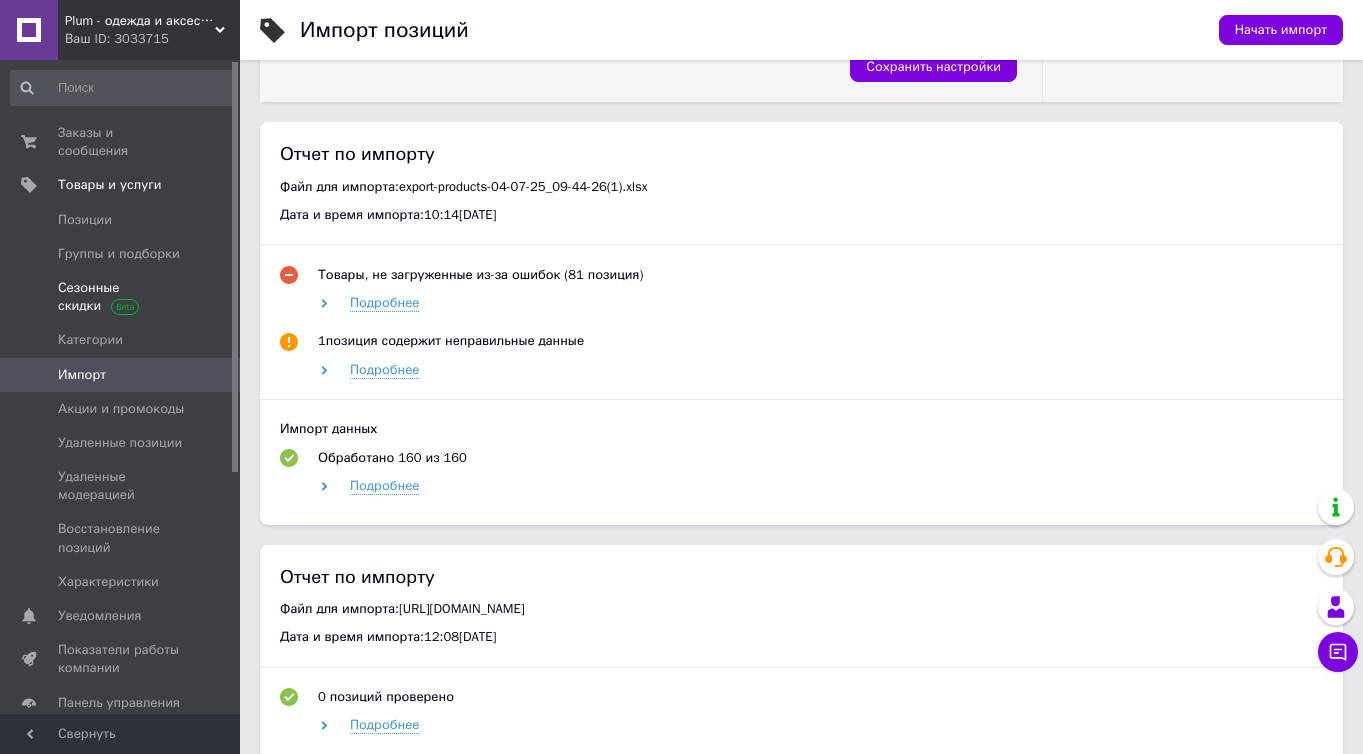 scroll, scrollTop: 512, scrollLeft: 0, axis: vertical 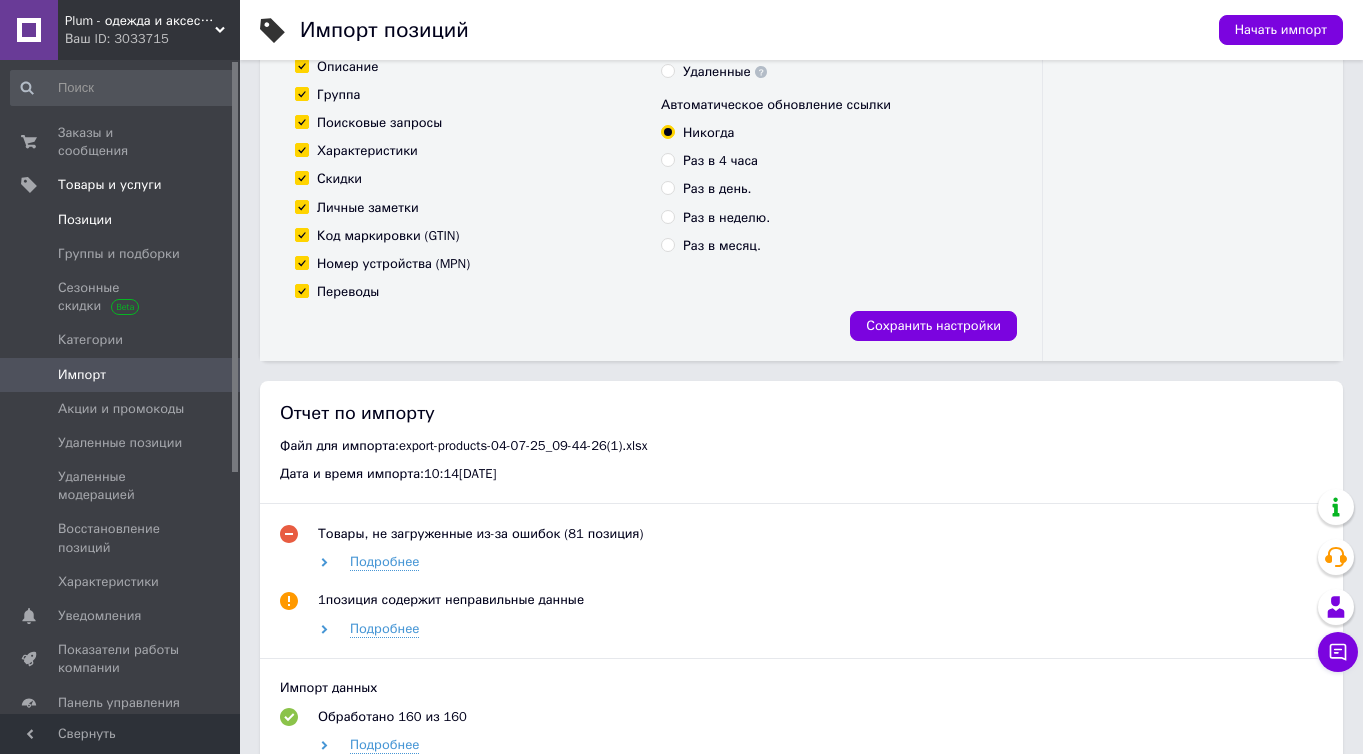 click on "Позиции" at bounding box center (121, 220) 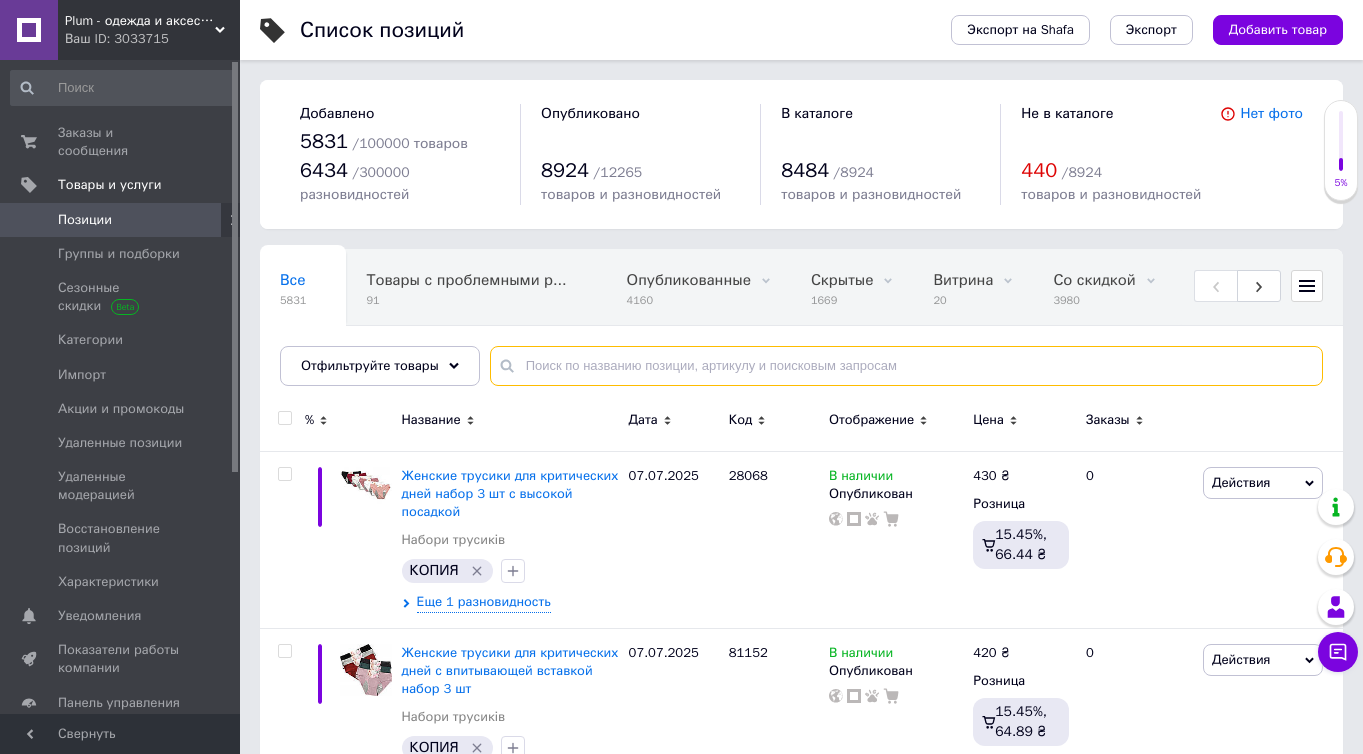click at bounding box center [906, 366] 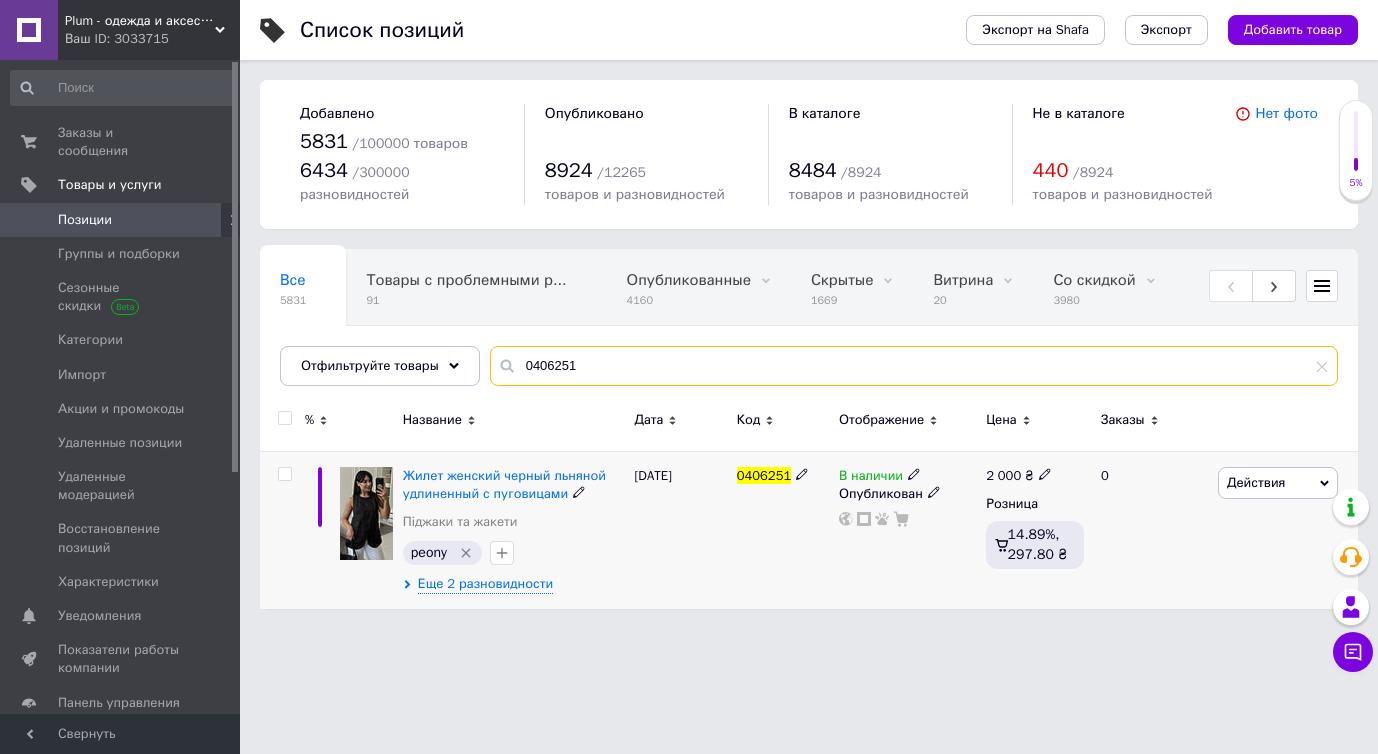 type on "0406251" 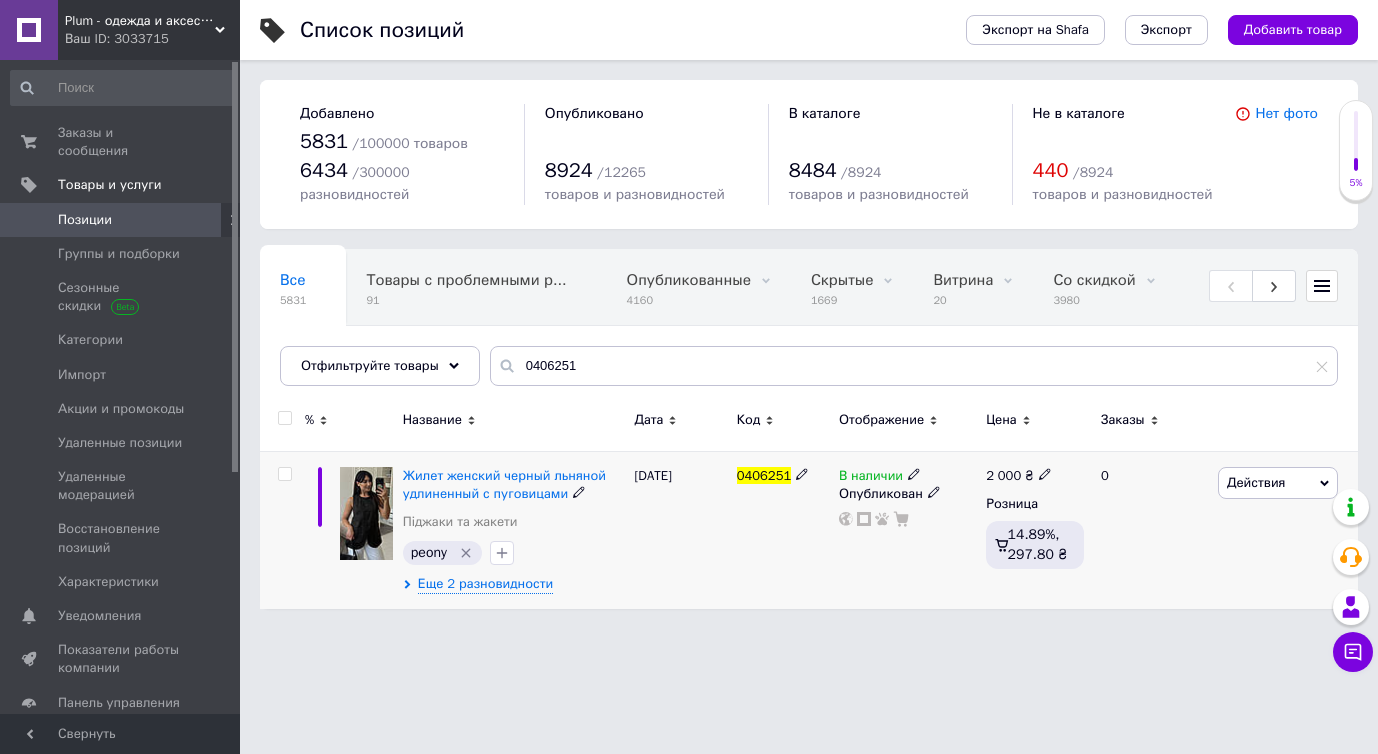 click at bounding box center [934, 491] 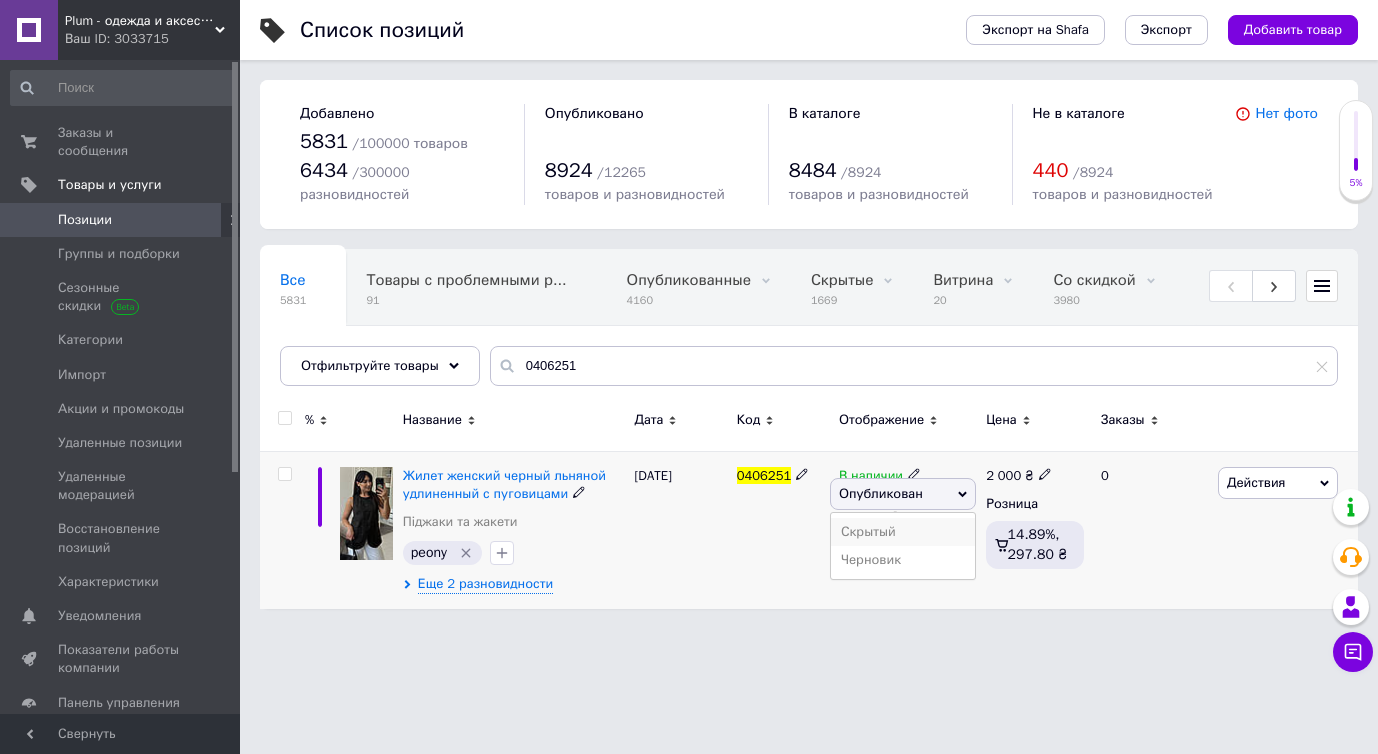 click on "Скрытый" at bounding box center (903, 532) 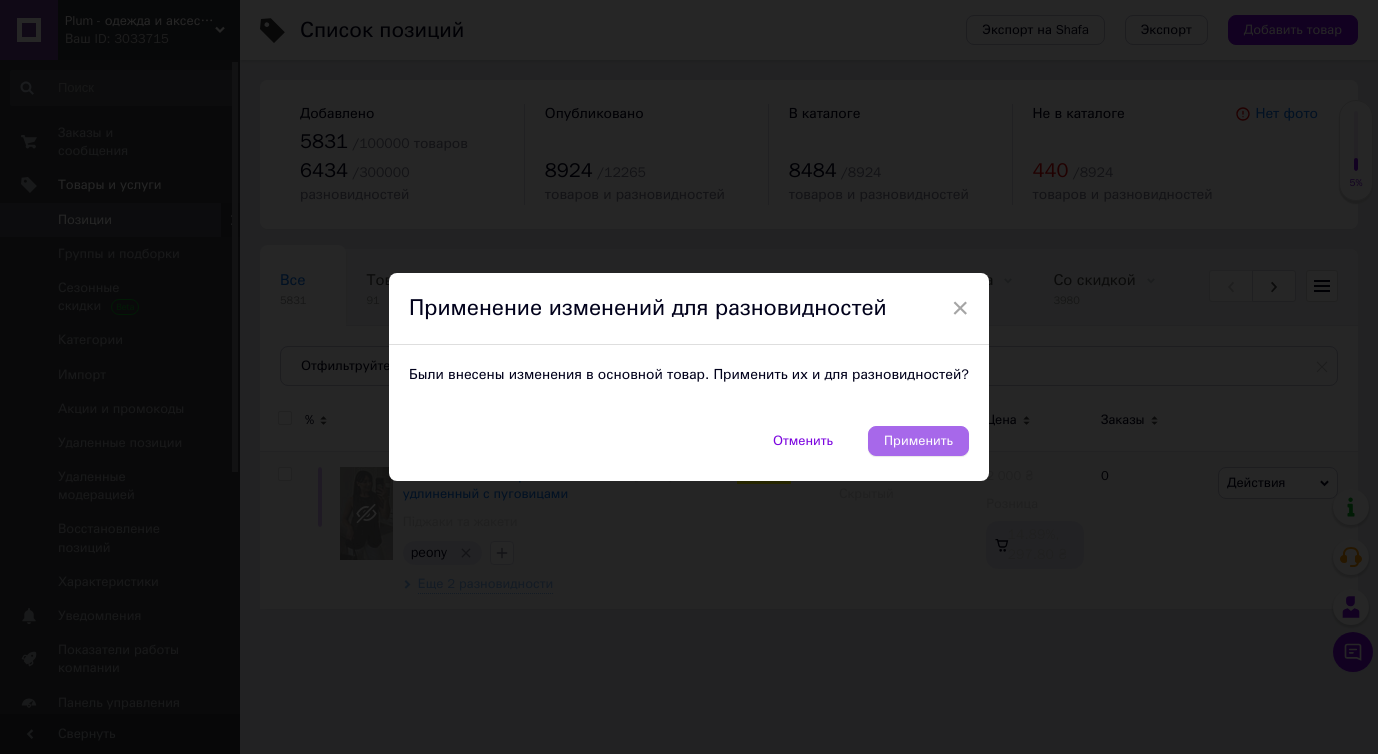 click on "Применить" at bounding box center (918, 441) 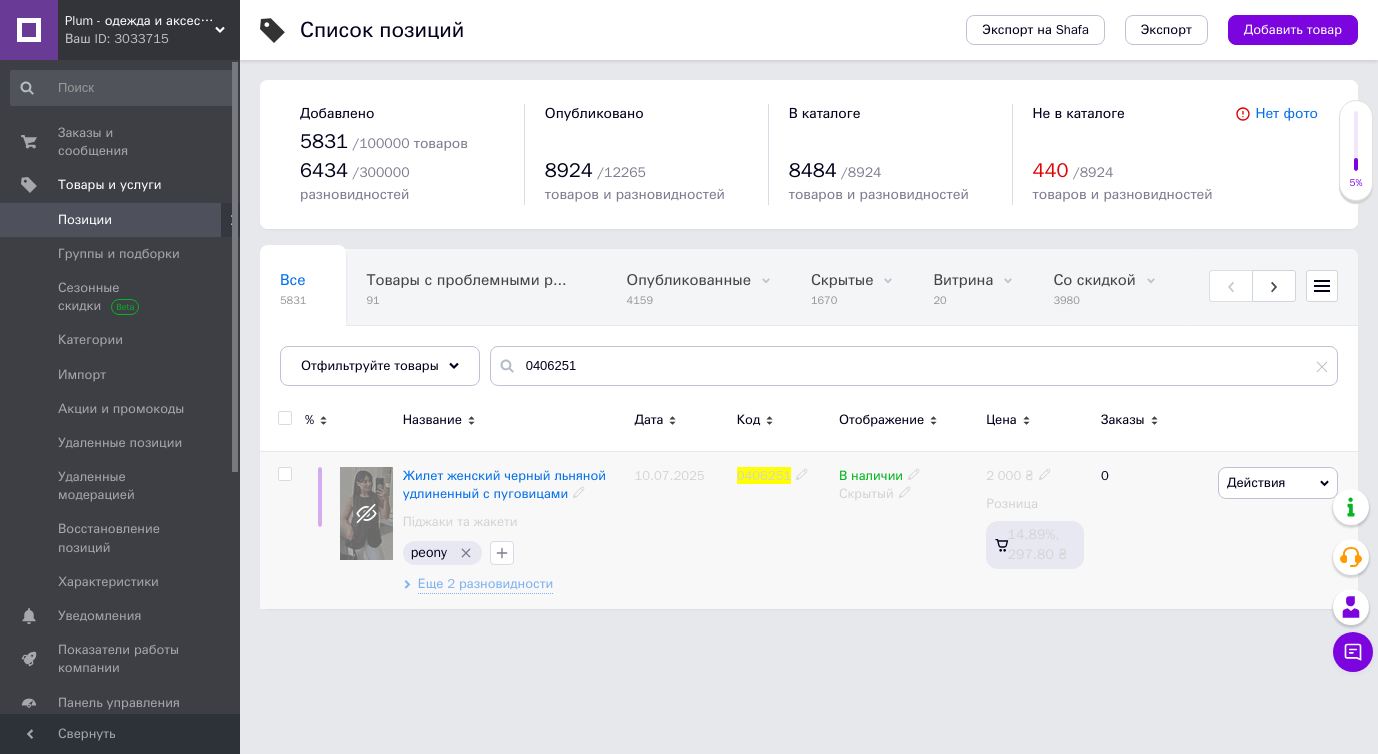 click 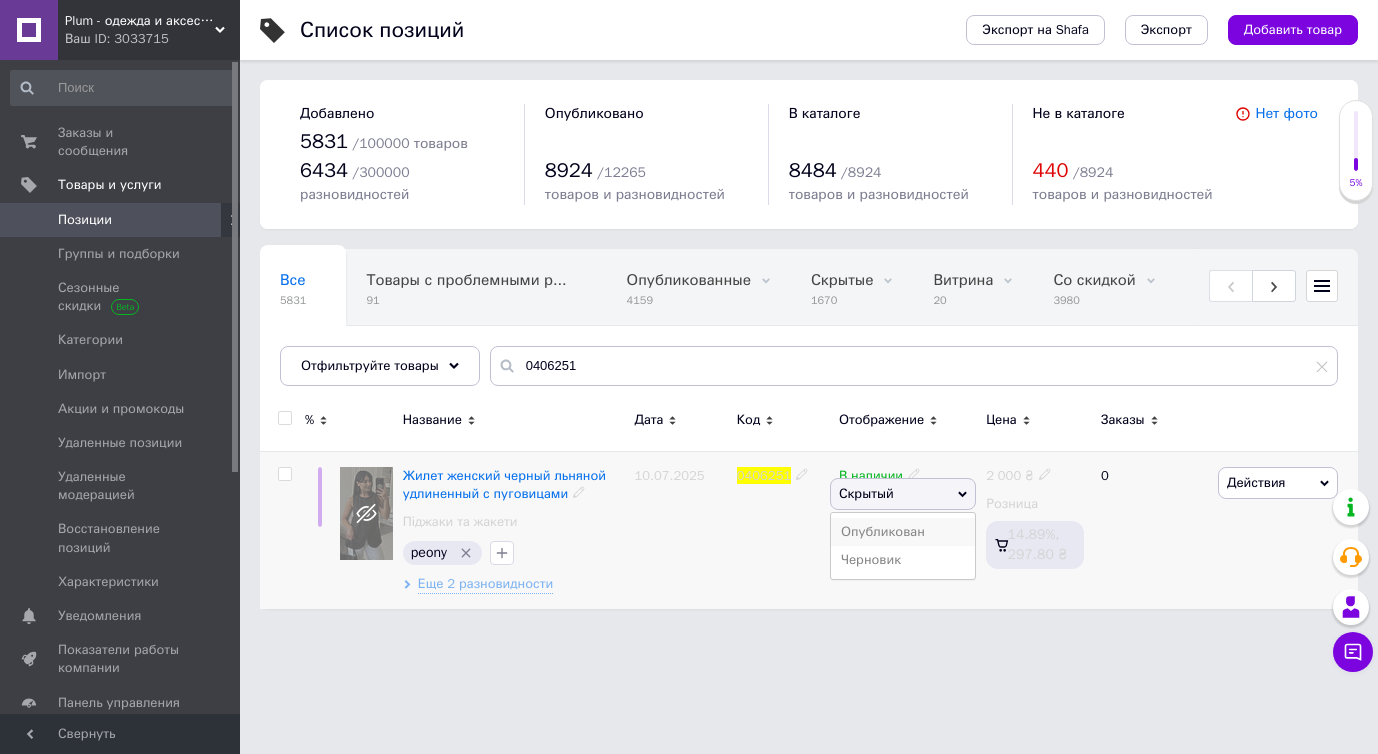 click on "Опубликован" at bounding box center [903, 532] 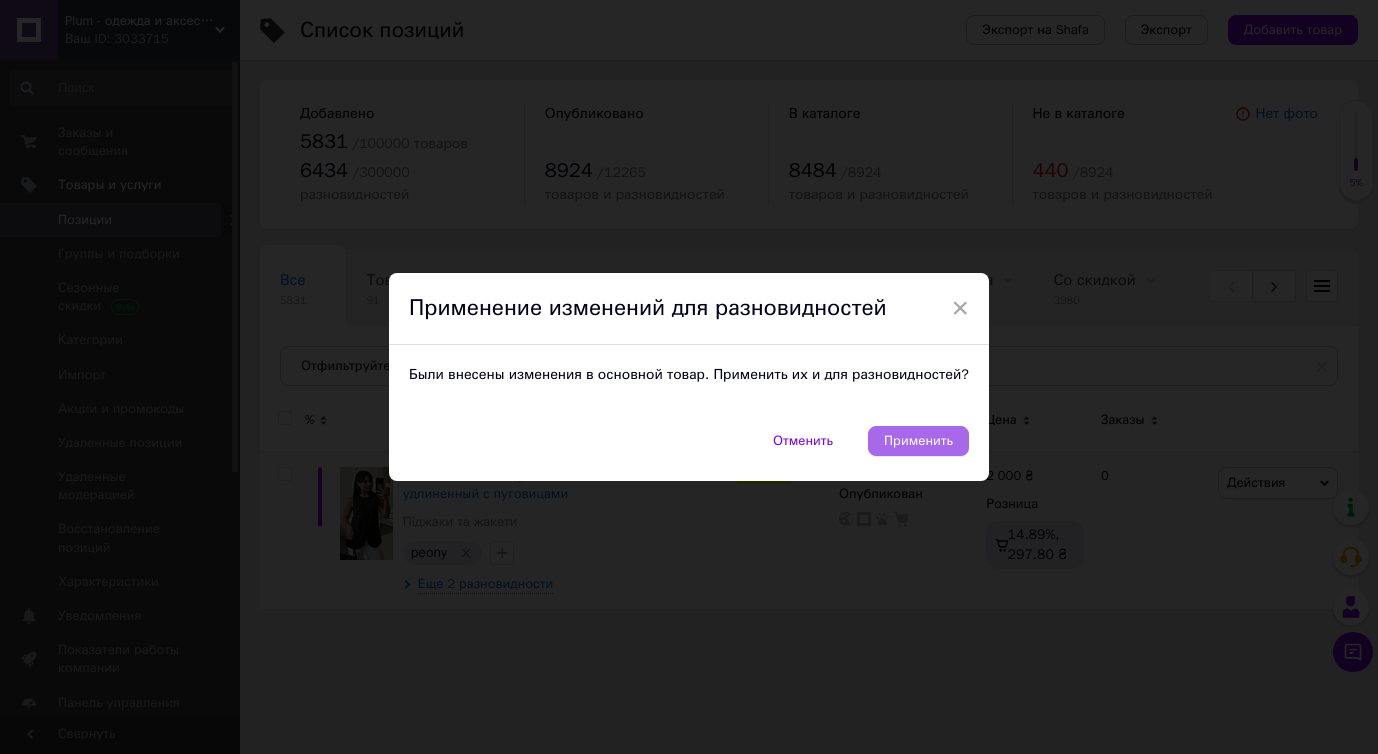 click on "Применить" at bounding box center (918, 441) 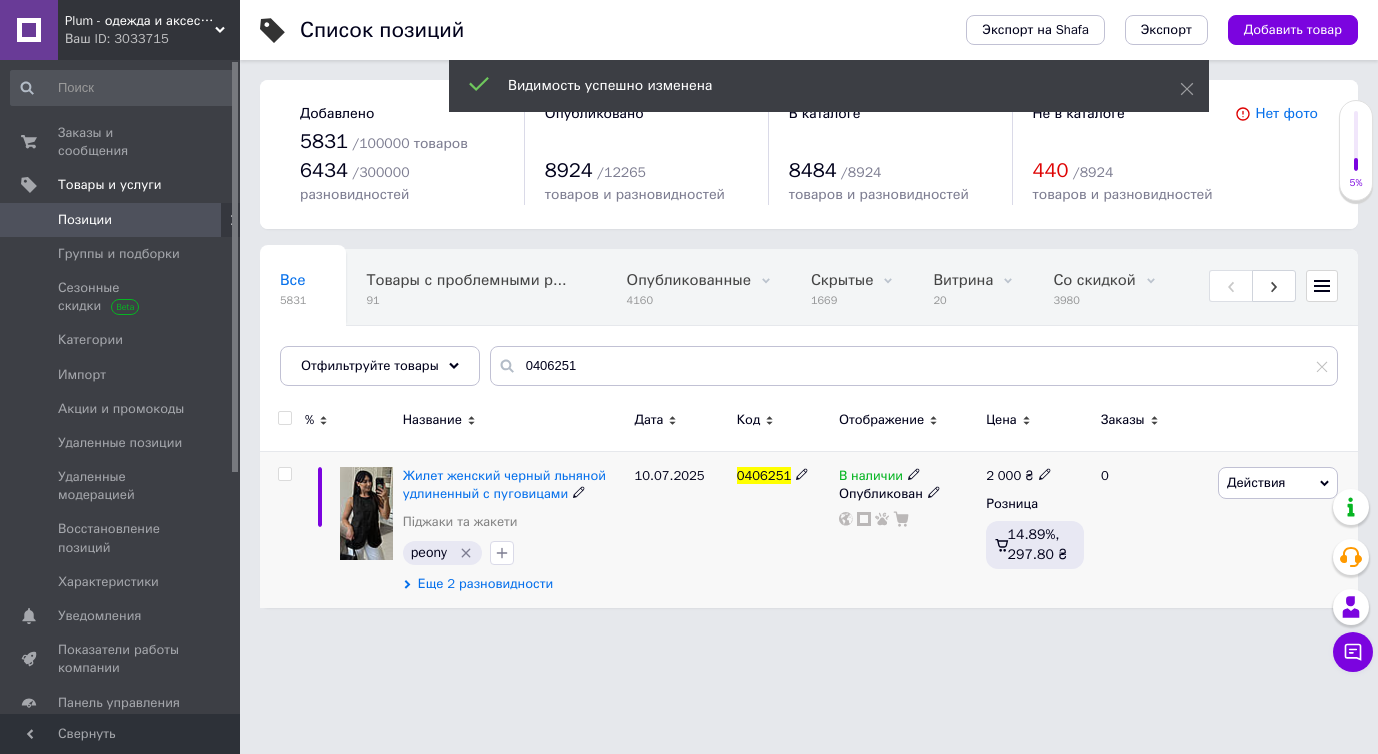 click on "Еще 2 разновидности" at bounding box center [485, 584] 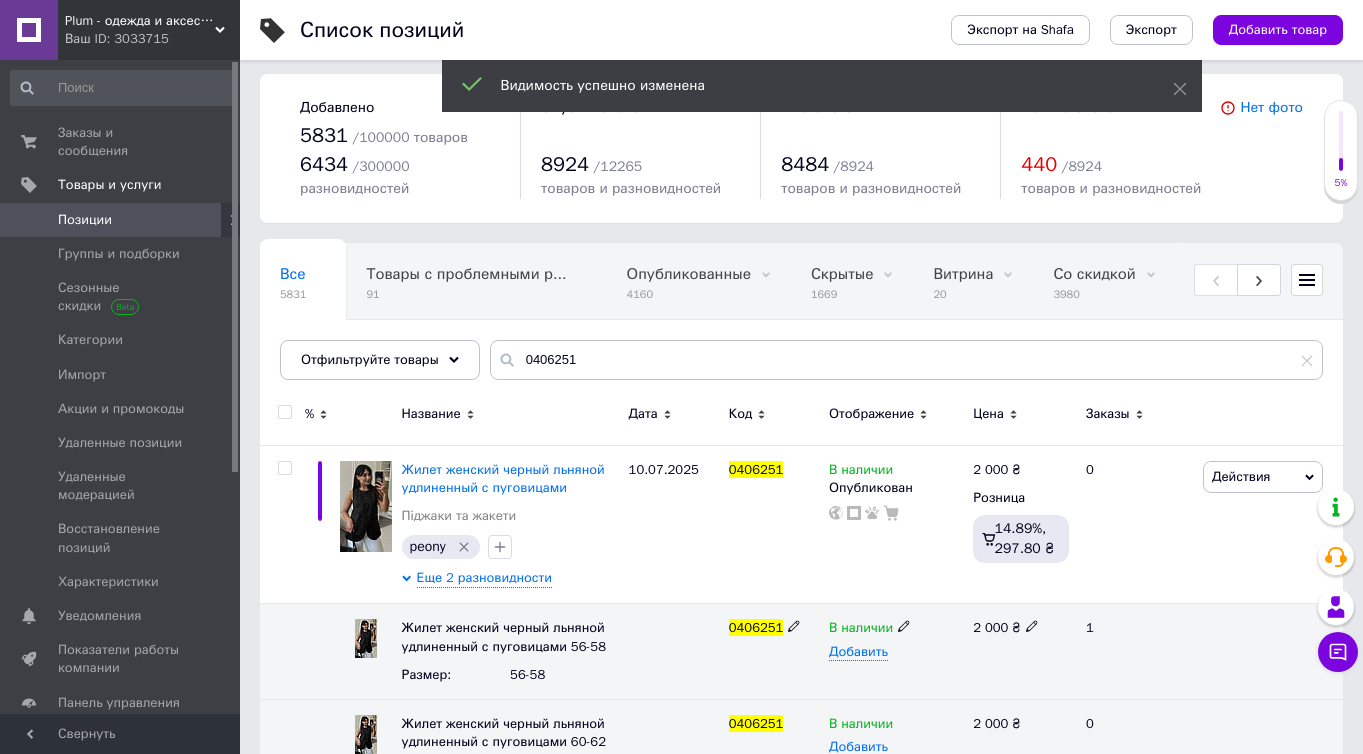 scroll, scrollTop: 0, scrollLeft: 0, axis: both 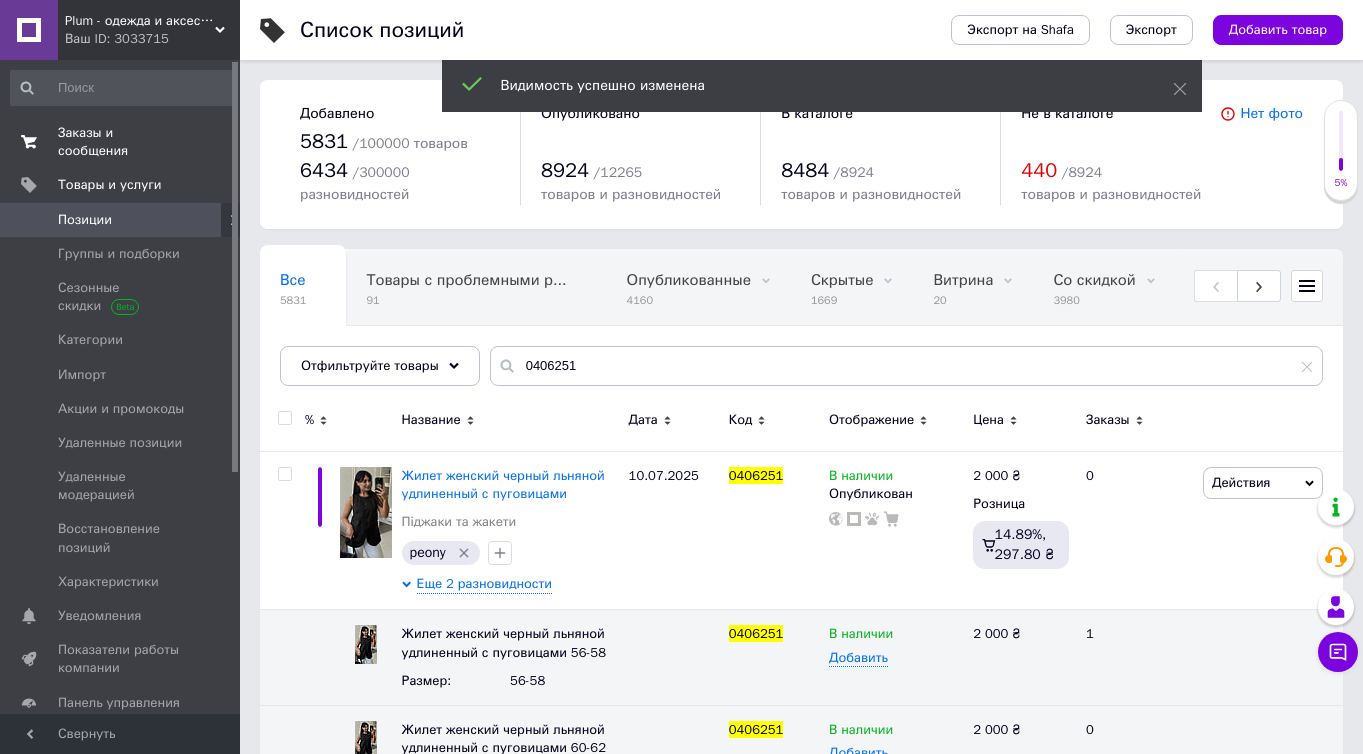 click on "Заказы и сообщения" at bounding box center [121, 142] 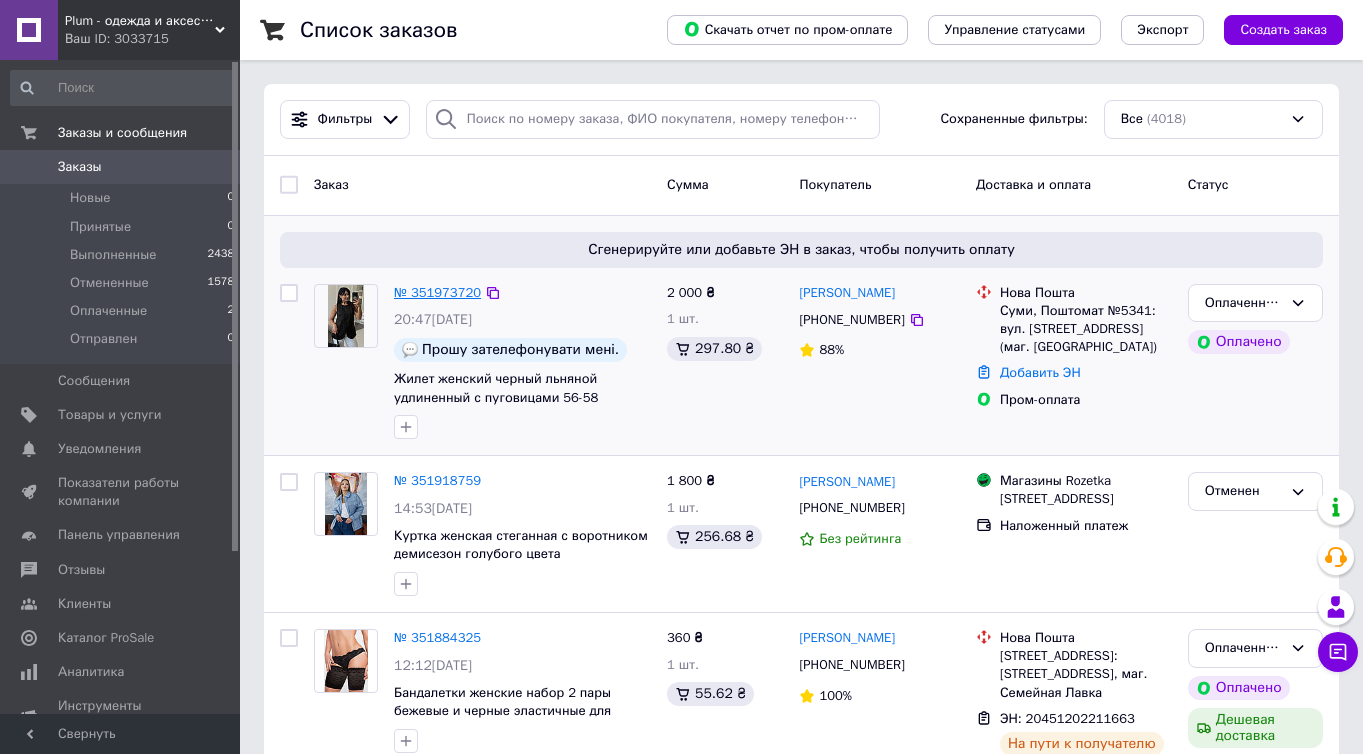 click on "№ 351973720" at bounding box center (437, 292) 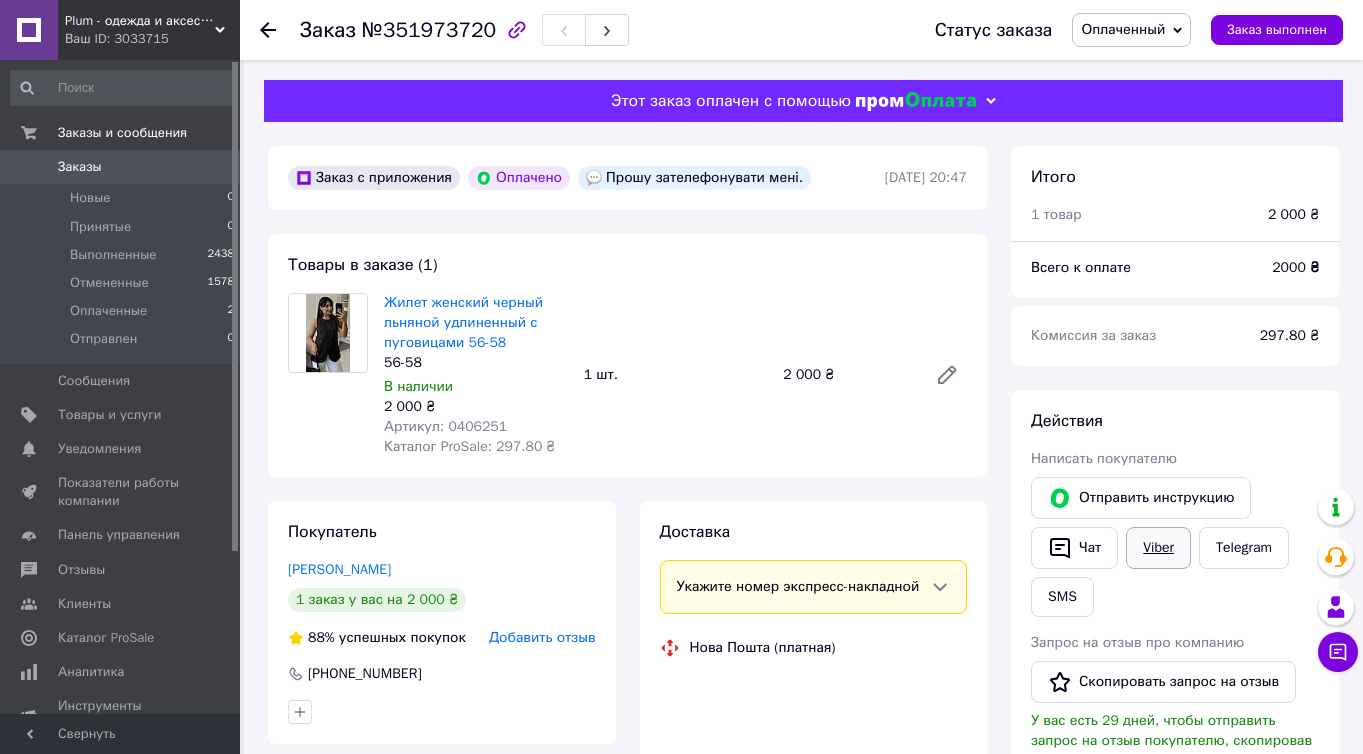 click on "Отправить инструкцию   Чат Viber Telegram SMS" at bounding box center [1175, 547] 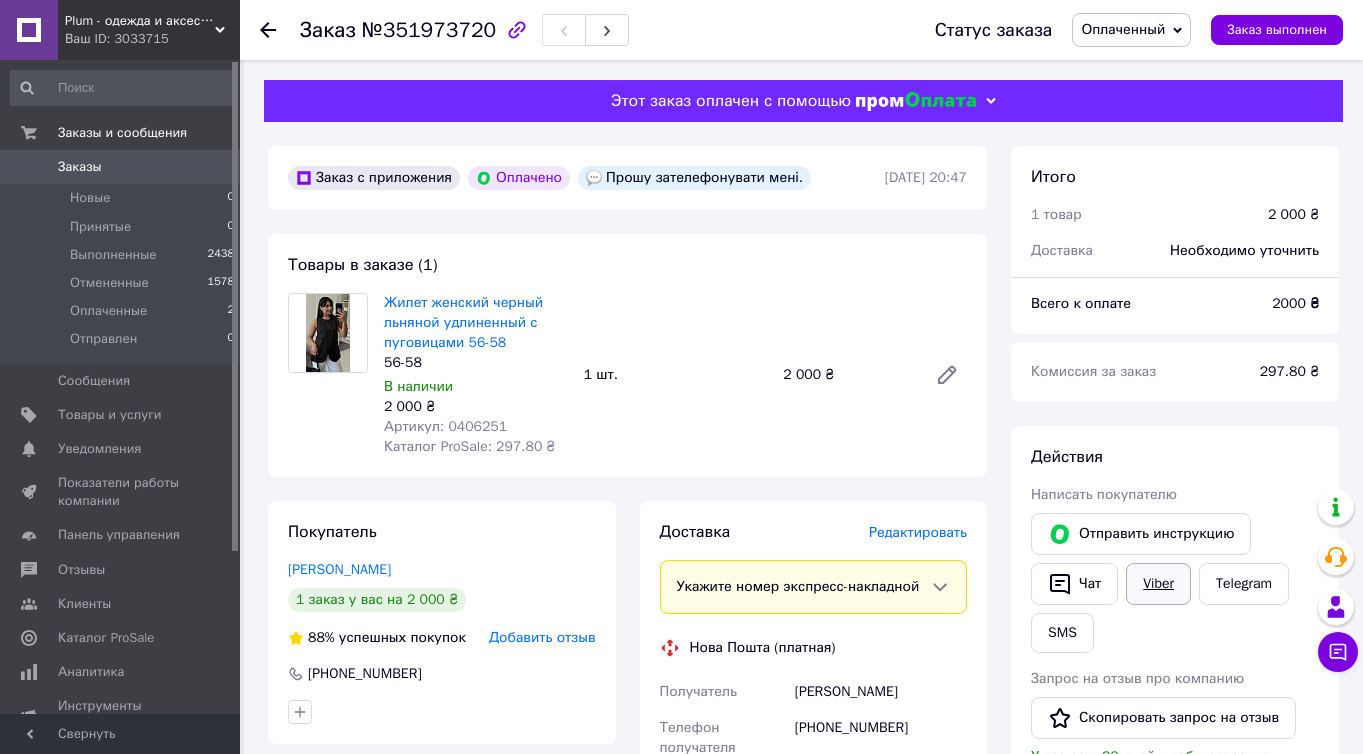 click on "Viber" at bounding box center [1158, 584] 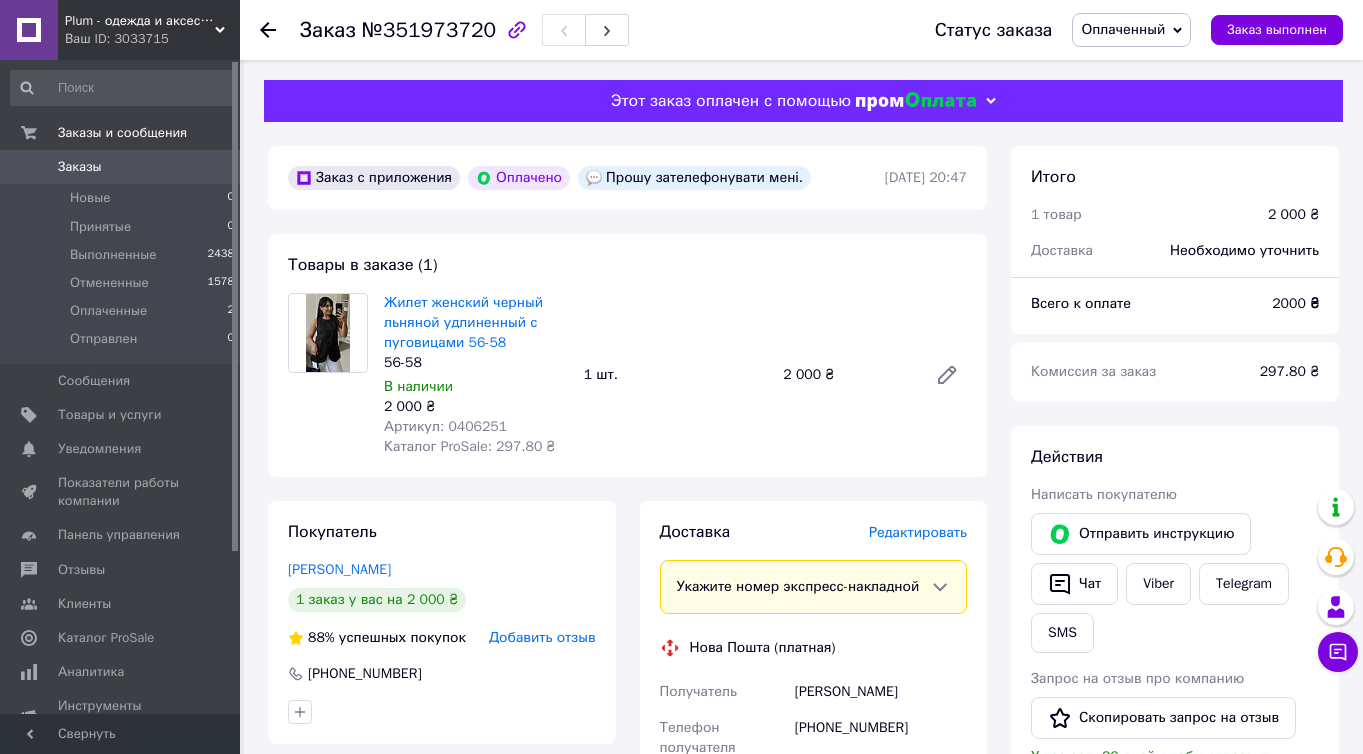 scroll, scrollTop: 309, scrollLeft: 0, axis: vertical 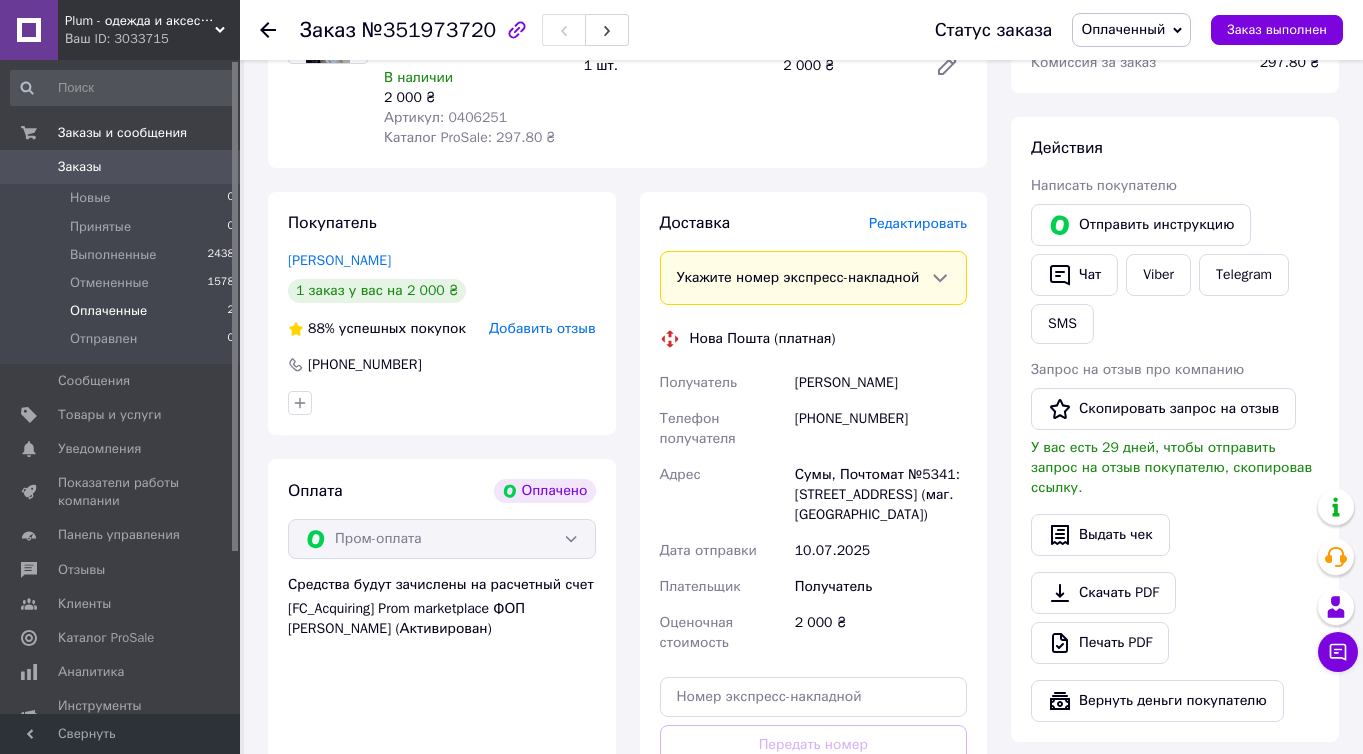 click on "Оплаченные 2" at bounding box center [123, 311] 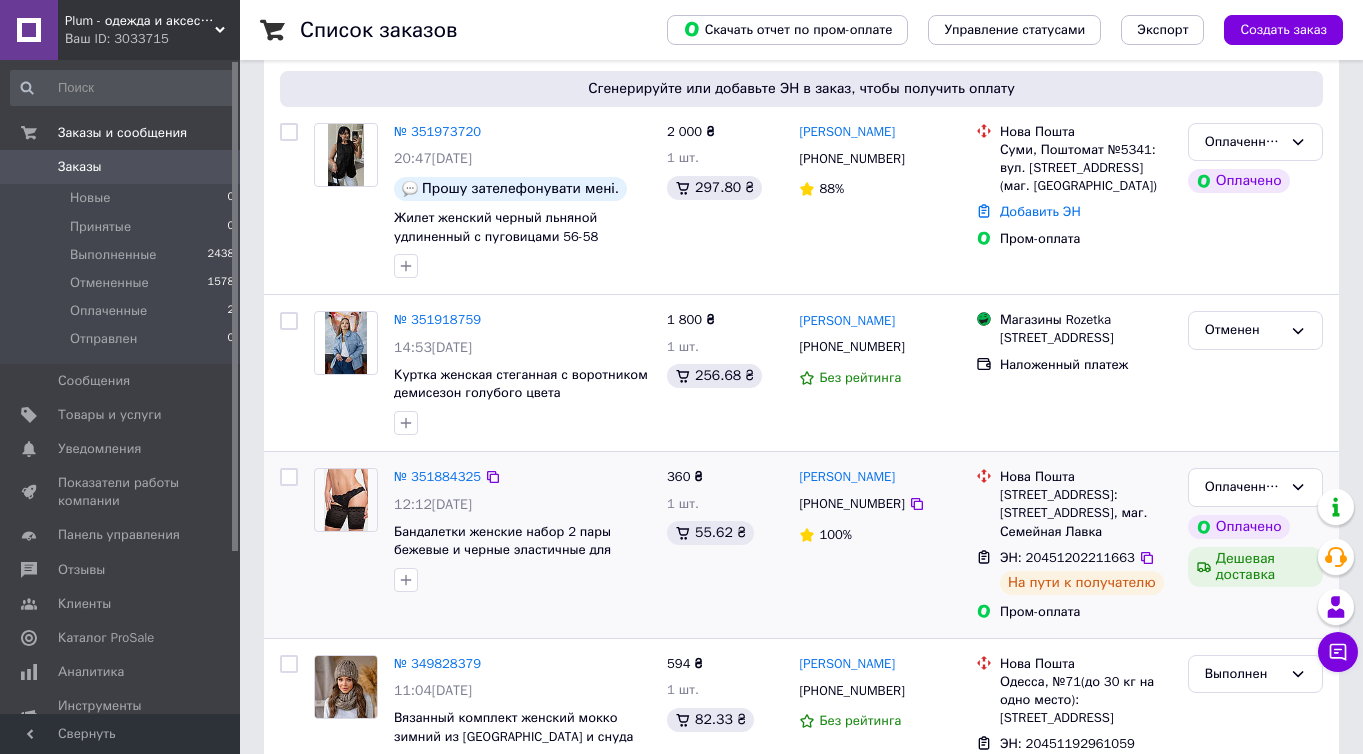 scroll, scrollTop: 318, scrollLeft: 0, axis: vertical 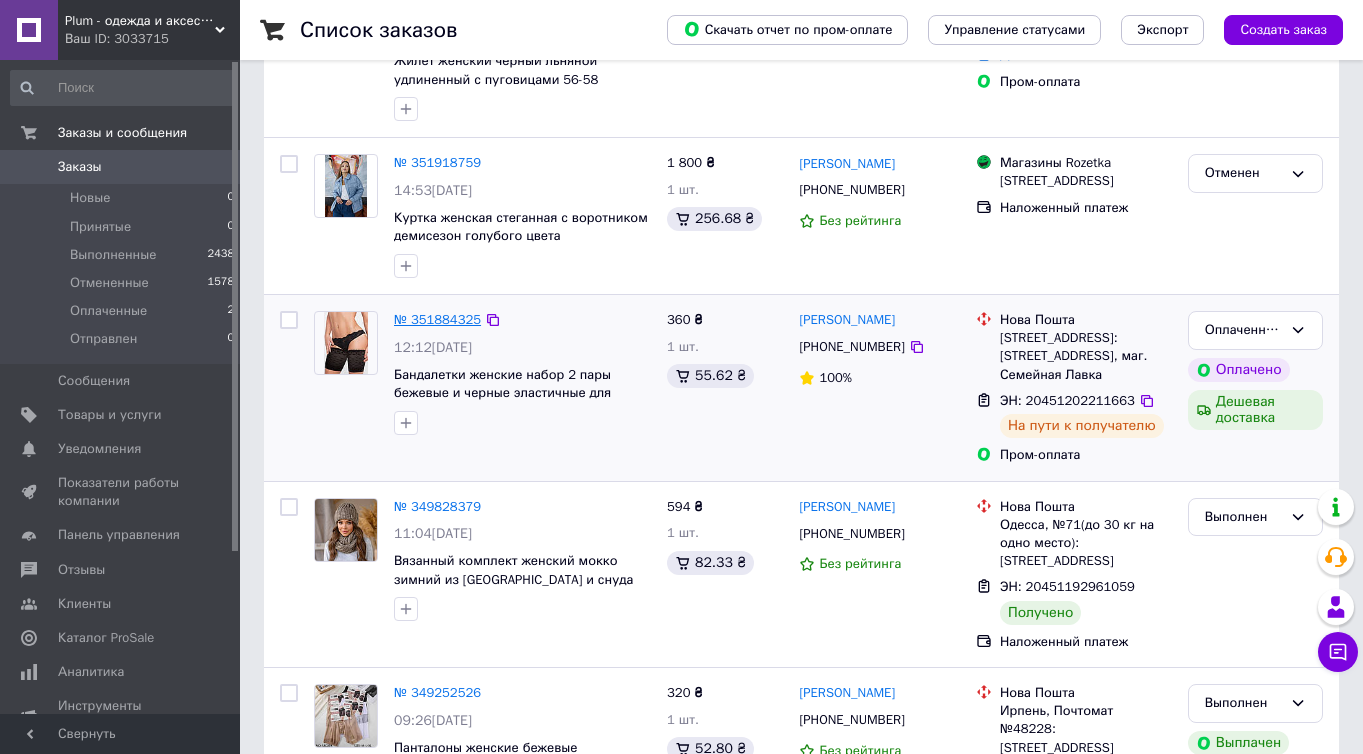 click on "№ 351884325" at bounding box center (437, 319) 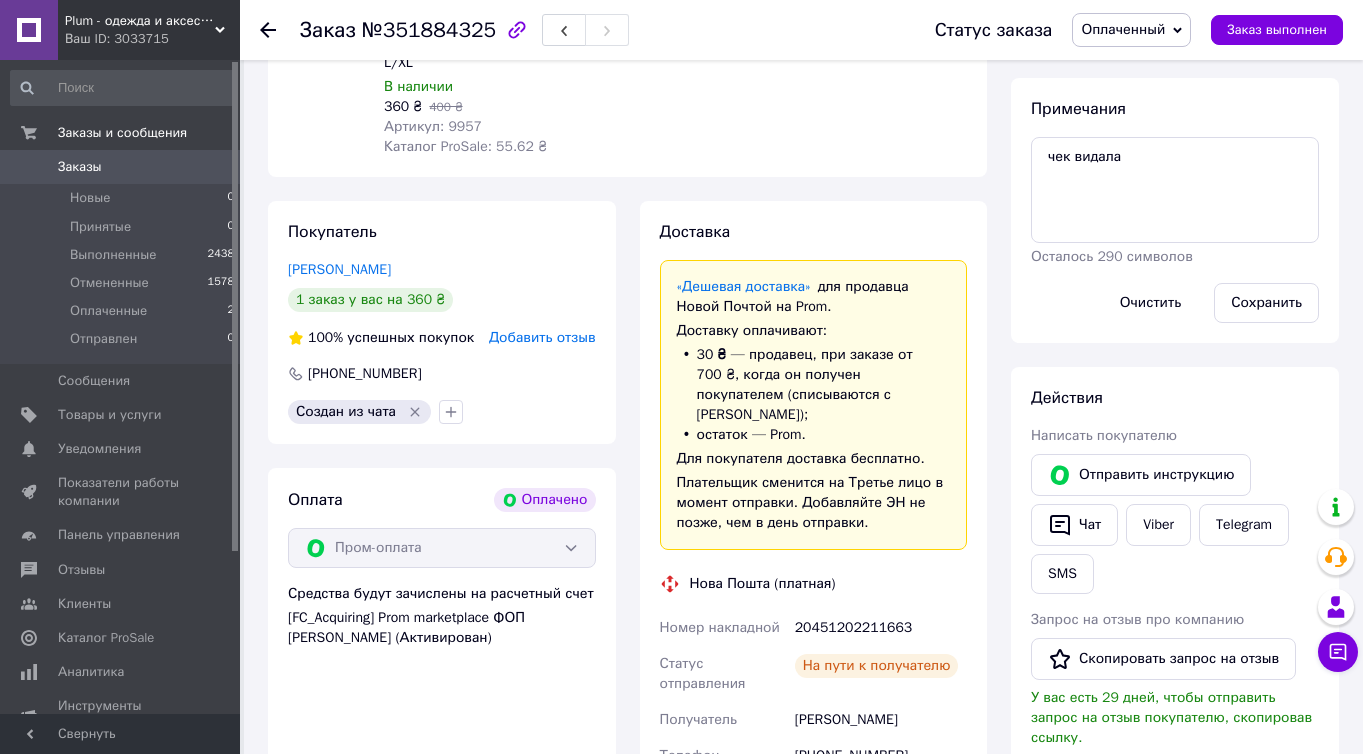 scroll, scrollTop: 446, scrollLeft: 0, axis: vertical 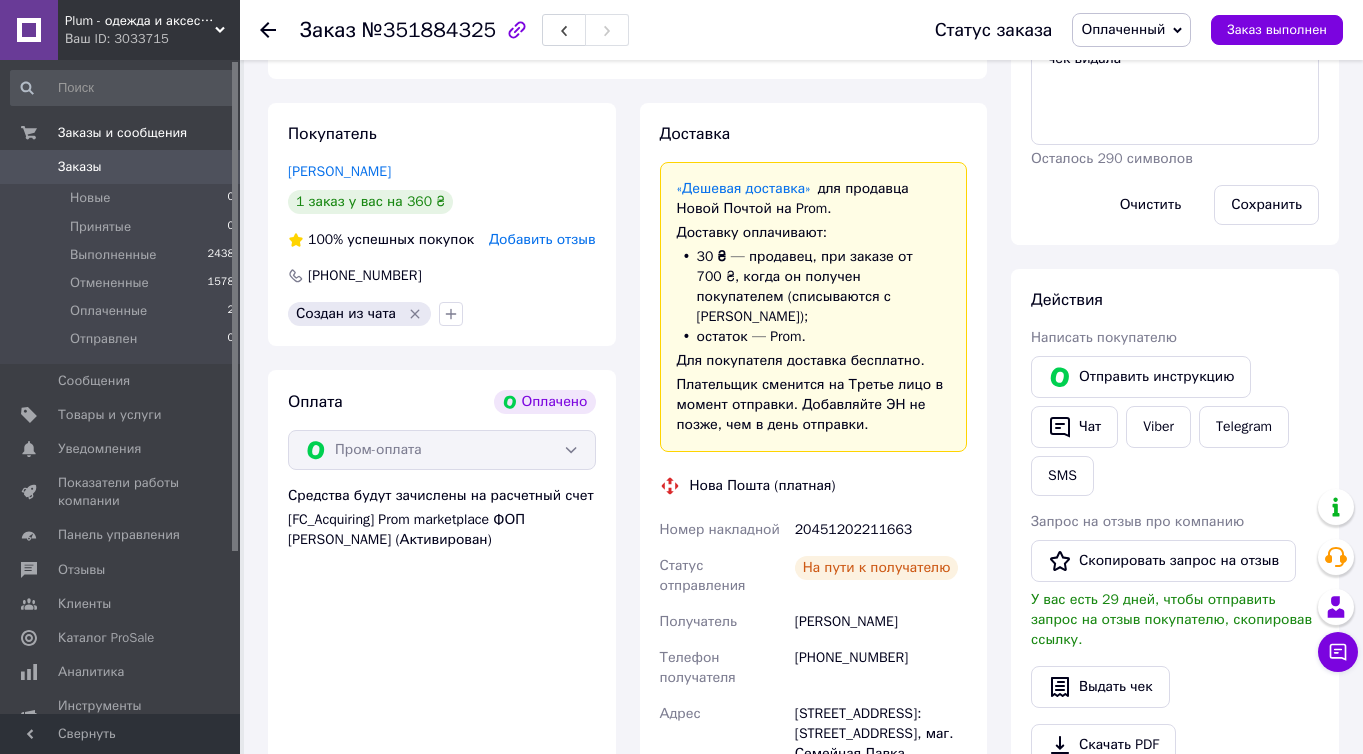 click on "20451202211663" at bounding box center [881, 530] 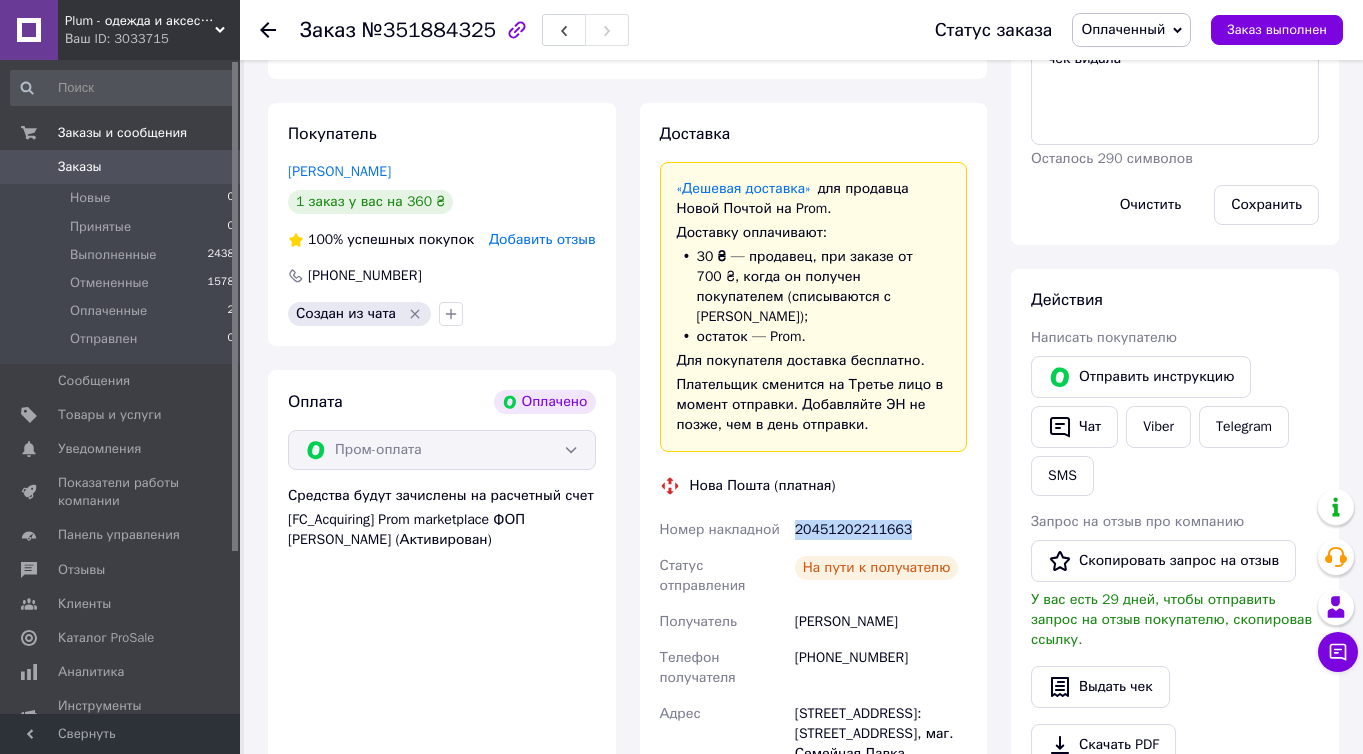 click on "20451202211663" at bounding box center [881, 530] 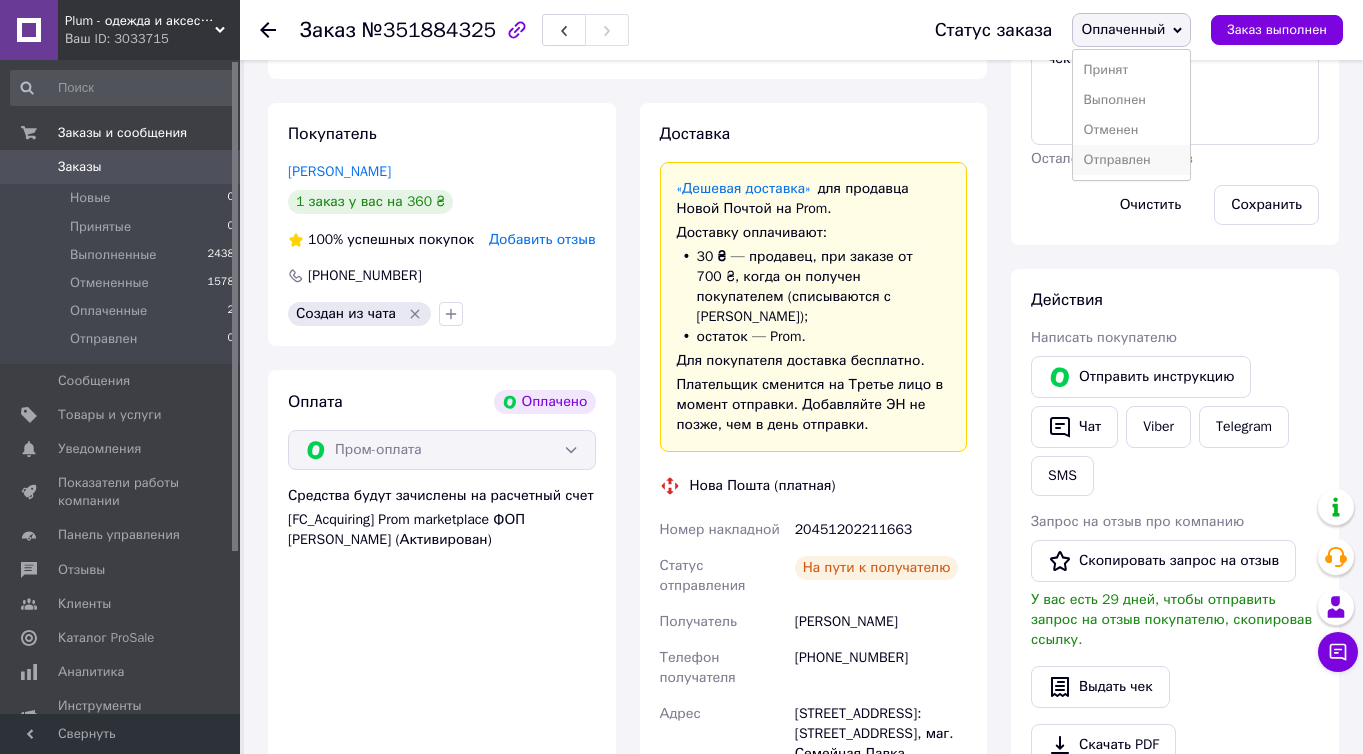 click on "Отправлен" at bounding box center [1131, 160] 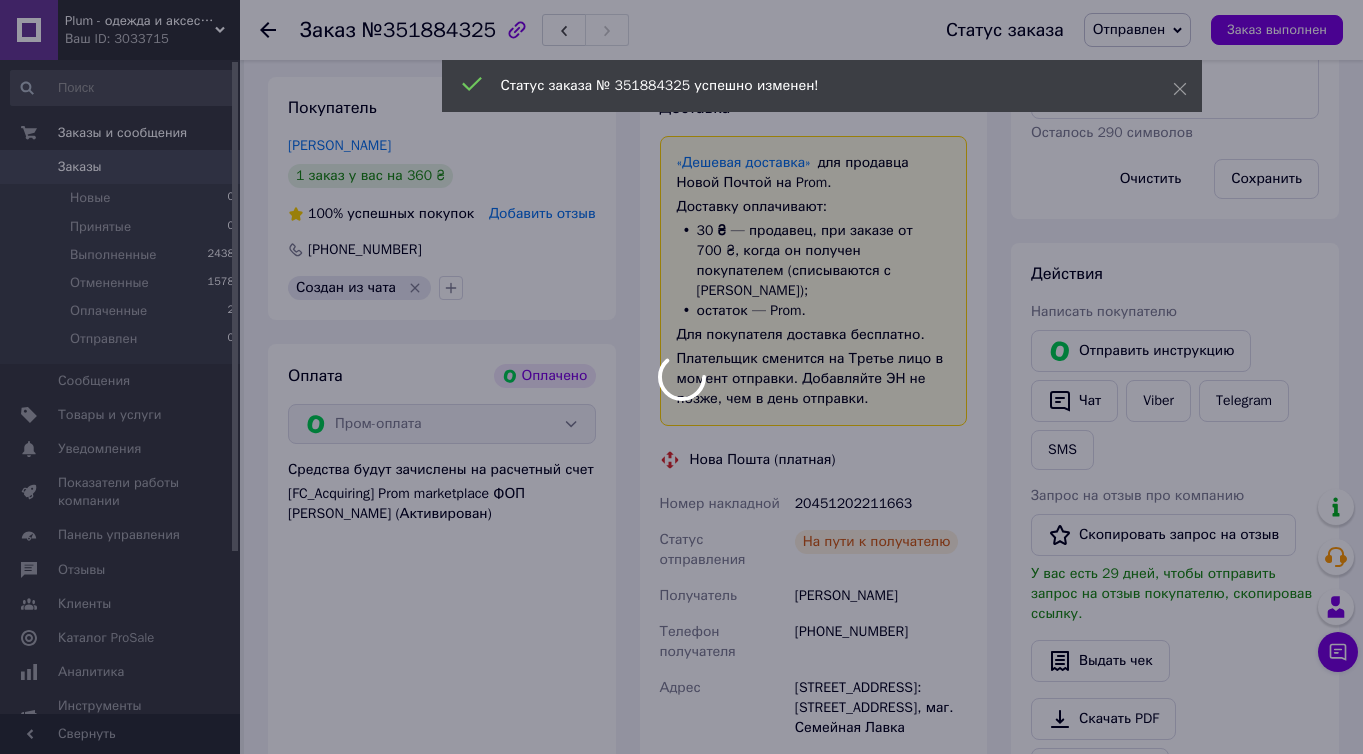 scroll, scrollTop: 473, scrollLeft: 0, axis: vertical 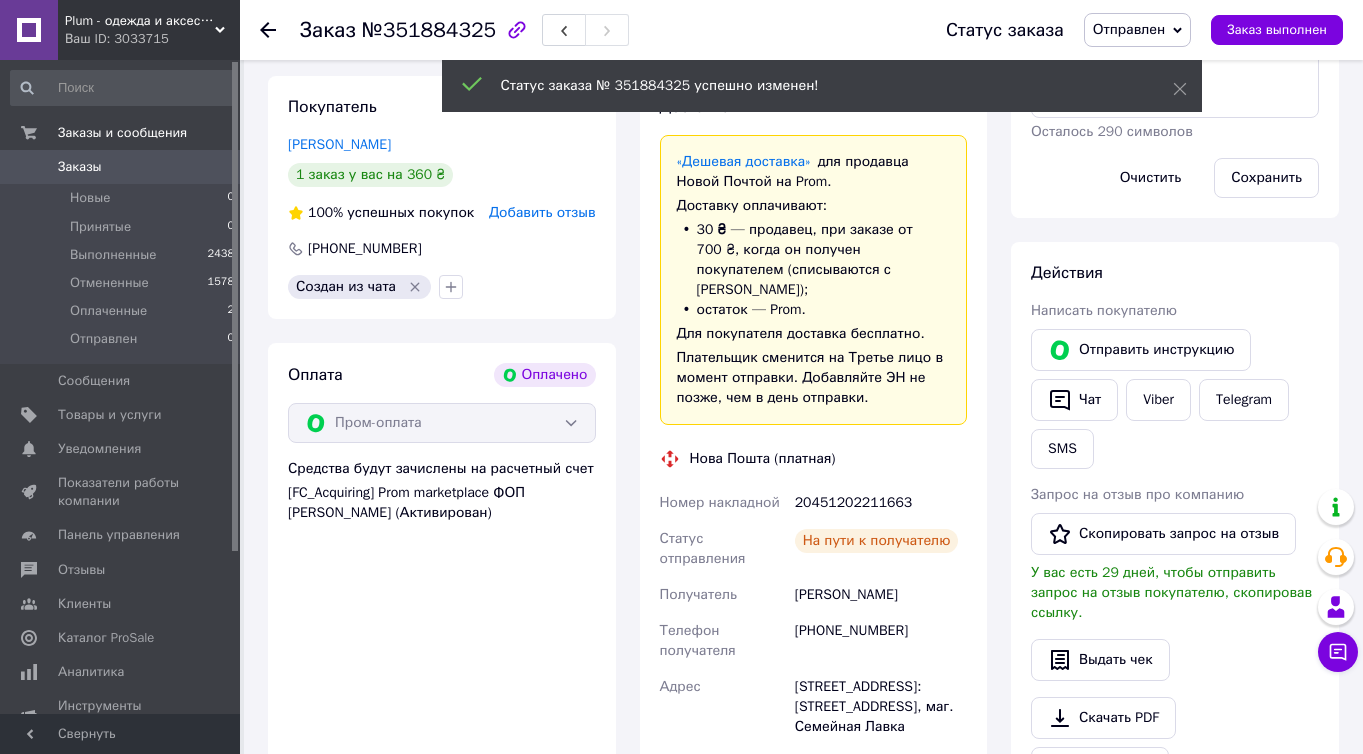 click on "SMS" at bounding box center (1062, 449) 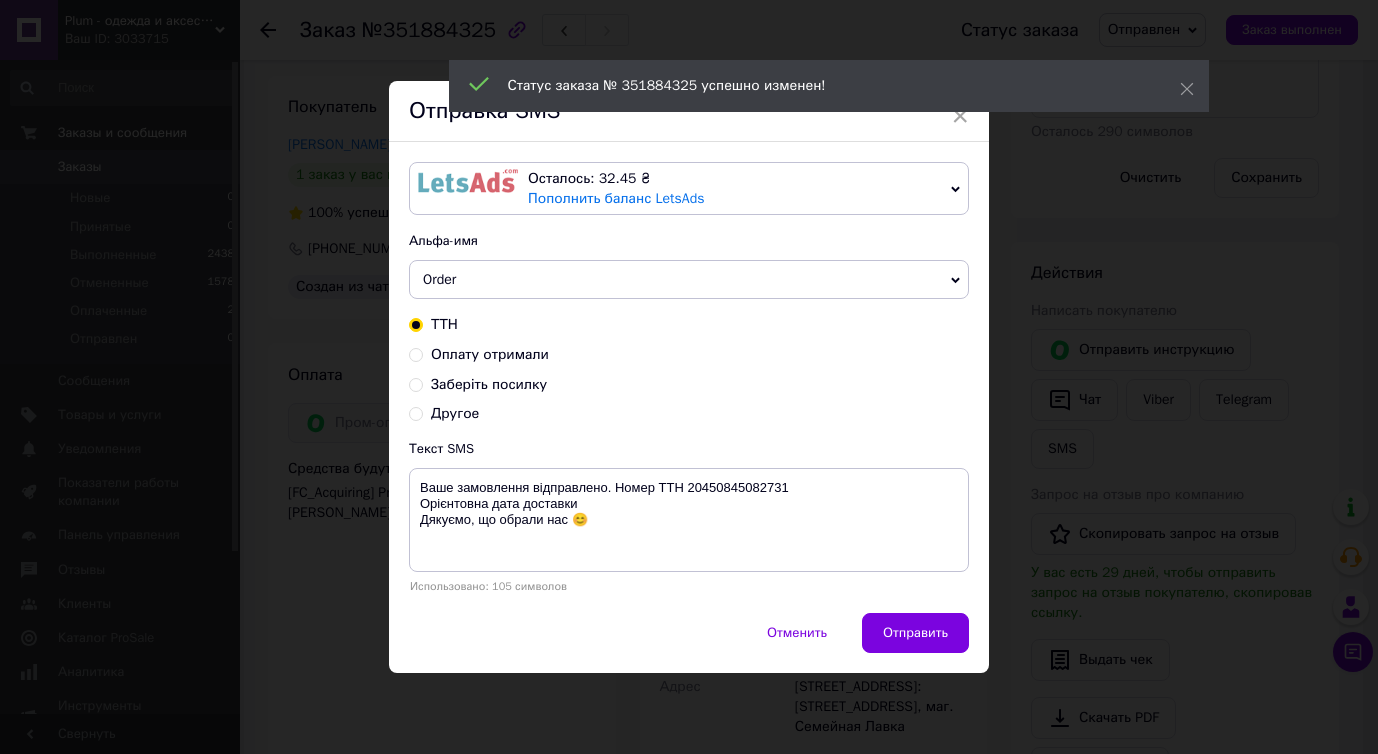 type 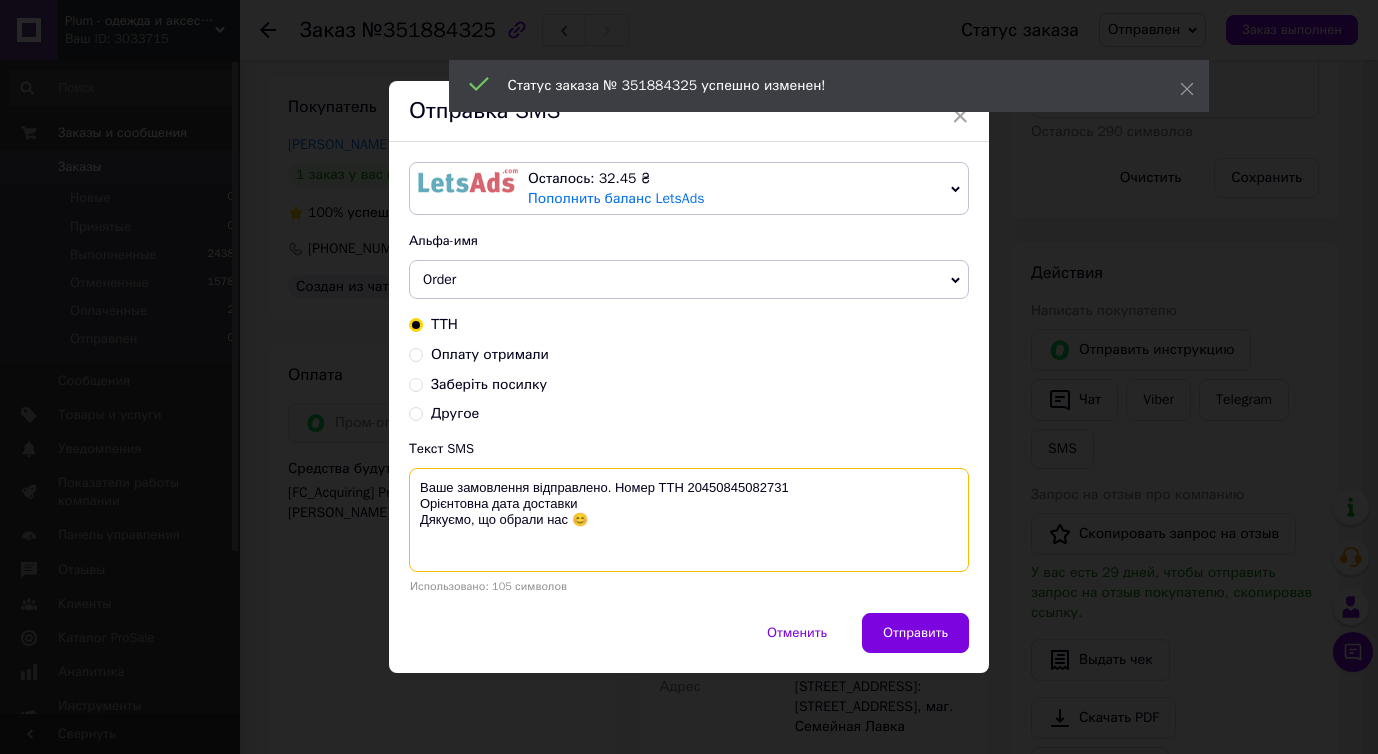 click on "Ваше замовлення відправлено. Номер ТТН 20450845082731
Орієнтовна дата доставки
Дякуємо, що обрали нас 😊" at bounding box center [689, 520] 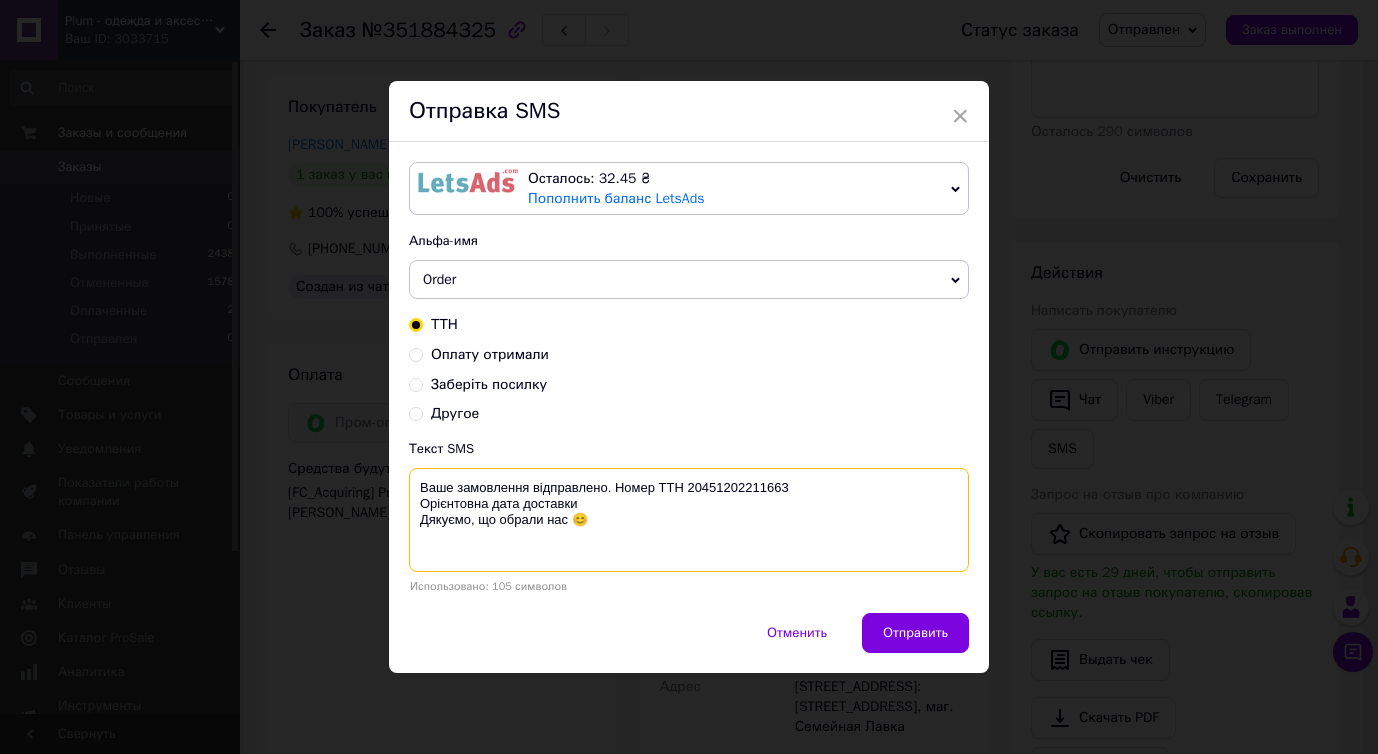 click on "Ваше замовлення відправлено. Номер ТТН 20451202211663
Орієнтовна дата доставки
Дякуємо, що обрали нас 😊" at bounding box center (689, 520) 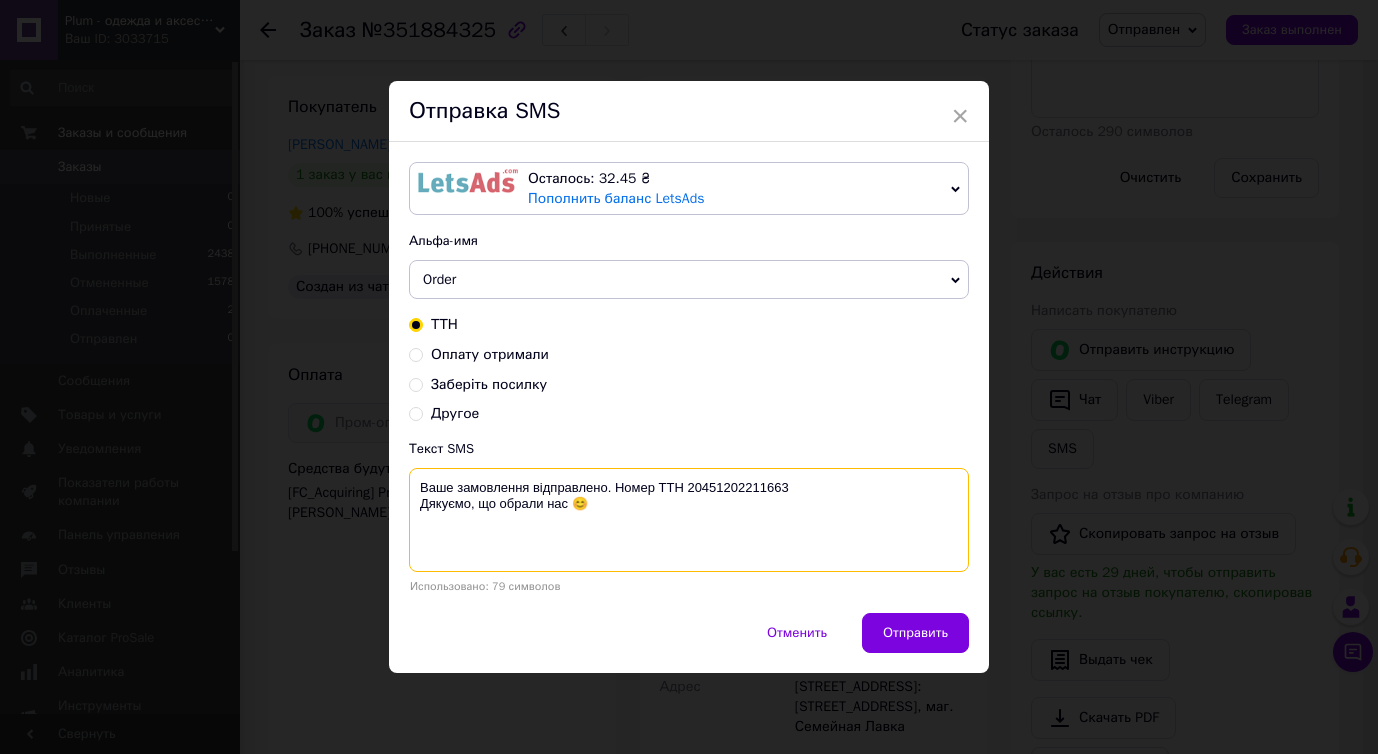 drag, startPoint x: 688, startPoint y: 505, endPoint x: 699, endPoint y: 487, distance: 21.095022 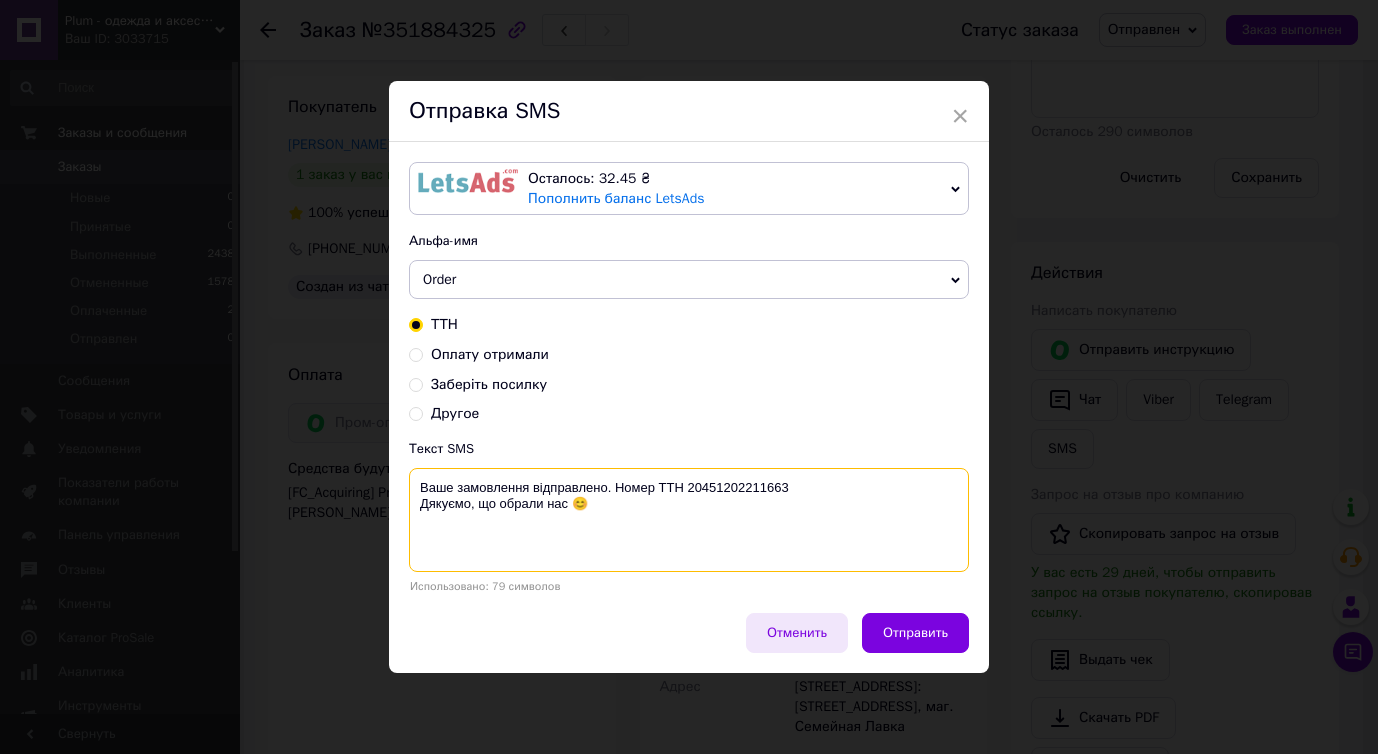 type on "Ваше замовлення відправлено. Номер ТТН 20451202211663
Дякуємо, що обрали нас 😊" 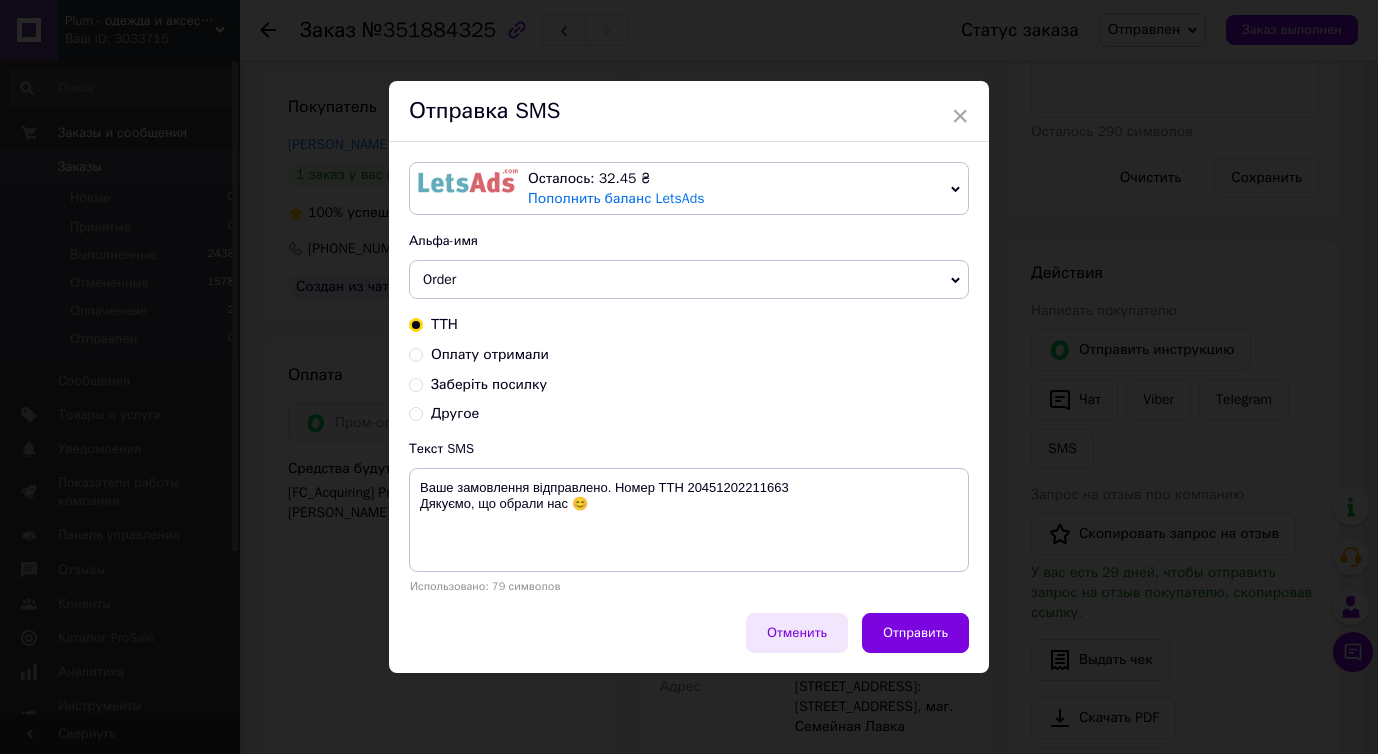 click on "Отменить" at bounding box center [797, 633] 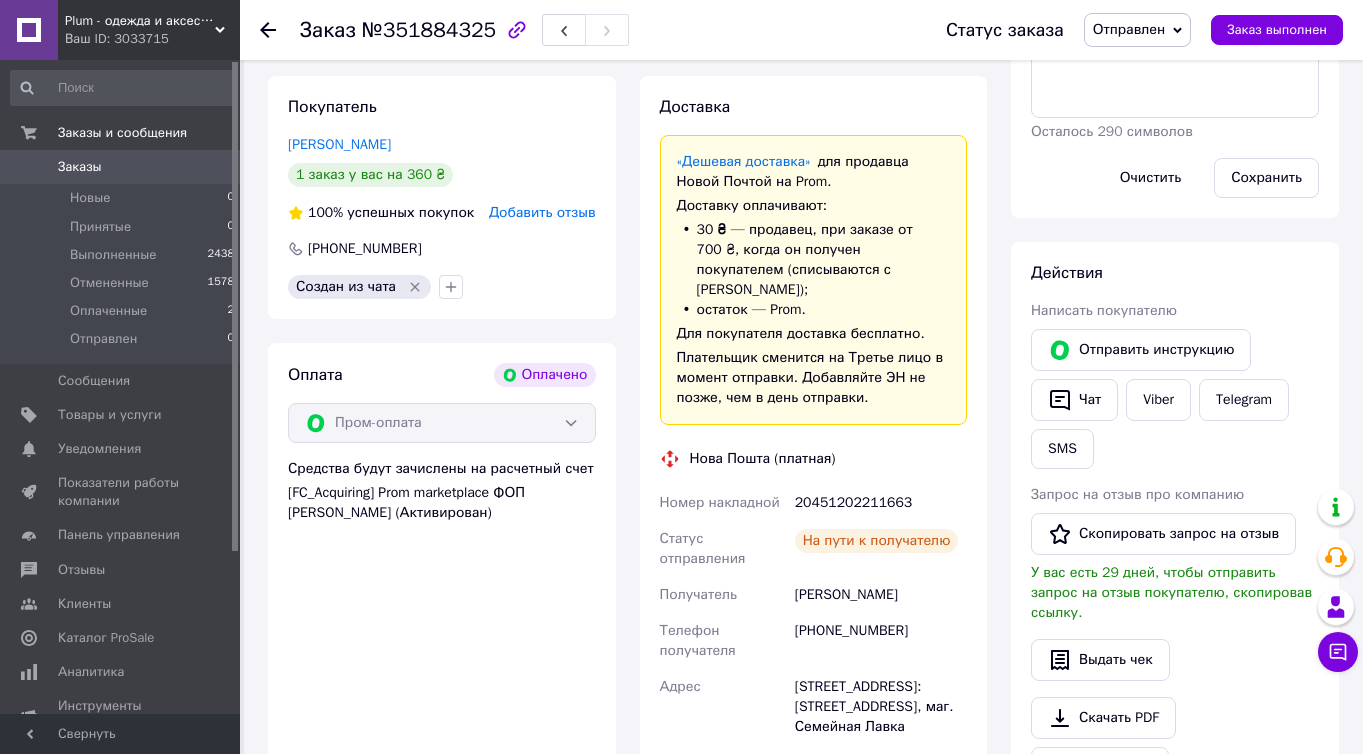 click on "Чат с покупателем" at bounding box center [1338, 652] 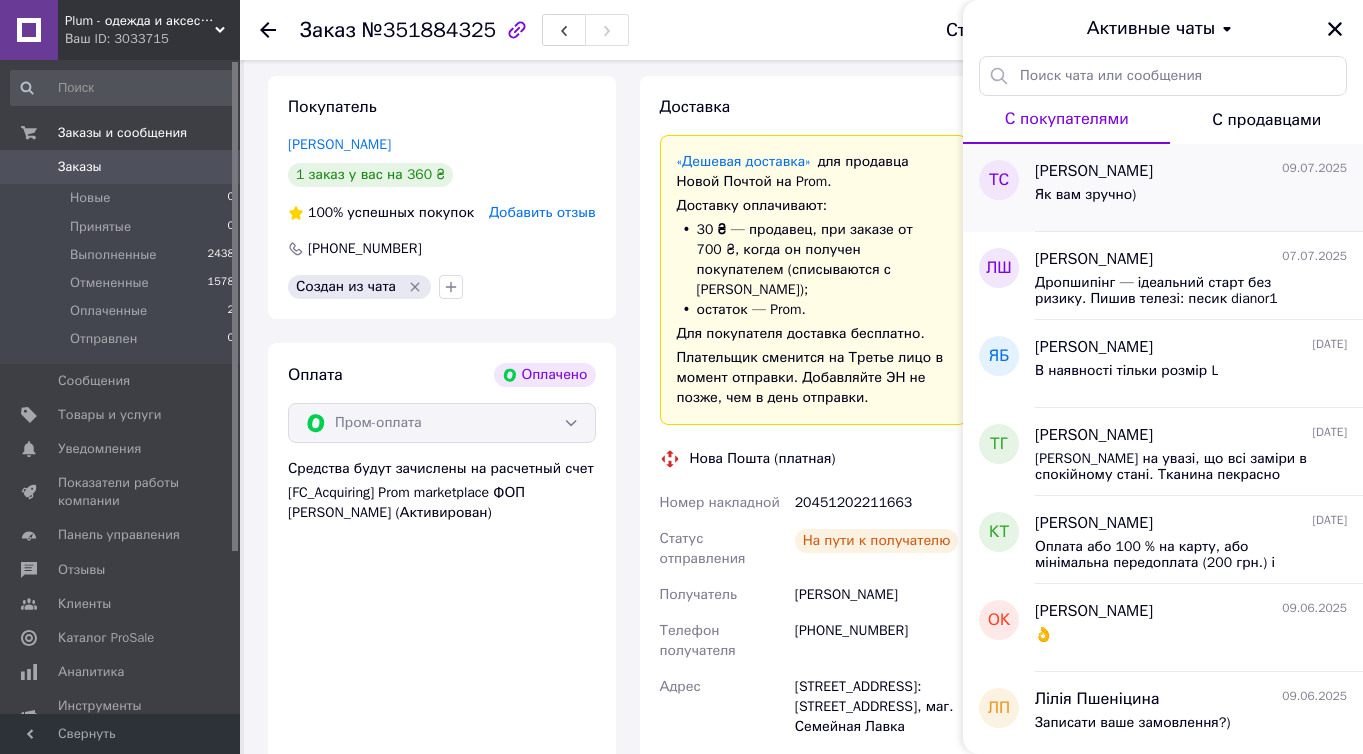 click on "Як вам зручно)" at bounding box center [1085, 195] 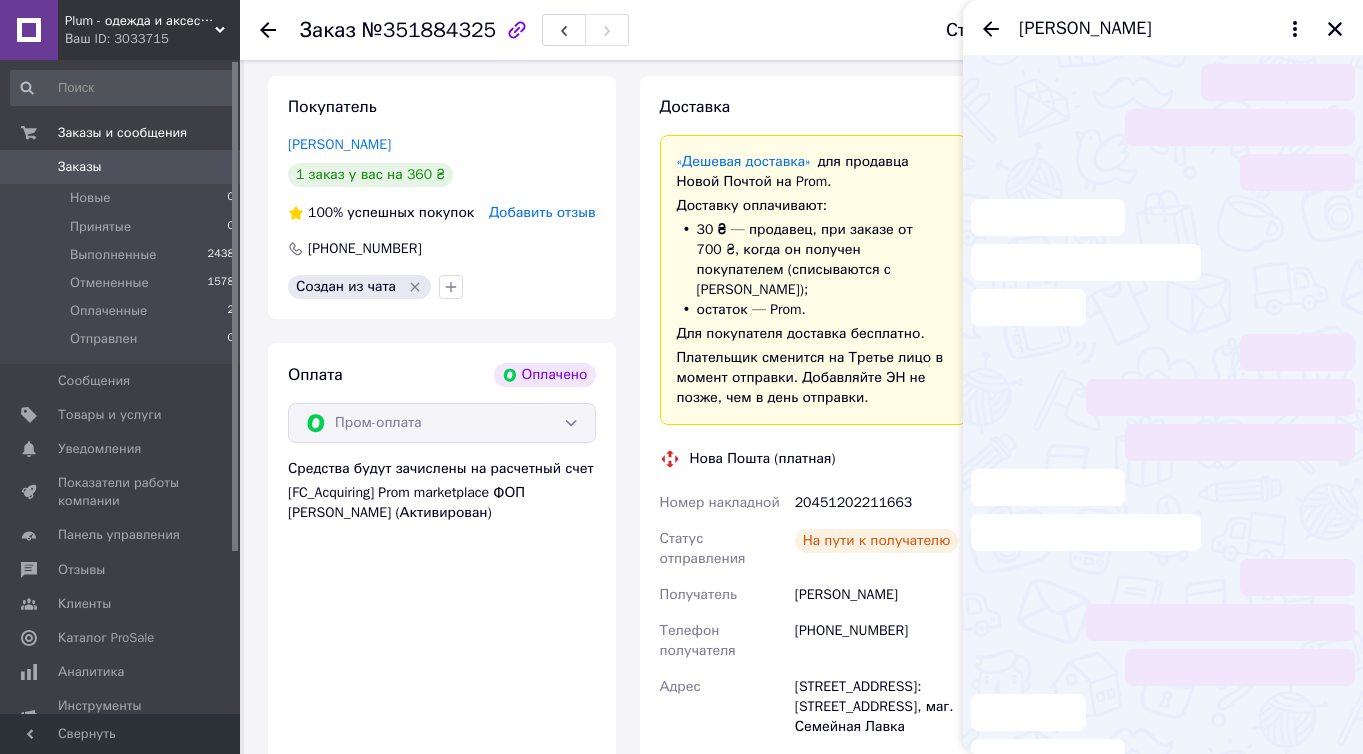 scroll, scrollTop: 337, scrollLeft: 0, axis: vertical 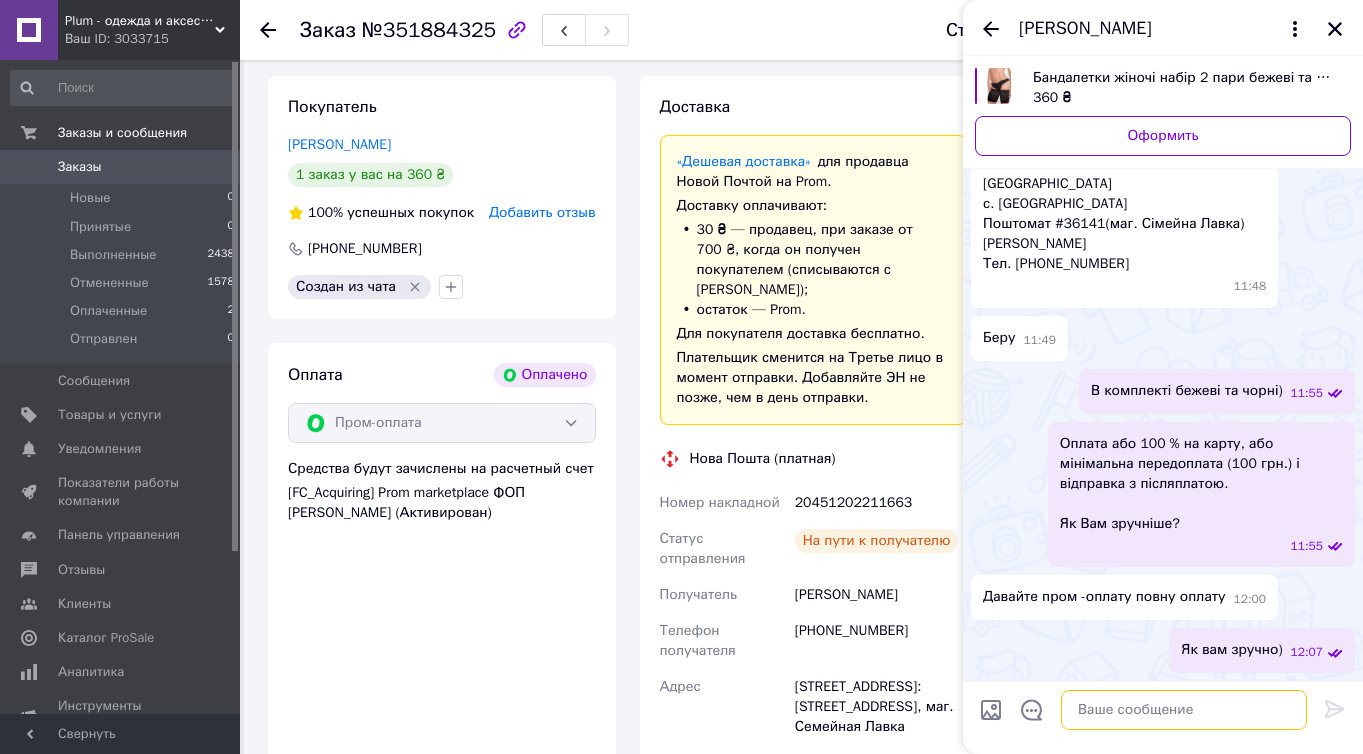 click at bounding box center (1184, 710) 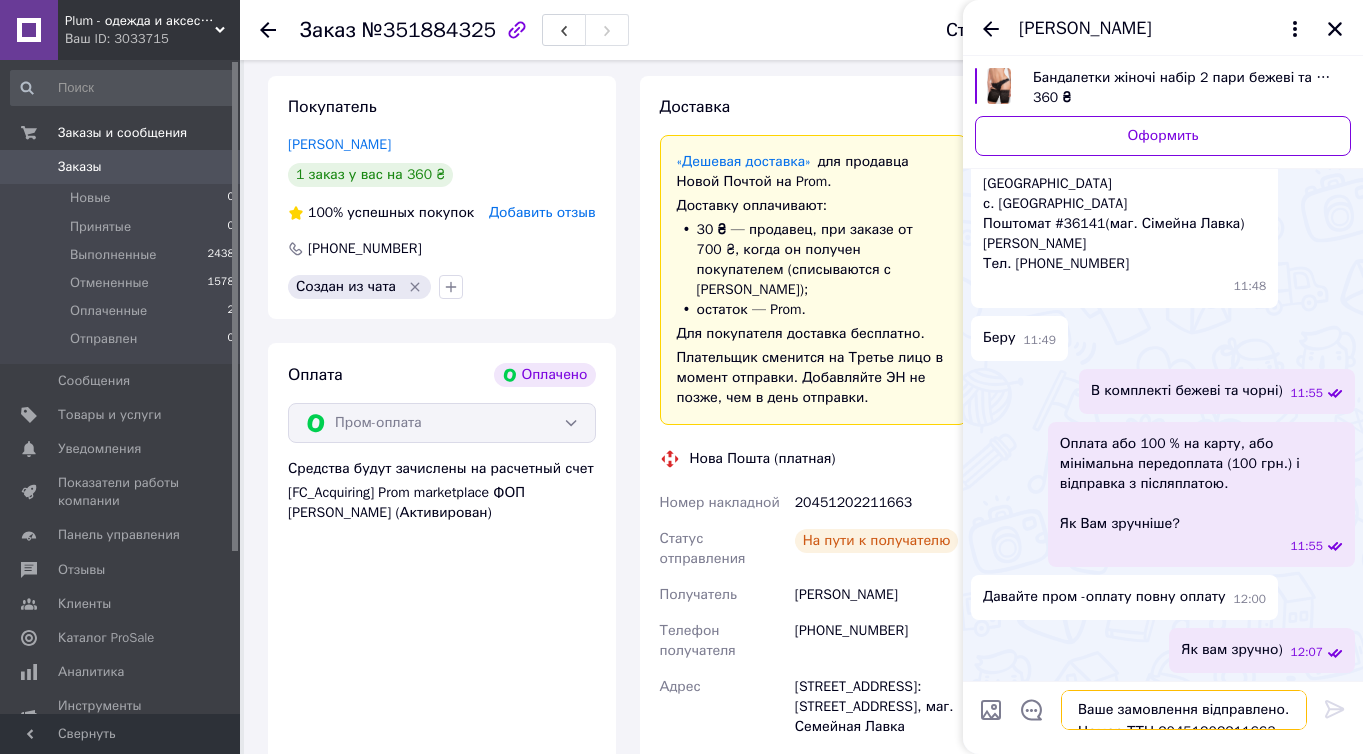 scroll, scrollTop: 2, scrollLeft: 0, axis: vertical 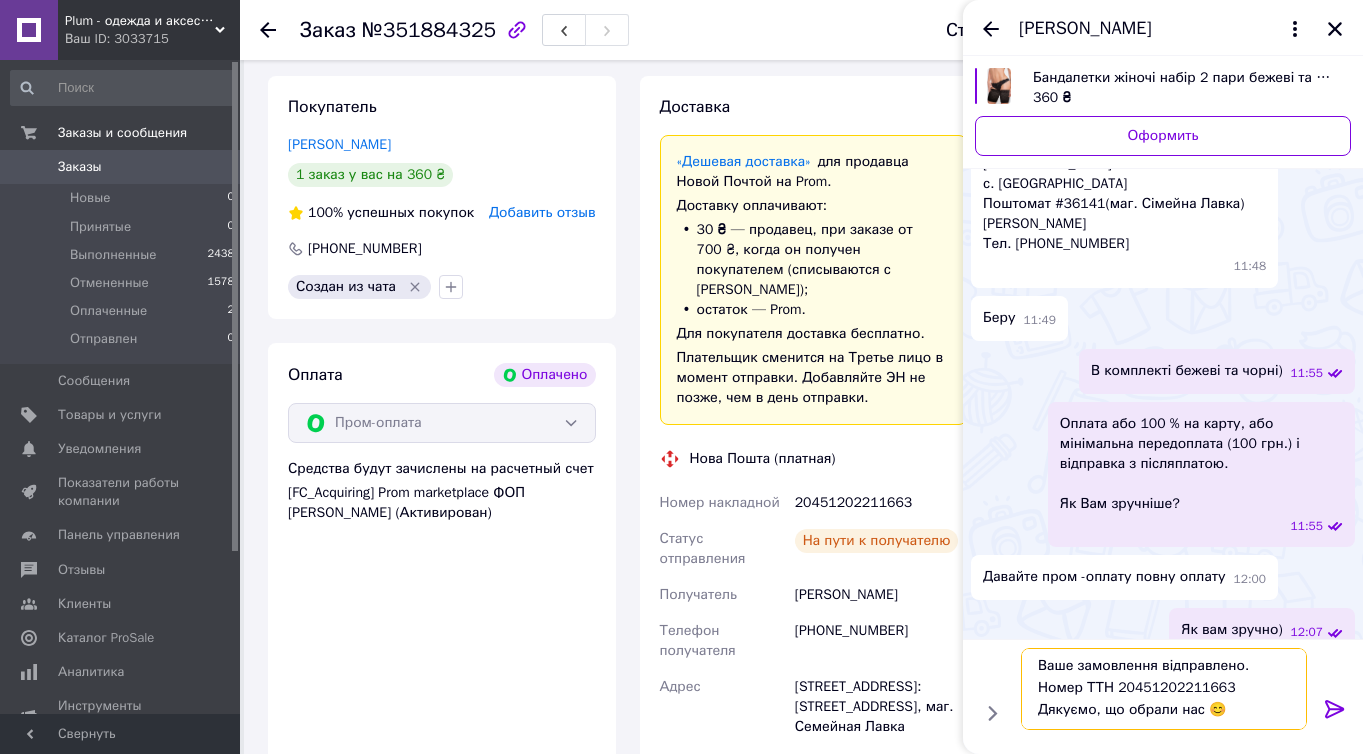 type on "Ваше замовлення відправлено. Номер ТТН 20451202211663
Дякуємо, що обрали нас 😊" 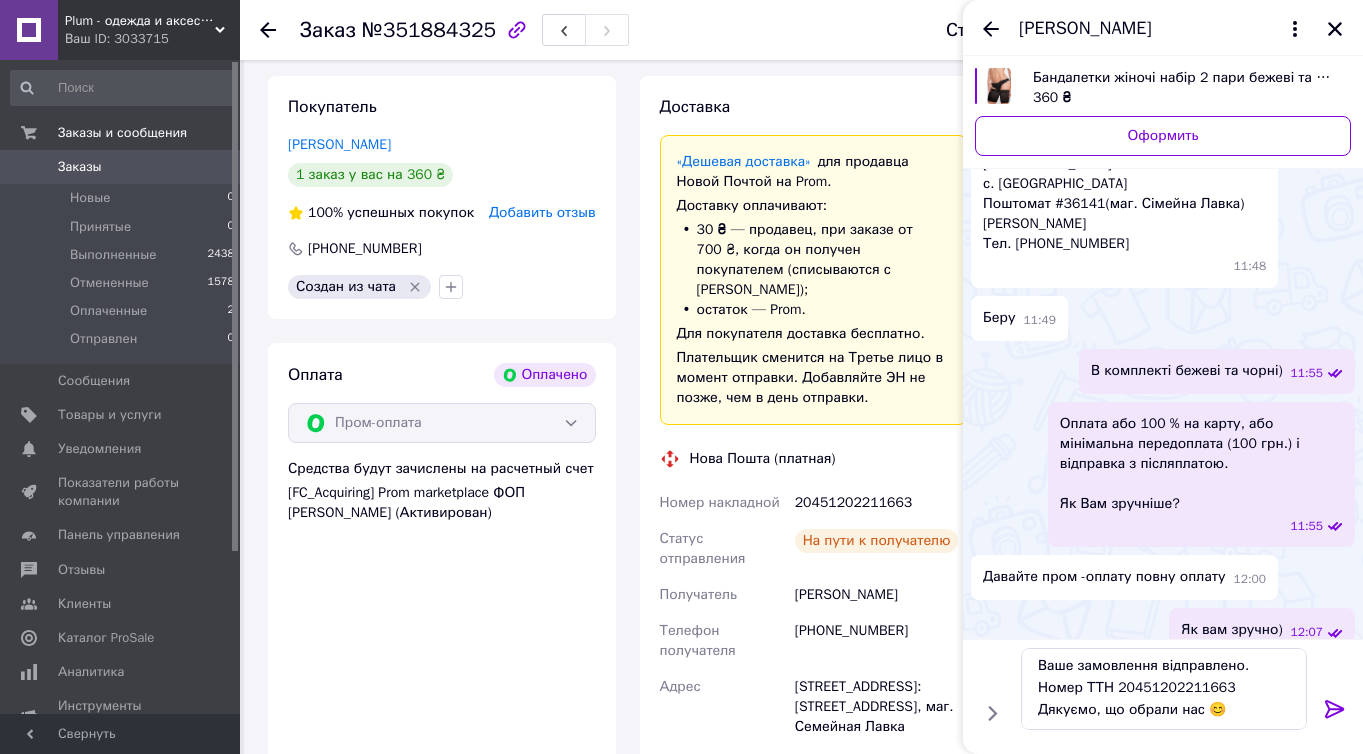 click 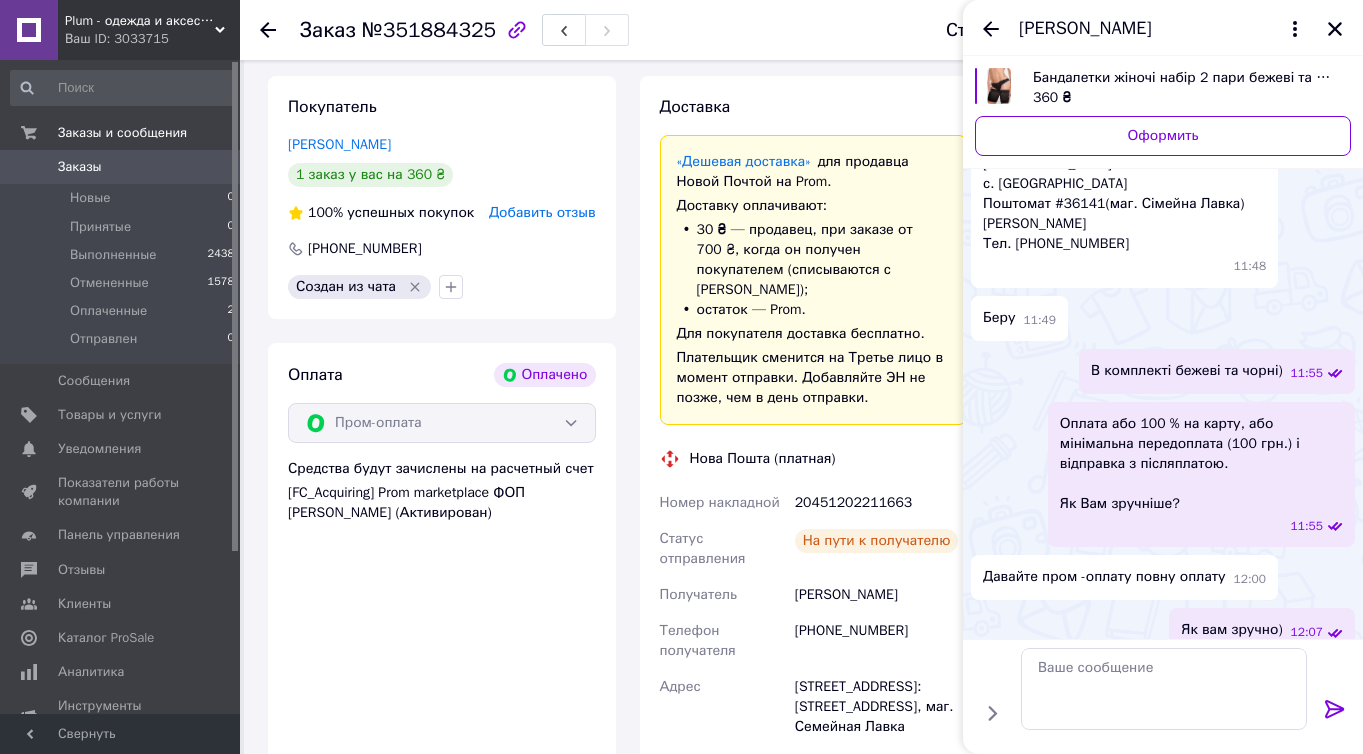 scroll, scrollTop: 0, scrollLeft: 0, axis: both 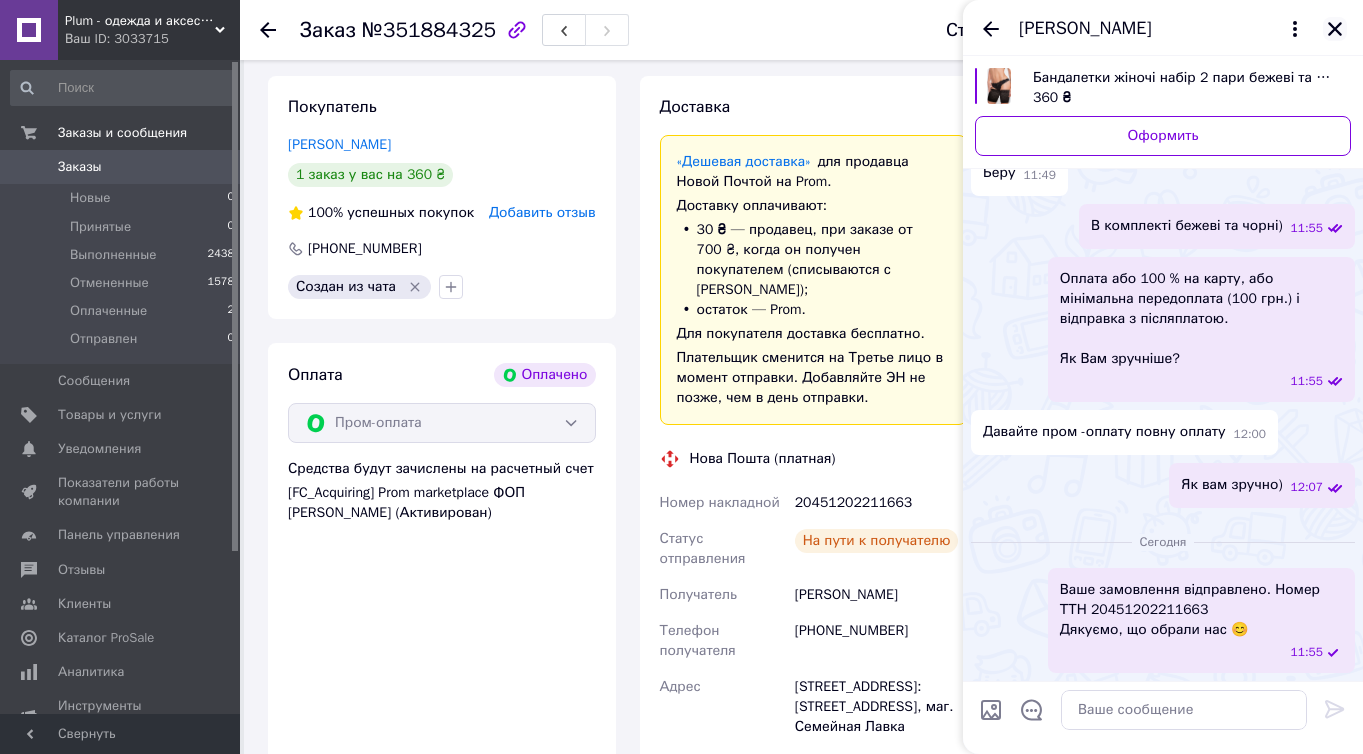 click 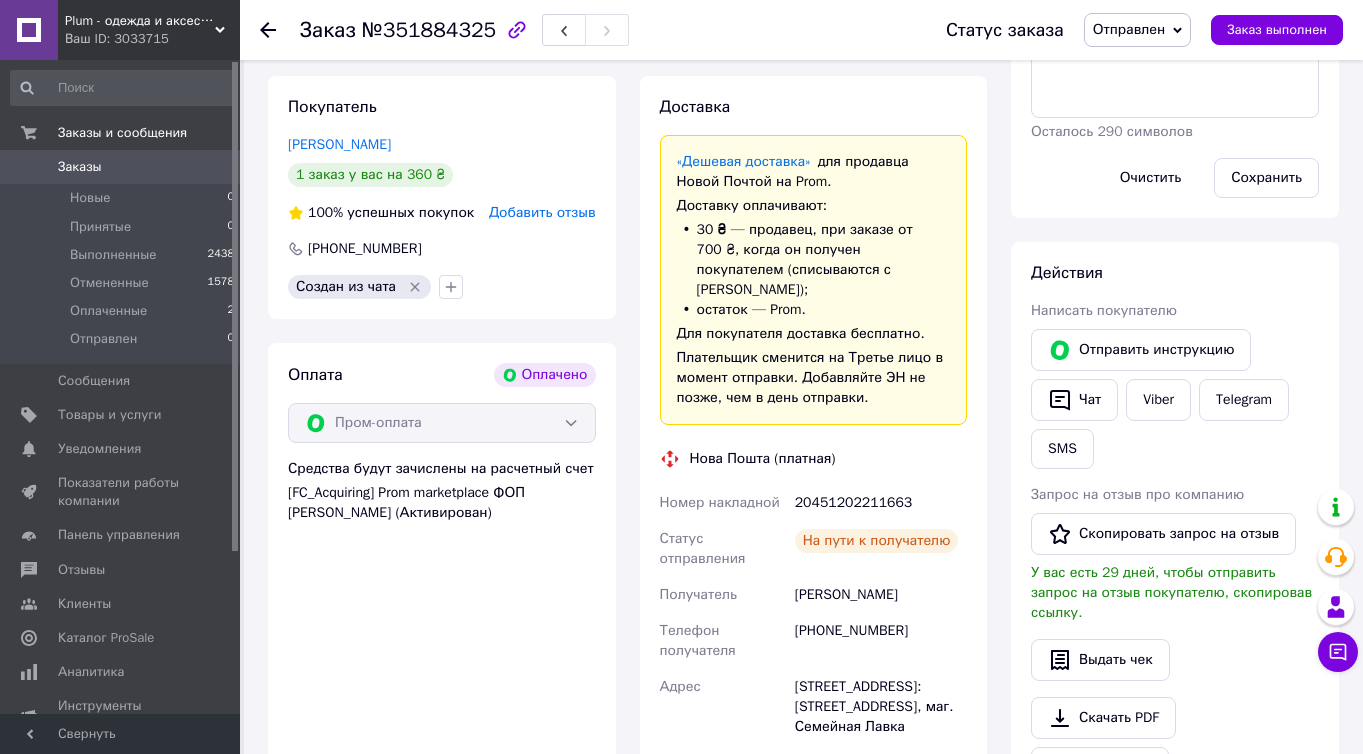scroll, scrollTop: 0, scrollLeft: 0, axis: both 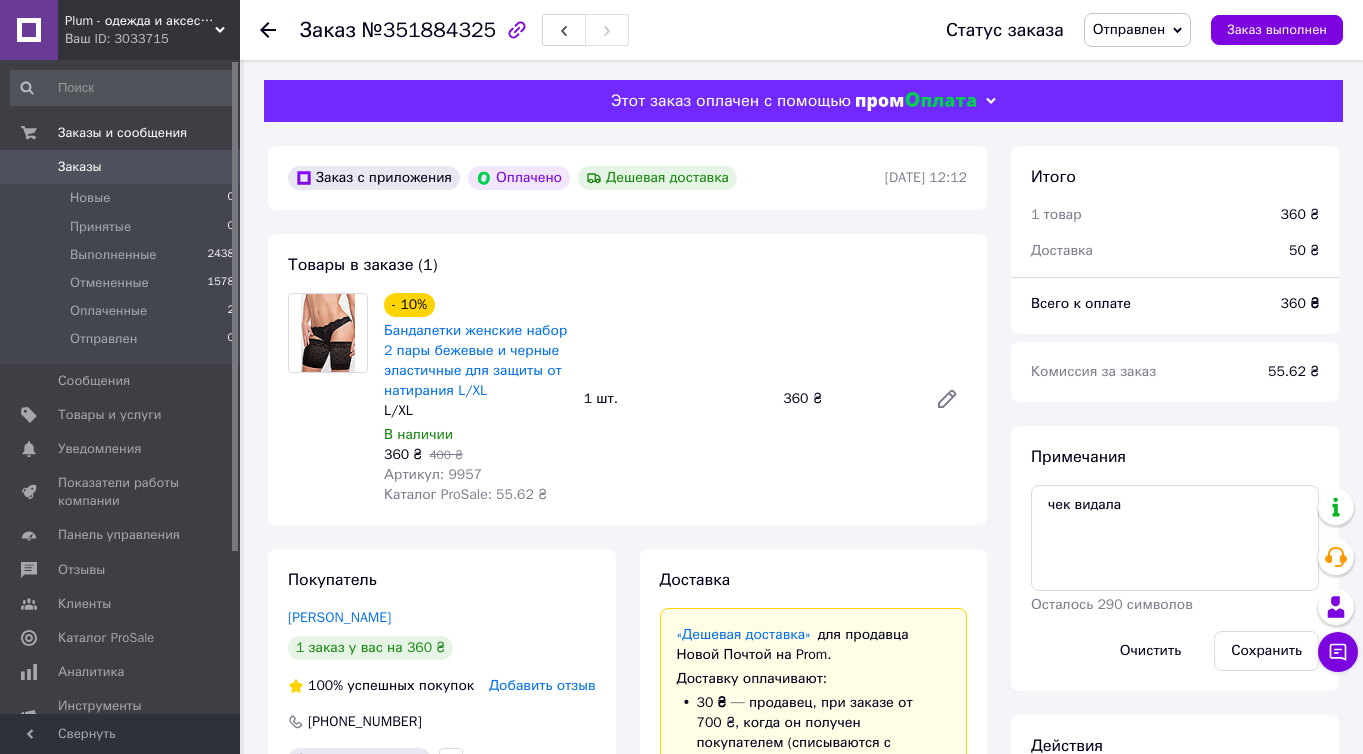 click on "№351884325" at bounding box center [429, 30] 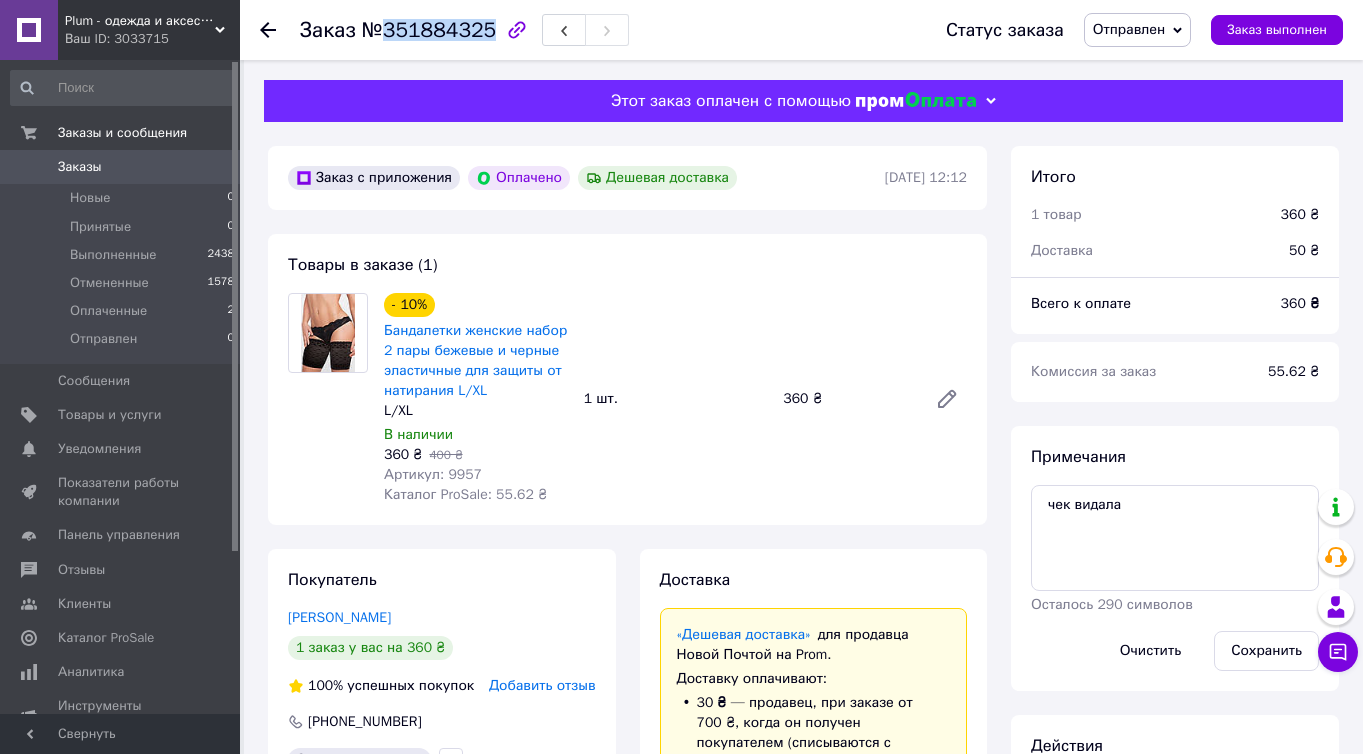 click on "№351884325" at bounding box center (429, 30) 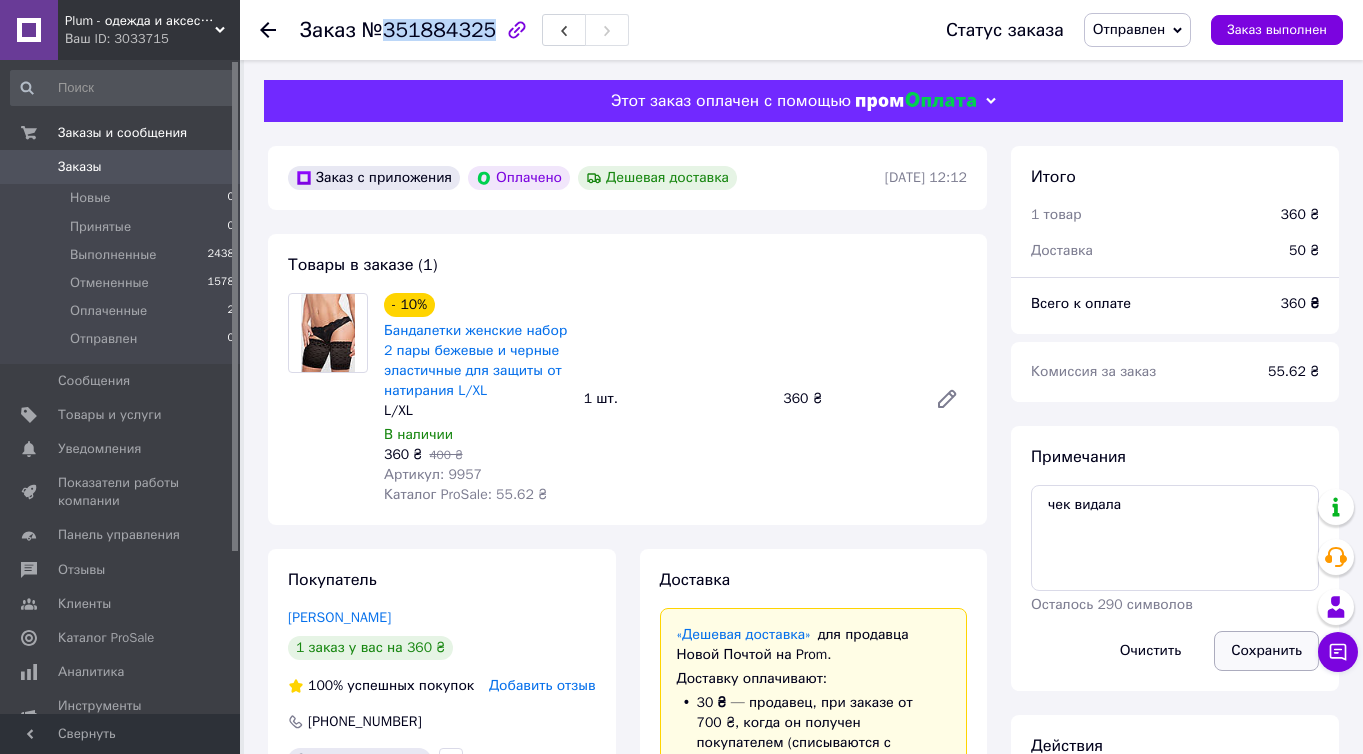 click on "Сохранить" at bounding box center [1266, 651] 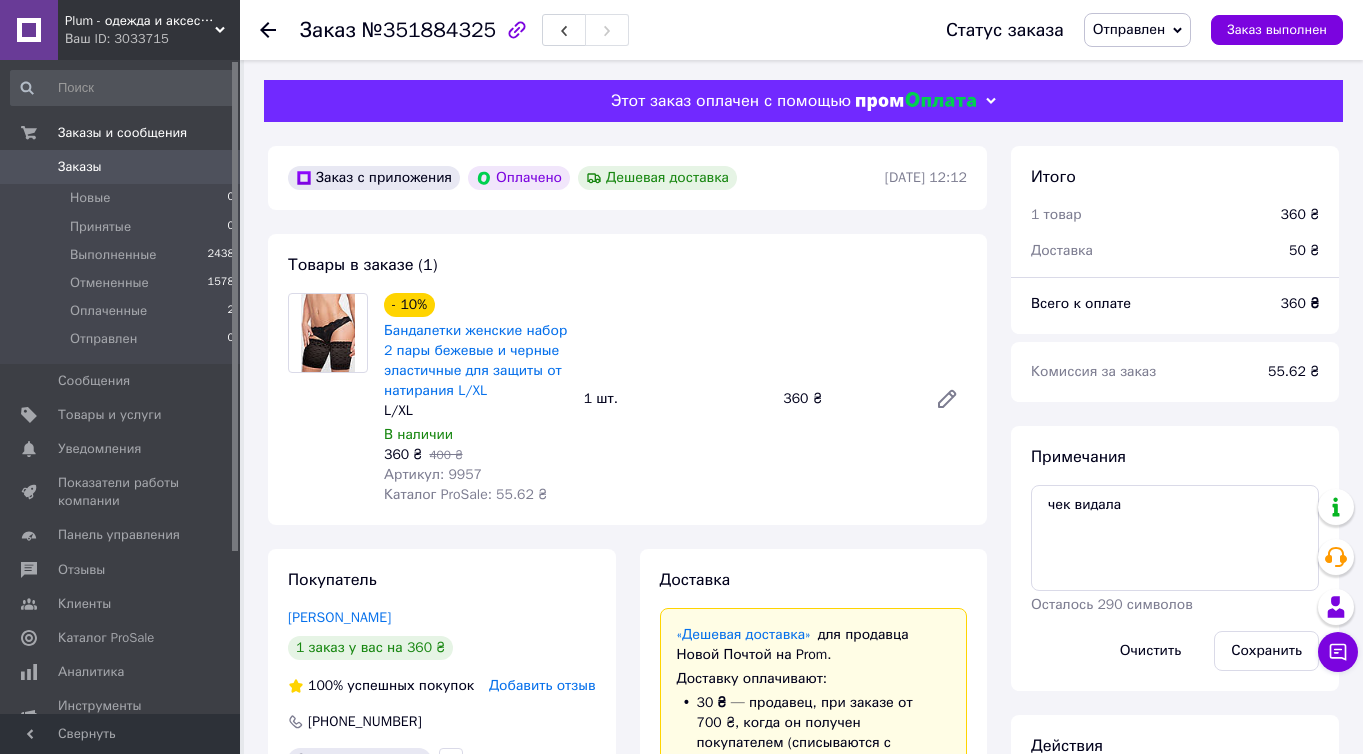 click on "Ваш ID: 3033715" at bounding box center [152, 39] 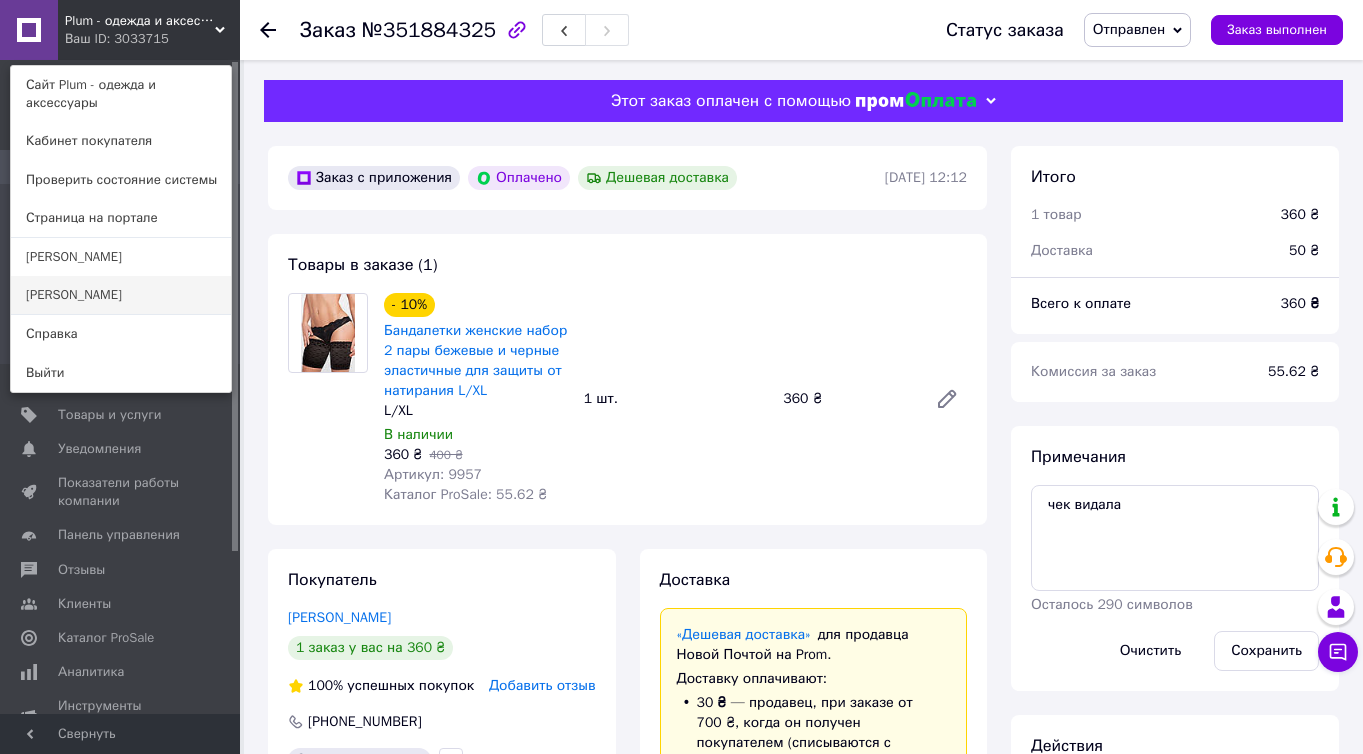click on "[PERSON_NAME]" at bounding box center [121, 295] 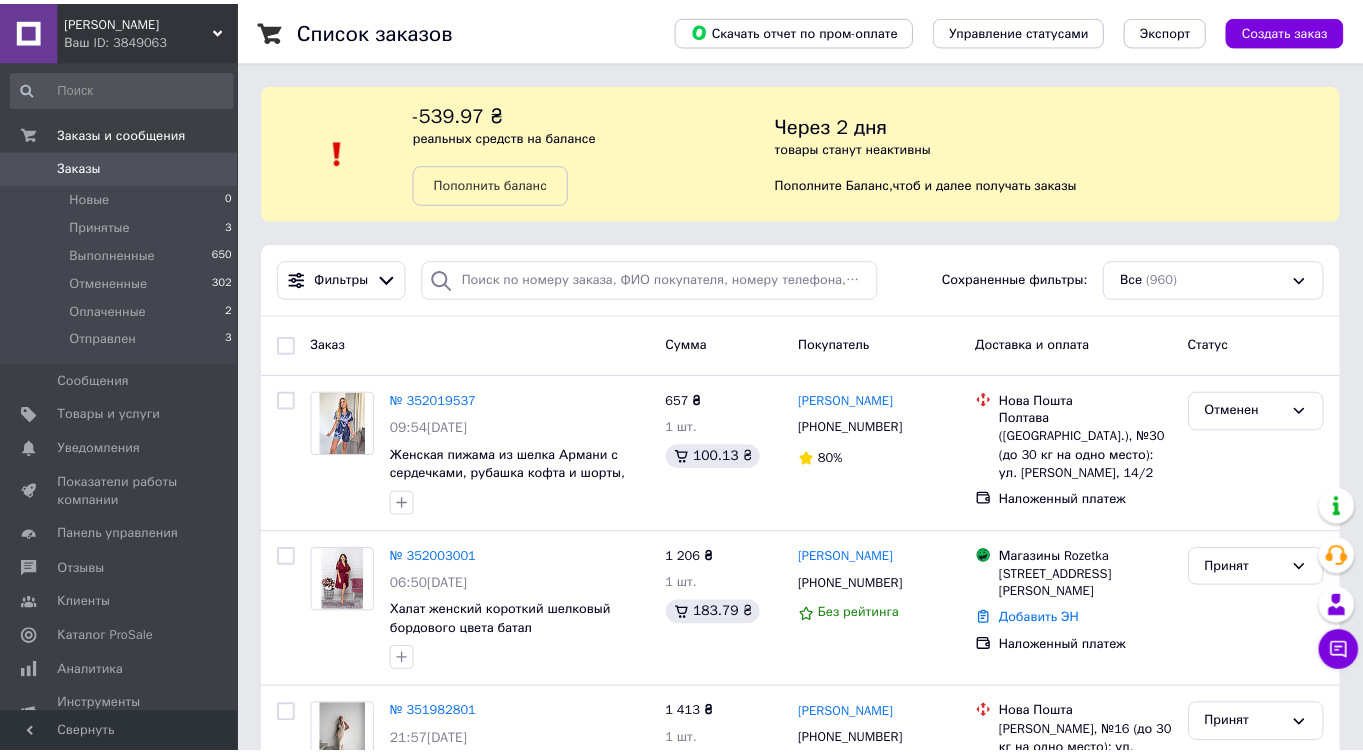 scroll, scrollTop: 0, scrollLeft: 0, axis: both 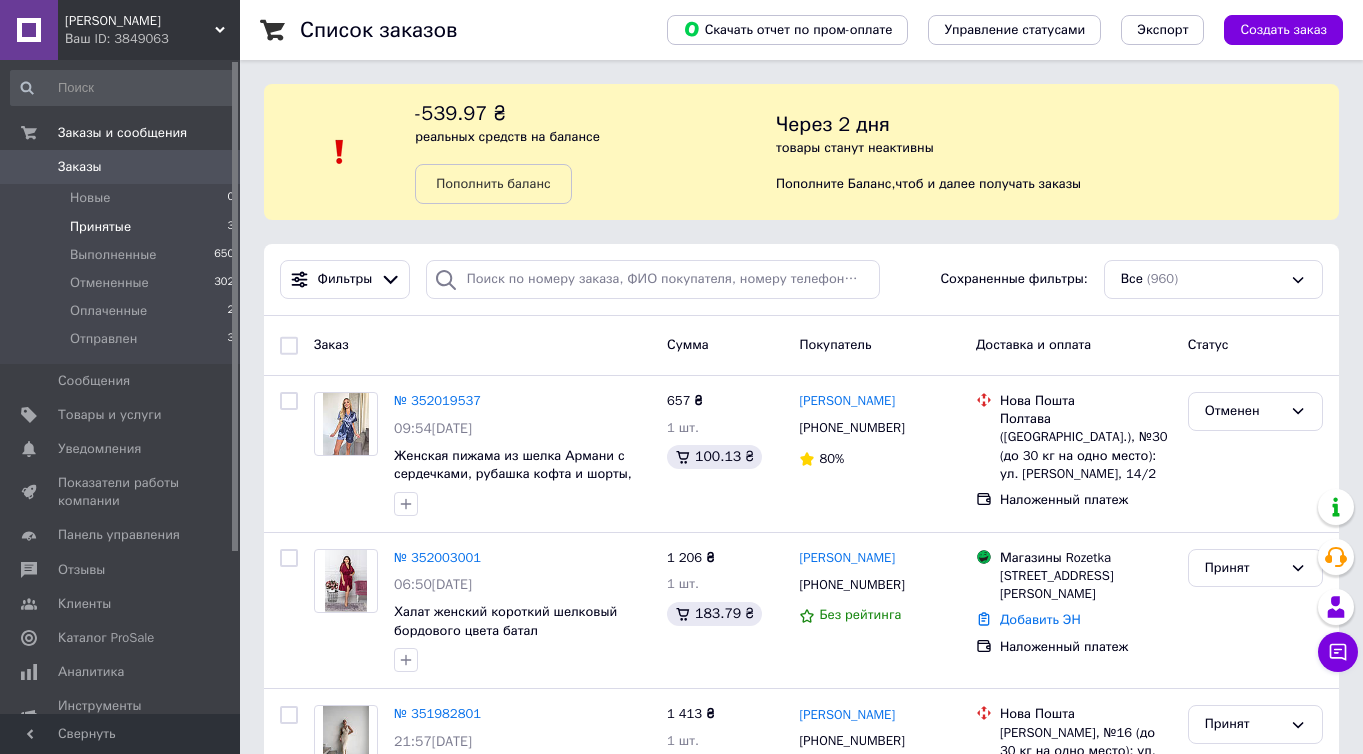click on "Принятые 3" at bounding box center (123, 227) 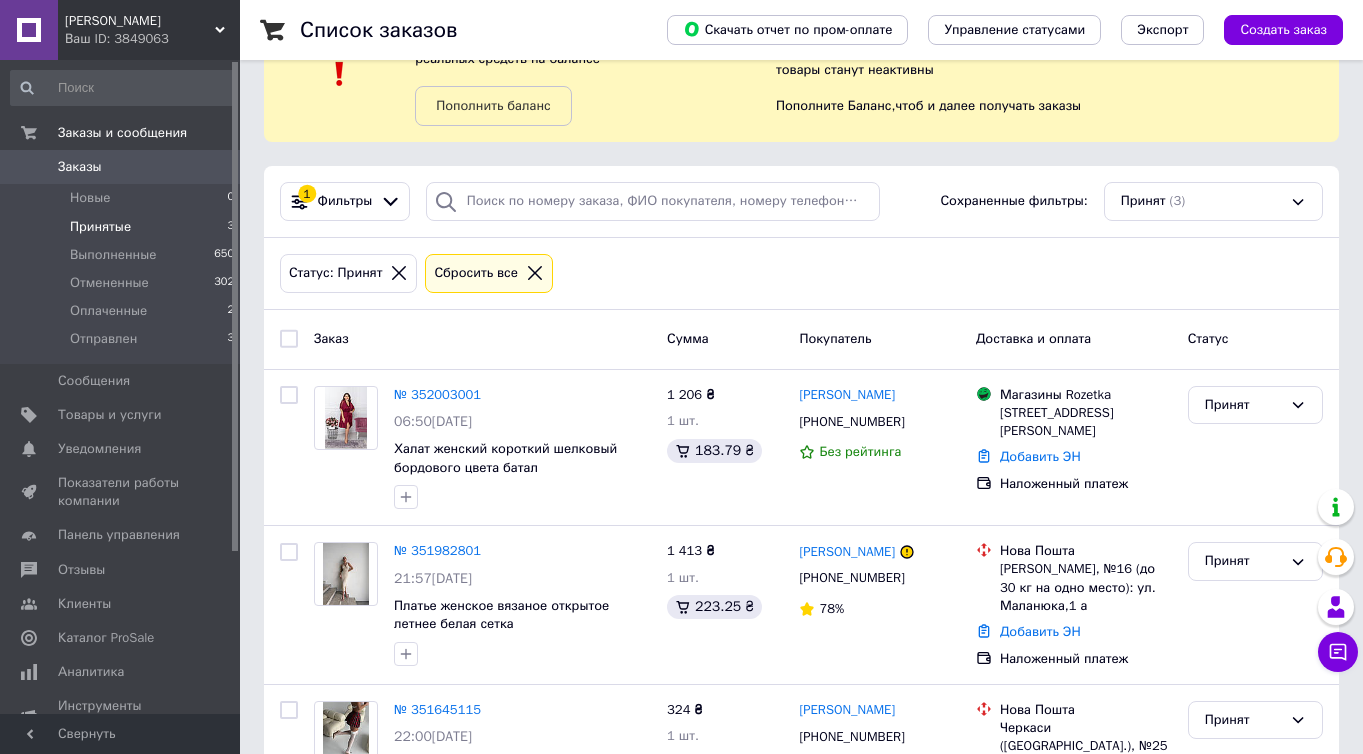 scroll, scrollTop: 208, scrollLeft: 0, axis: vertical 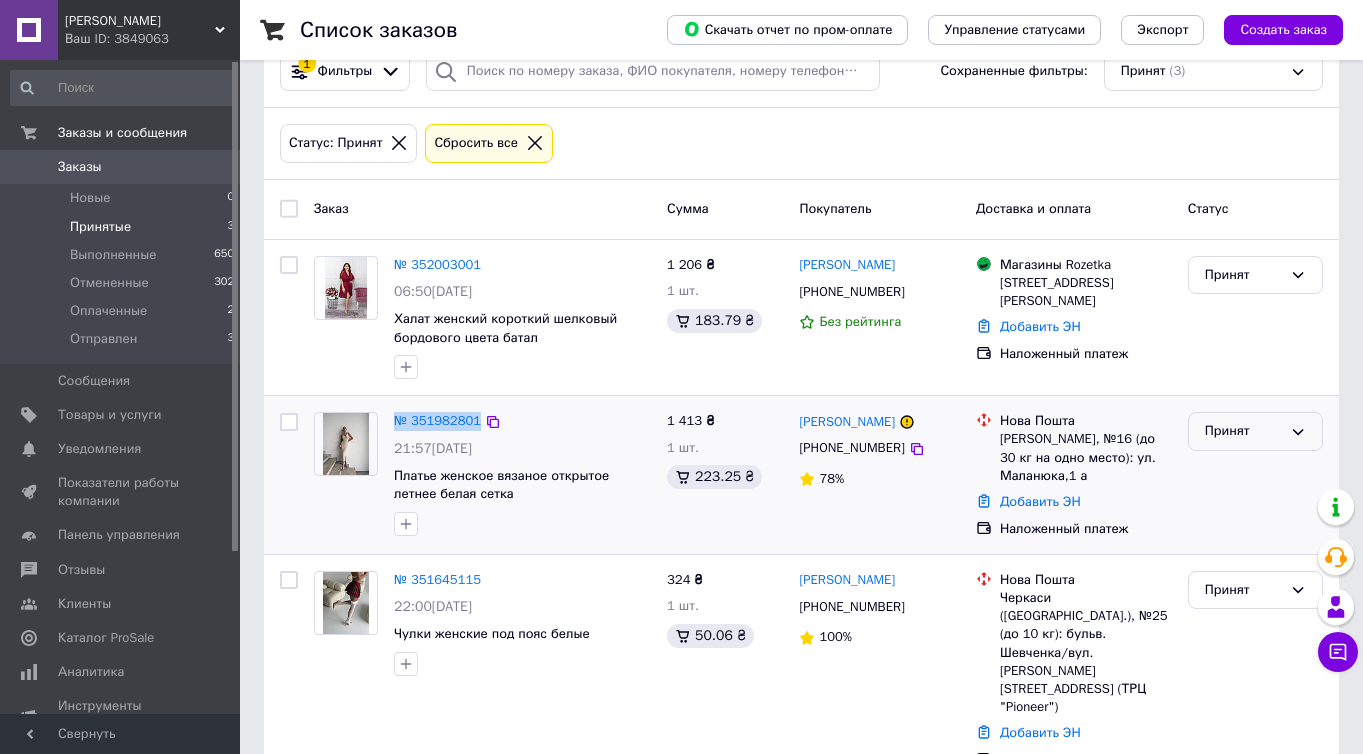 click on "Принят" at bounding box center [1243, 431] 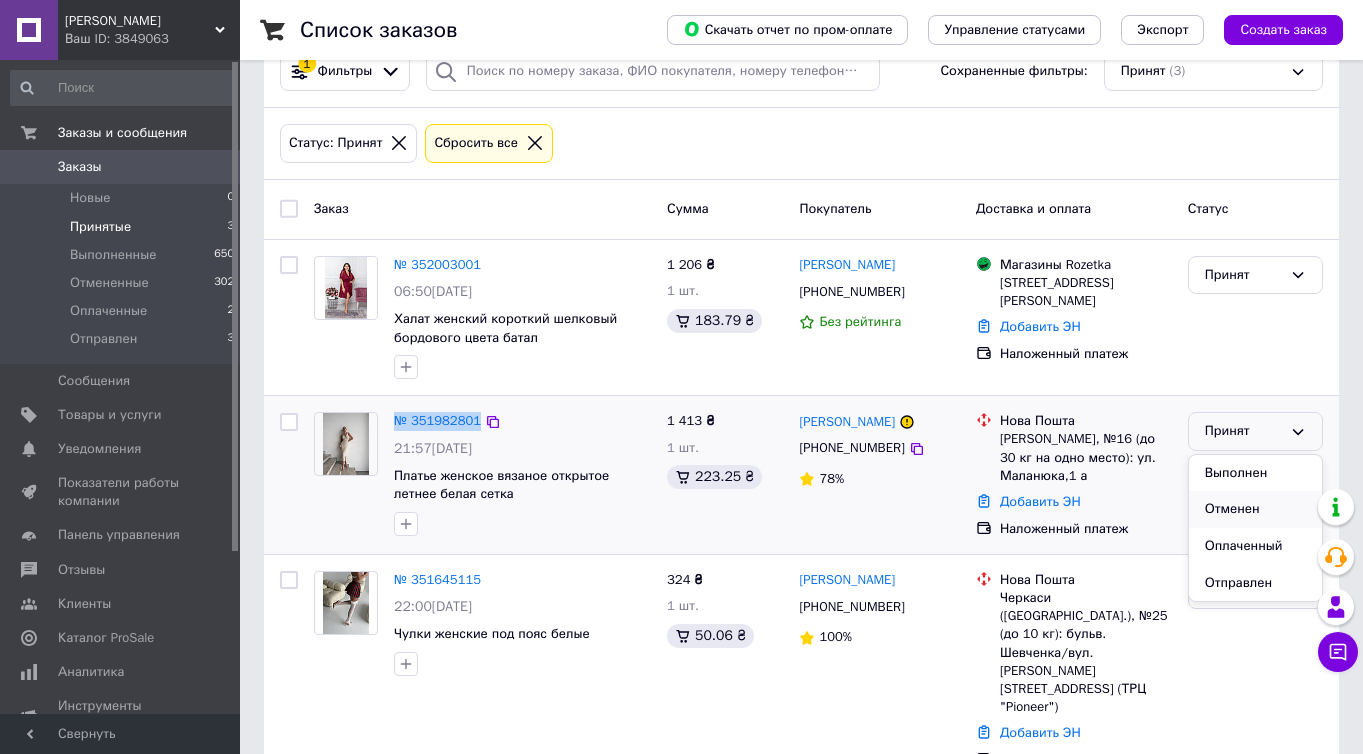click on "Отменен" at bounding box center (1255, 509) 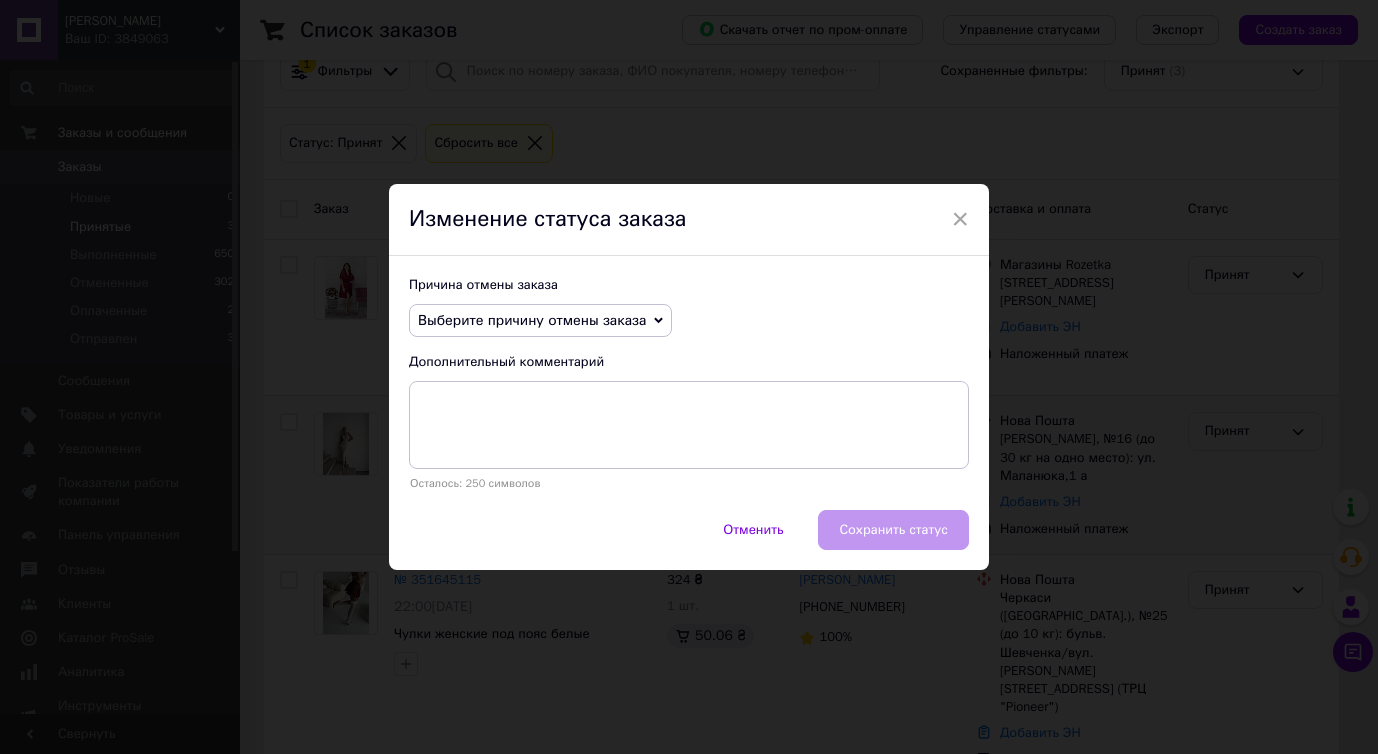 click on "Выберите причину отмены заказа" at bounding box center (540, 321) 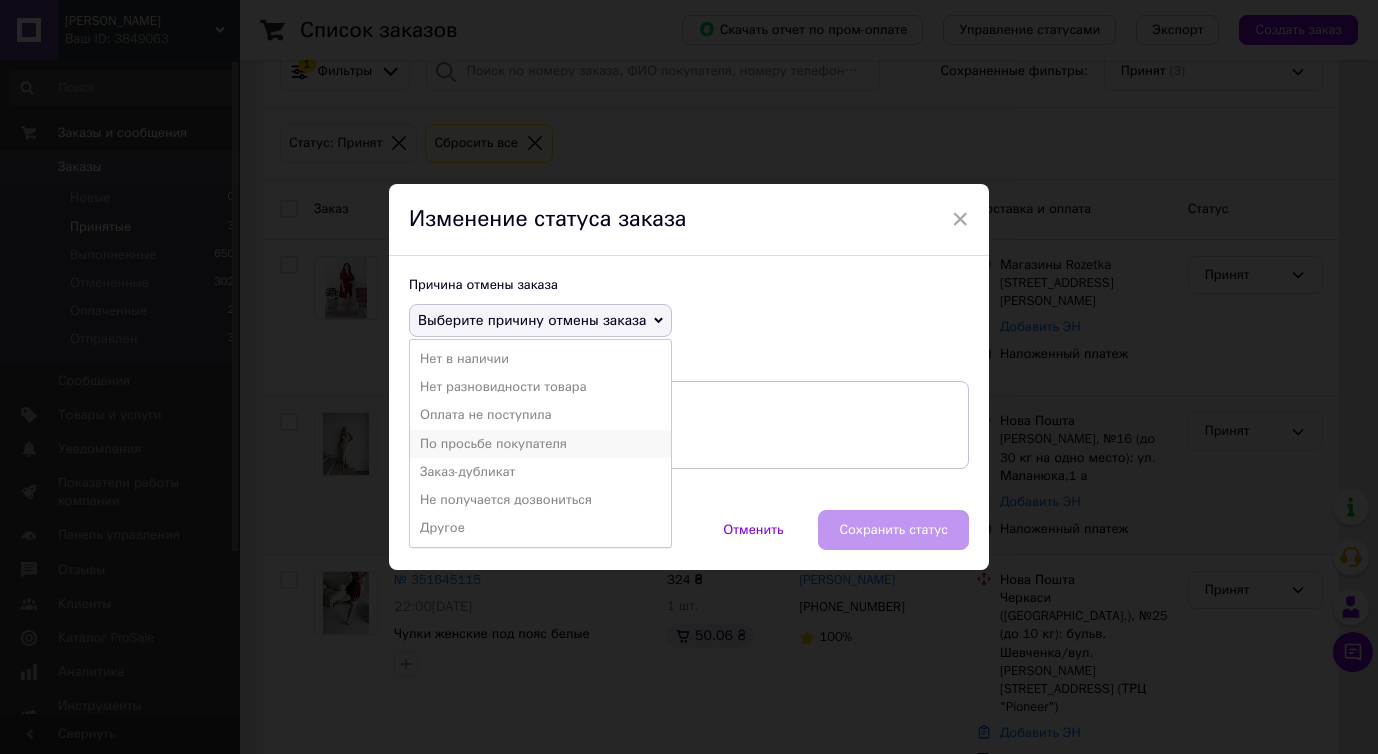 click on "По просьбе покупателя" at bounding box center [540, 444] 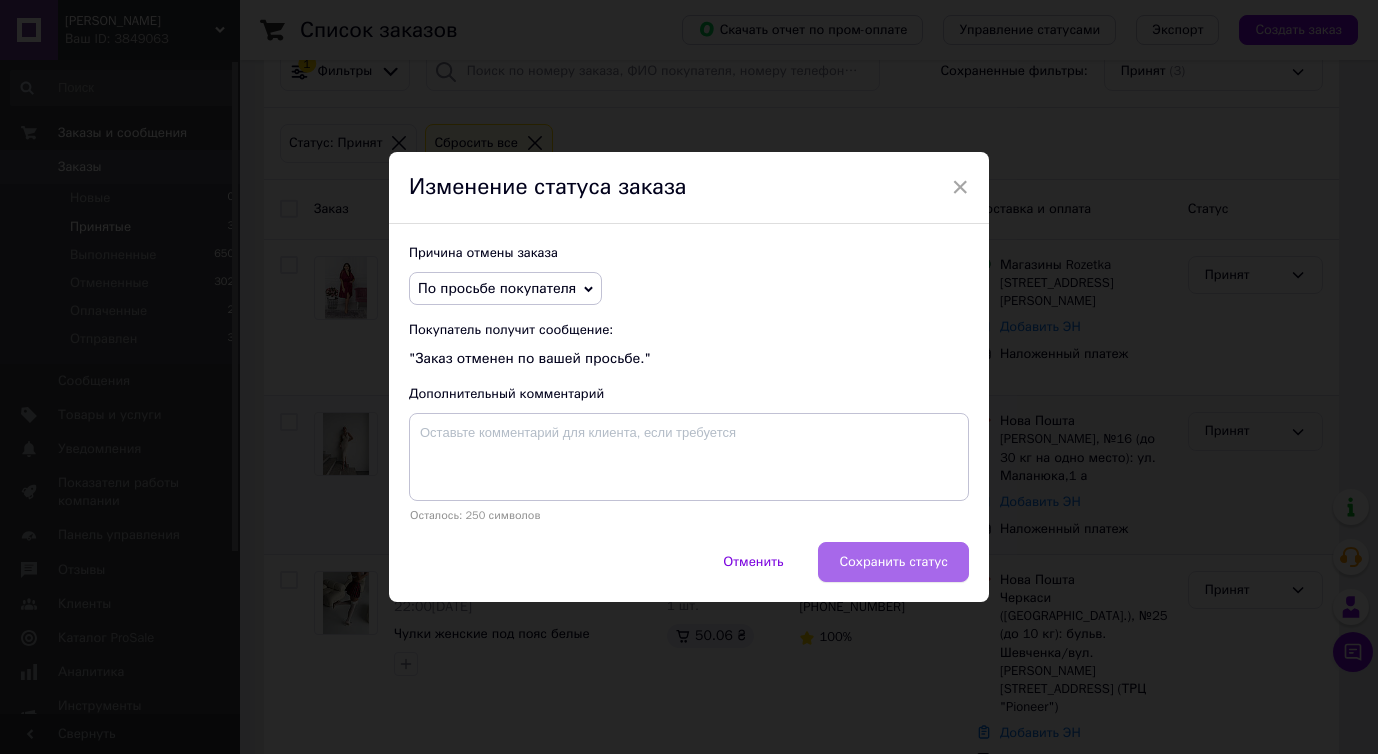 click on "Сохранить статус" at bounding box center [893, 562] 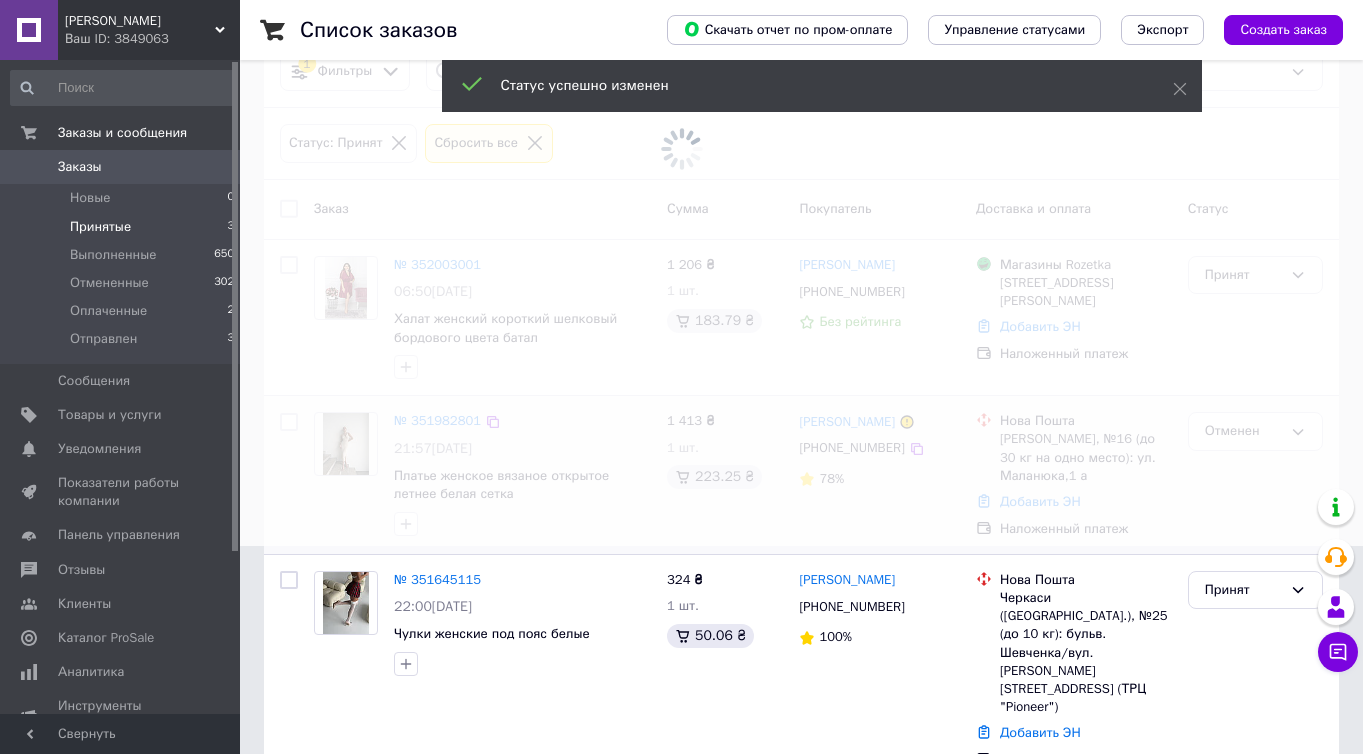 scroll, scrollTop: 207, scrollLeft: 0, axis: vertical 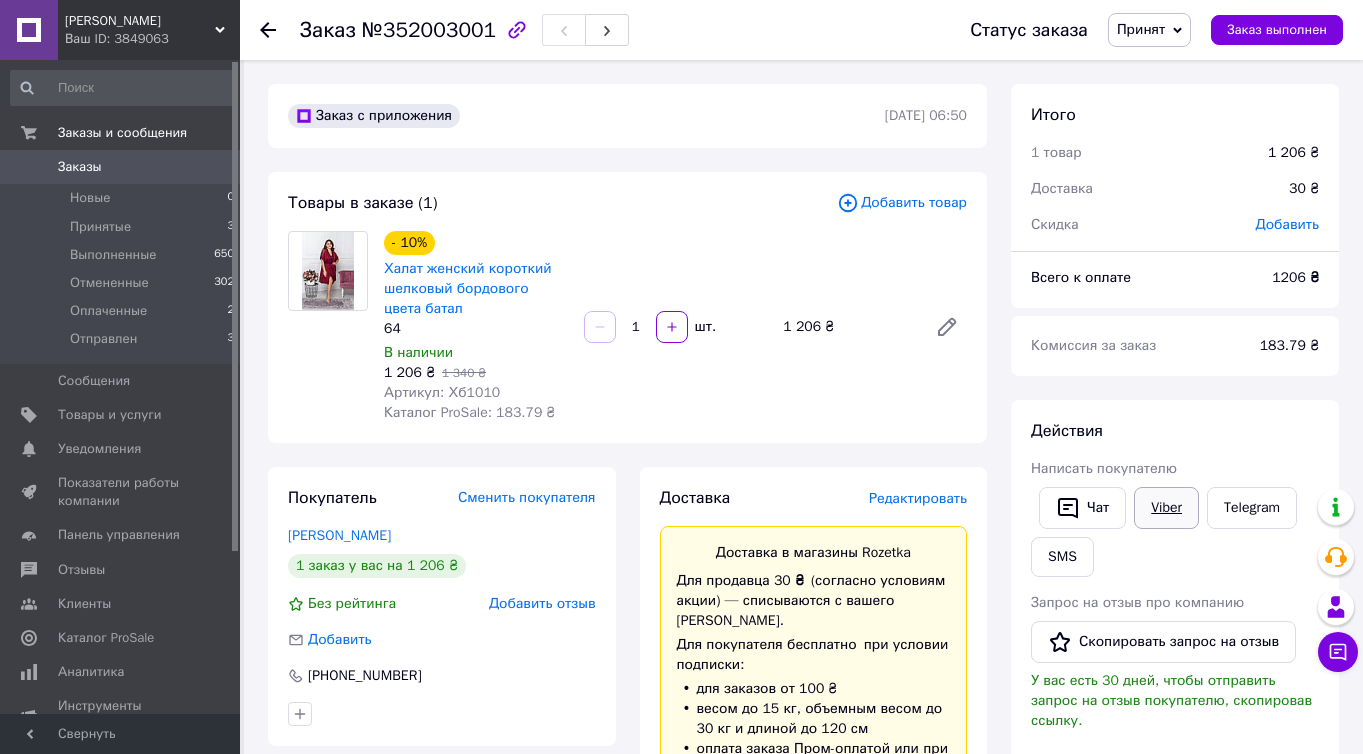 click on "Viber" at bounding box center (1166, 508) 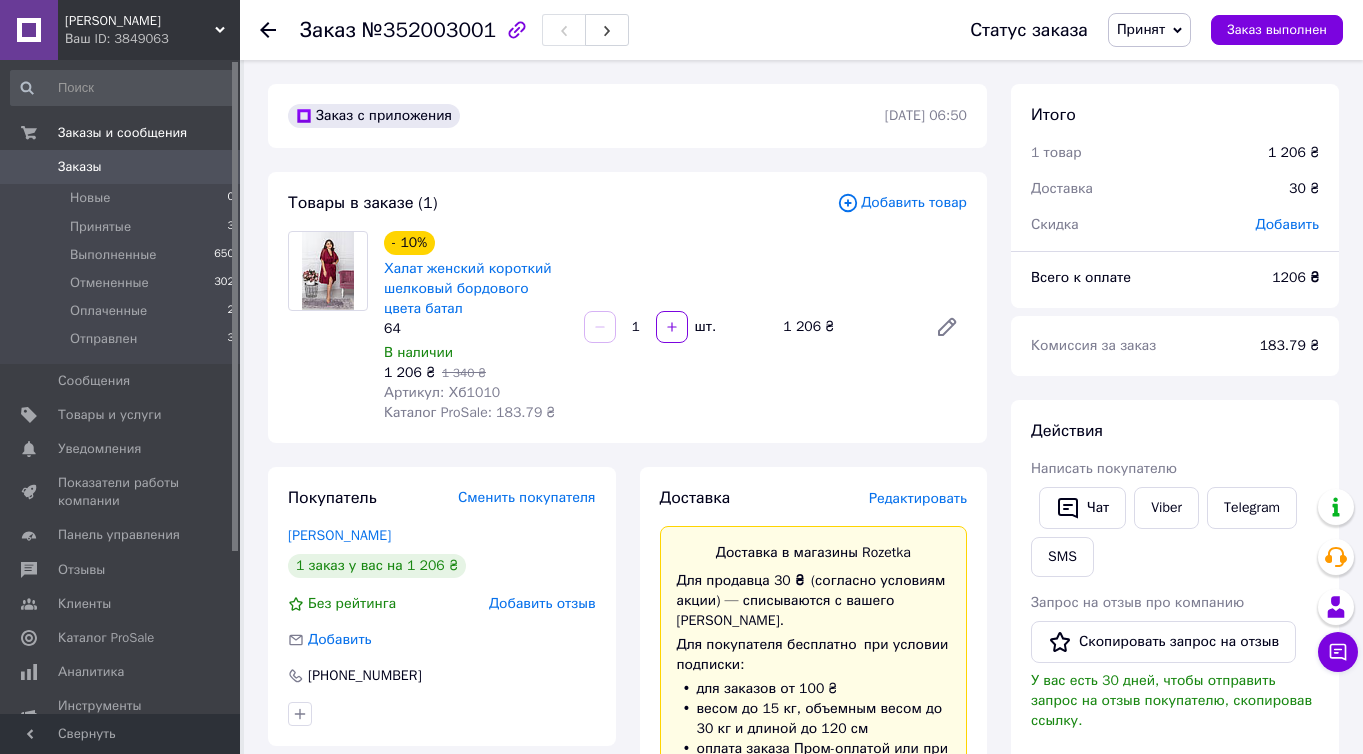 scroll, scrollTop: 140, scrollLeft: 0, axis: vertical 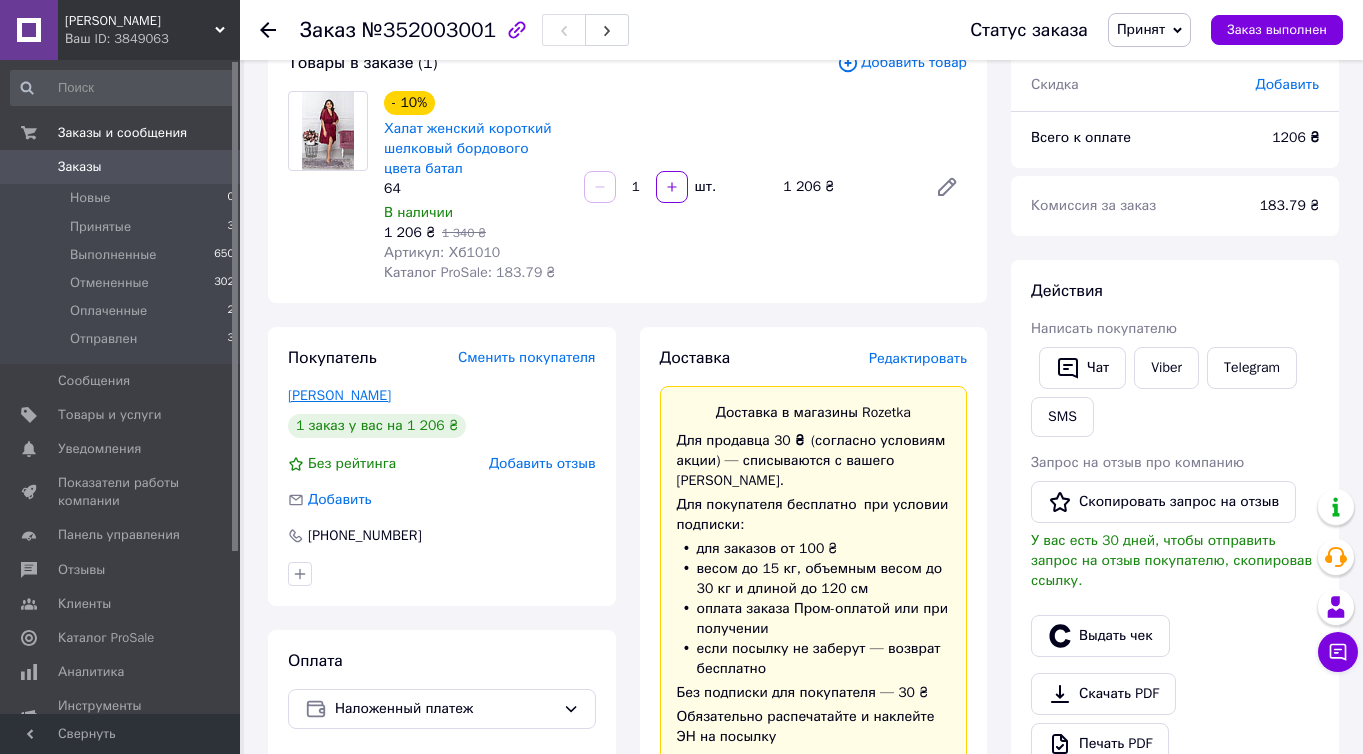 click on "[PERSON_NAME]" at bounding box center [339, 395] 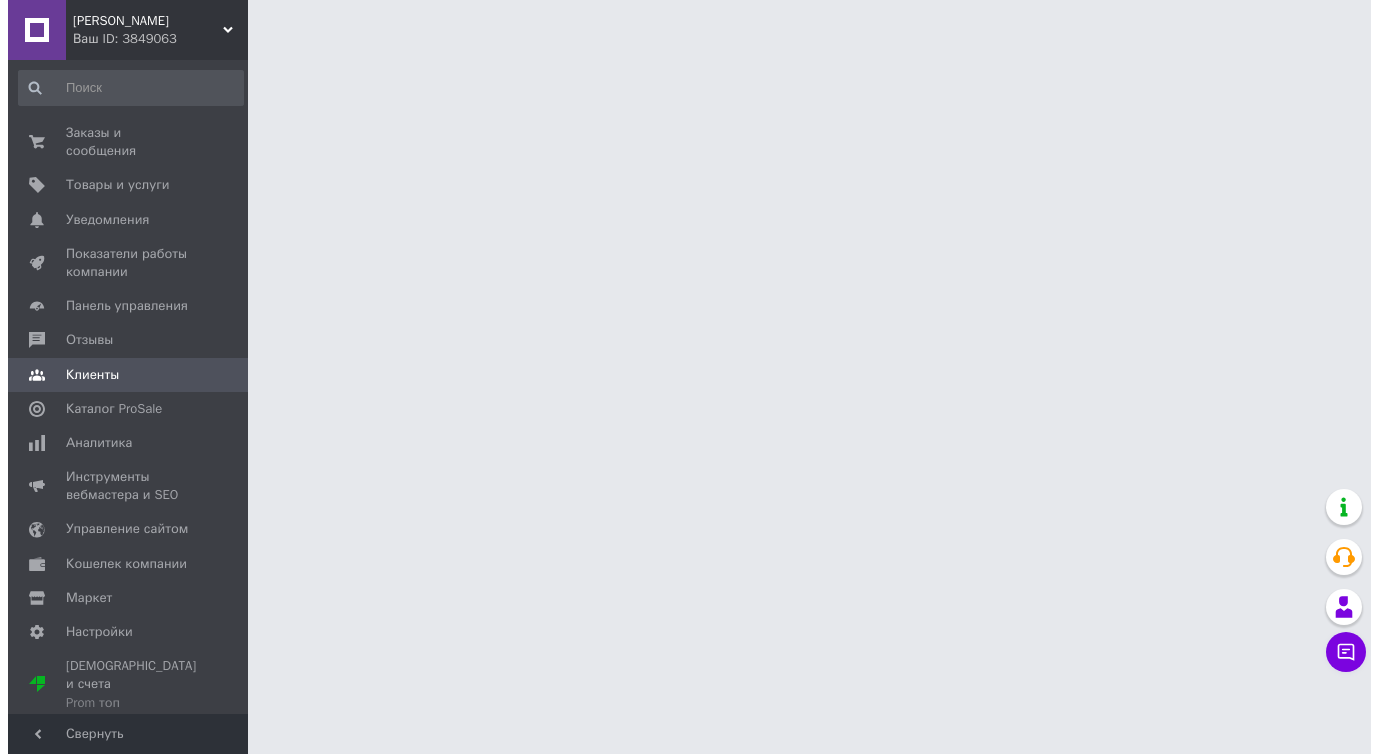 scroll, scrollTop: 0, scrollLeft: 0, axis: both 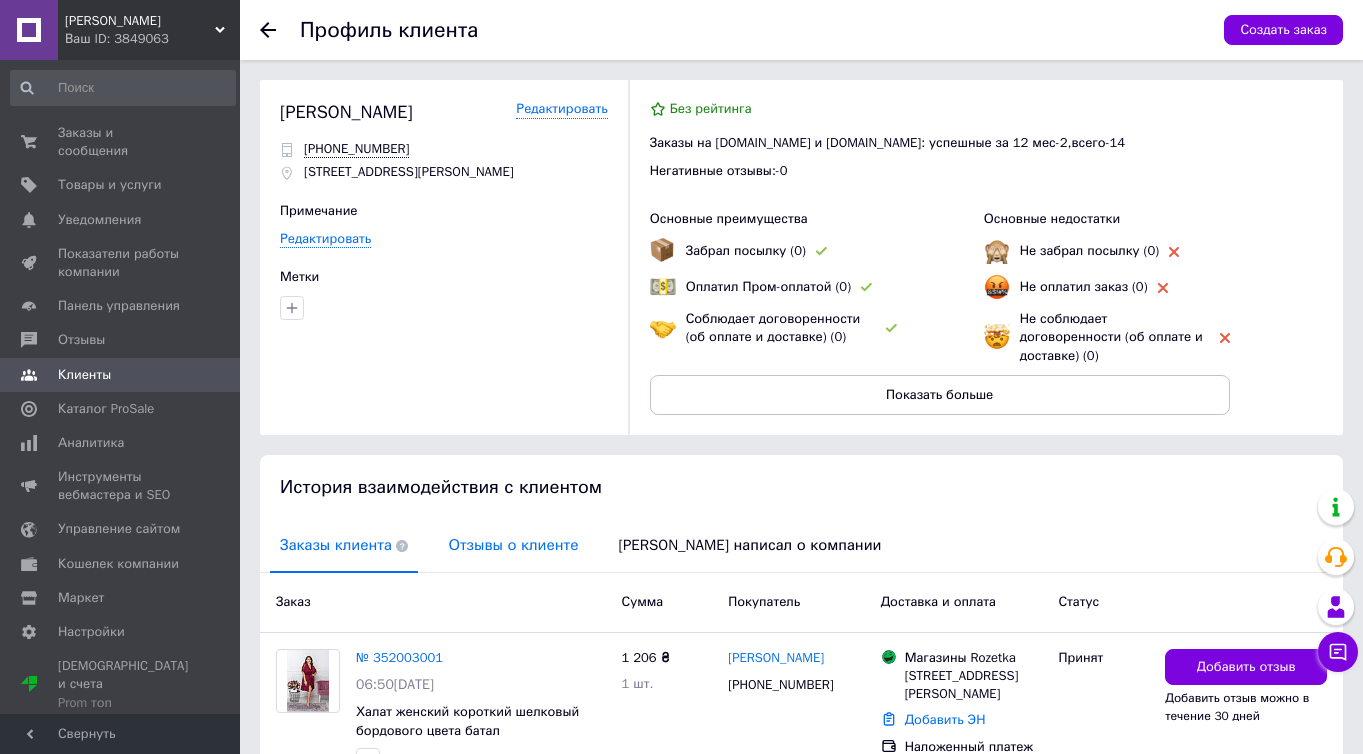 click on "Отзывы о клиенте" at bounding box center (513, 545) 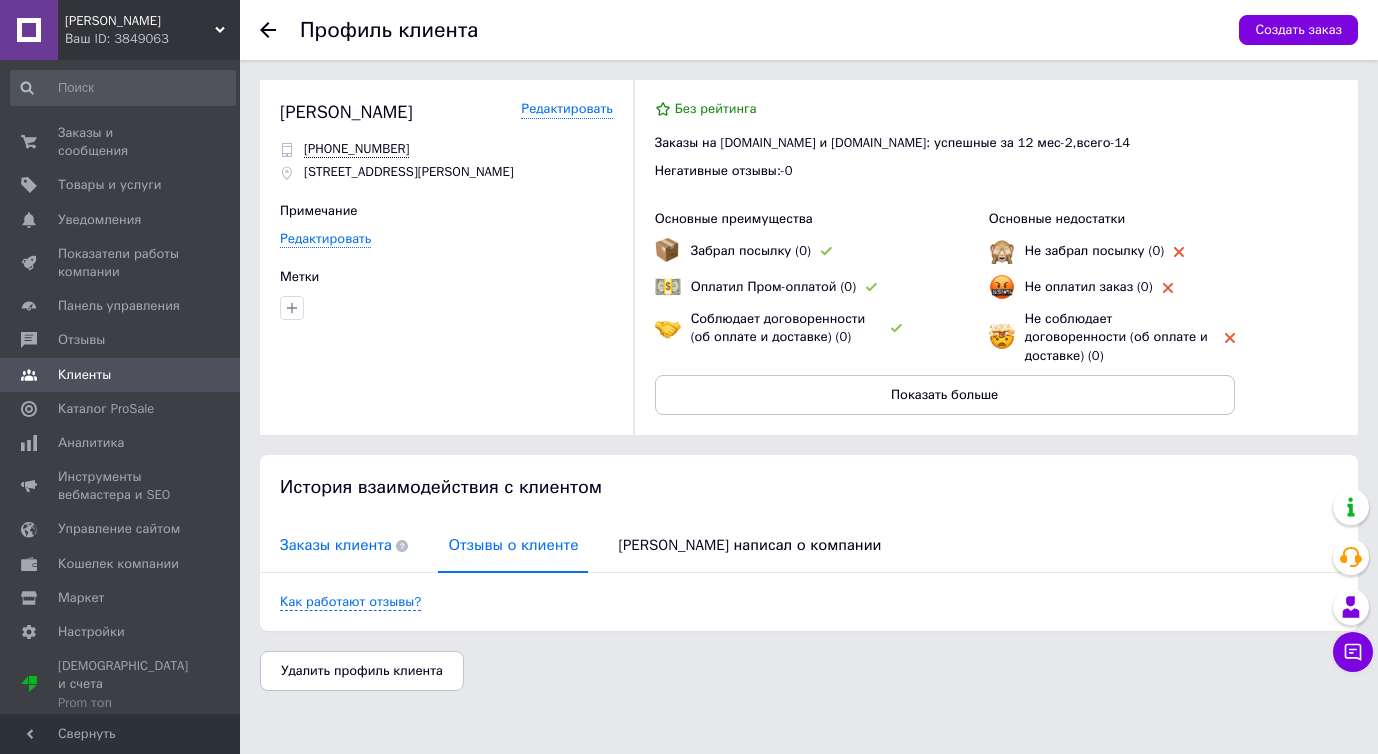 click 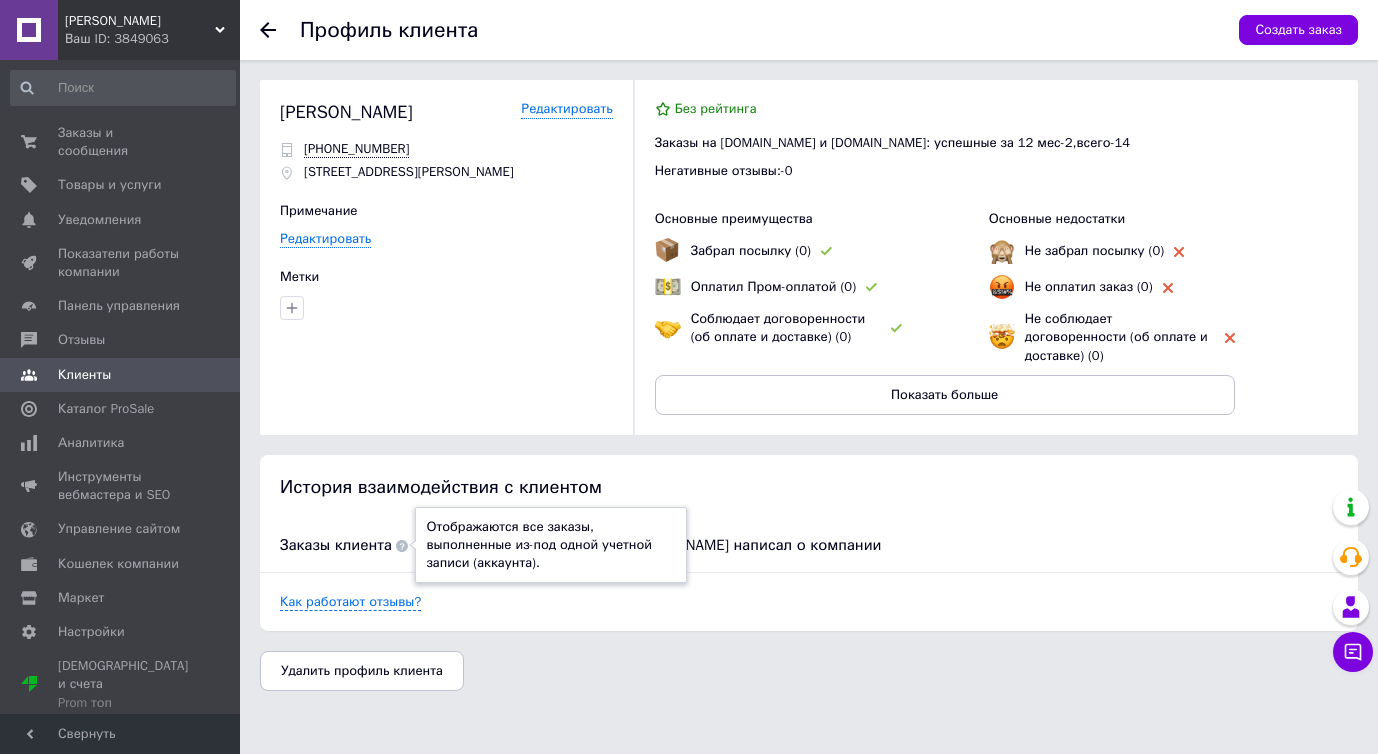 click at bounding box center [280, 30] 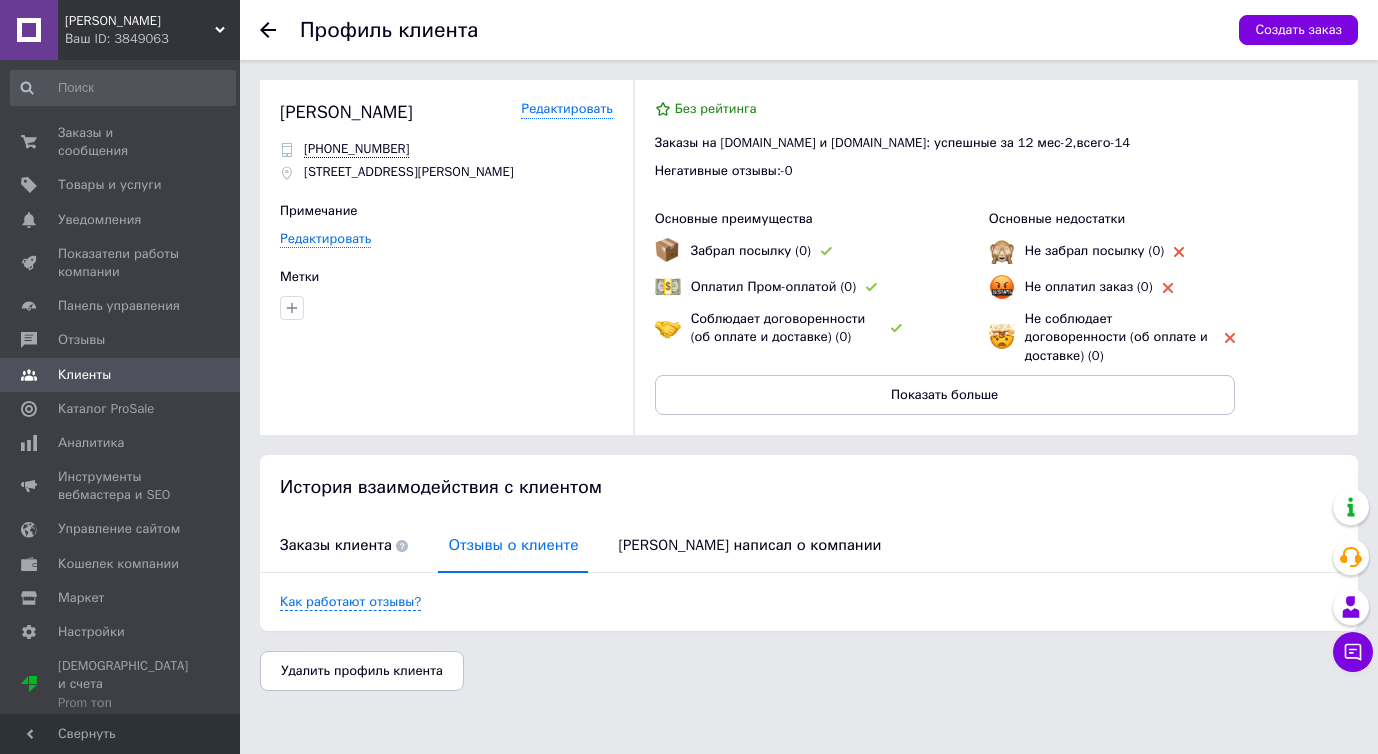click 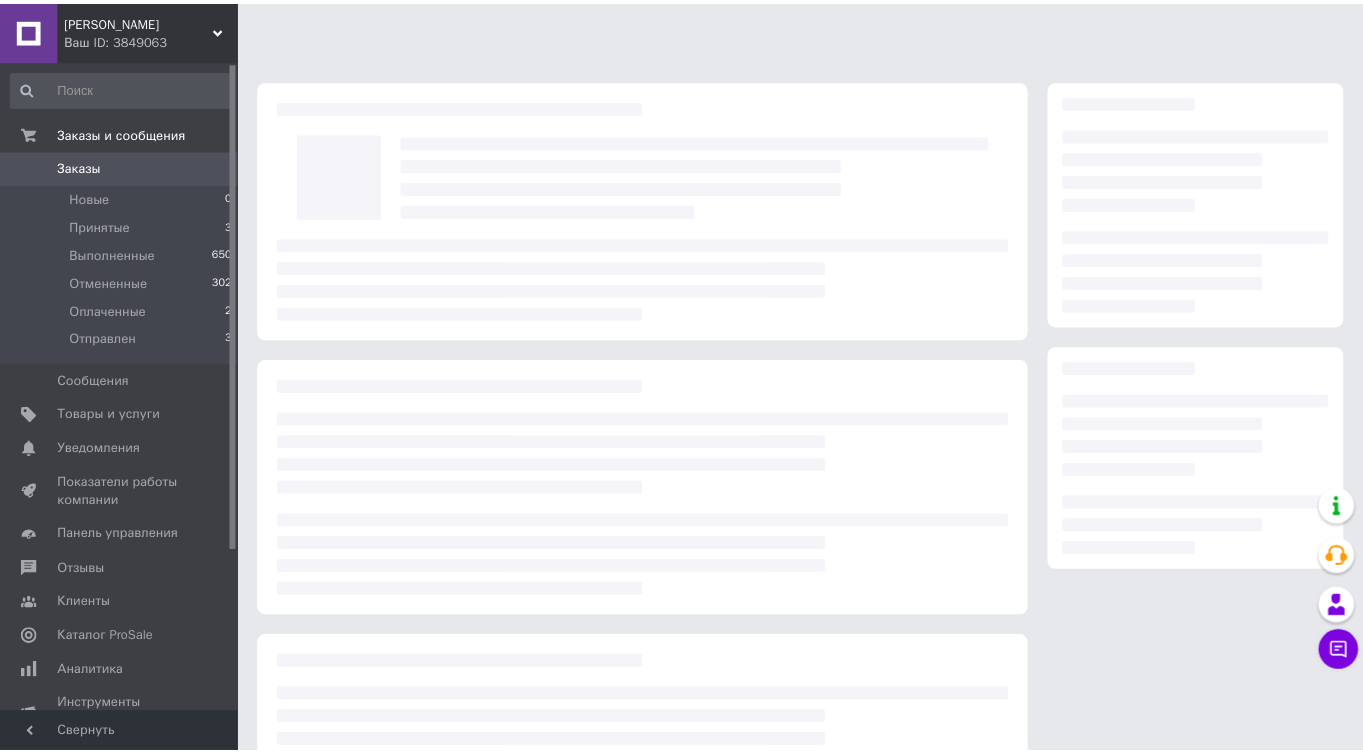 scroll, scrollTop: 140, scrollLeft: 0, axis: vertical 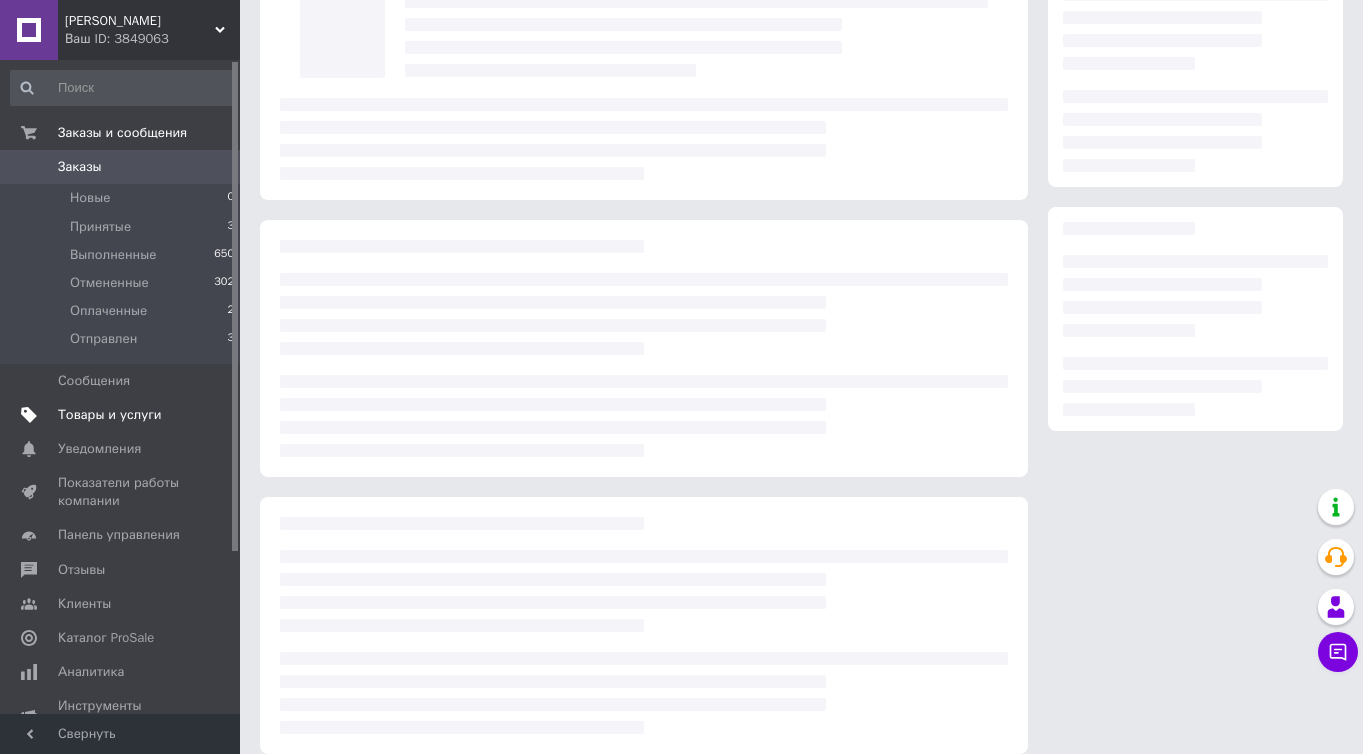 click on "Товары и услуги" at bounding box center (110, 415) 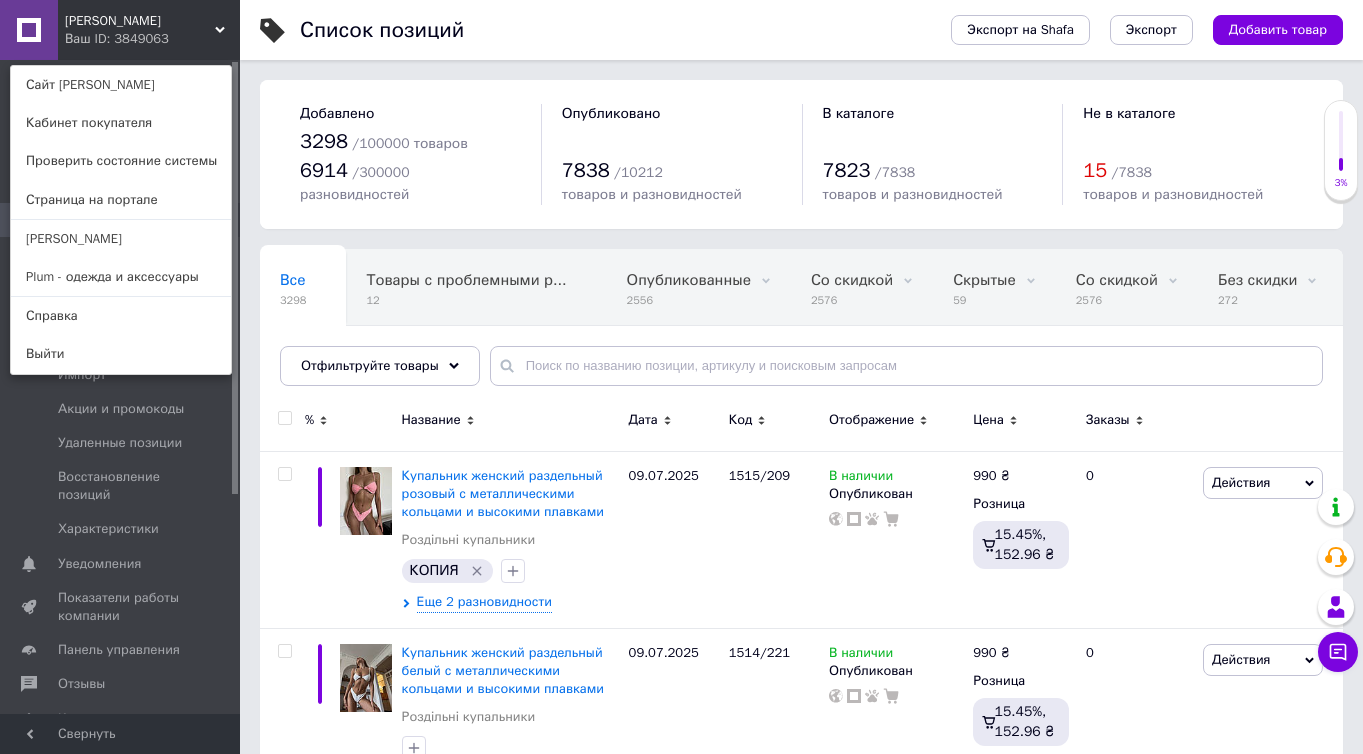 click on "Ваш ID: 3849063" at bounding box center [107, 39] 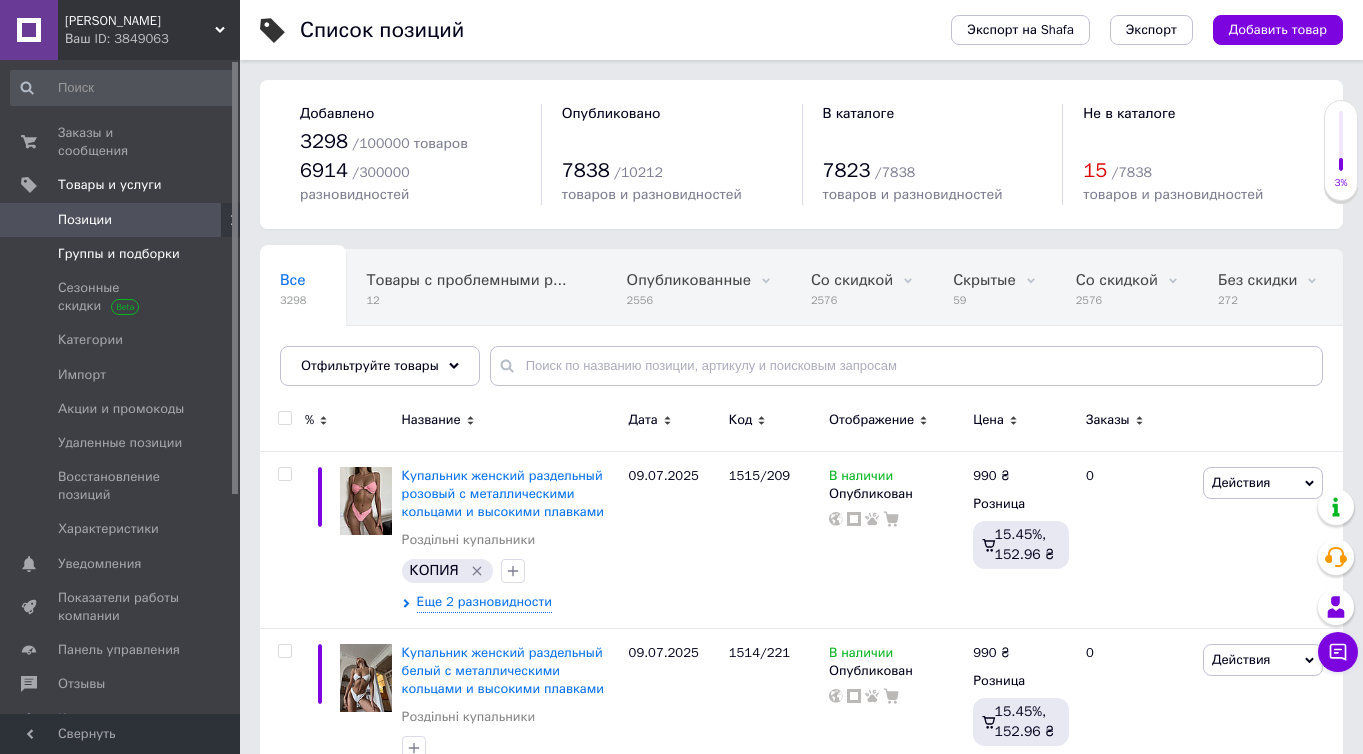 click on "Группы и подборки" at bounding box center (119, 254) 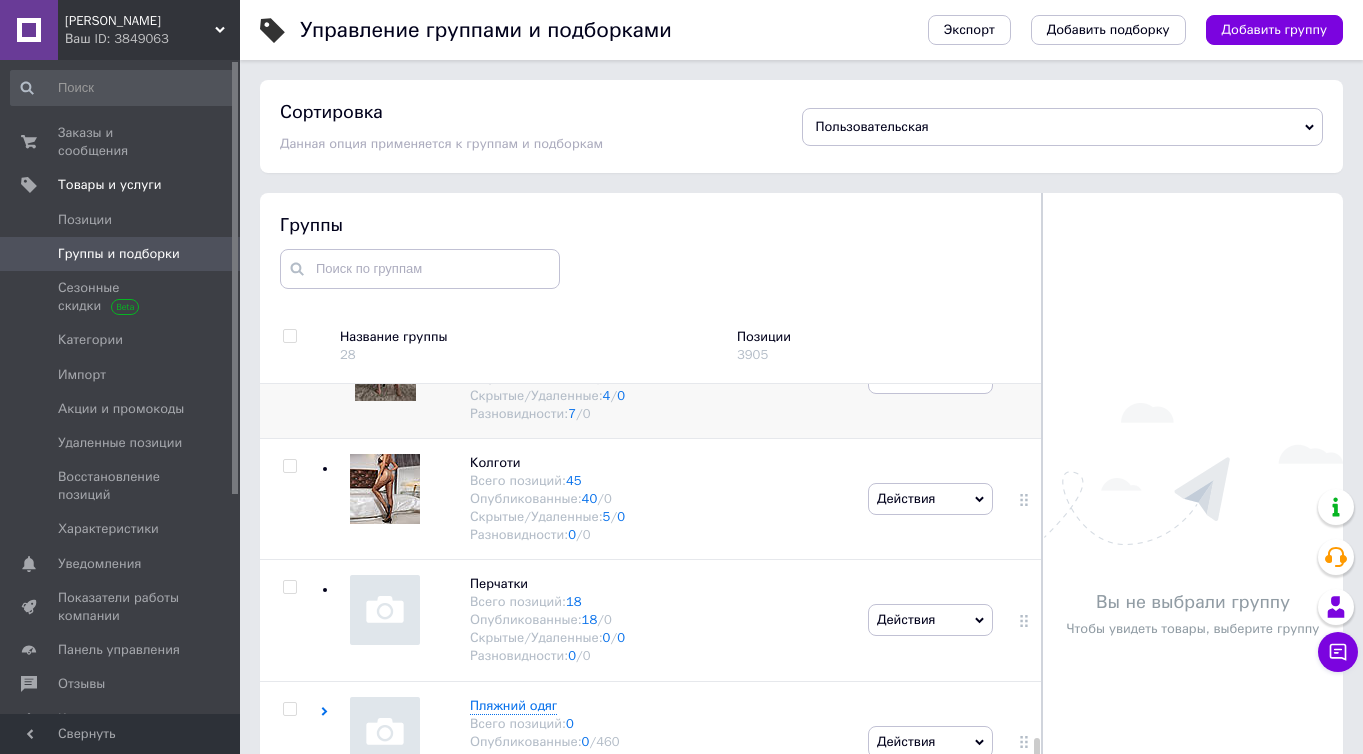 scroll, scrollTop: 1530, scrollLeft: 0, axis: vertical 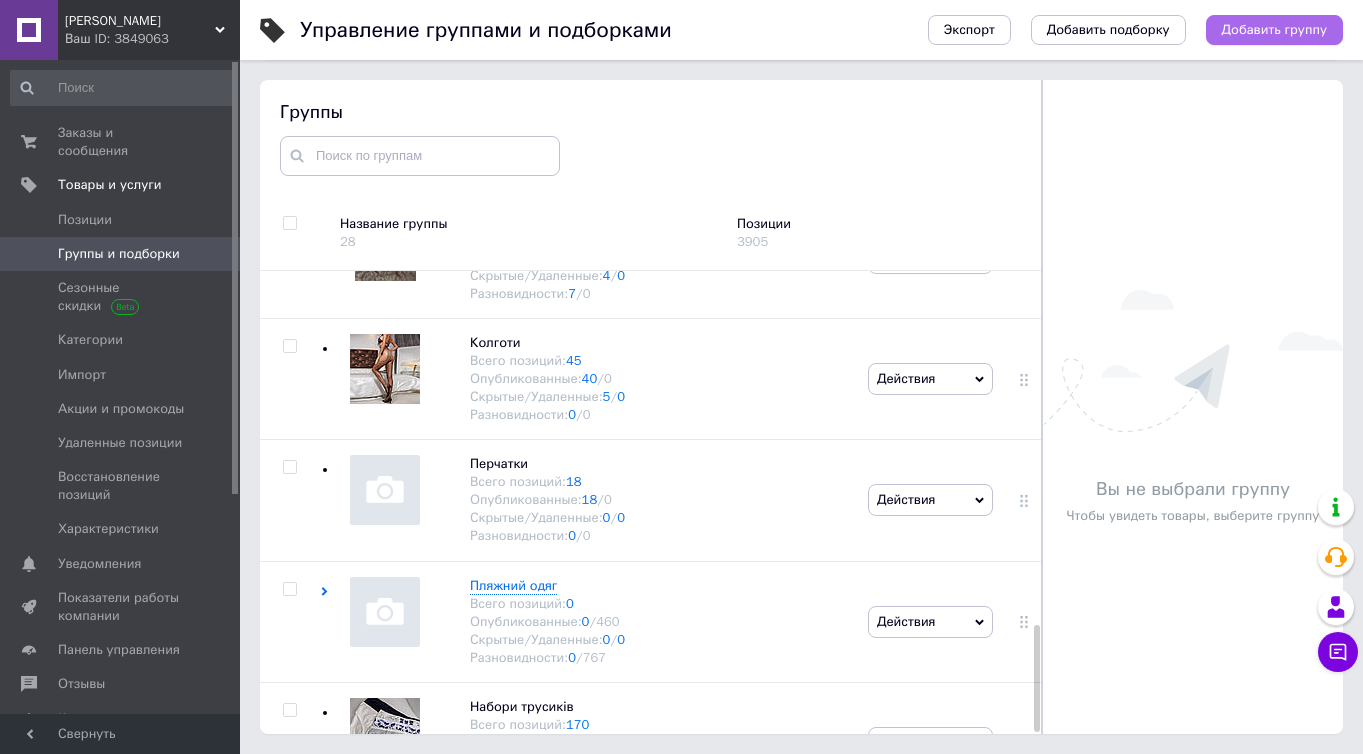 click on "Добавить группу" at bounding box center (1274, 30) 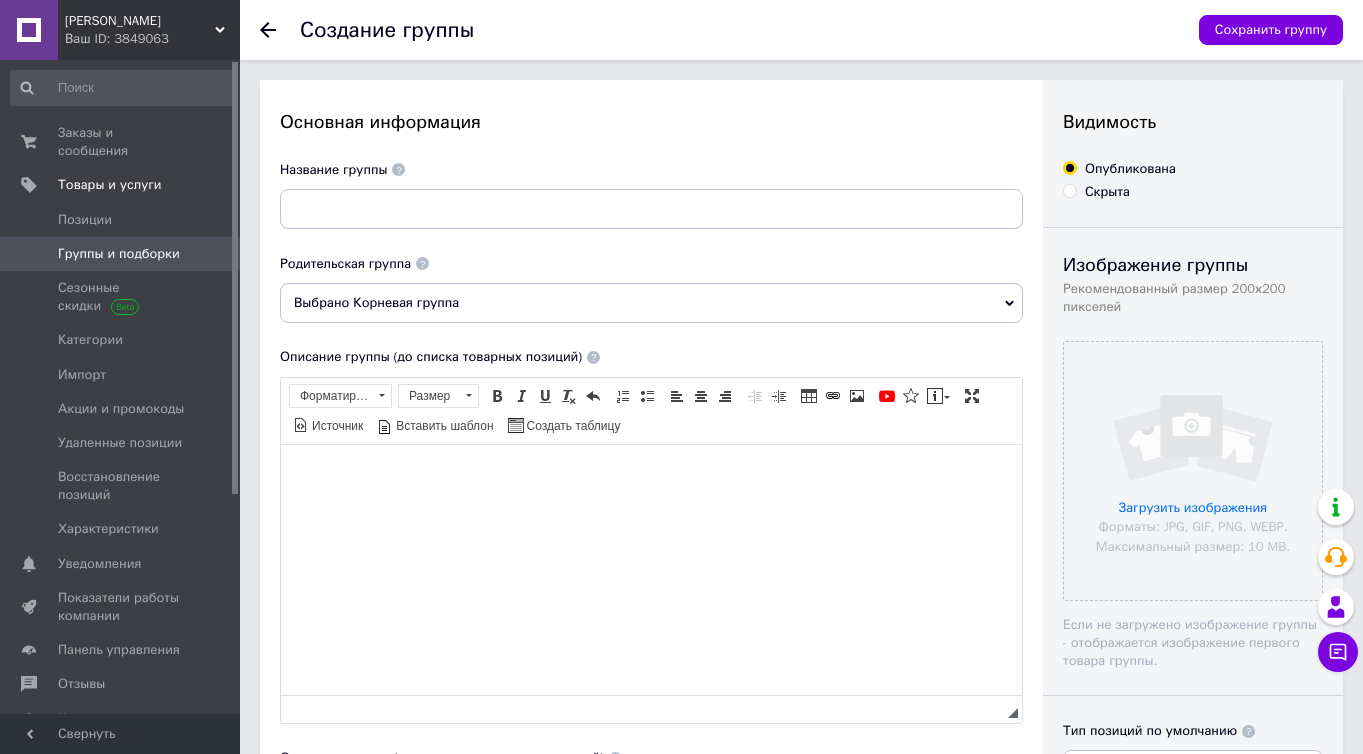 scroll, scrollTop: 0, scrollLeft: 0, axis: both 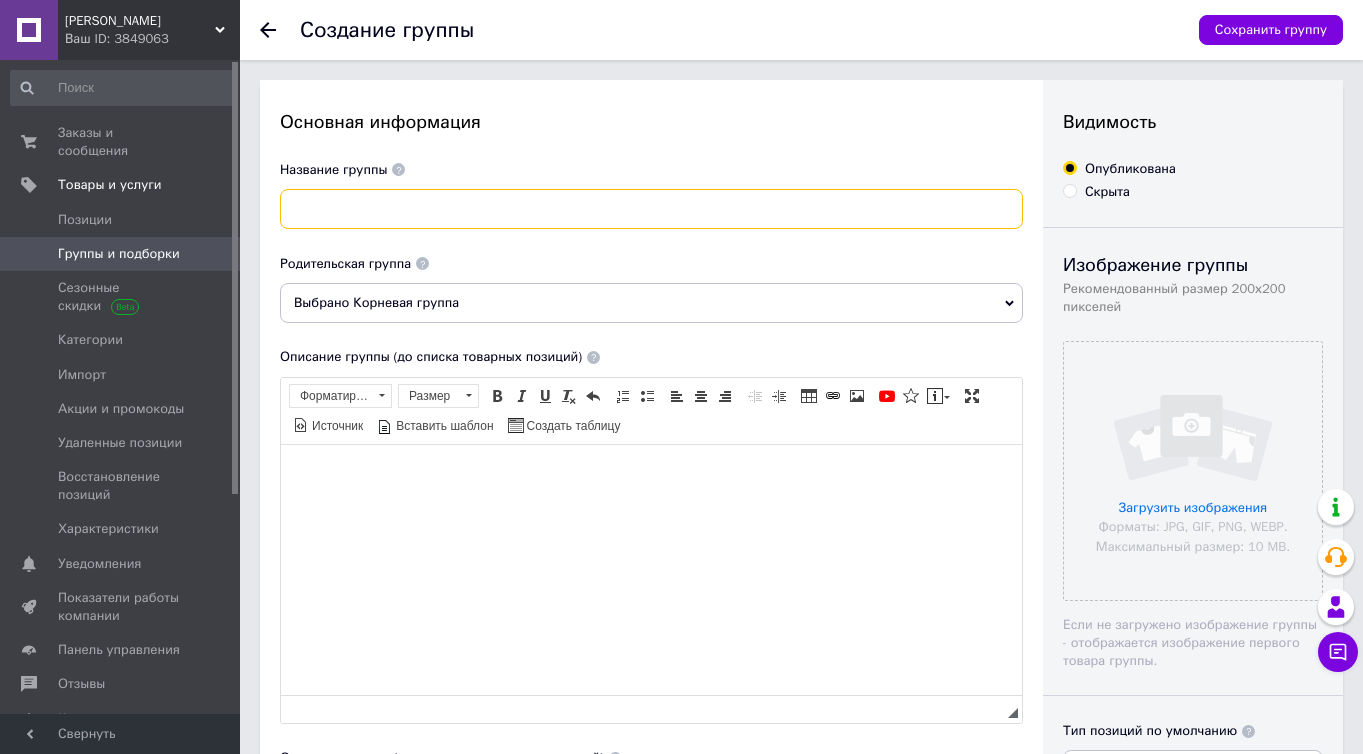 click at bounding box center [651, 209] 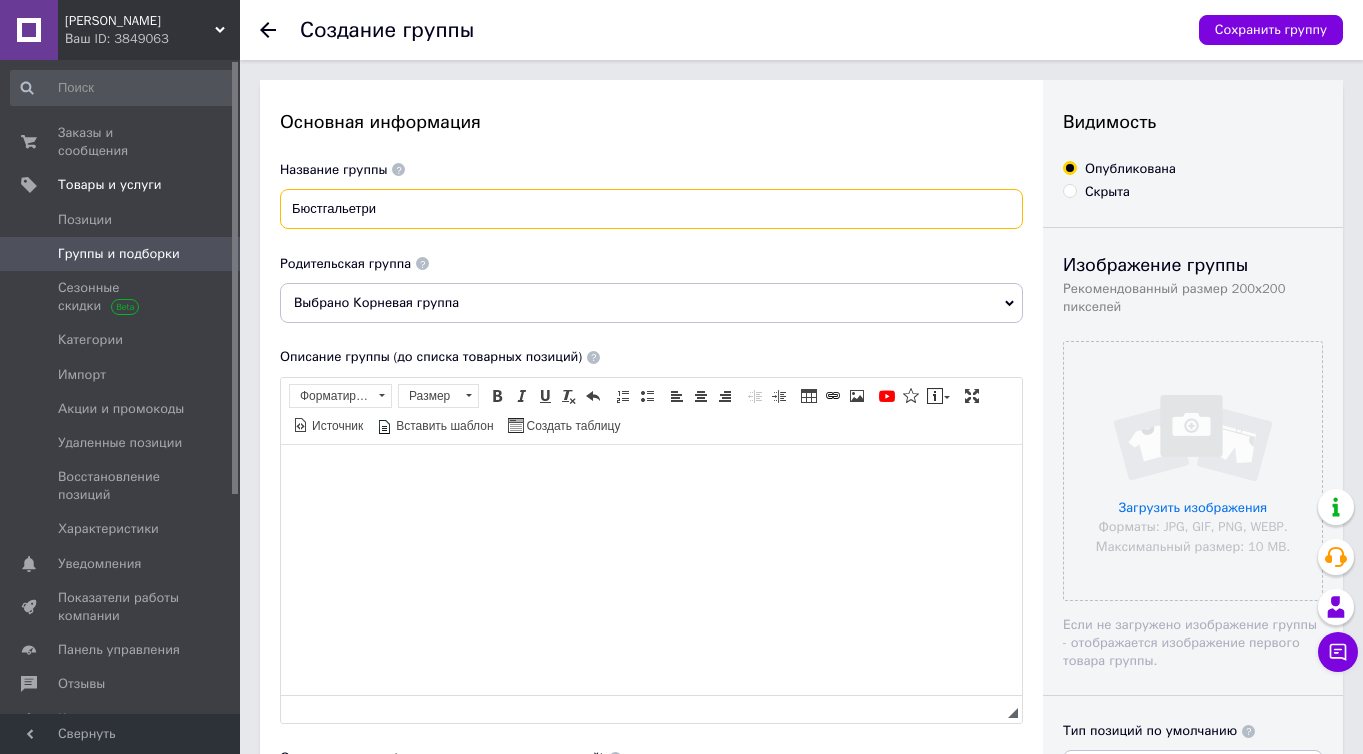 click on "Бюстгальетри" at bounding box center (651, 209) 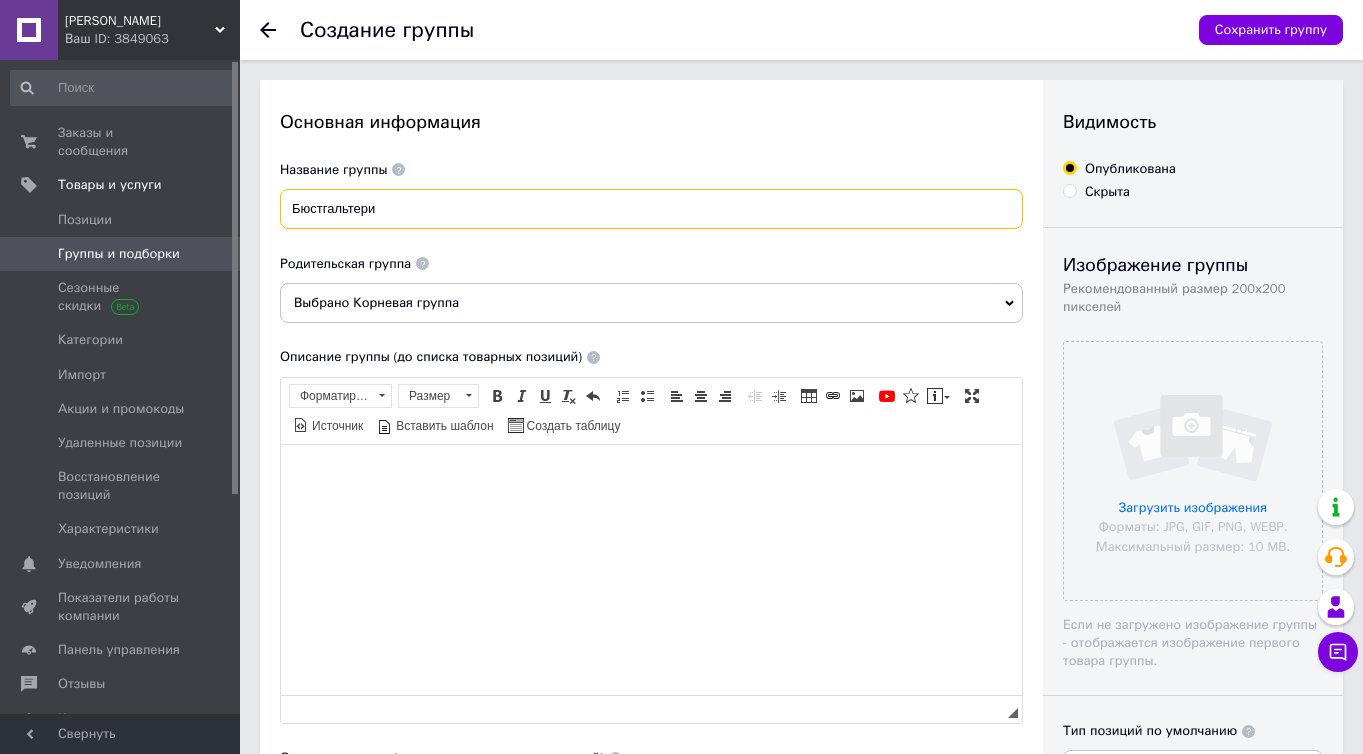 click on "Бюстгальтери" at bounding box center [651, 209] 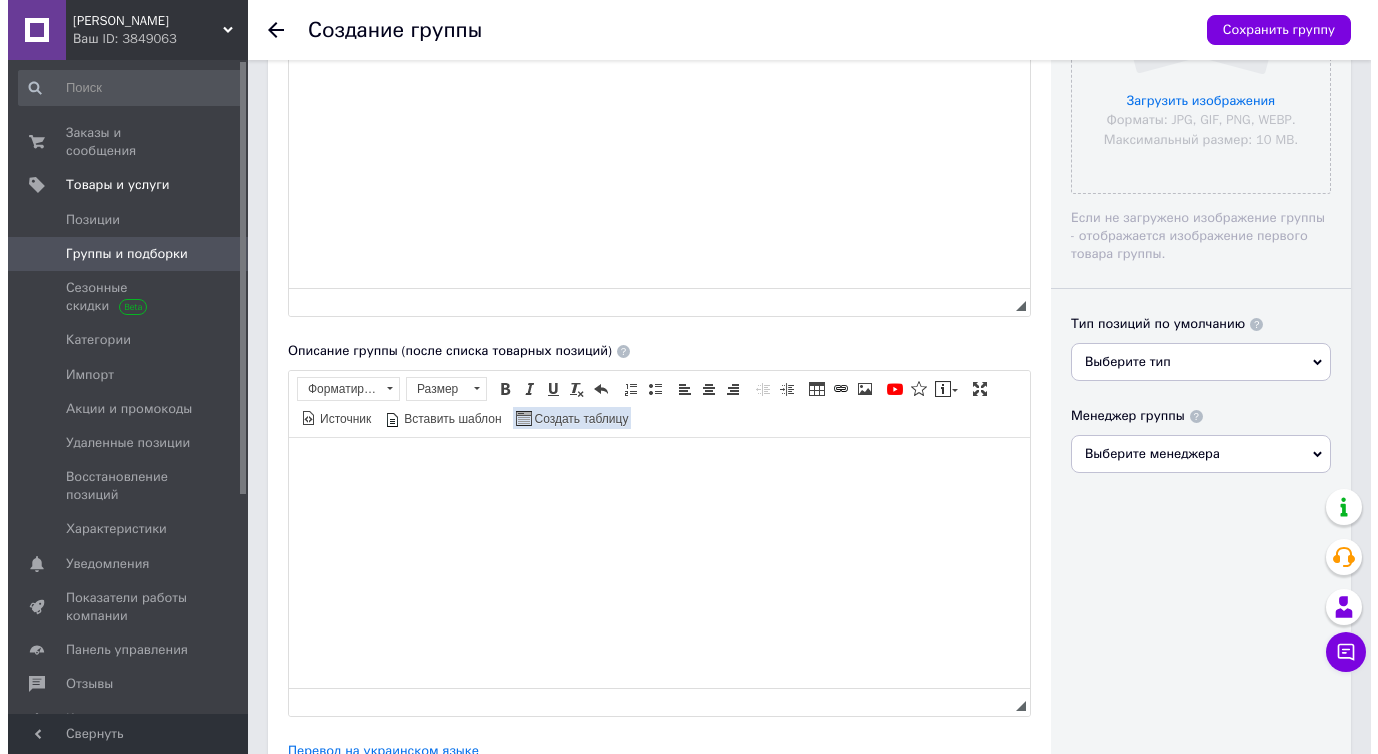 scroll, scrollTop: 515, scrollLeft: 0, axis: vertical 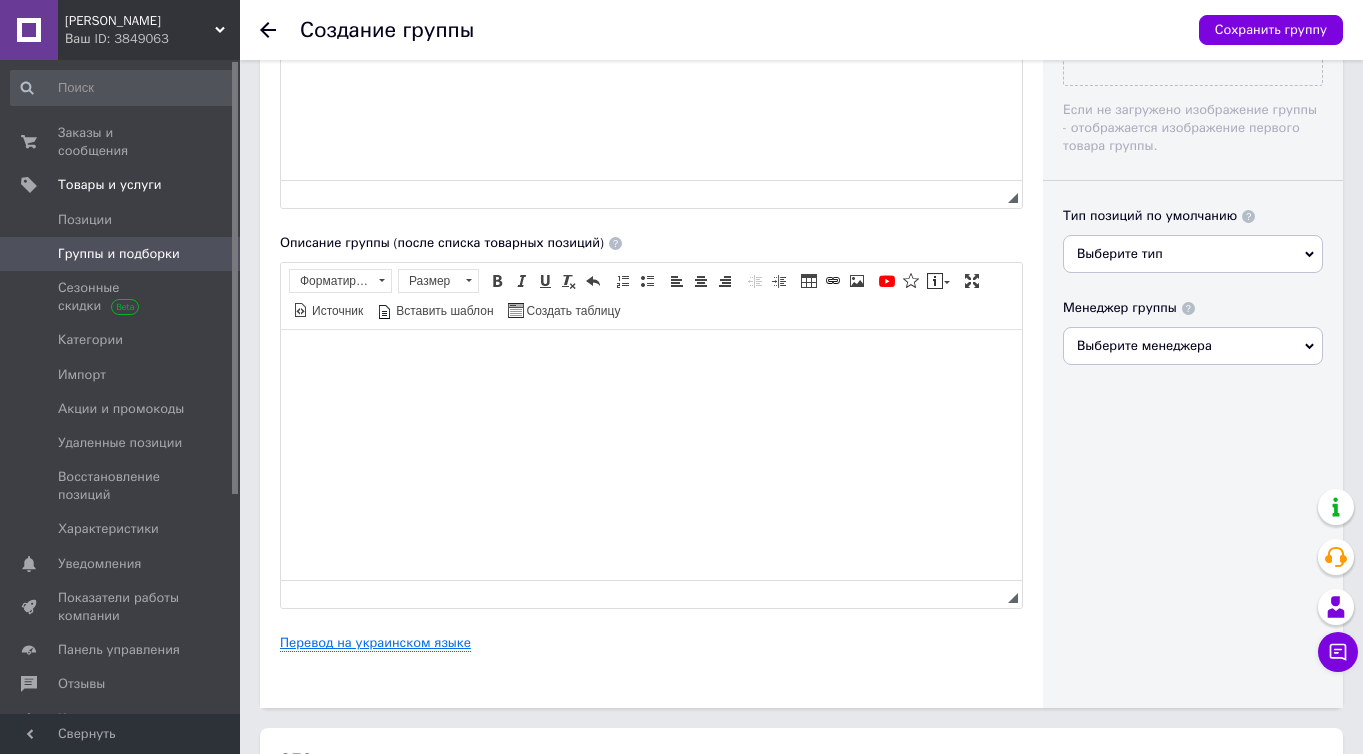 type on "Бюстгальтери" 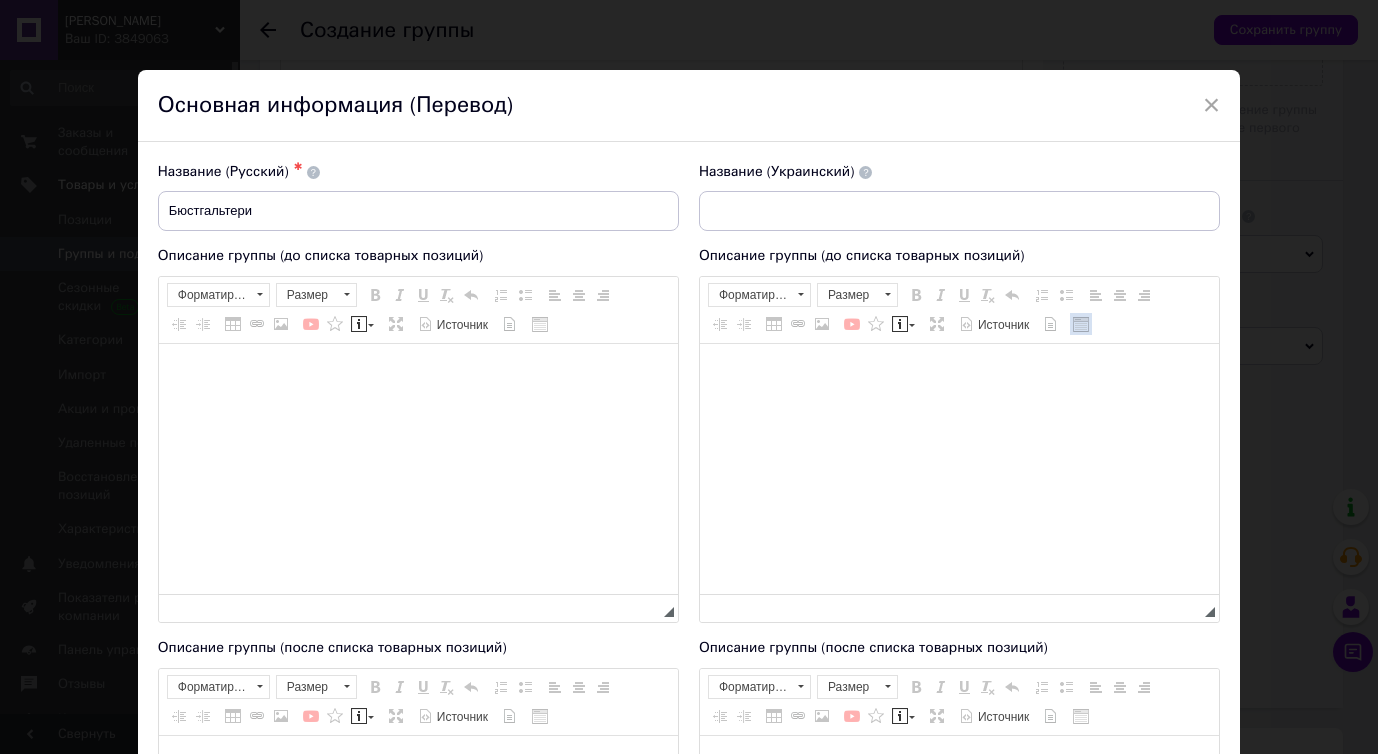 scroll, scrollTop: 0, scrollLeft: 0, axis: both 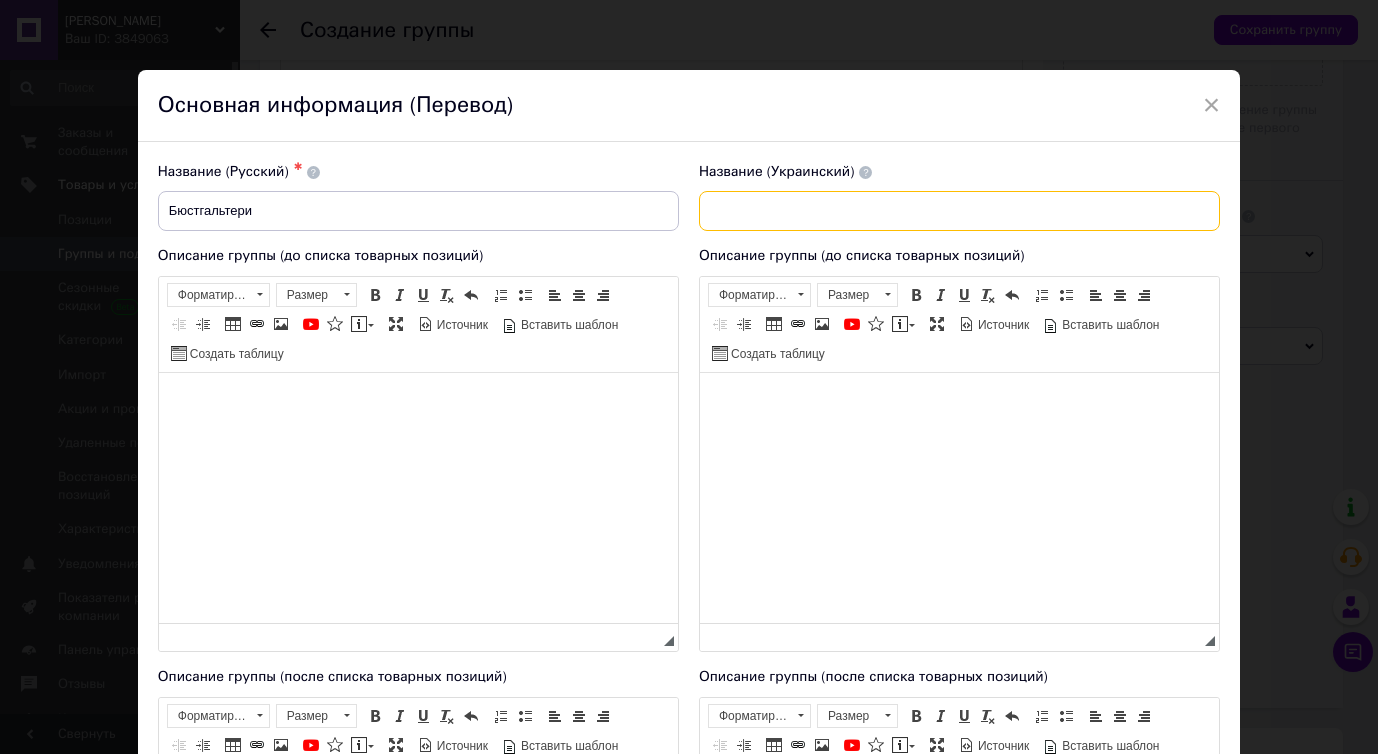 paste on "Бюстгальтери" 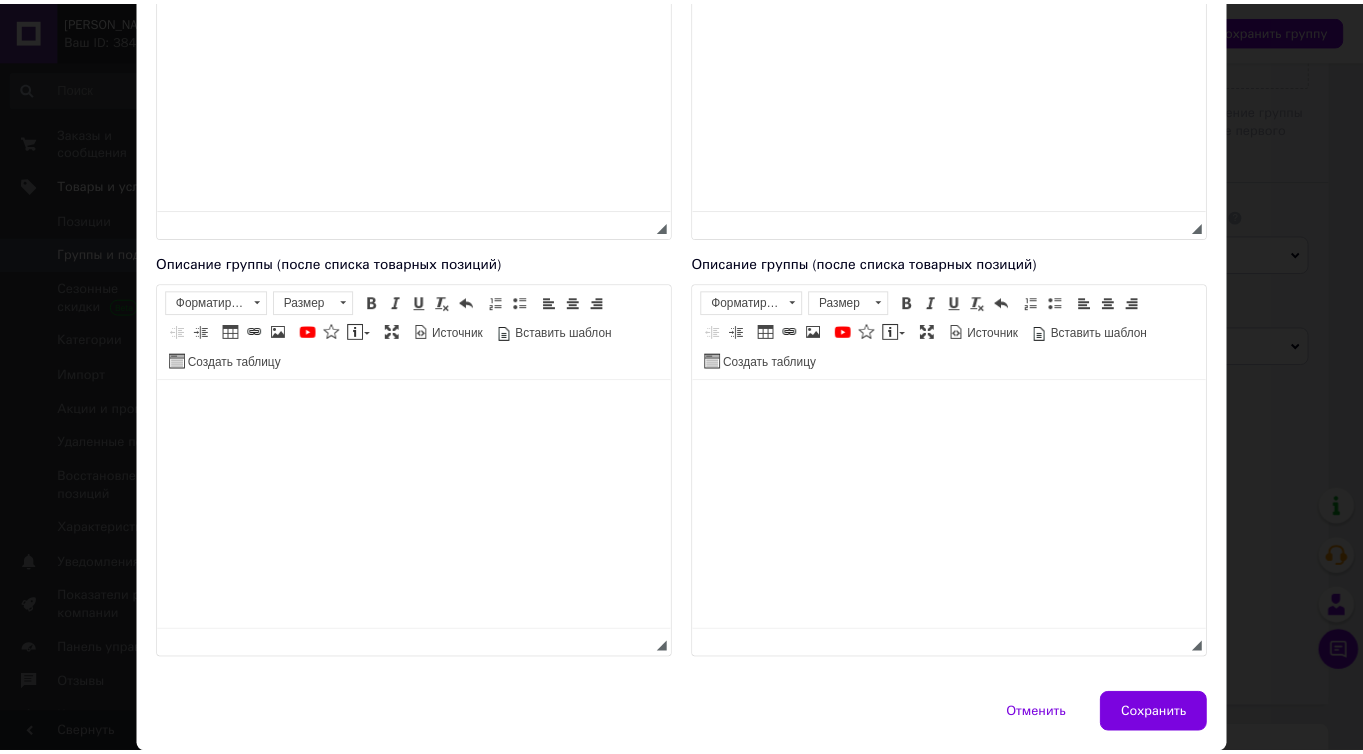scroll, scrollTop: 483, scrollLeft: 0, axis: vertical 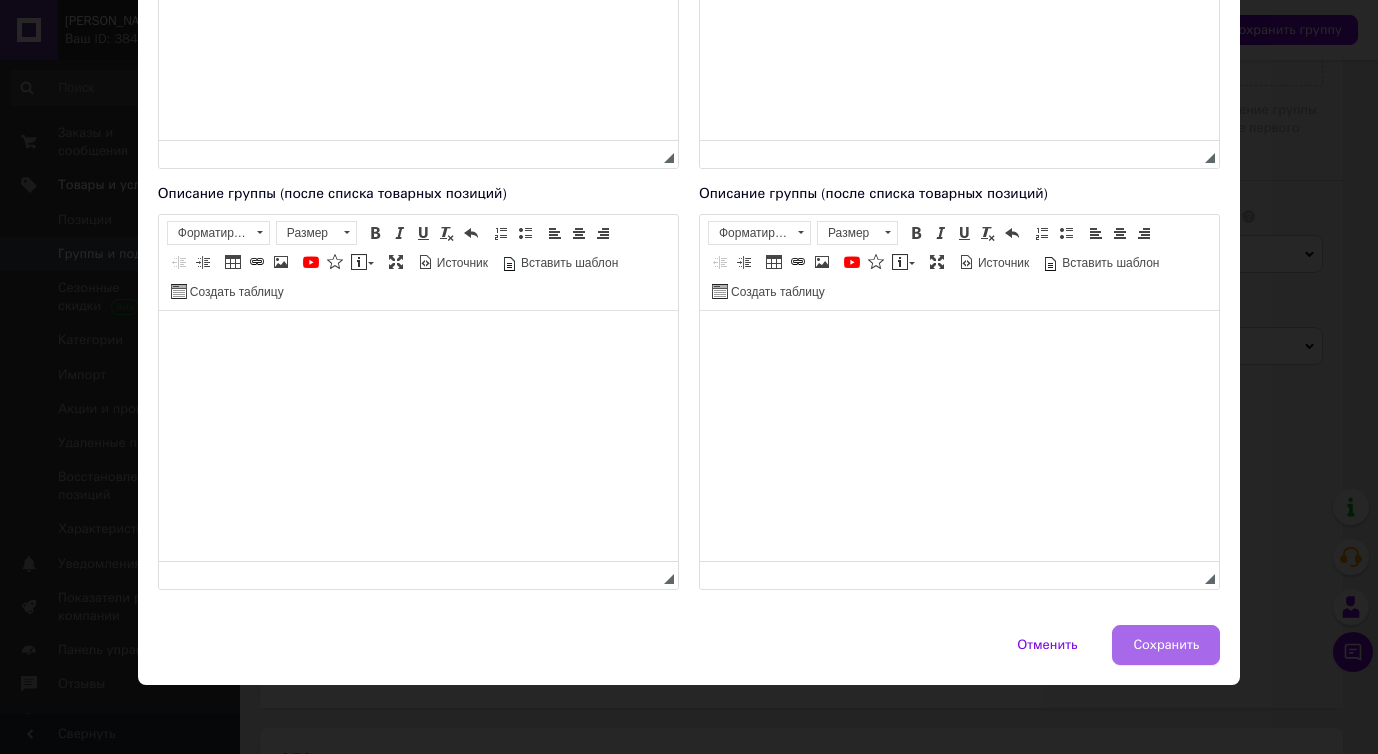 type on "Бюстгальтери" 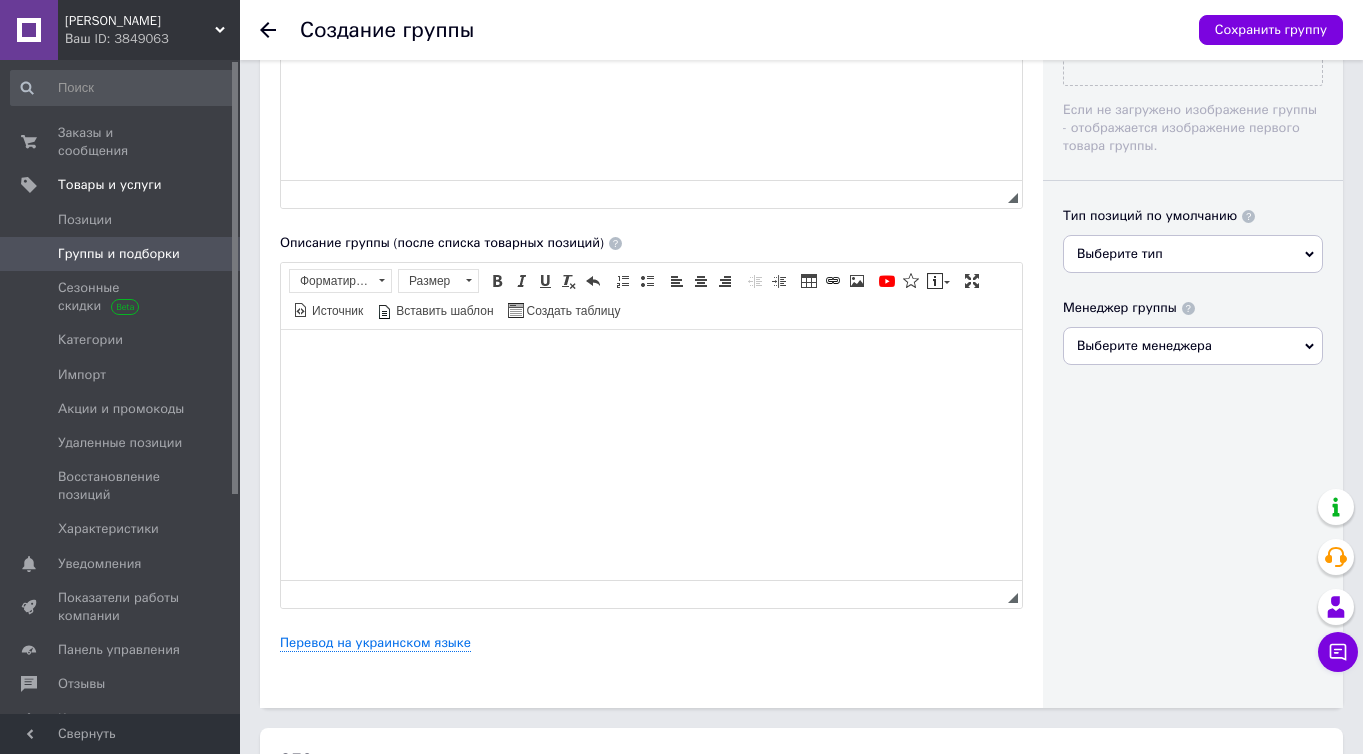 click on "Выберите тип" at bounding box center [1193, 254] 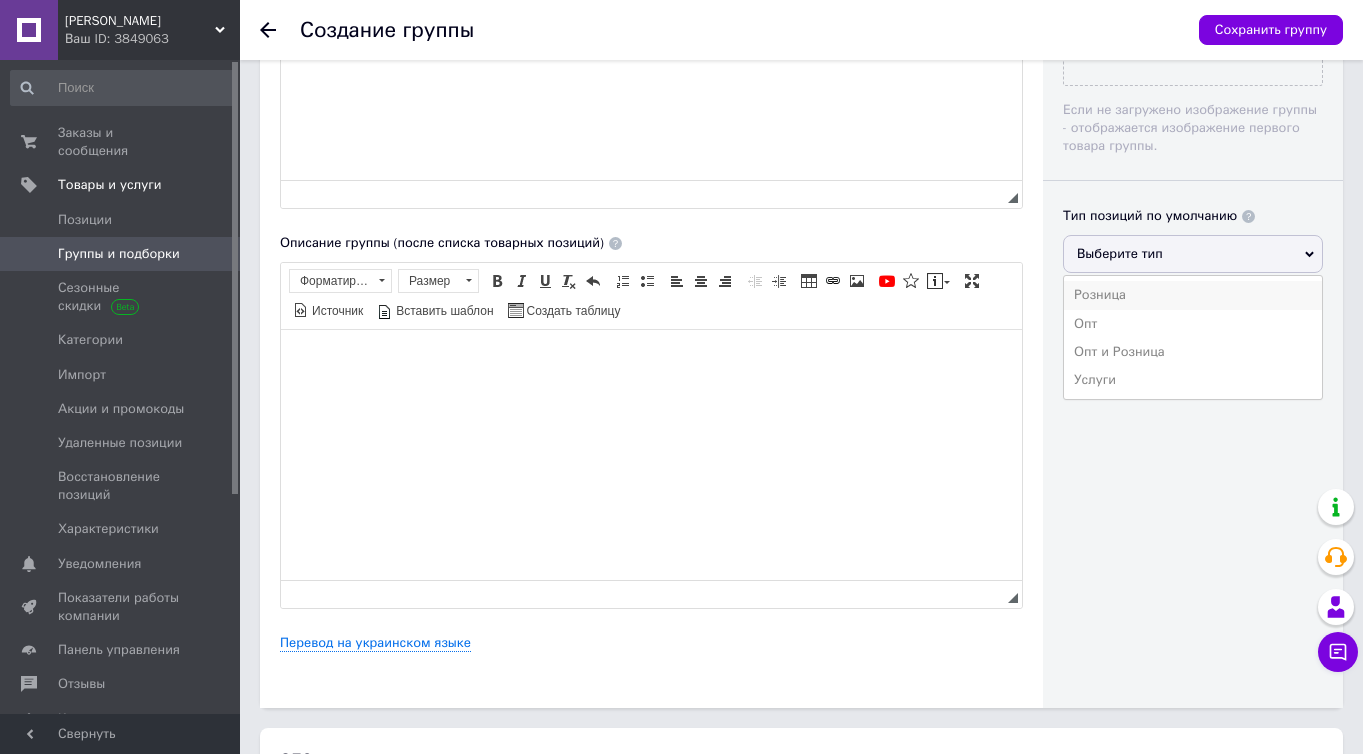 click on "Розница" at bounding box center [1193, 295] 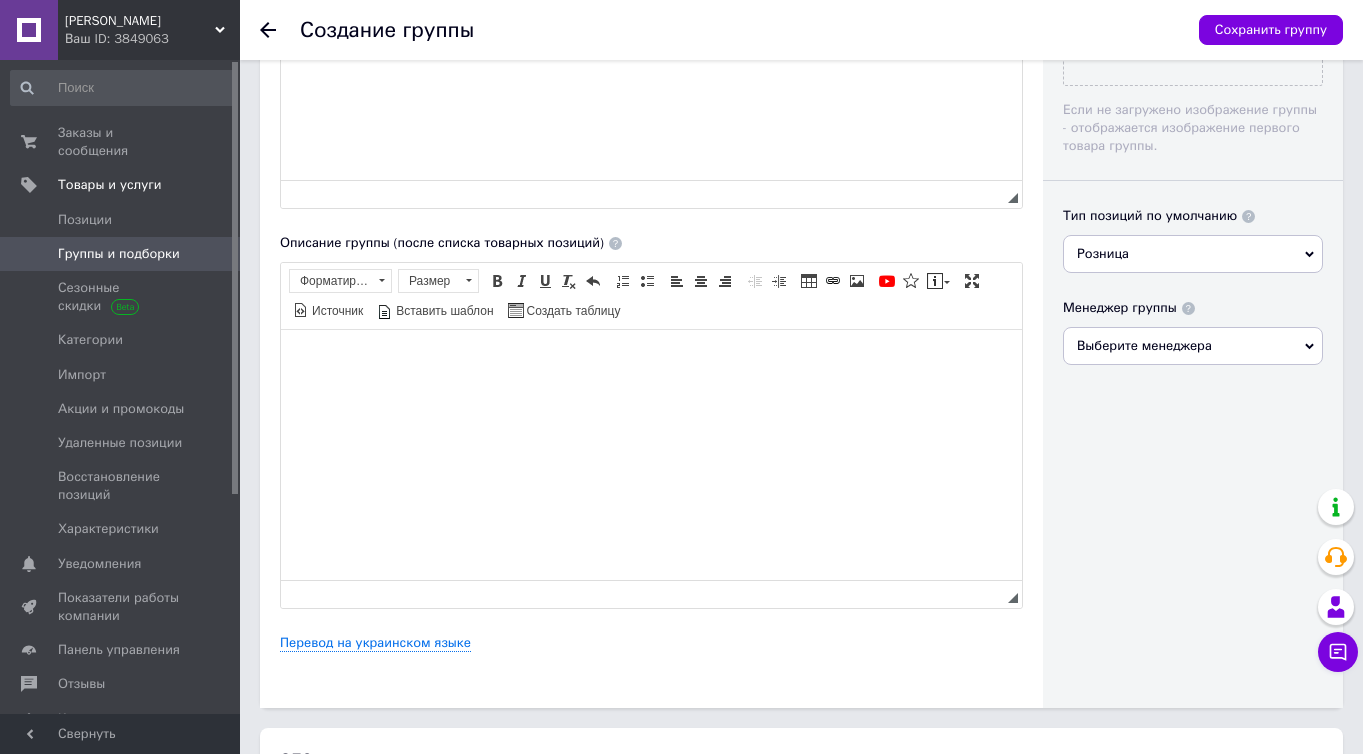 click on "Выберите менеджера" at bounding box center (1193, 346) 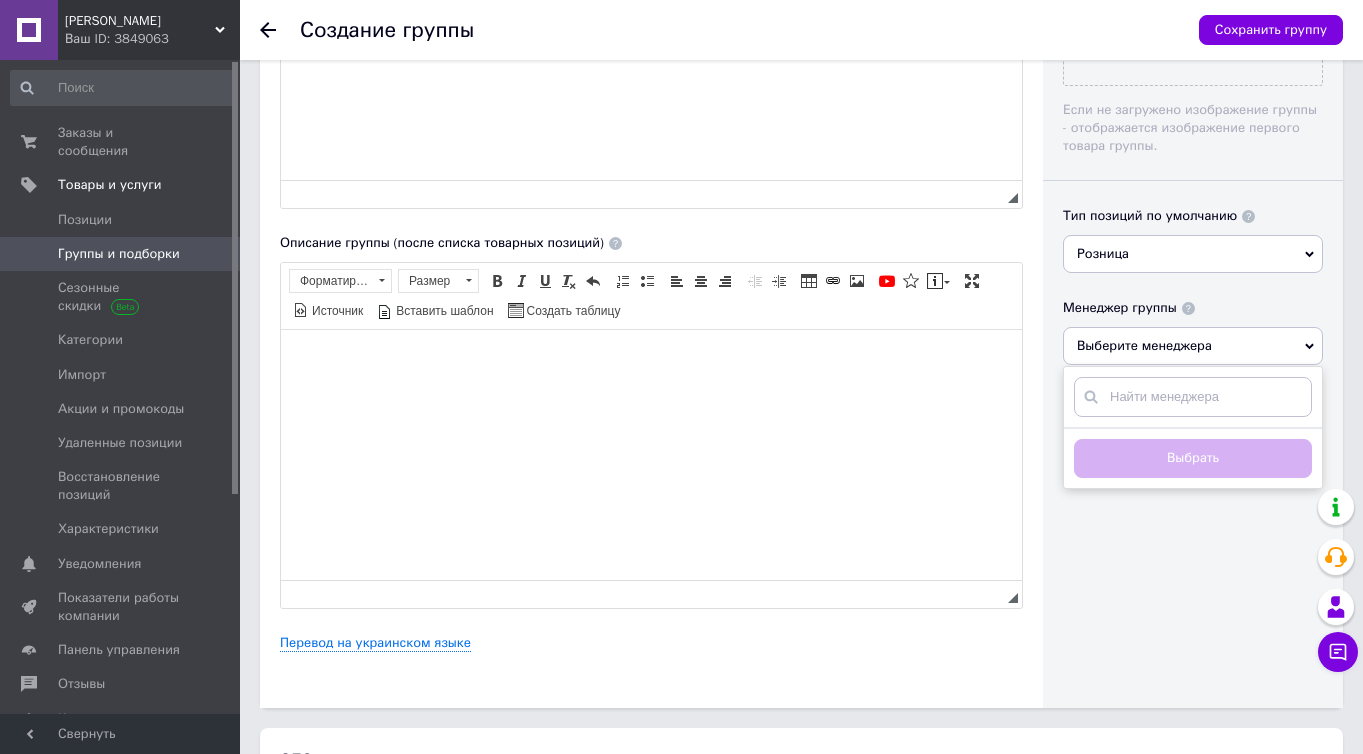 click on "Выберите менеджера" at bounding box center [1193, 346] 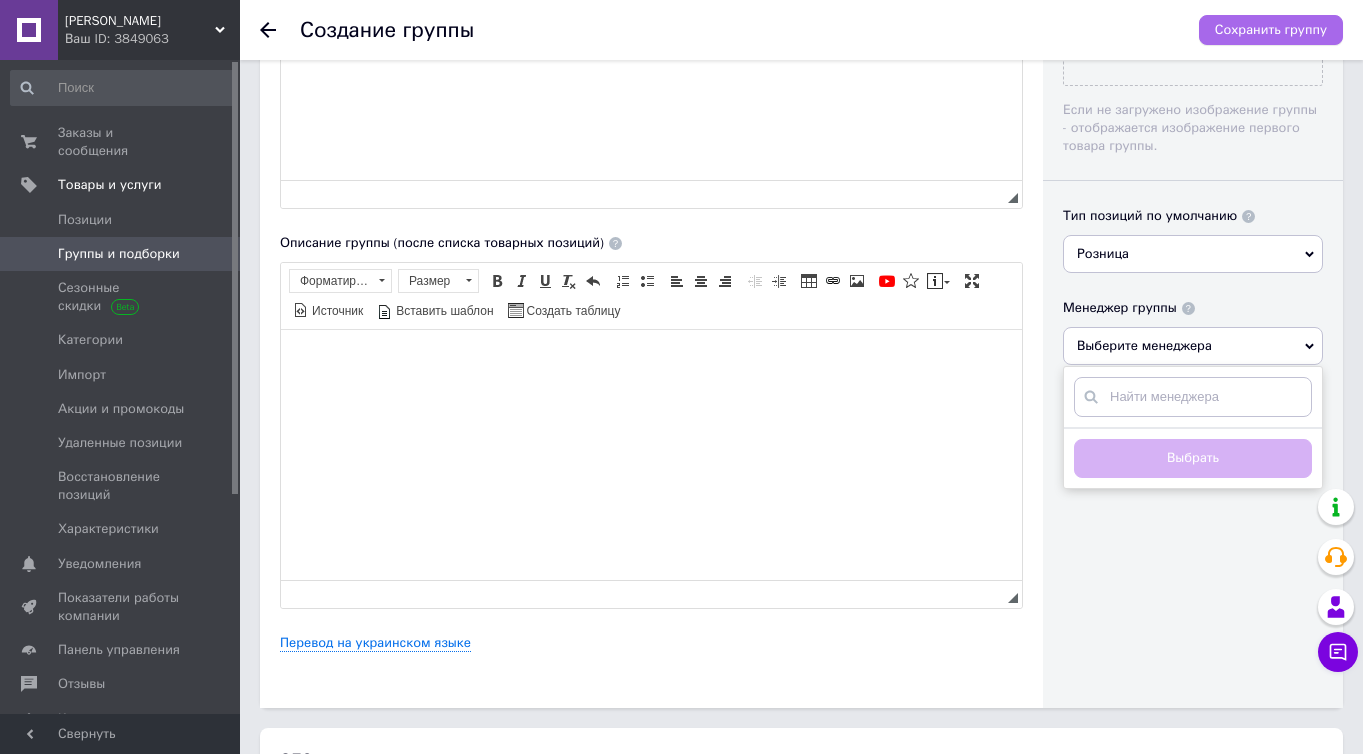 click on "Сохранить группу" at bounding box center [1271, 30] 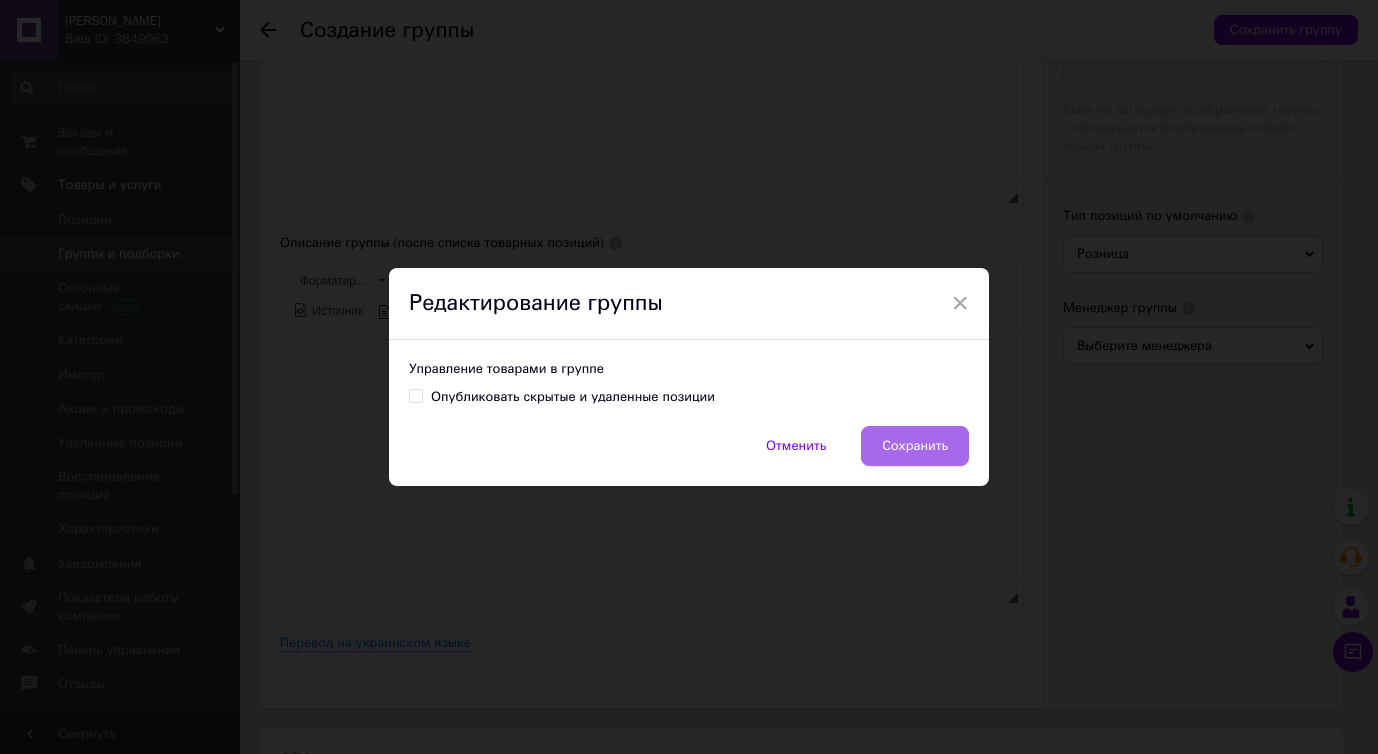 click on "Сохранить" at bounding box center (915, 446) 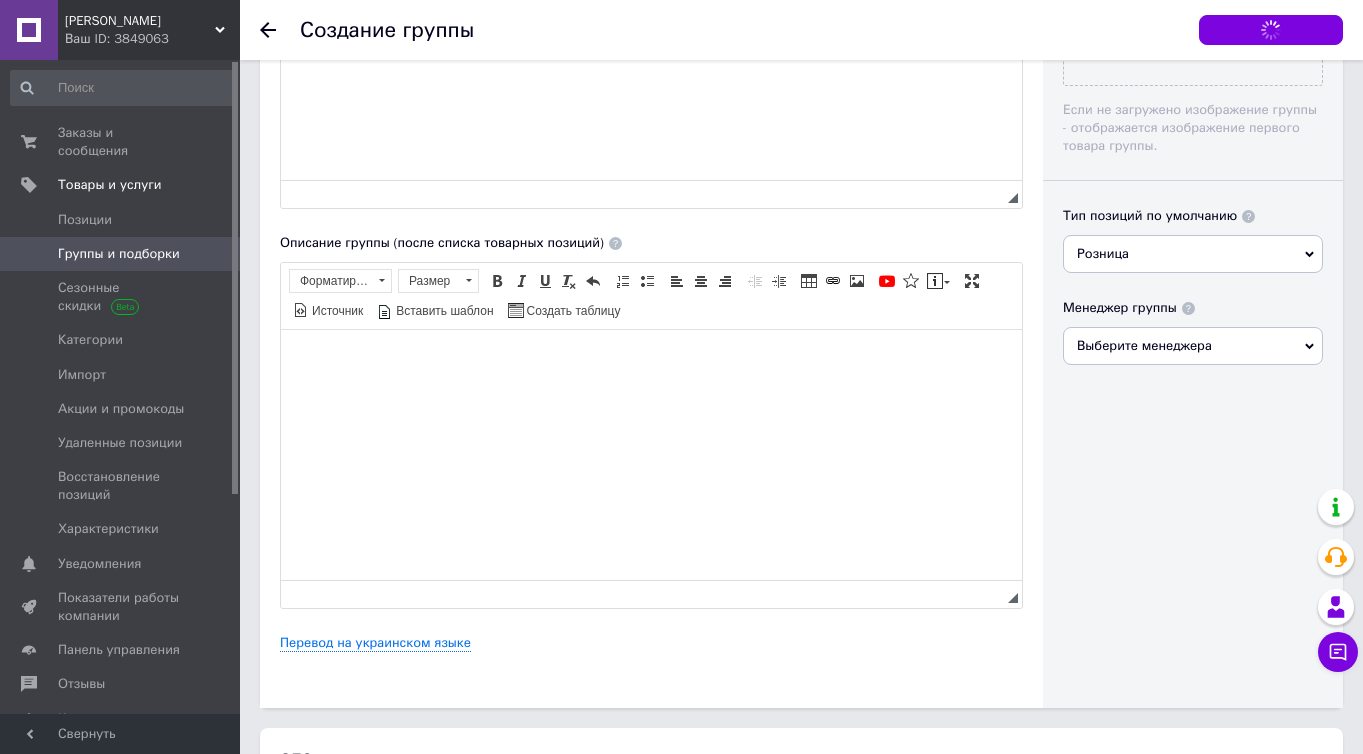 scroll, scrollTop: 0, scrollLeft: 0, axis: both 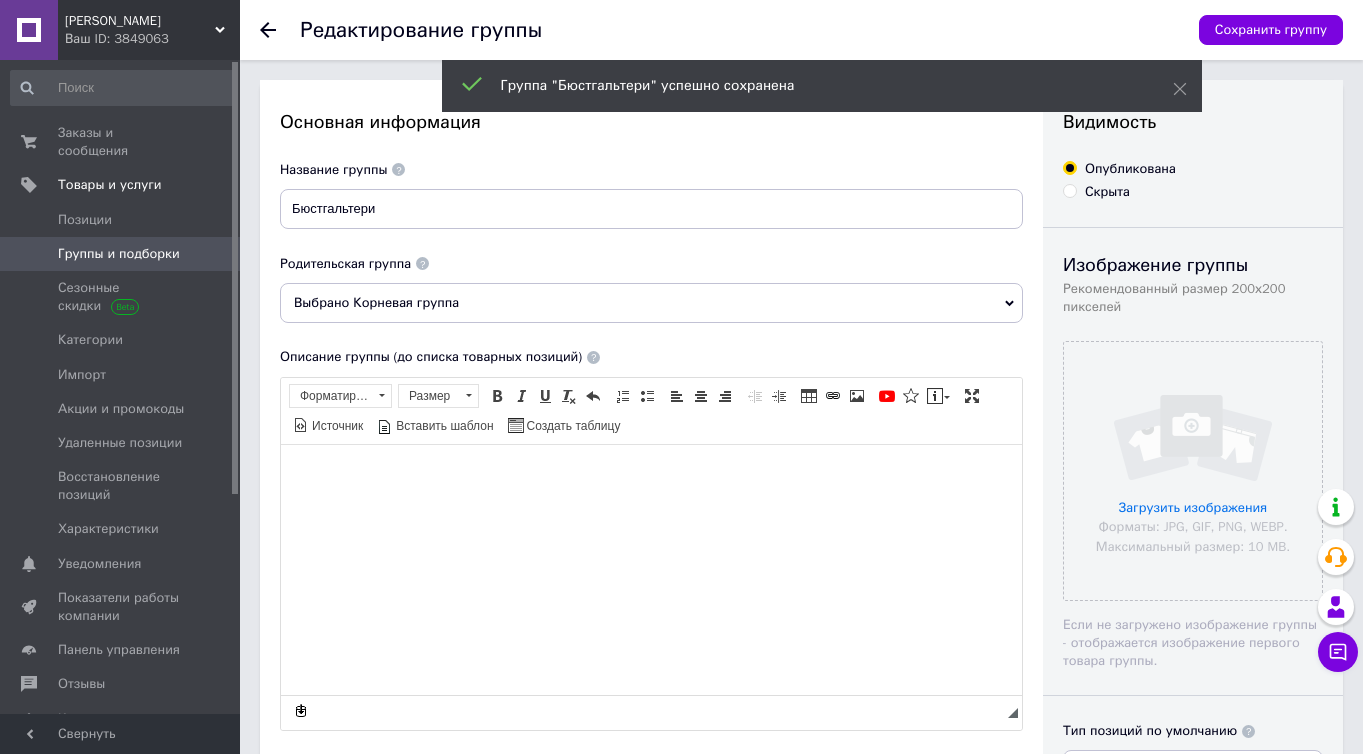 click on "Группы и подборки" at bounding box center (121, 254) 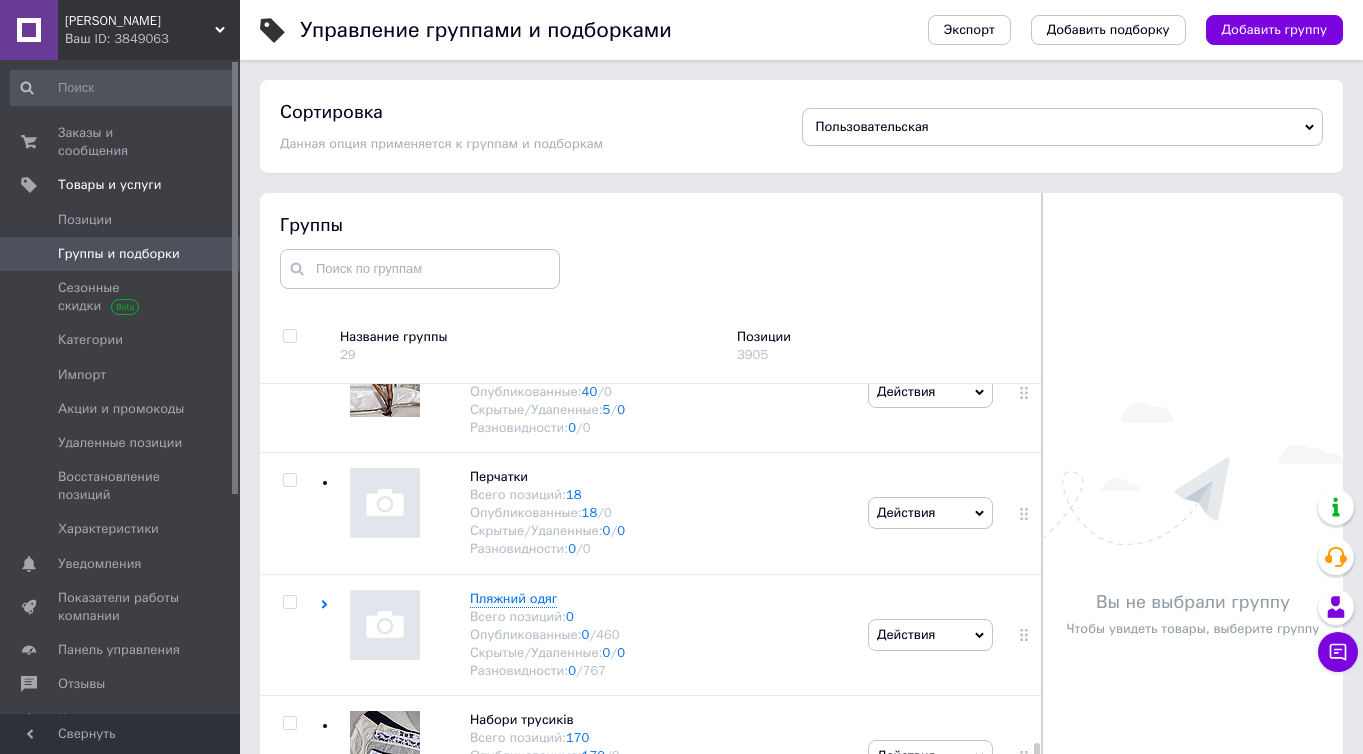 scroll, scrollTop: 1640, scrollLeft: 0, axis: vertical 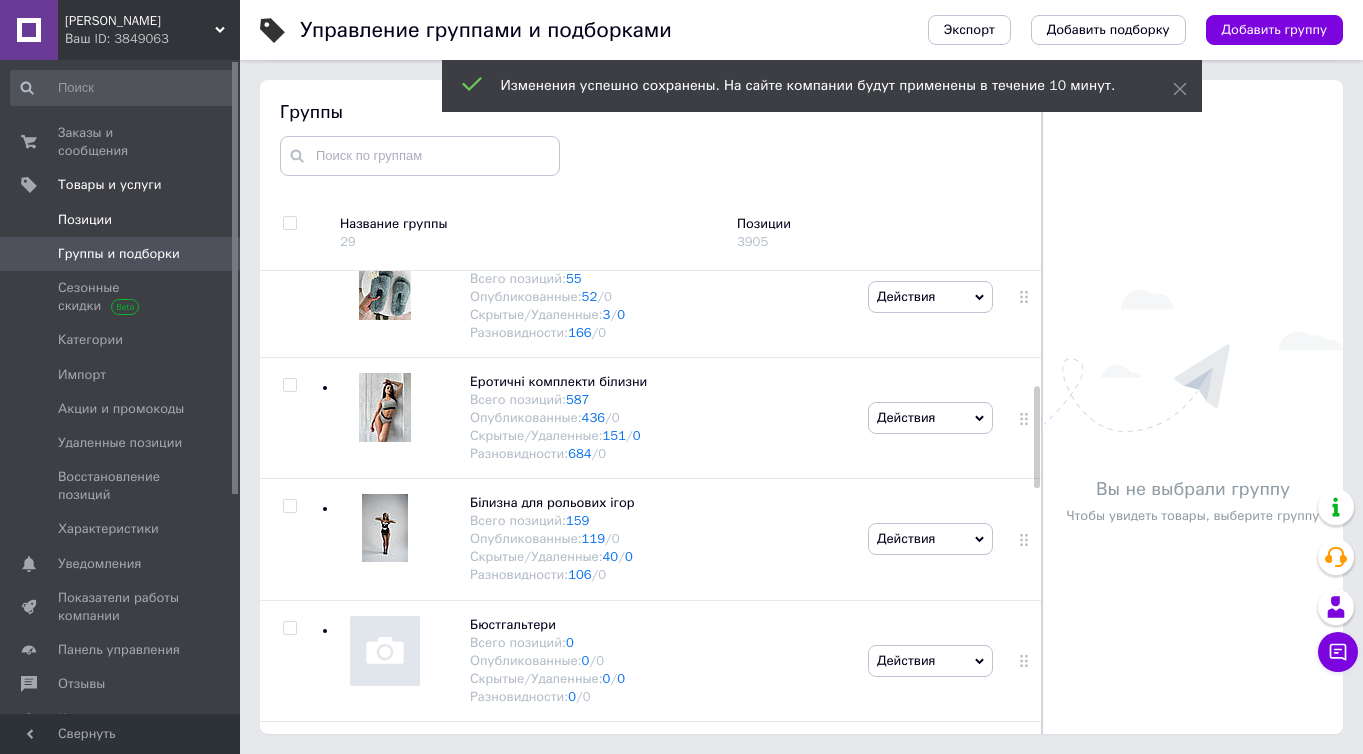 click on "Позиции" at bounding box center [85, 220] 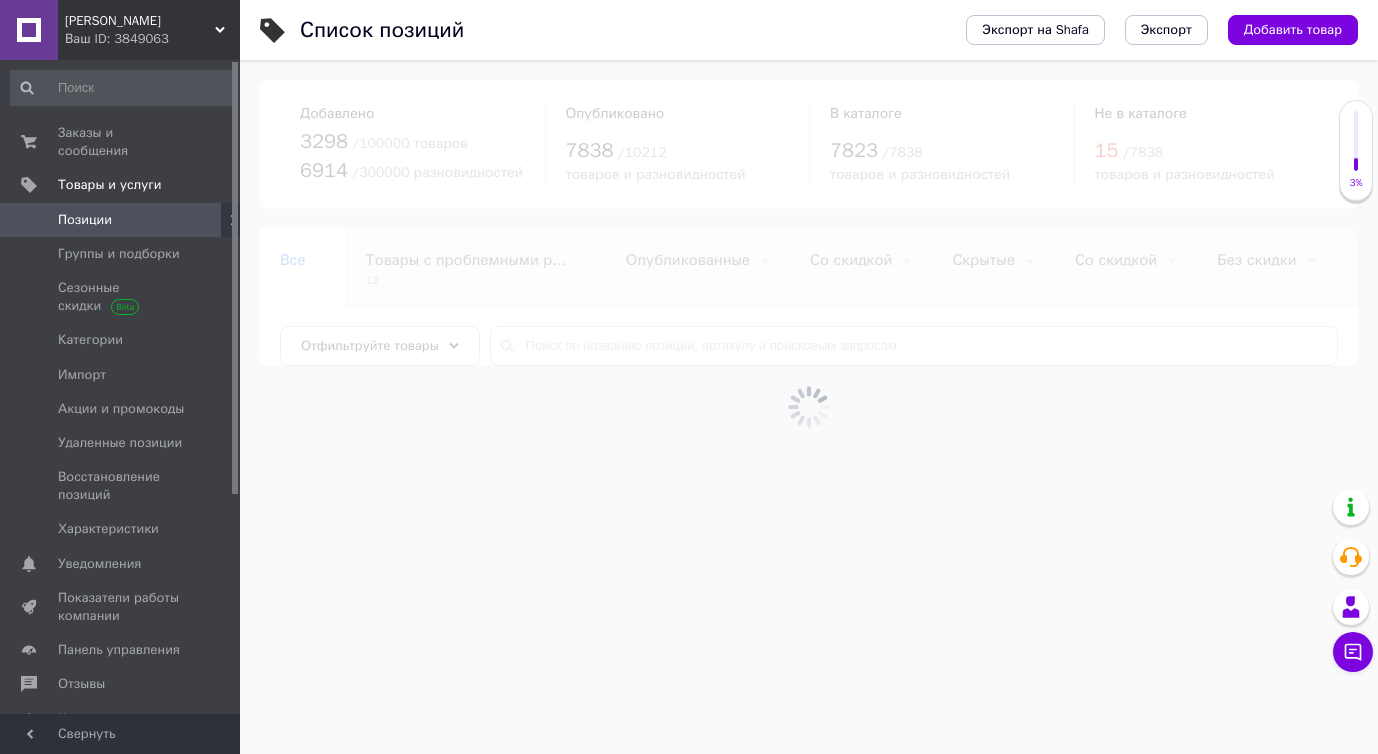 click on "Добавить товар" at bounding box center [1293, 30] 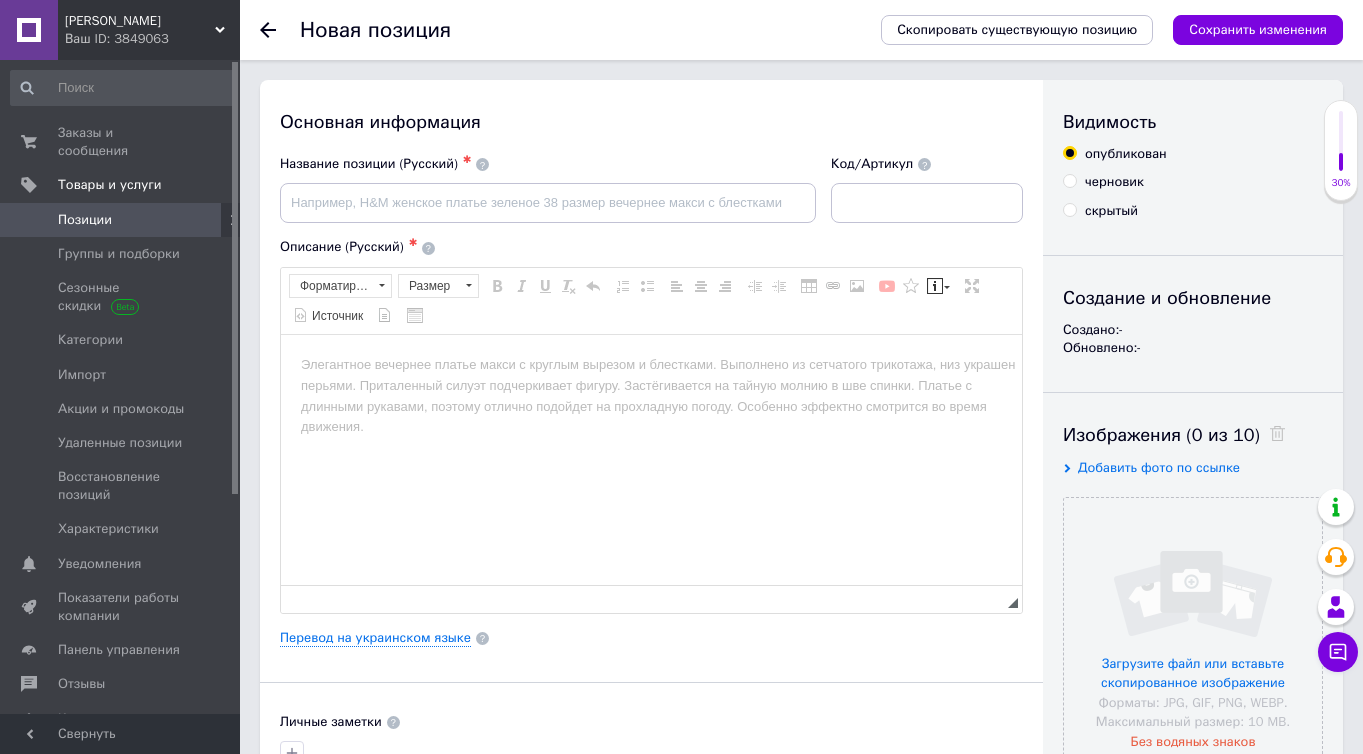 scroll, scrollTop: 0, scrollLeft: 0, axis: both 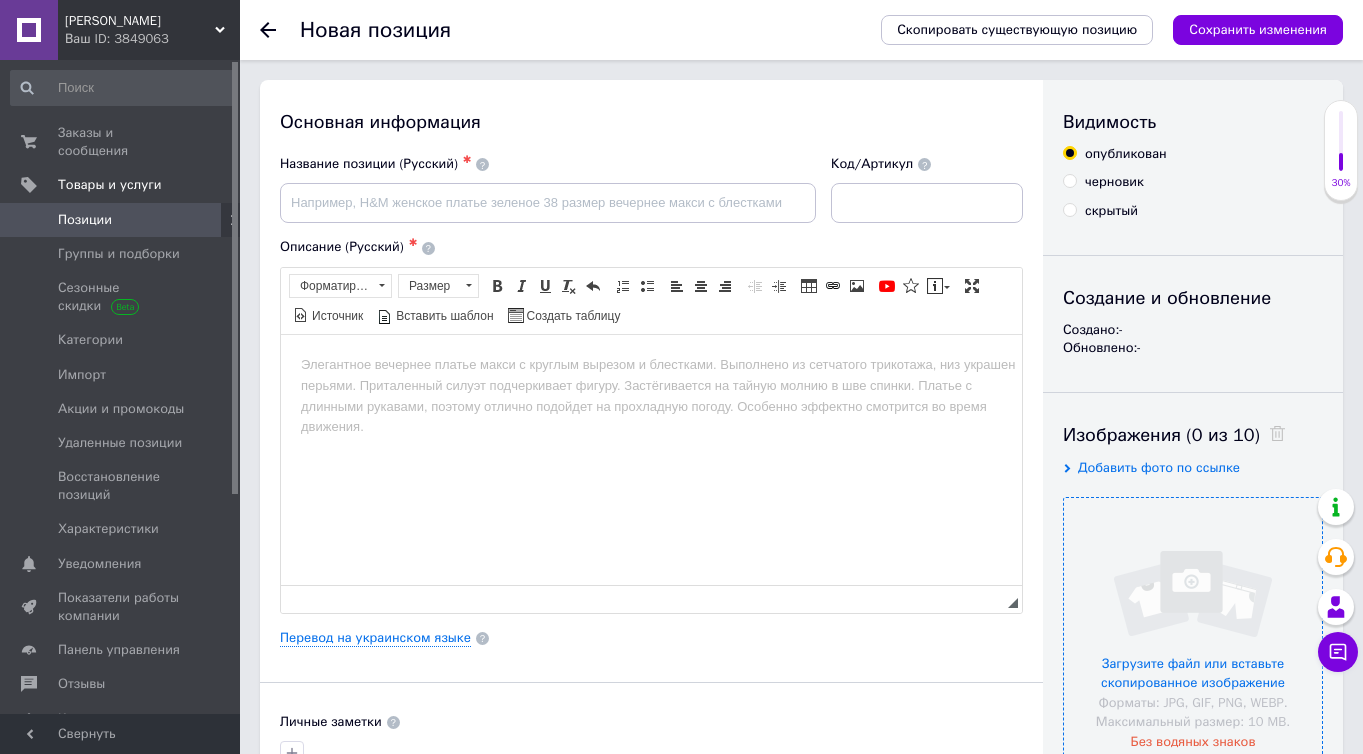 click at bounding box center [1193, 627] 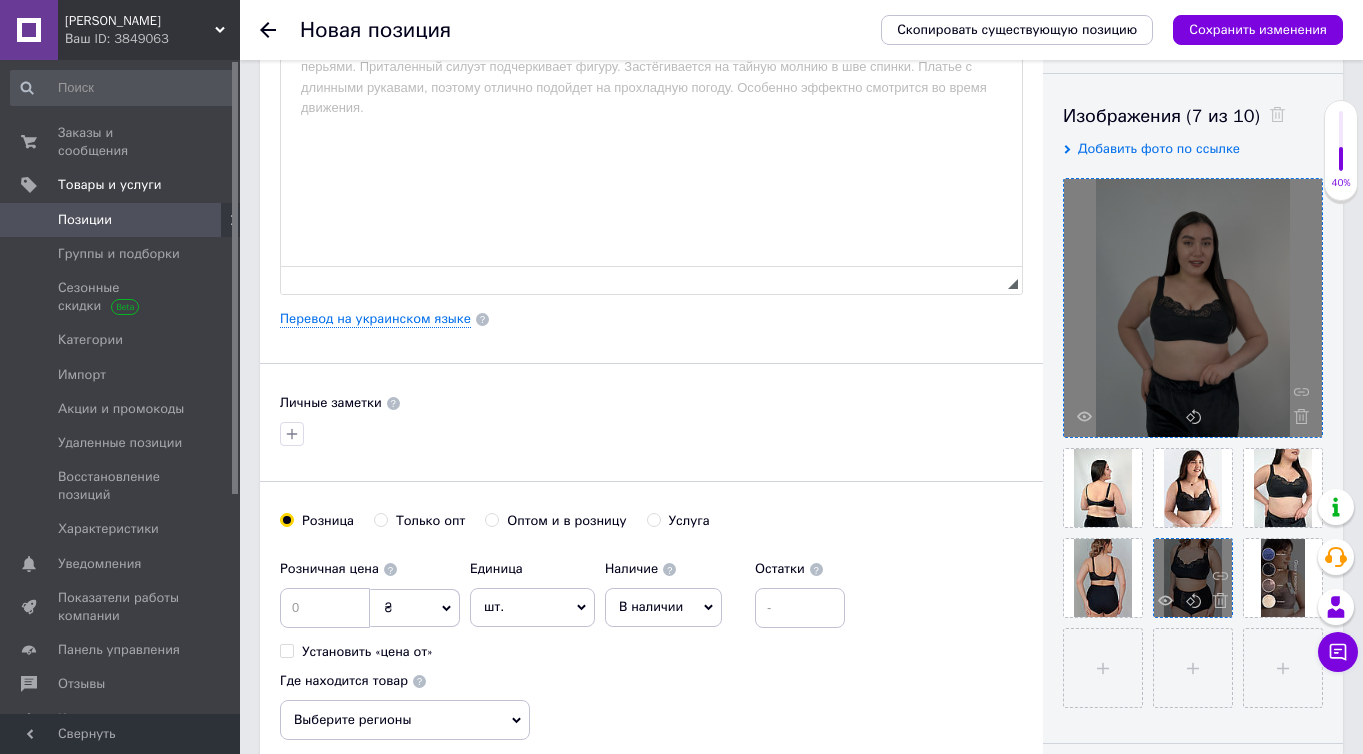 scroll, scrollTop: 491, scrollLeft: 0, axis: vertical 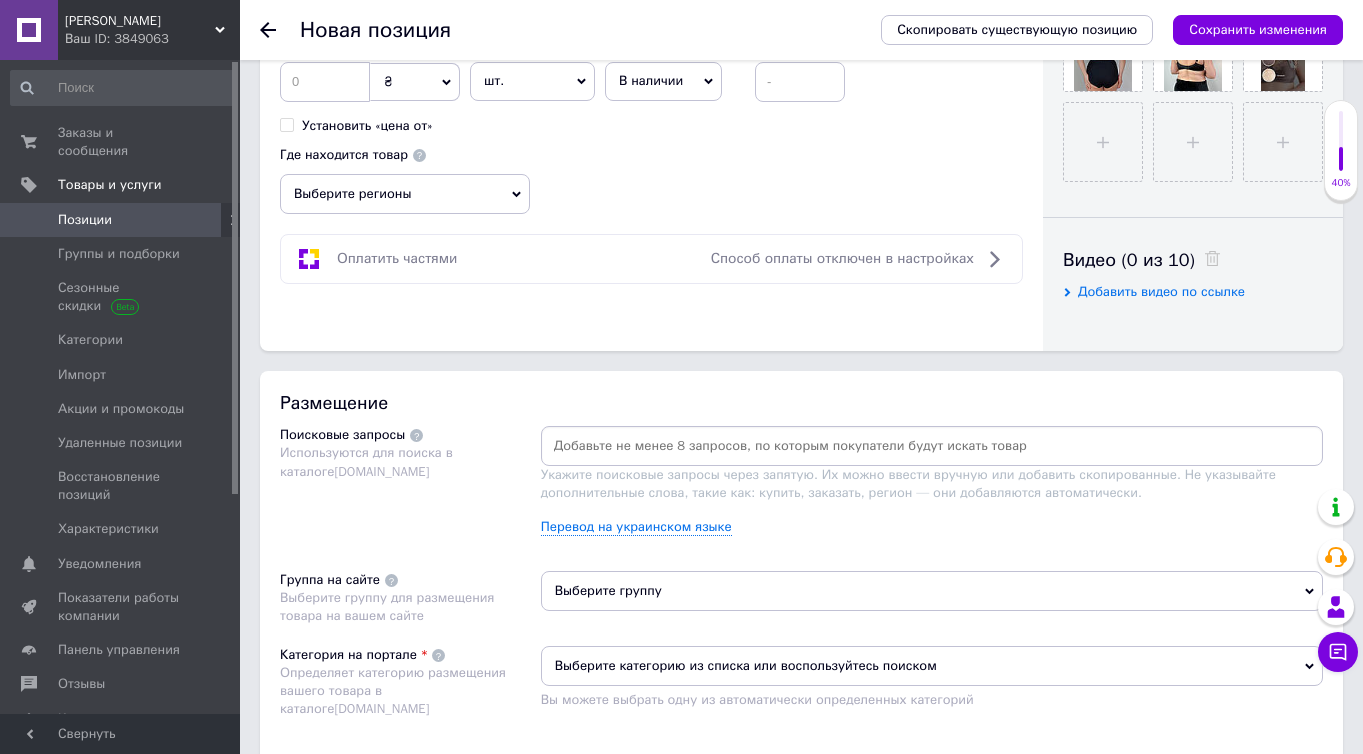 click on "Укажите поисковые запросы через запятую.
Их можно ввести вручную или добавить скопированные.
Не указывайте дополнительные слова,
такие как: купить, заказать, регион — они добавляются автоматически. Перевод на украинском языке" at bounding box center (932, 488) 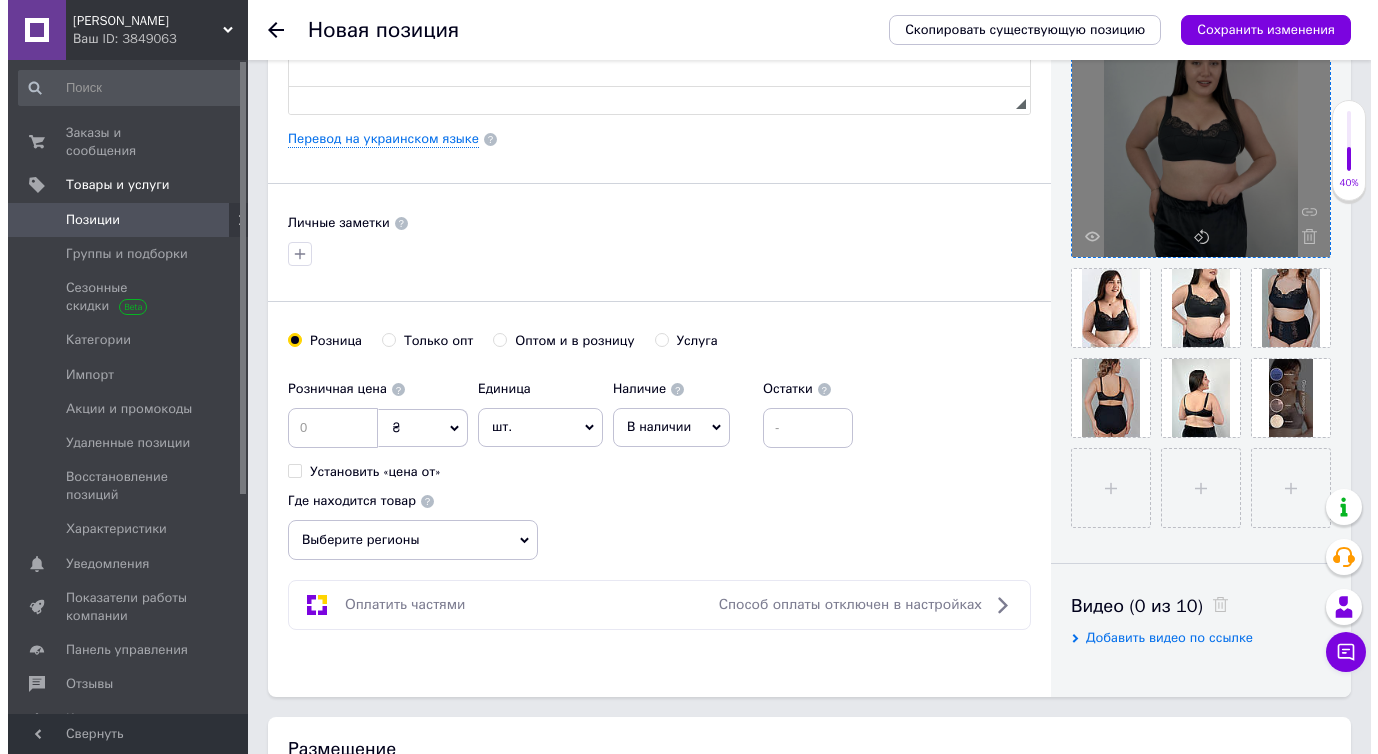 scroll, scrollTop: 108, scrollLeft: 0, axis: vertical 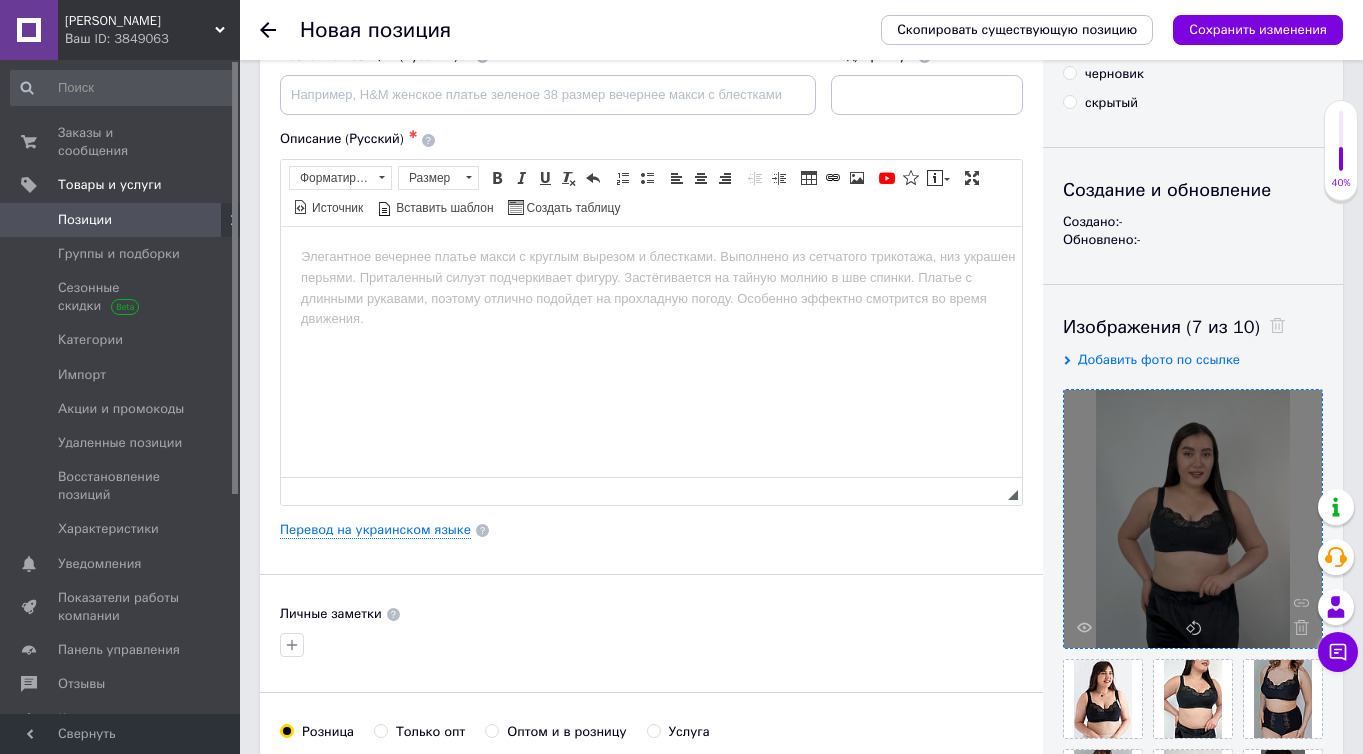 click on "Перевод на украинском языке" at bounding box center [651, 530] 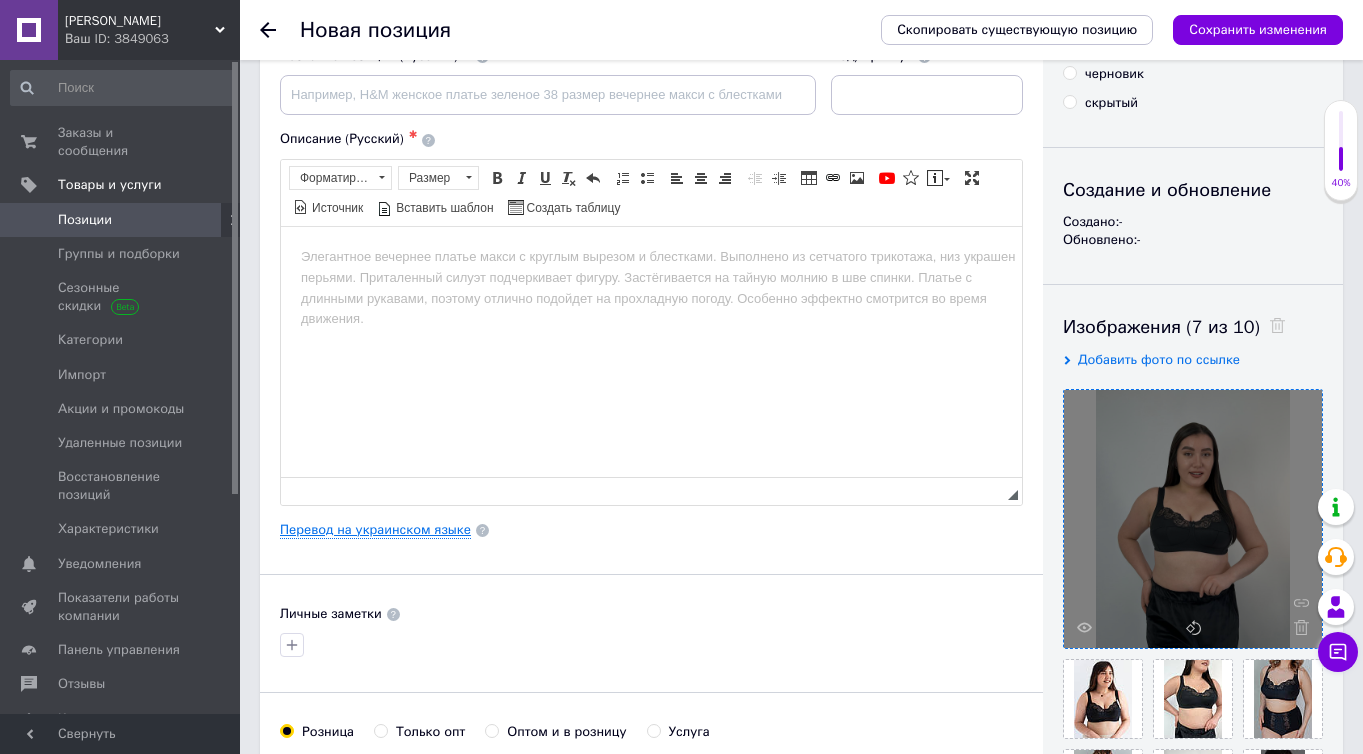 click on "Перевод на украинском языке" at bounding box center [375, 530] 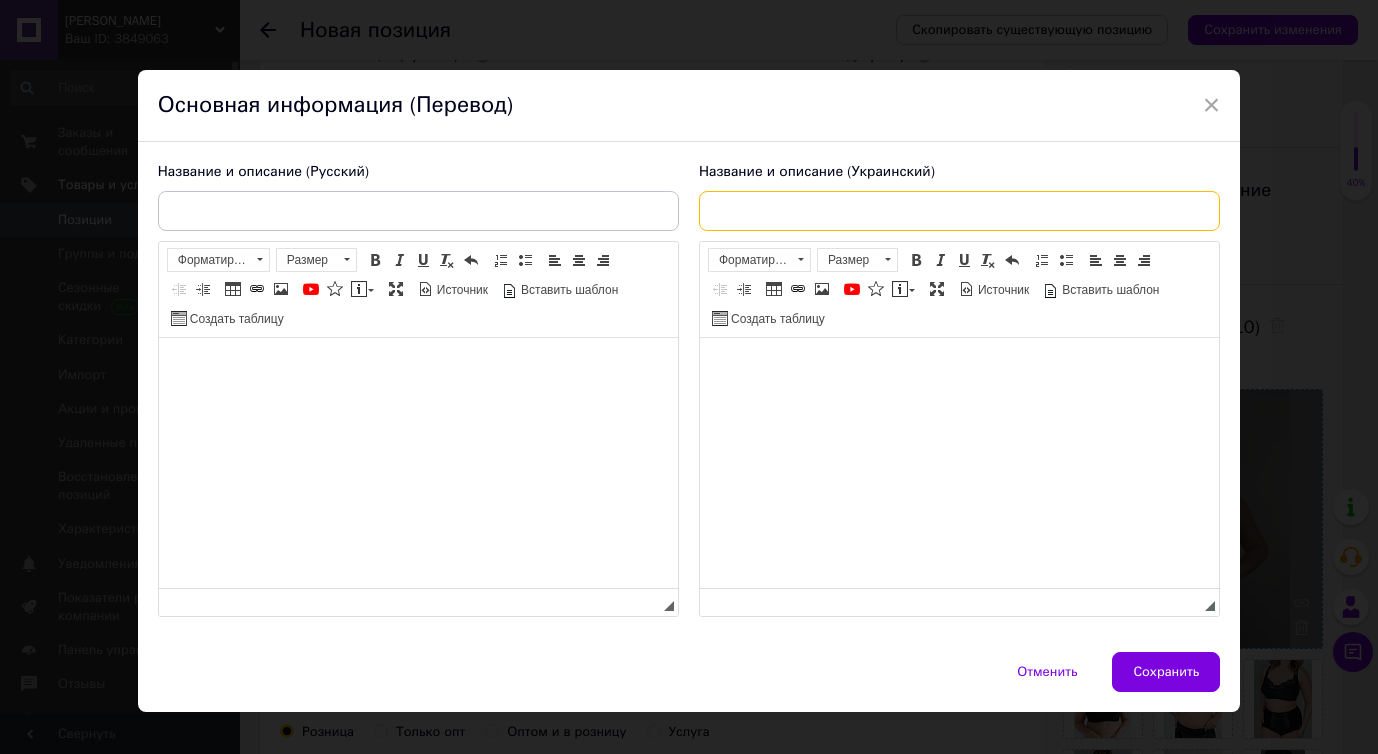 click at bounding box center (959, 211) 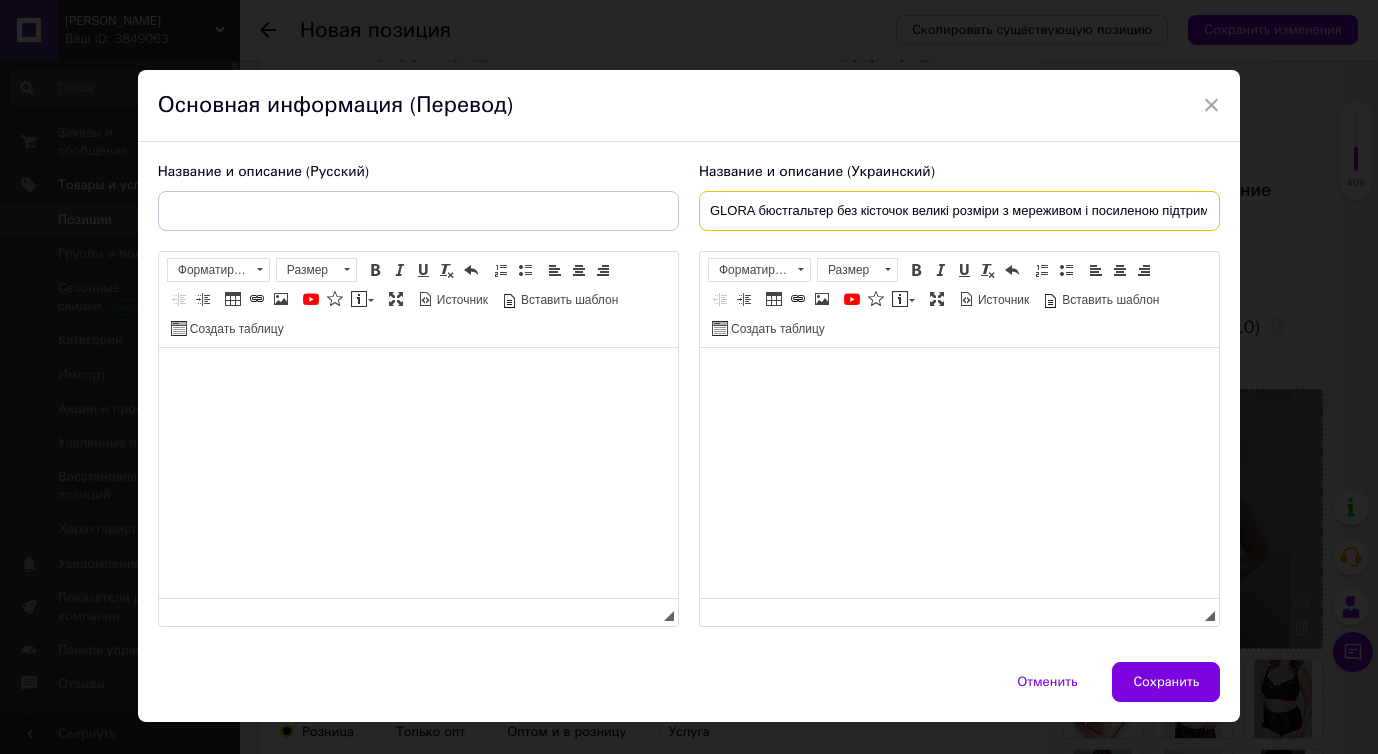 scroll, scrollTop: 0, scrollLeft: 27, axis: horizontal 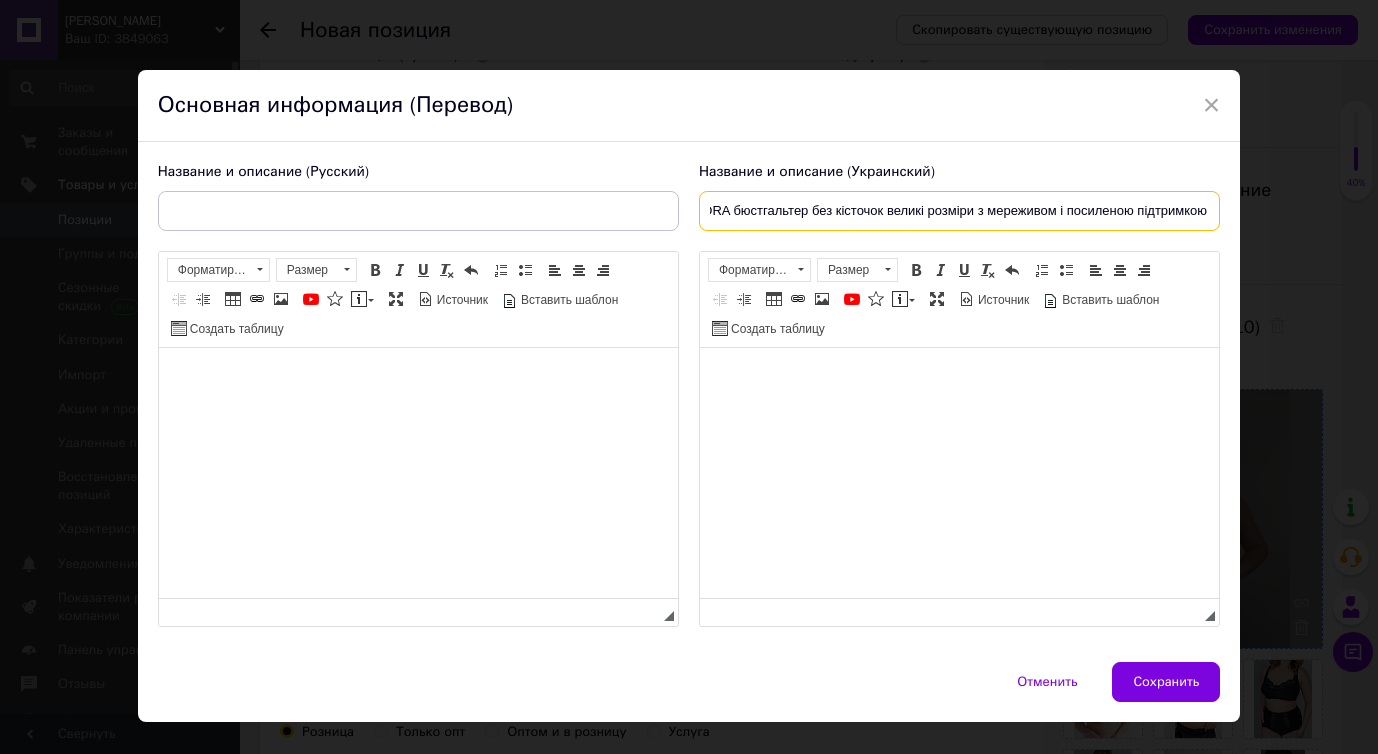 drag, startPoint x: 732, startPoint y: 210, endPoint x: 784, endPoint y: 214, distance: 52.153618 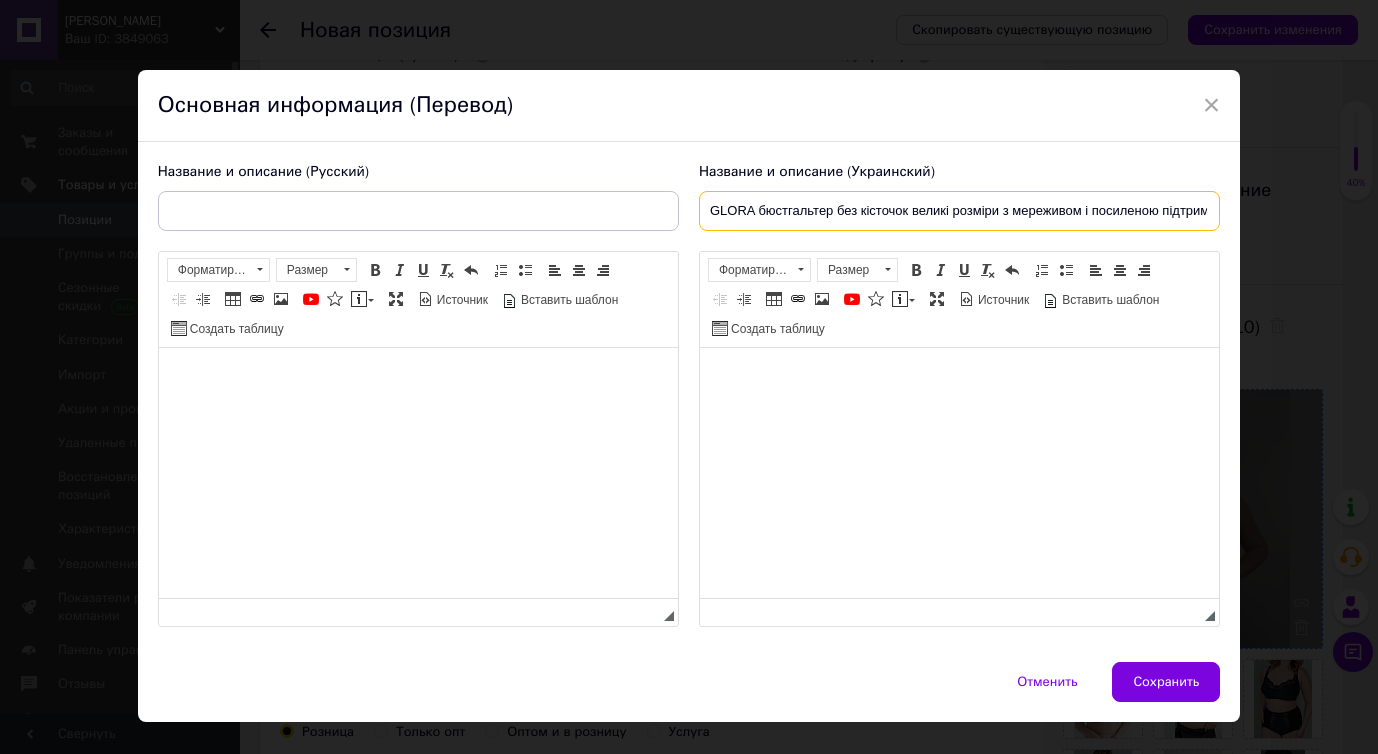 drag, startPoint x: 719, startPoint y: 210, endPoint x: 634, endPoint y: 204, distance: 85.2115 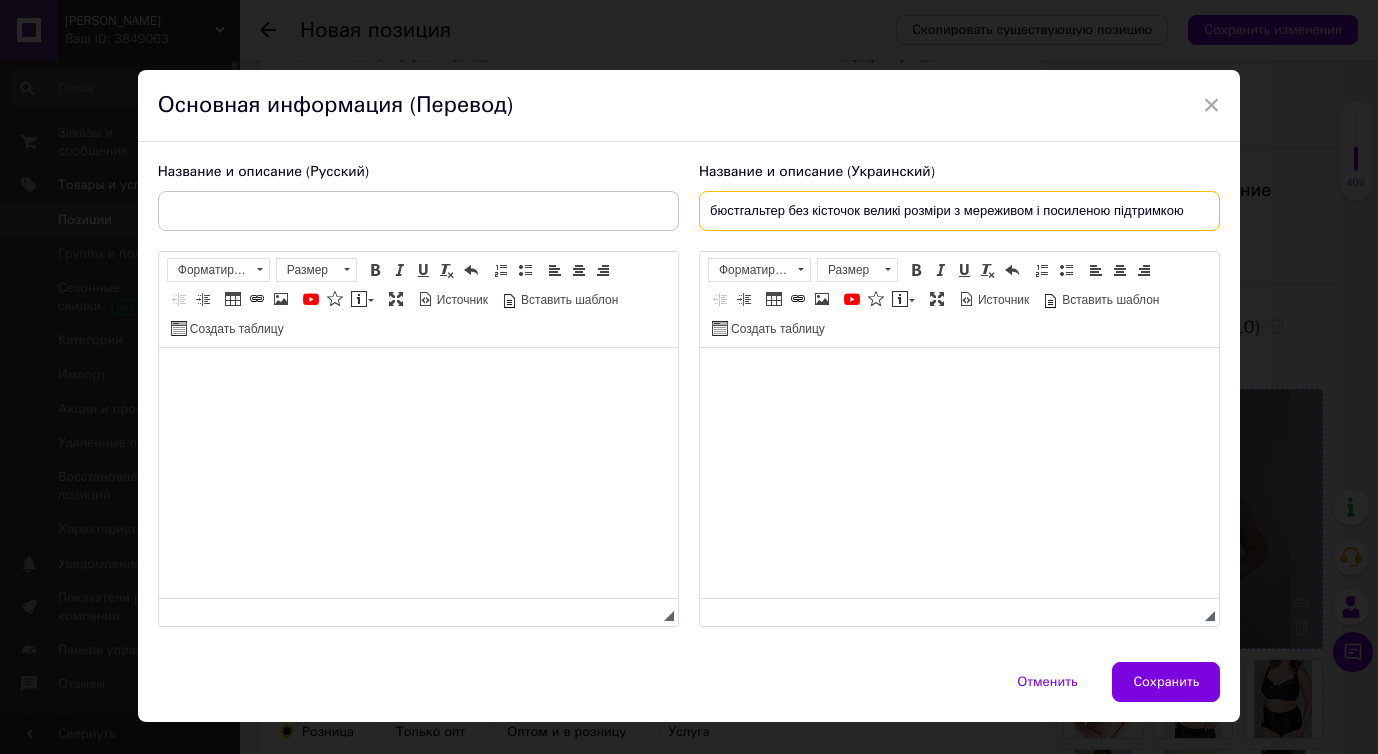 click on "бюстгальтер без кісточок великі розміри з мереживом і посиленою підтримкою" at bounding box center [959, 211] 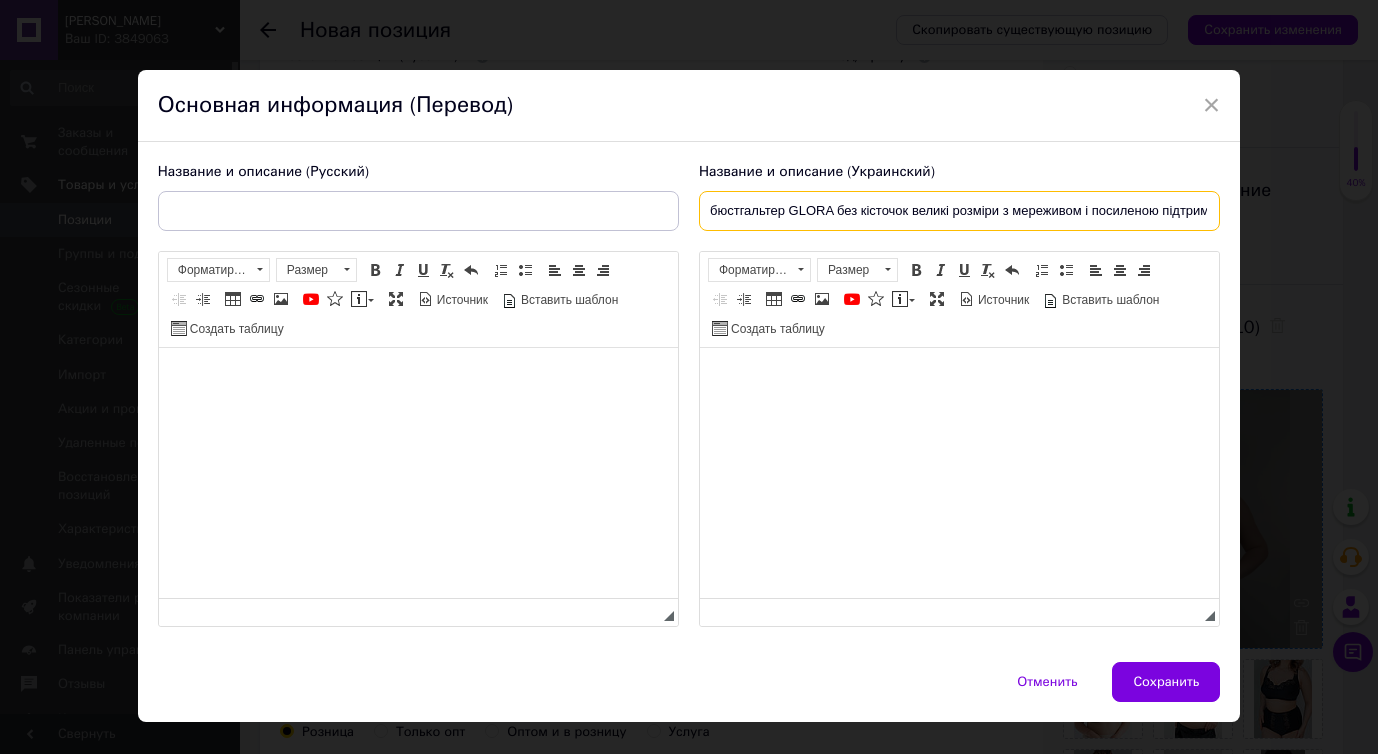 drag, startPoint x: 713, startPoint y: 214, endPoint x: 636, endPoint y: 213, distance: 77.00649 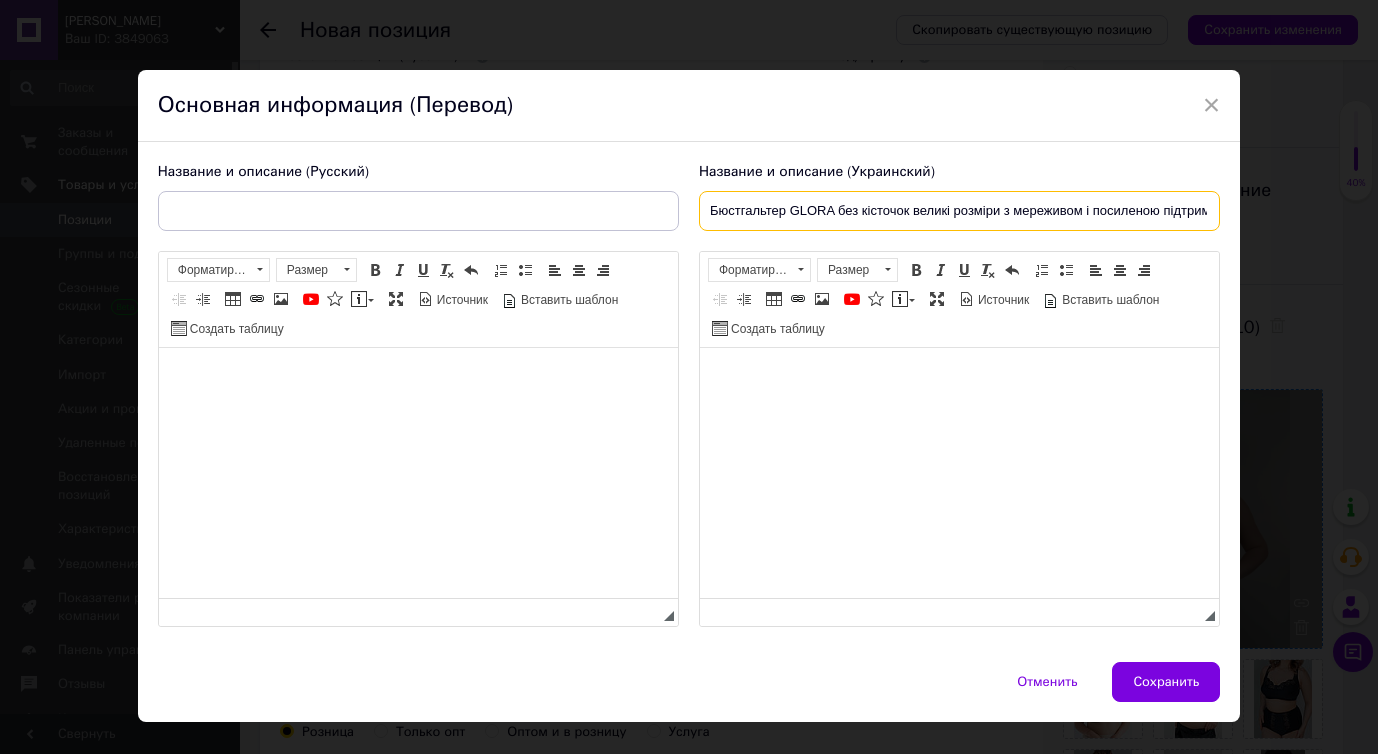 click on "Бюстгальтер GLORA без кісточок великі розміри з мереживом і посиленою підтримкою" at bounding box center (959, 211) 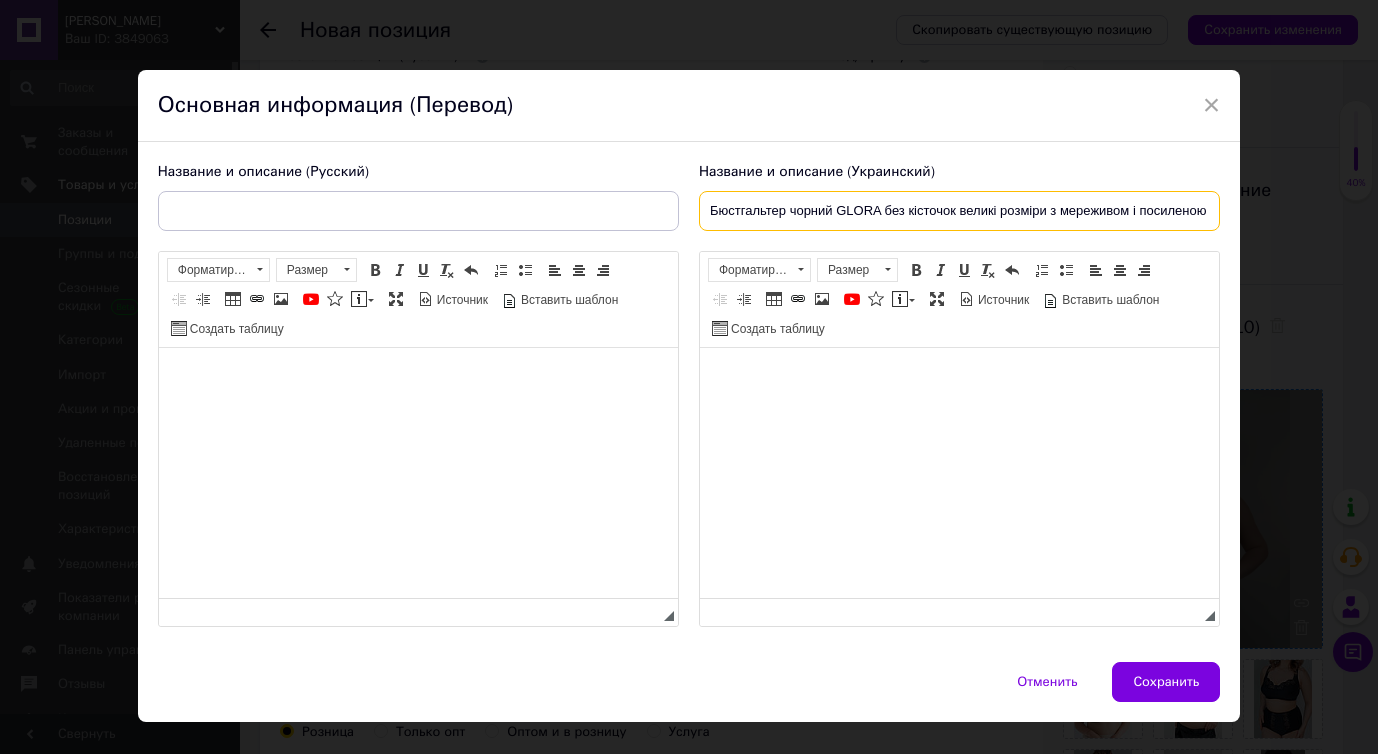 scroll, scrollTop: 0, scrollLeft: 74, axis: horizontal 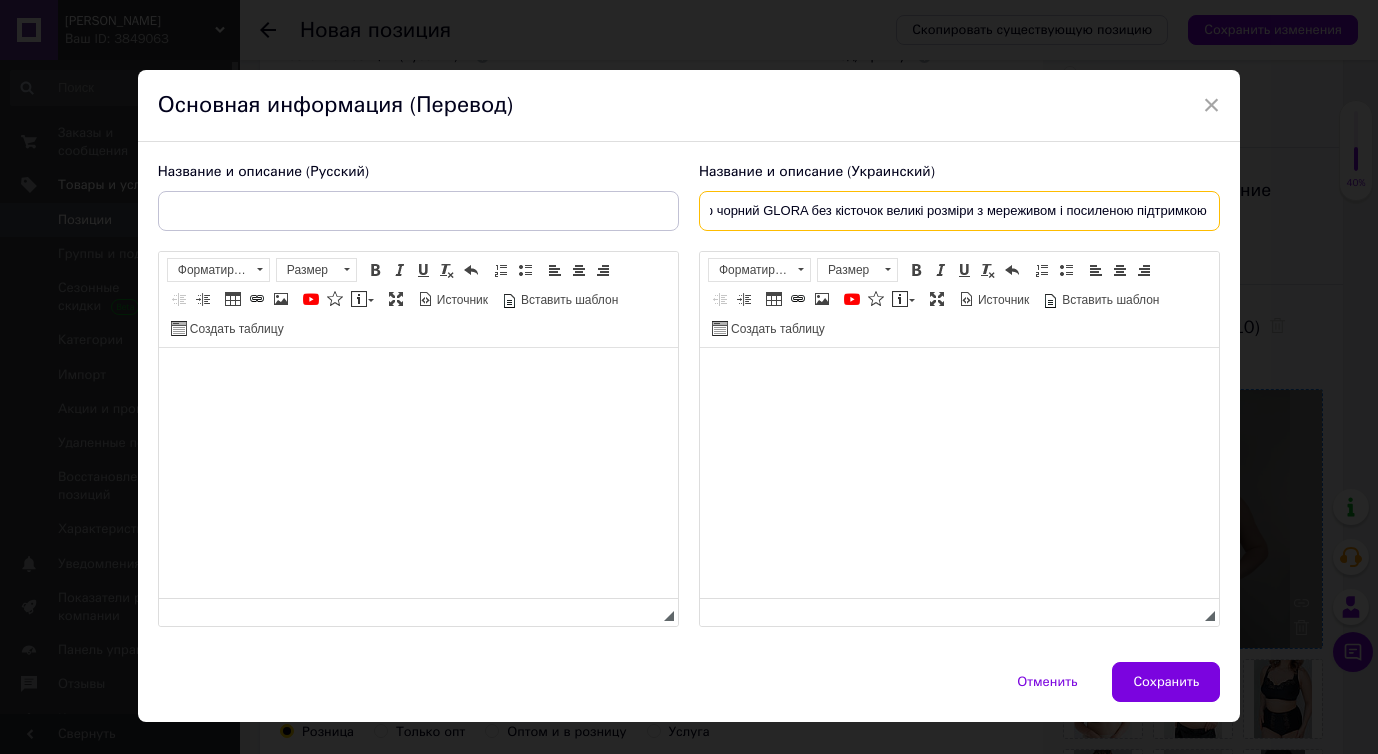 drag, startPoint x: 1129, startPoint y: 213, endPoint x: 1218, endPoint y: 216, distance: 89.050545 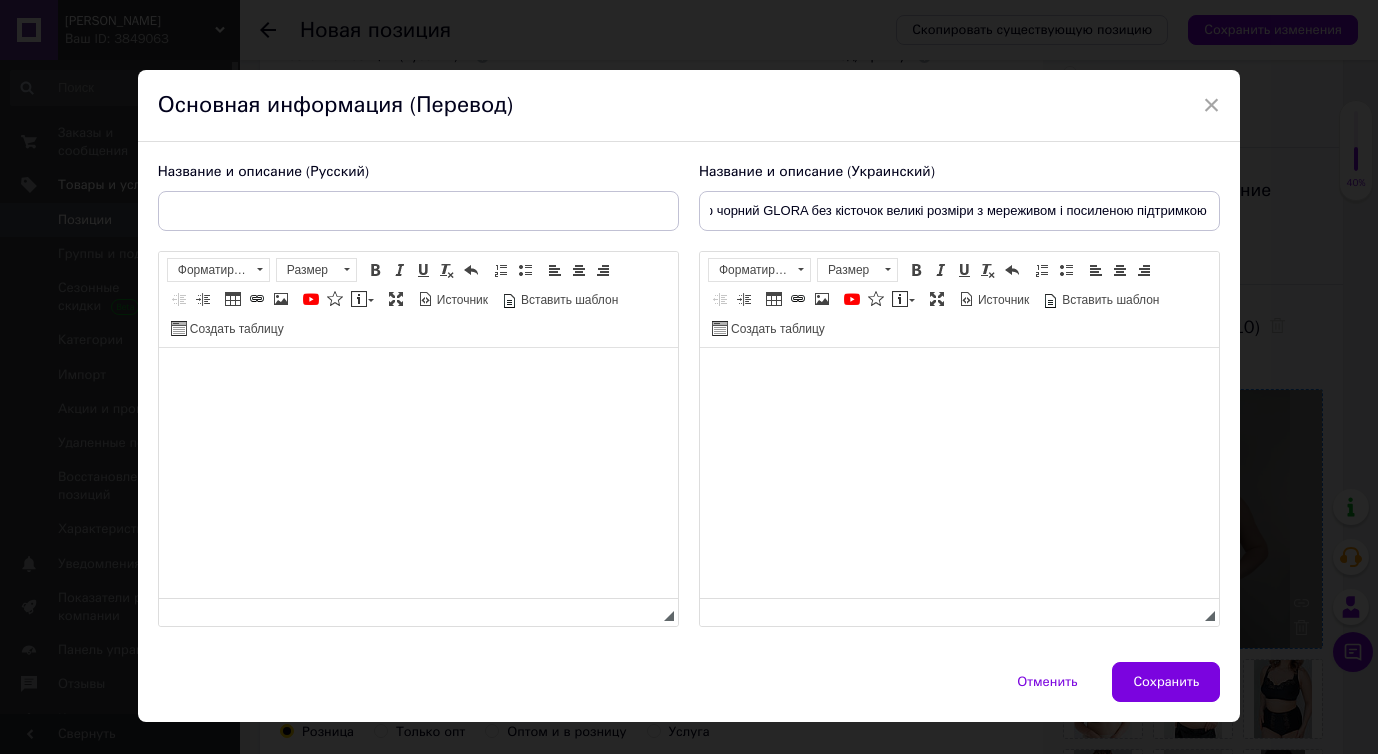 scroll, scrollTop: 0, scrollLeft: 0, axis: both 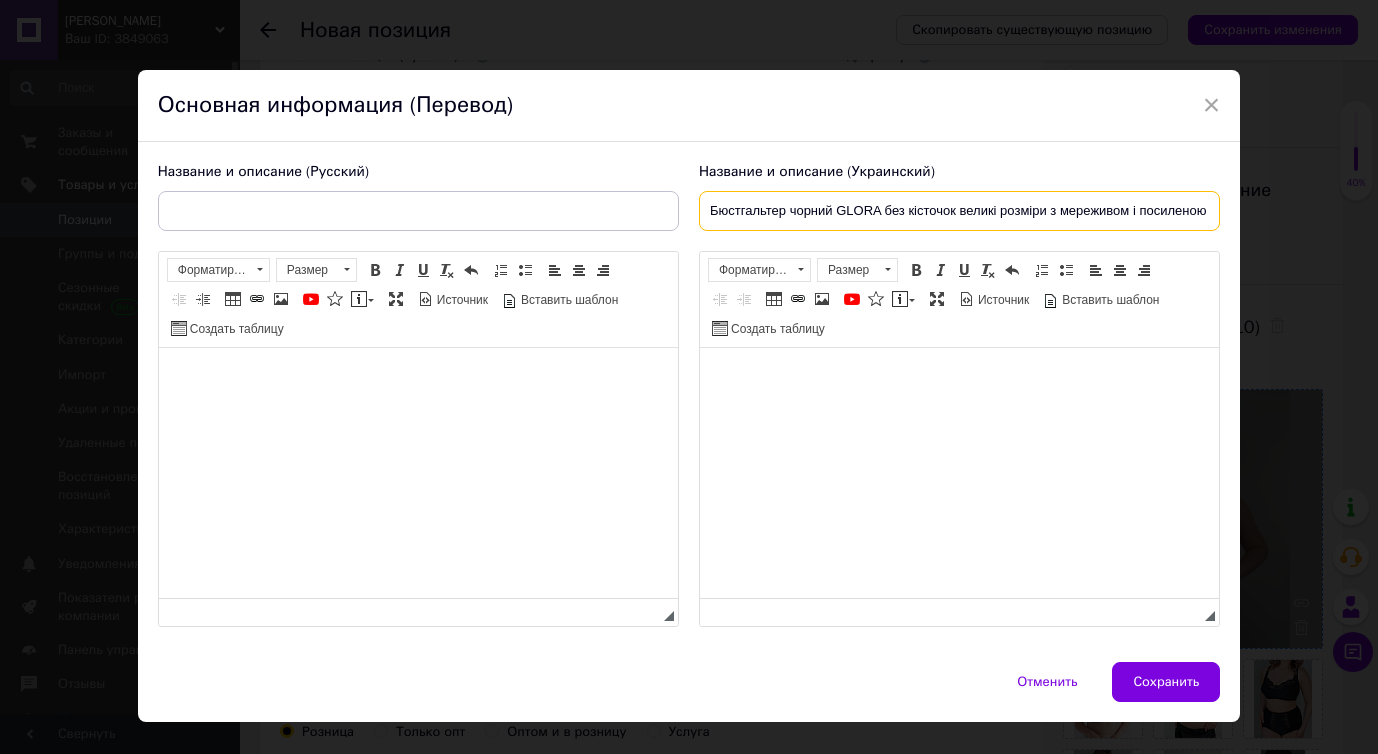 click on "Бюстгальтер чорний GLORA без кісточок великі розміри з мереживом і посиленою підтримкою" at bounding box center (959, 211) 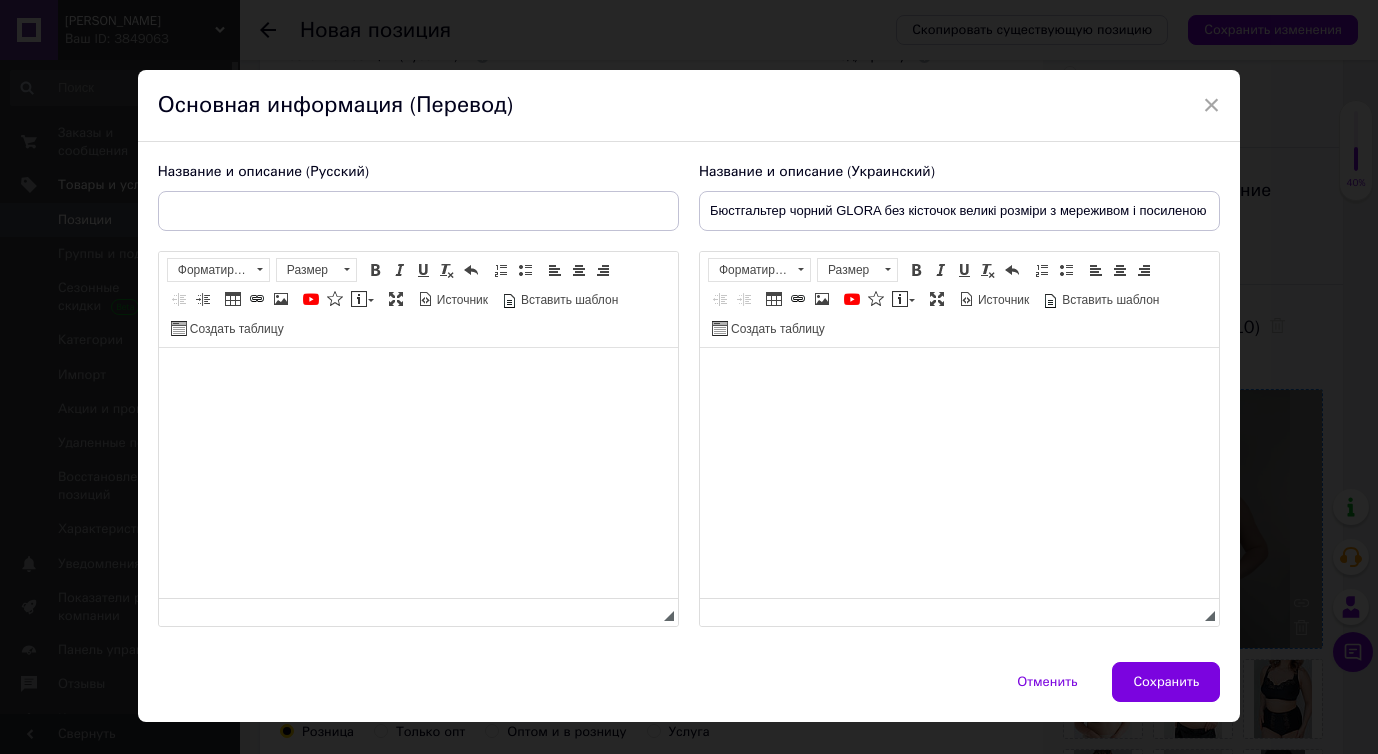 click on "Название и описание (Русский) Rich Text Editor, E965DAE2-57CB-4441-A143-85795DC8946C Панели инструментов редактора Форматирование Форматирование Размер Размер   Полужирный  Комбинация клавиш Command+B   Курсив  Комбинация клавиш Command+I   Подчеркнутый  Комбинация клавиш Command+U   Убрать форматирование   Отменить  Комбинация клавиш Command+Z   Вставить / удалить нумерованный список   Вставить / удалить маркированный список   По левому краю   По центру   По правому краю   Уменьшить отступ   Увеличить отступ   Таблица   Вставить/Редактировать ссылку  Комбинация клавиш Command+L   Изображение" at bounding box center (418, 395) 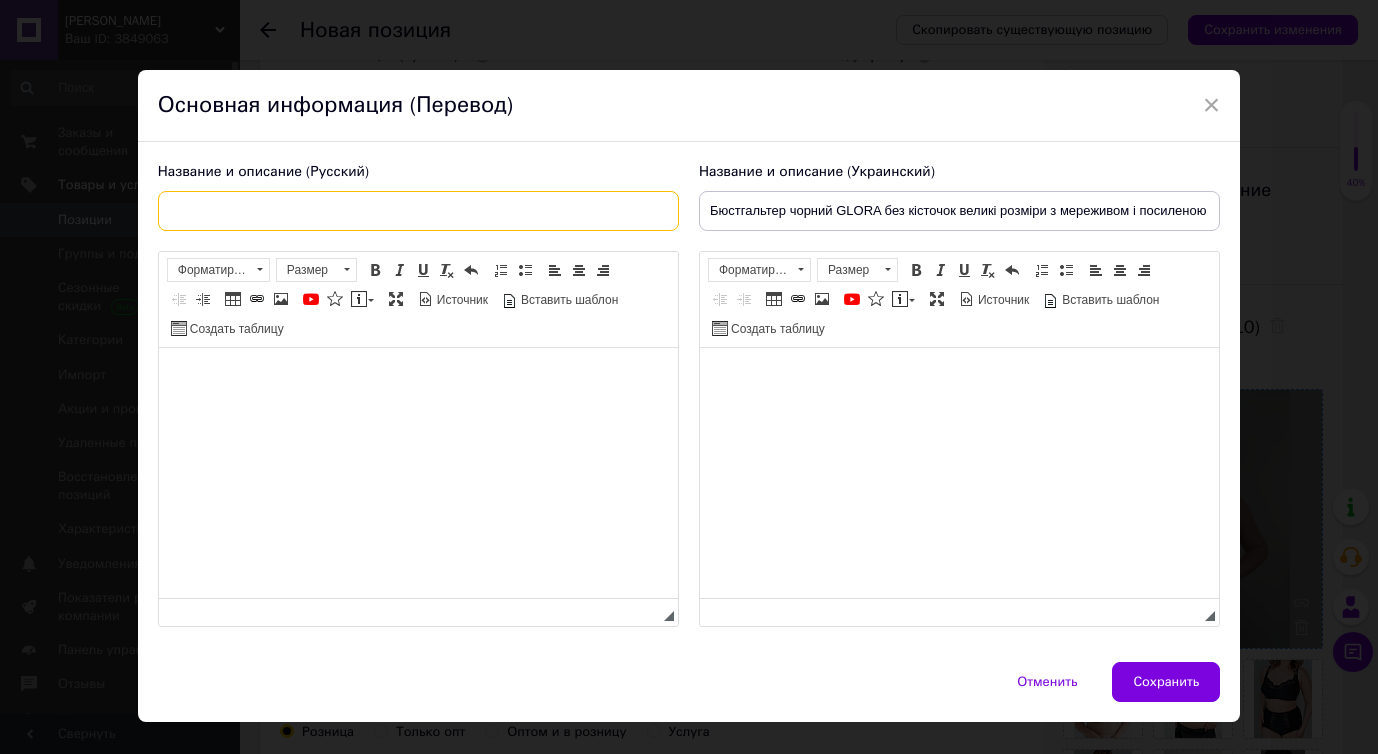 click at bounding box center [418, 211] 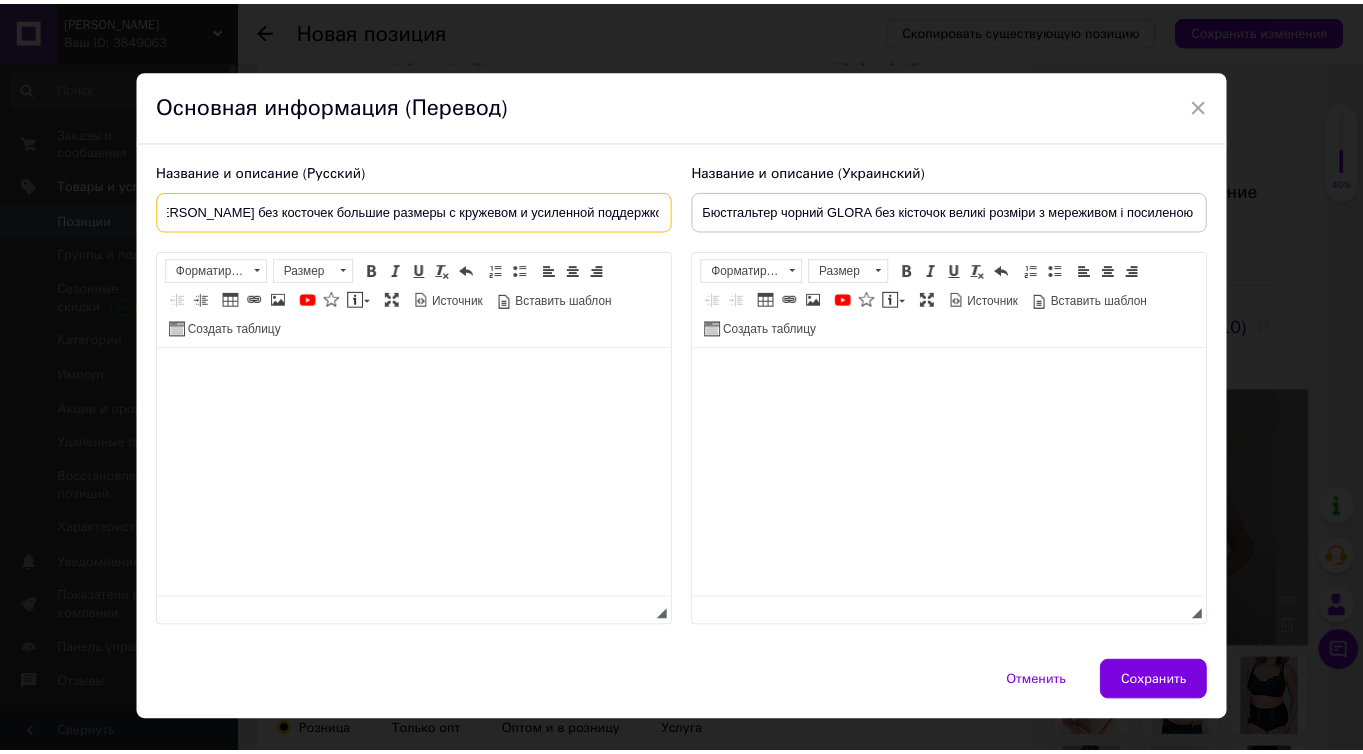 scroll, scrollTop: 0, scrollLeft: 0, axis: both 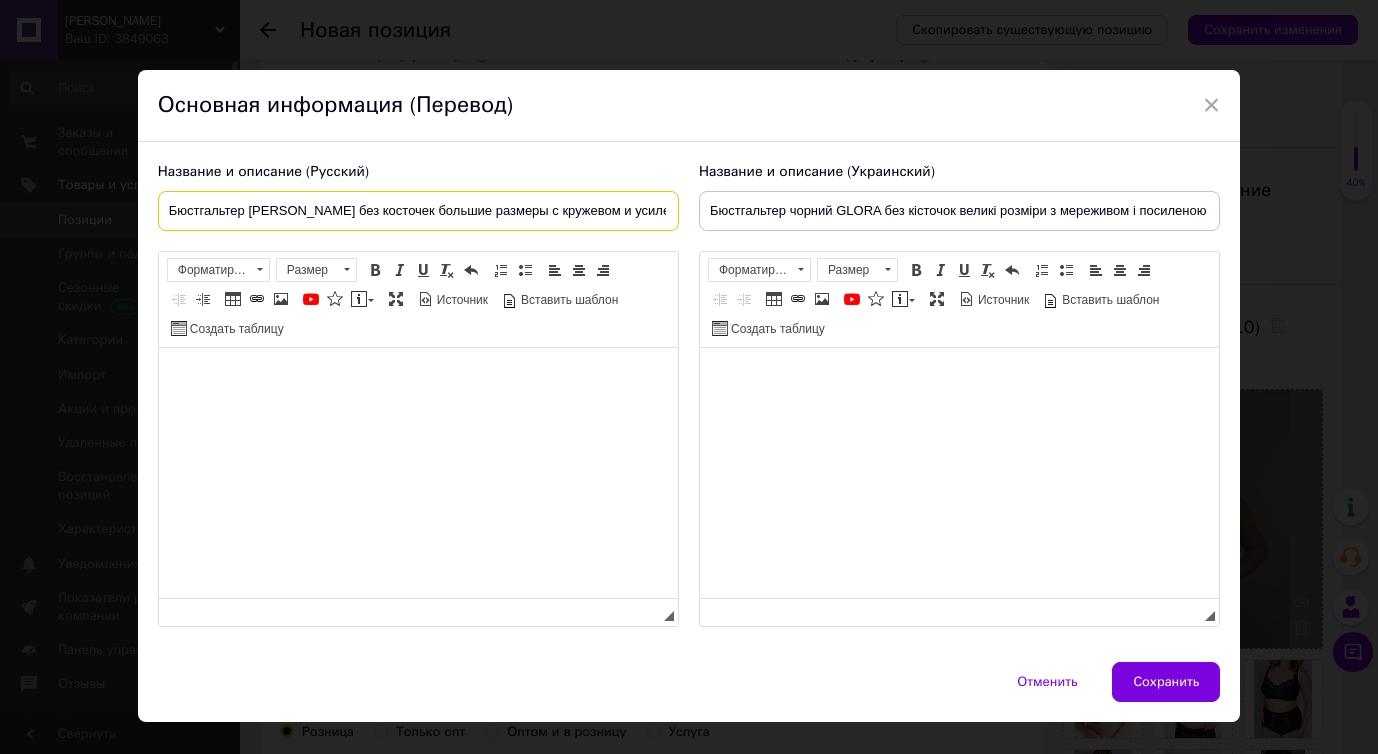 drag, startPoint x: 142, startPoint y: 211, endPoint x: 72, endPoint y: 210, distance: 70.00714 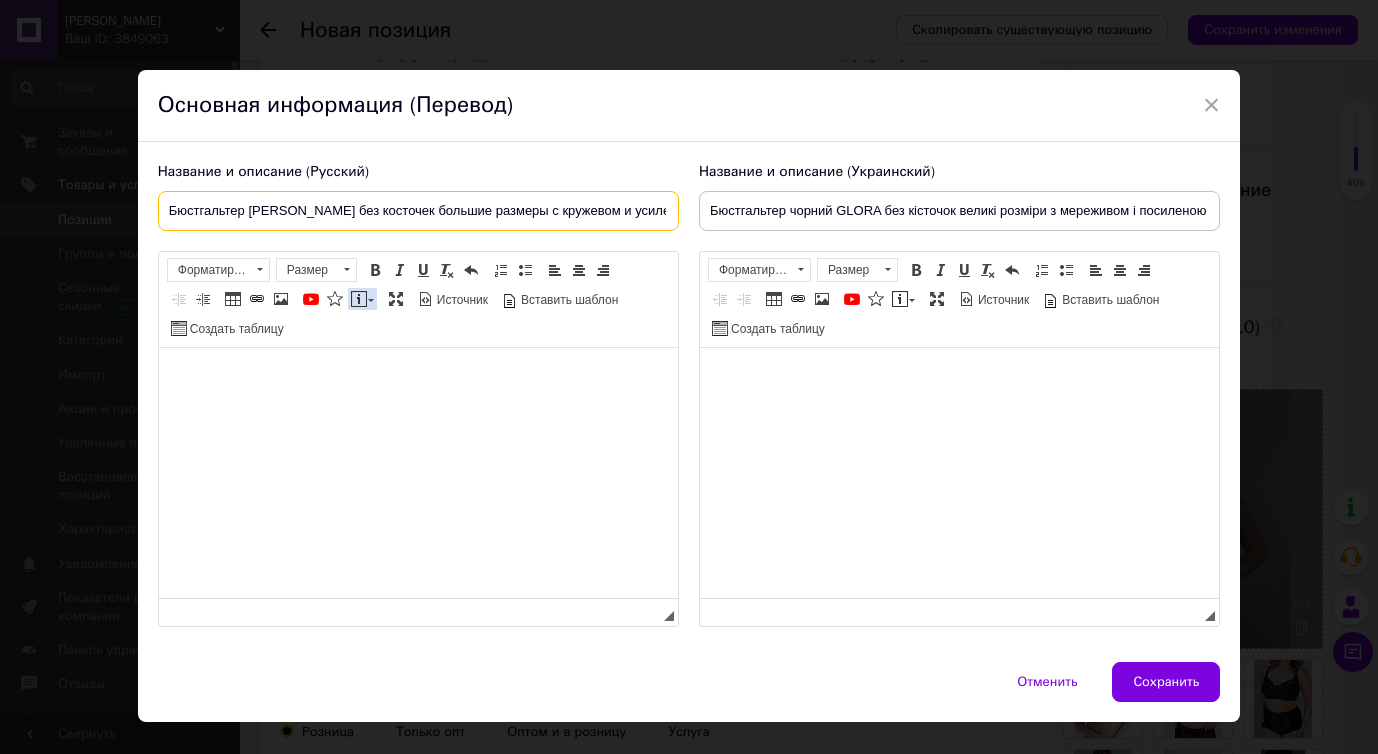 type on "Бюстгальтер черный GLORA без косточек большие размеры с кружевом и усиленной поддержкой" 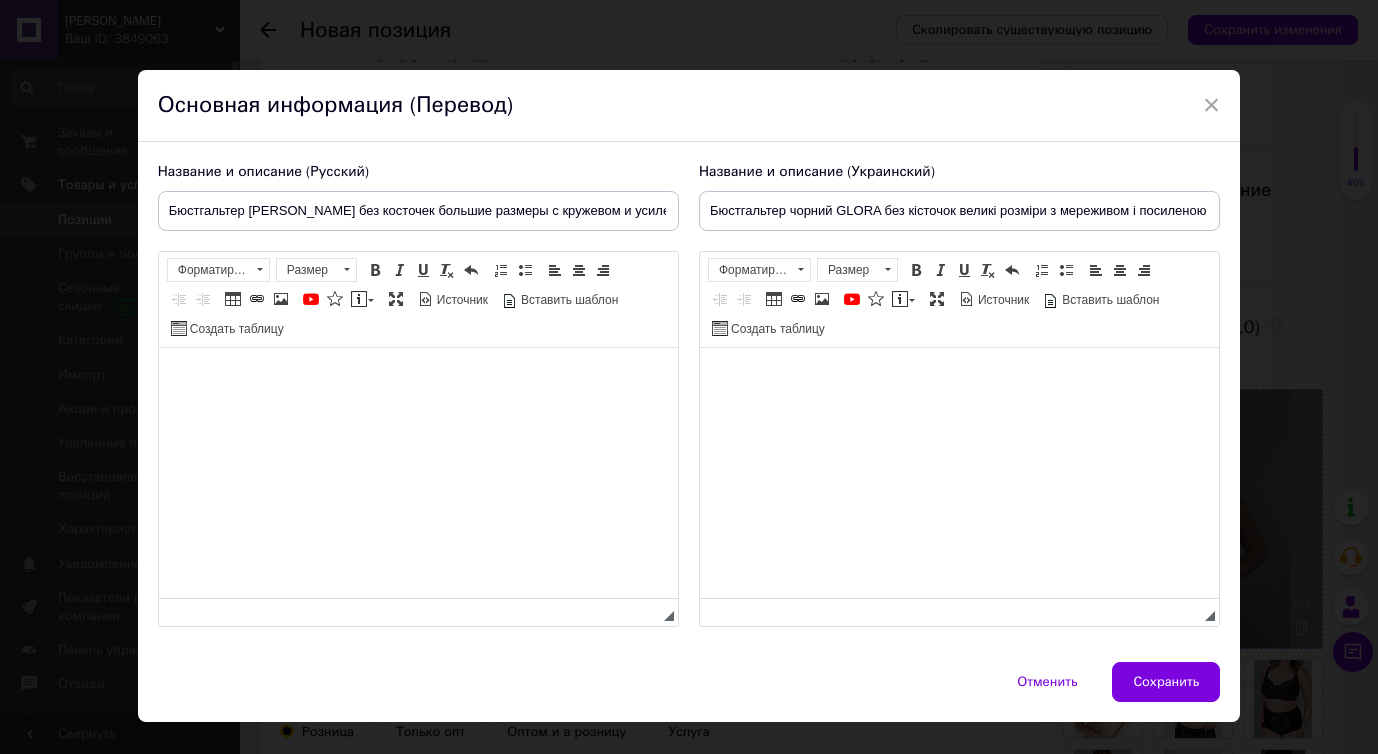 click on "◢" at bounding box center (959, 612) 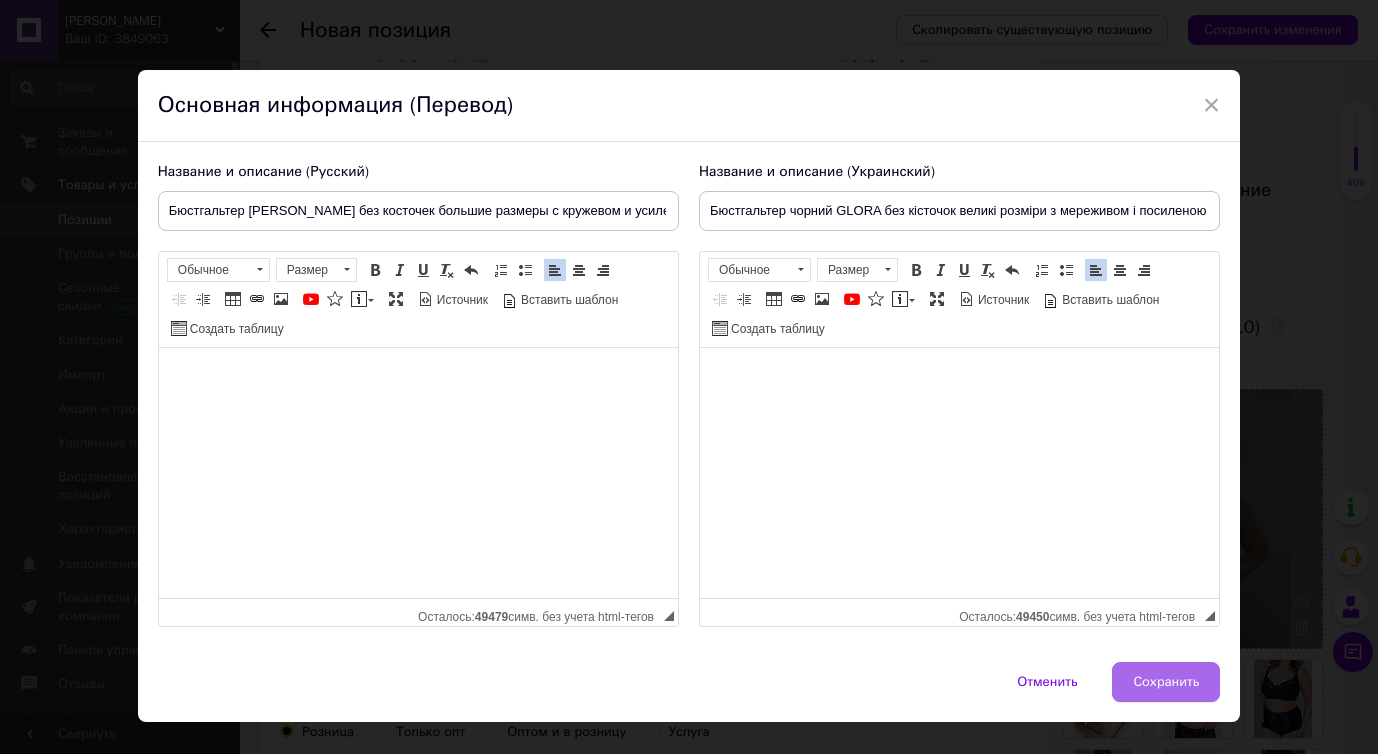 click on "Сохранить" at bounding box center (1166, 682) 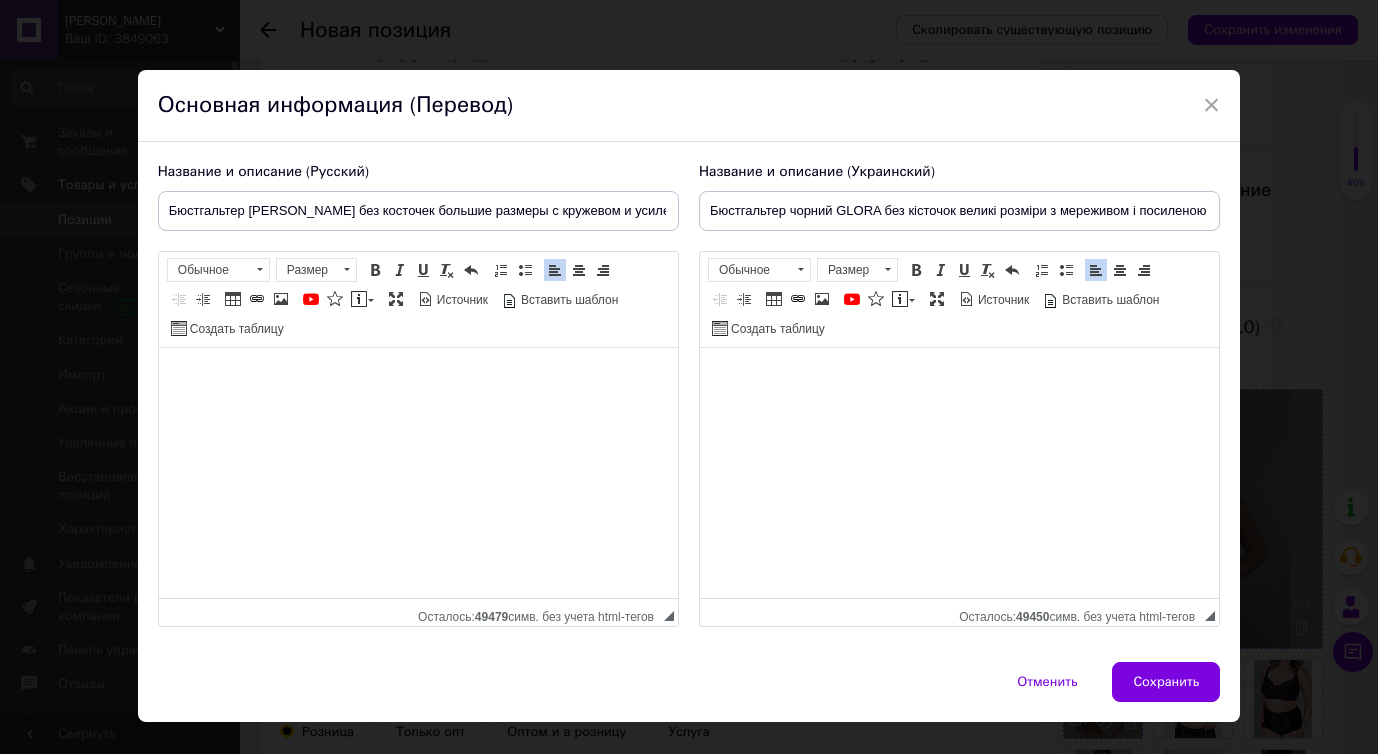 type on "Бюстгальтер черный GLORA без косточек большие размеры с кружевом и усиленной поддержкой" 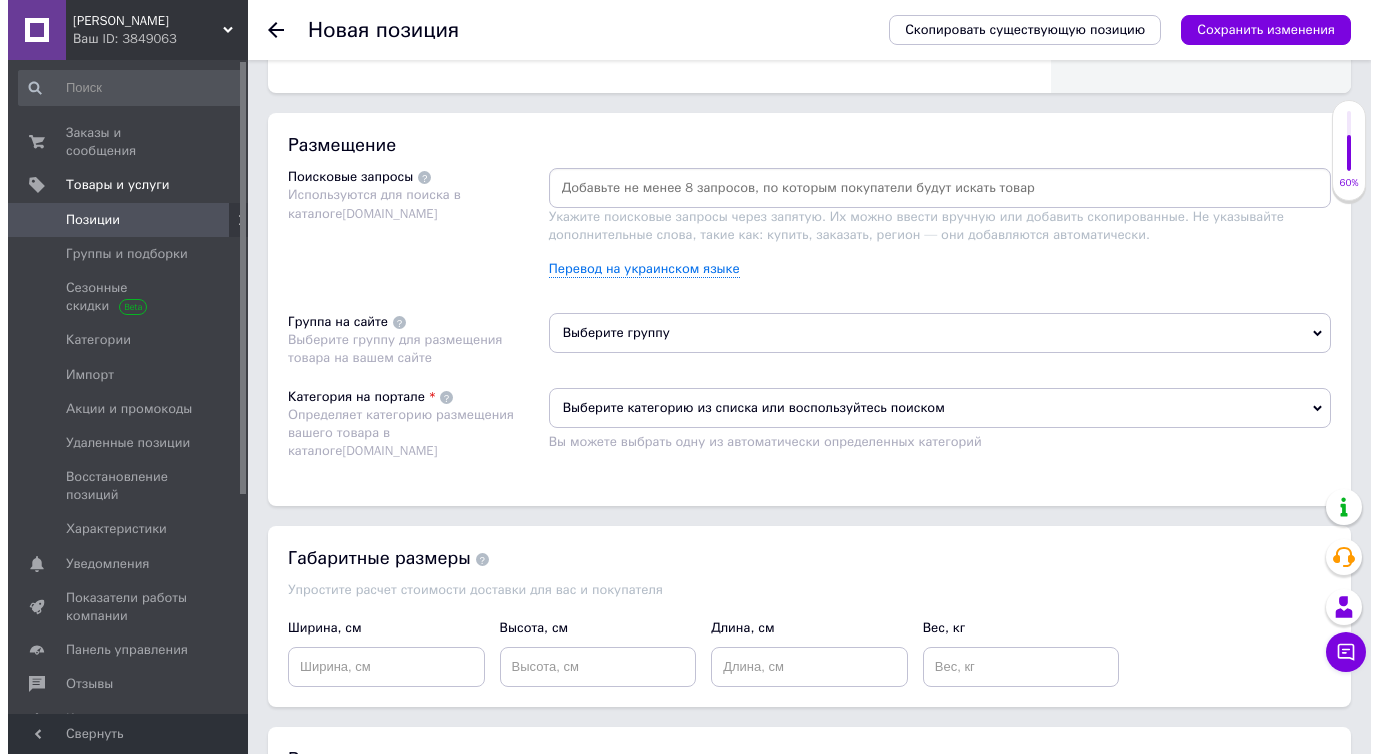 scroll, scrollTop: 1106, scrollLeft: 0, axis: vertical 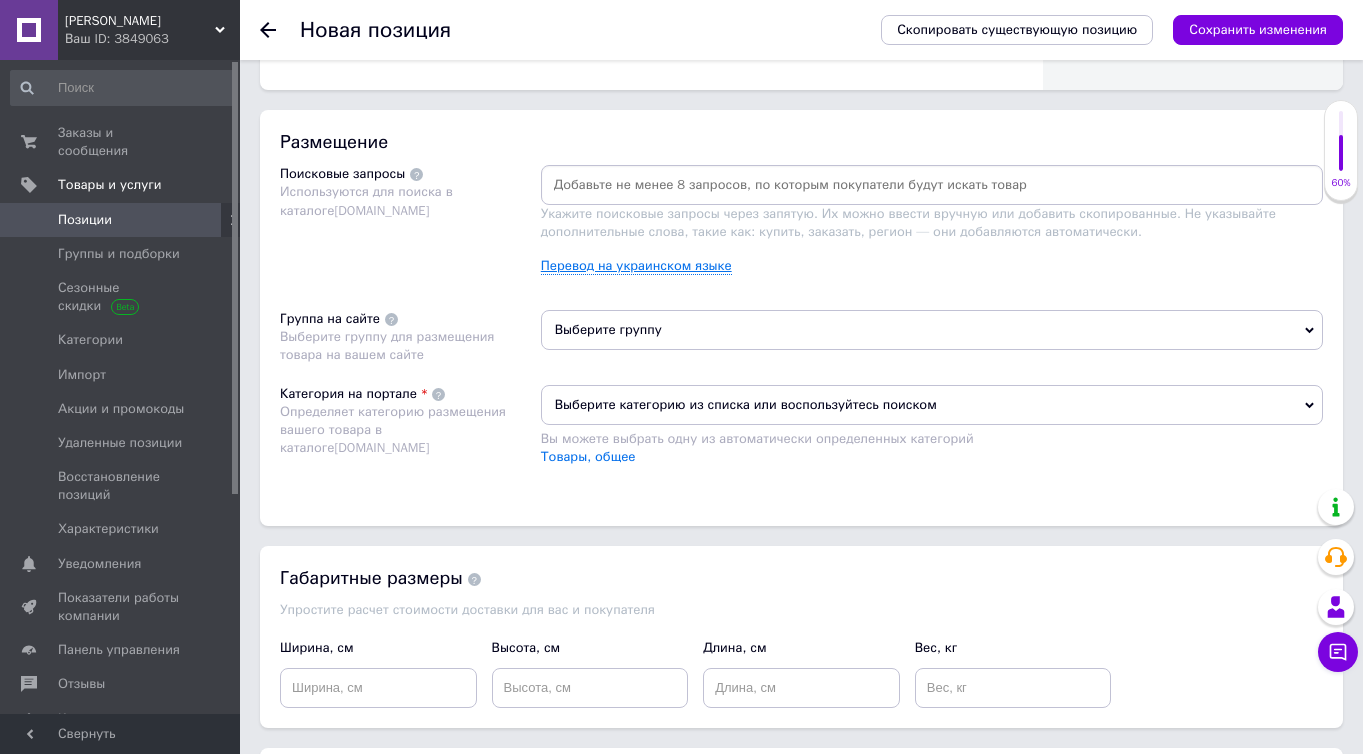 click on "Перевод на украинском языке" at bounding box center (636, 266) 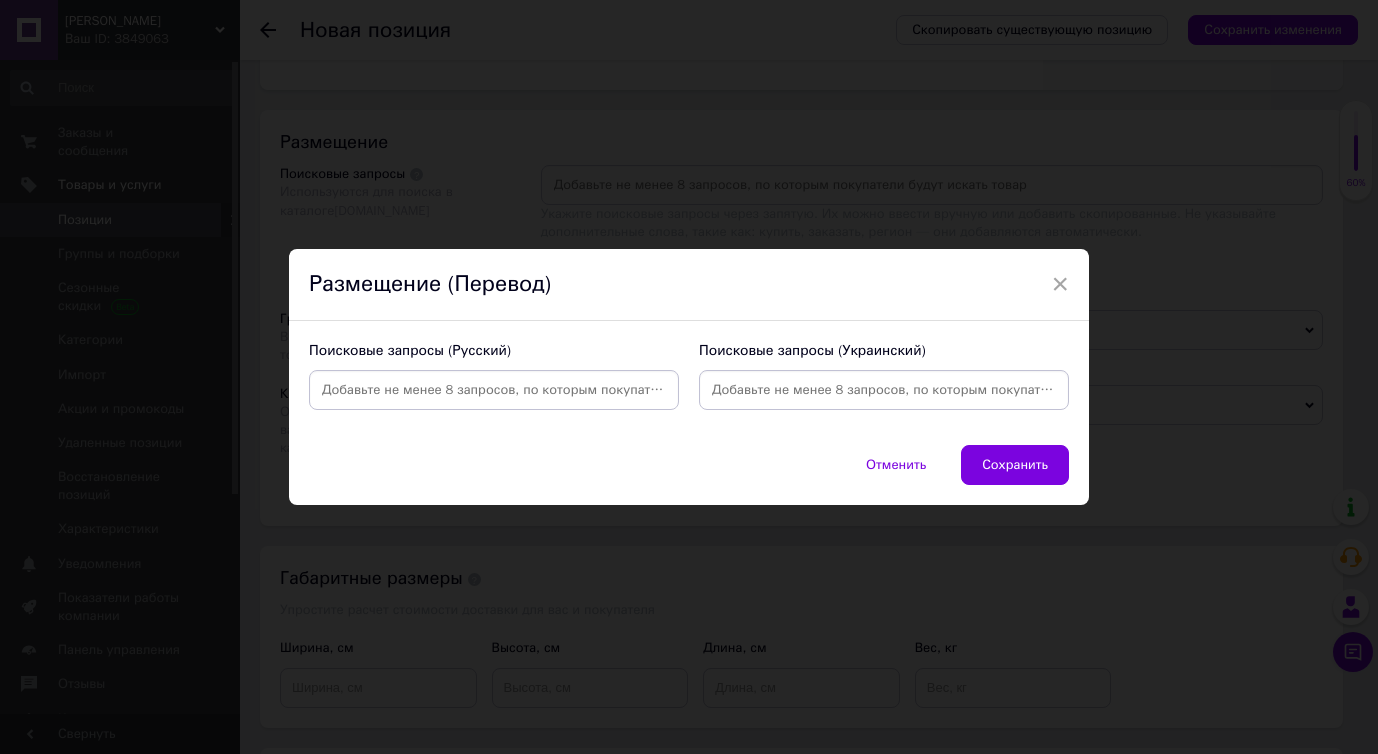 click at bounding box center [884, 390] 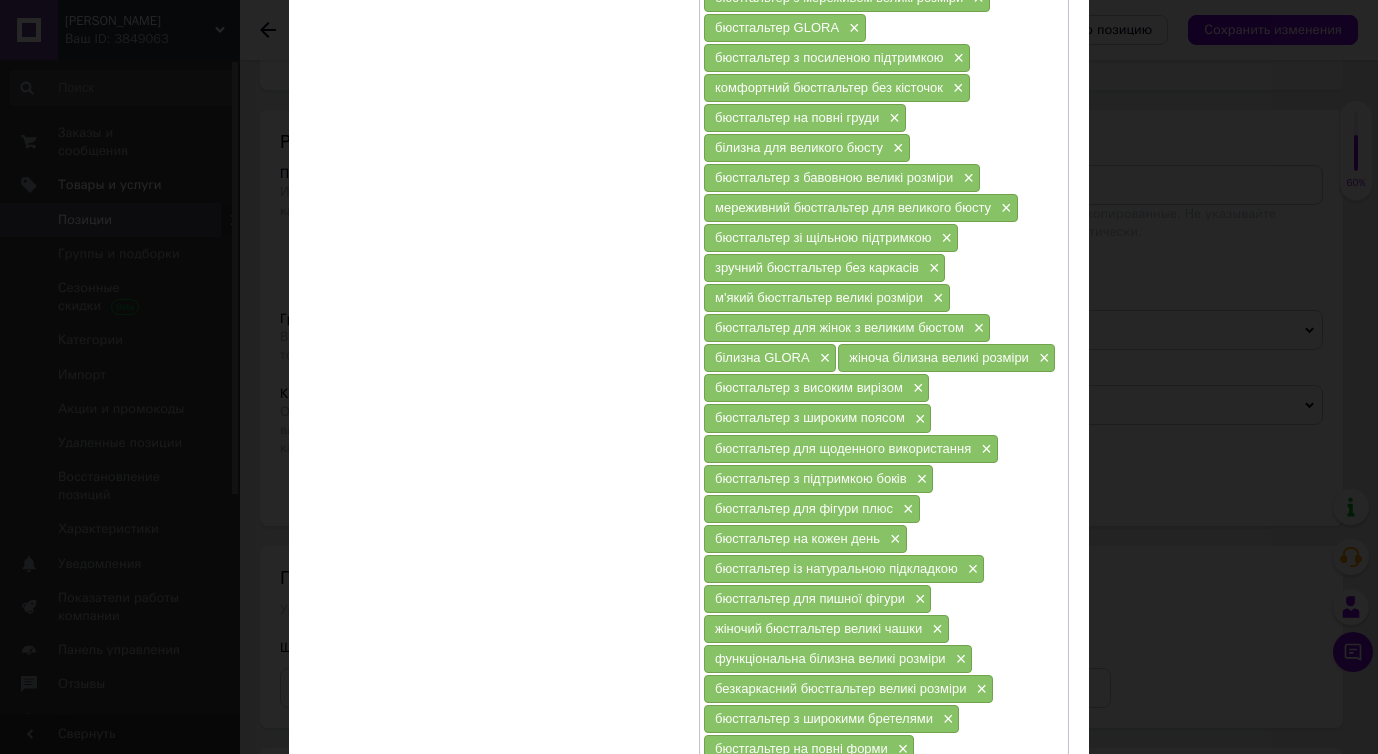scroll, scrollTop: 0, scrollLeft: 0, axis: both 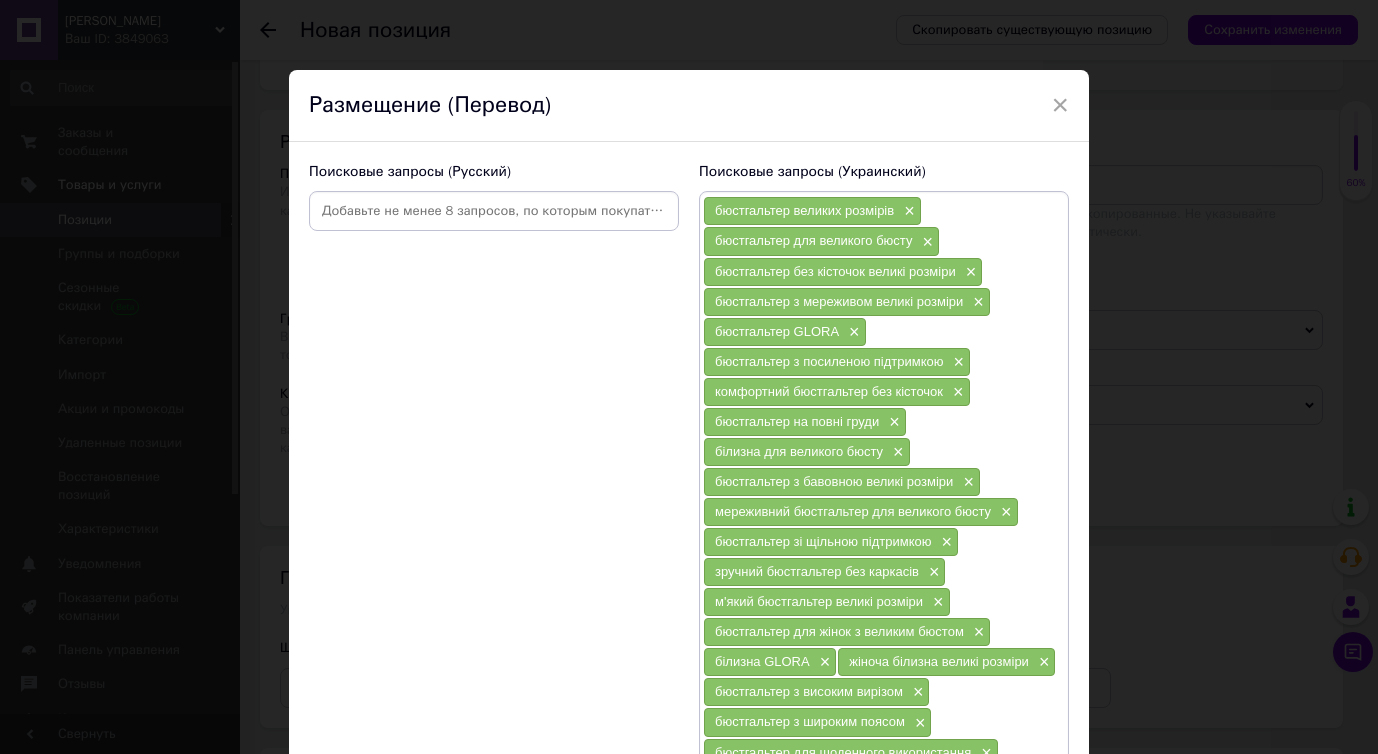 click at bounding box center (494, 211) 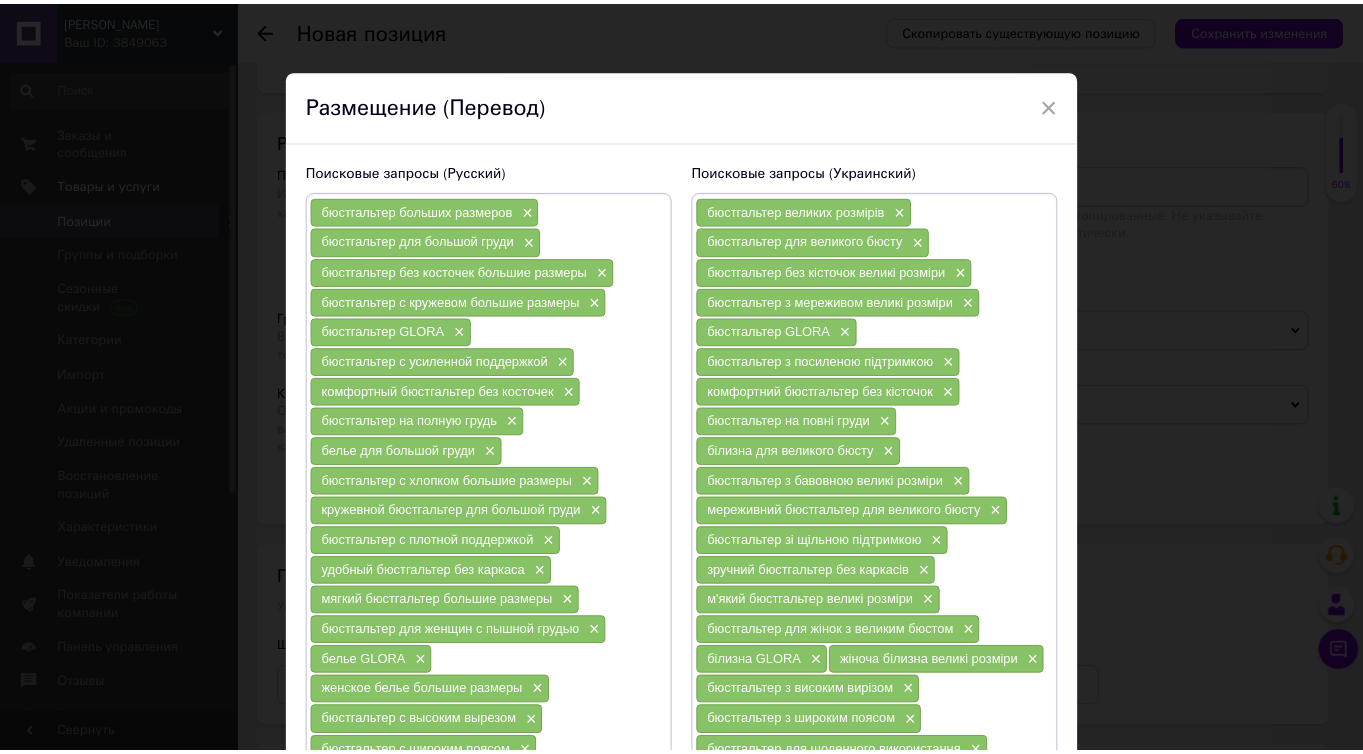 scroll, scrollTop: 667, scrollLeft: 0, axis: vertical 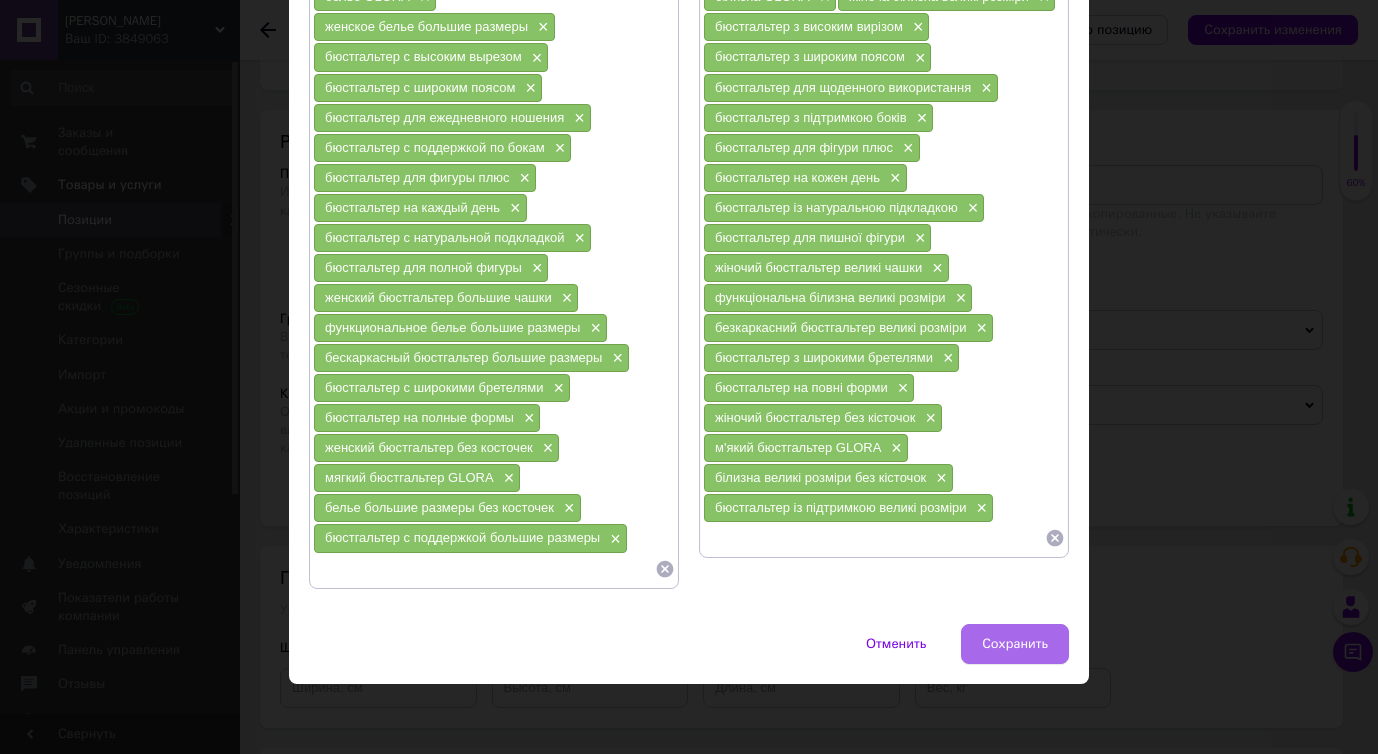 click on "Сохранить" at bounding box center [1015, 644] 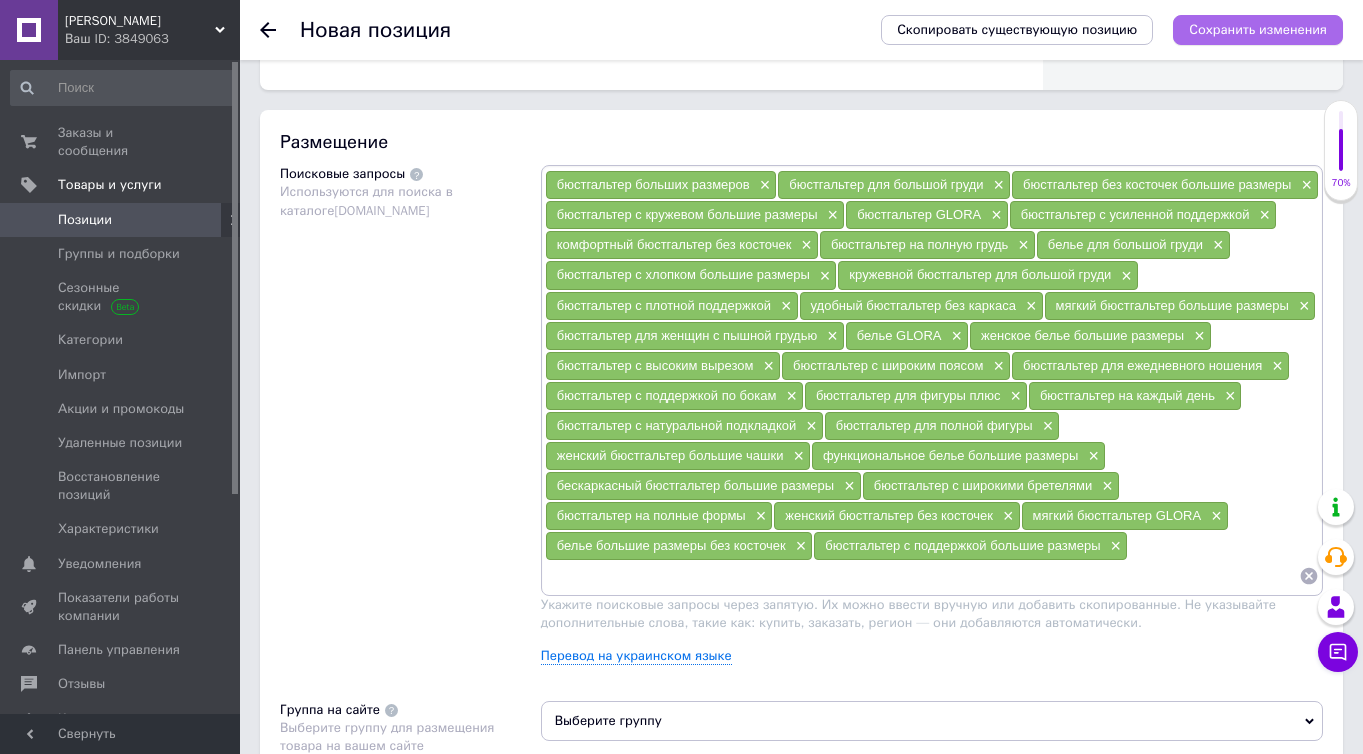 click on "Сохранить изменения" at bounding box center [1258, 29] 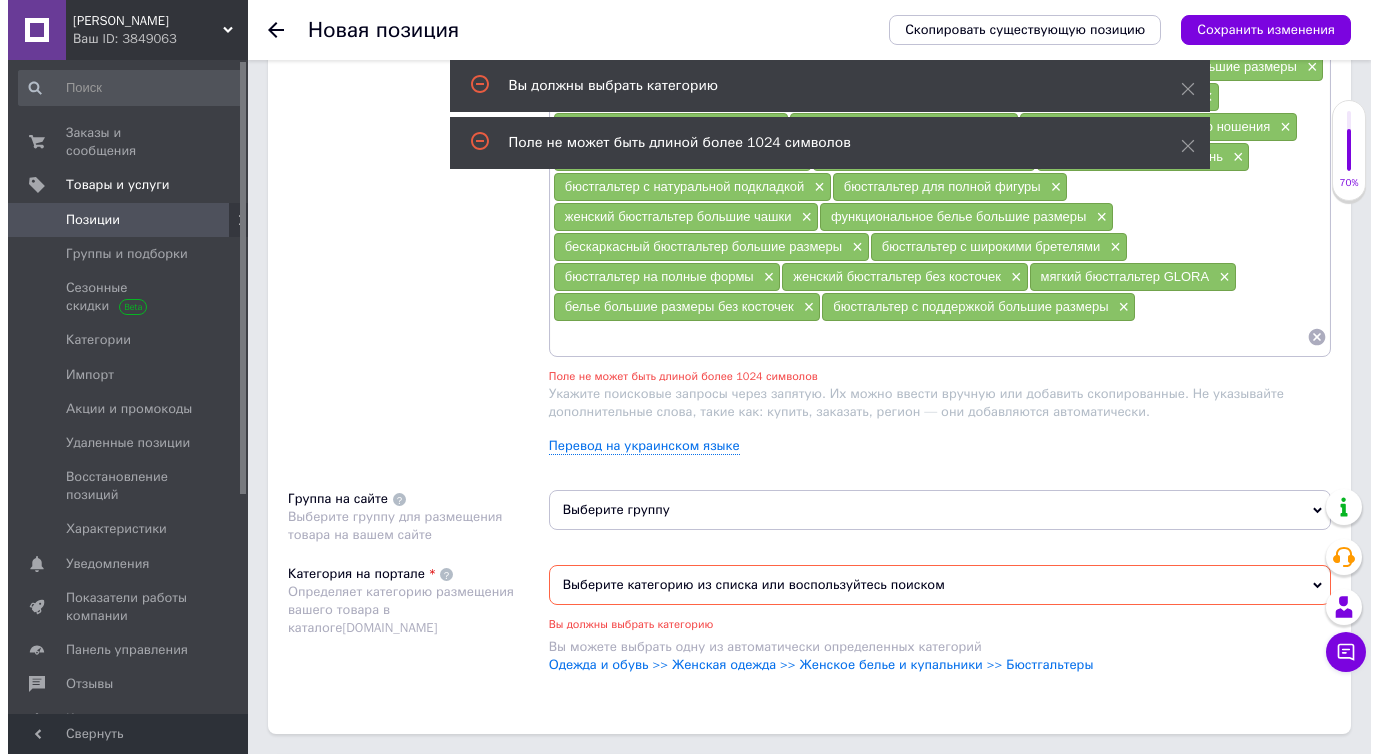 scroll, scrollTop: 1346, scrollLeft: 0, axis: vertical 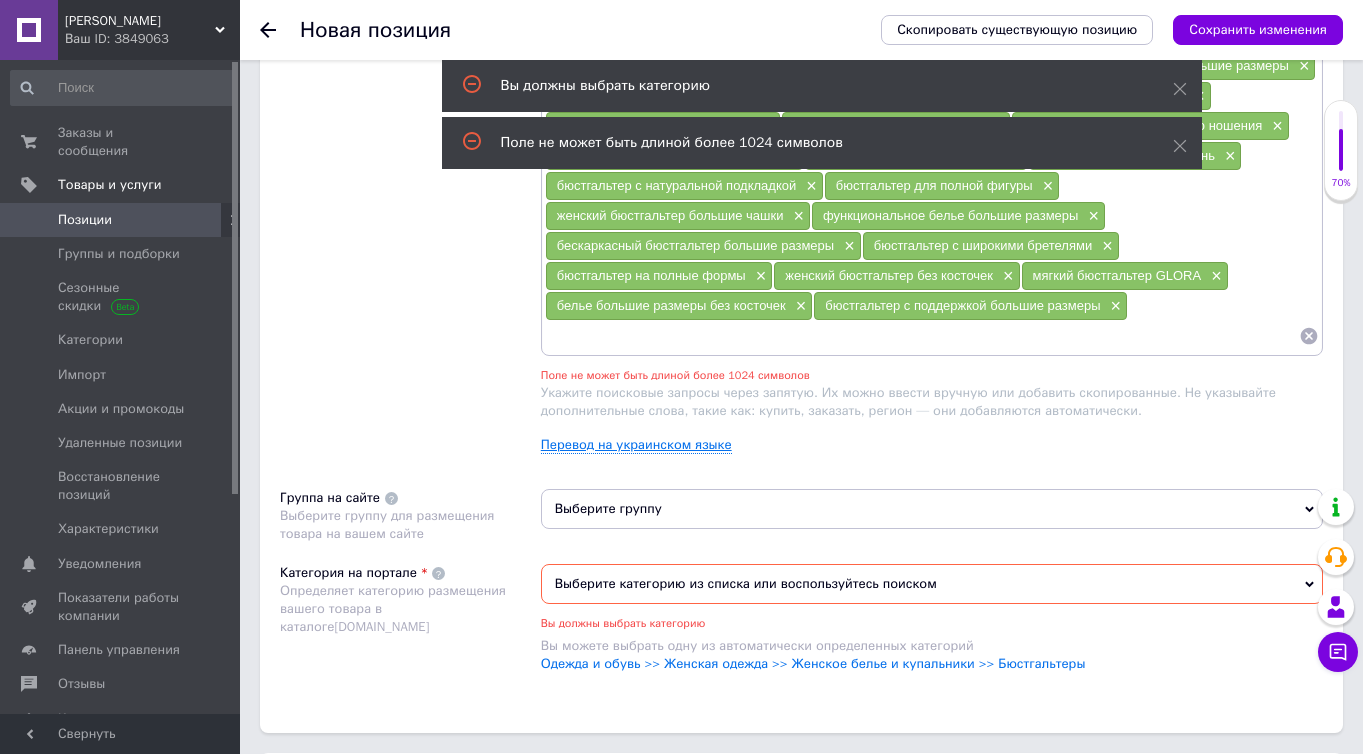 click on "Перевод на украинском языке" at bounding box center (636, 445) 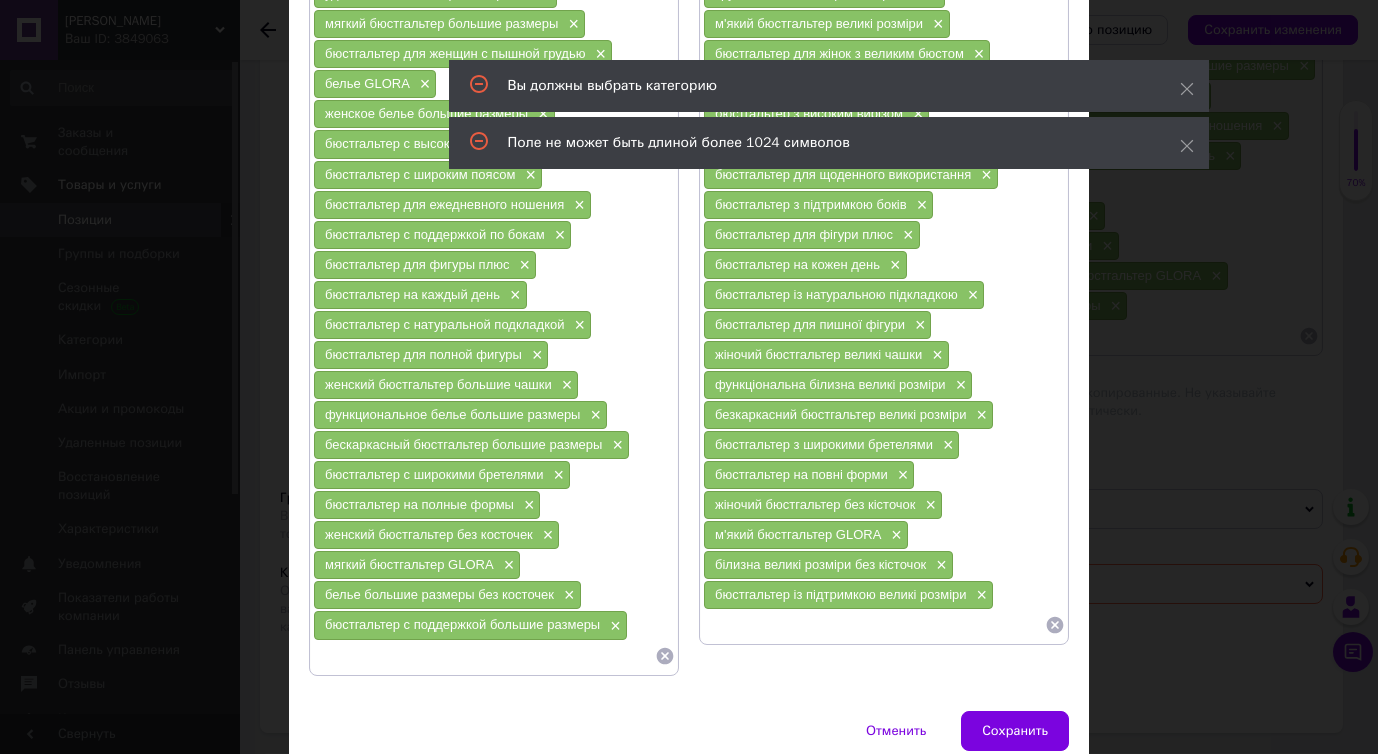 scroll, scrollTop: 667, scrollLeft: 0, axis: vertical 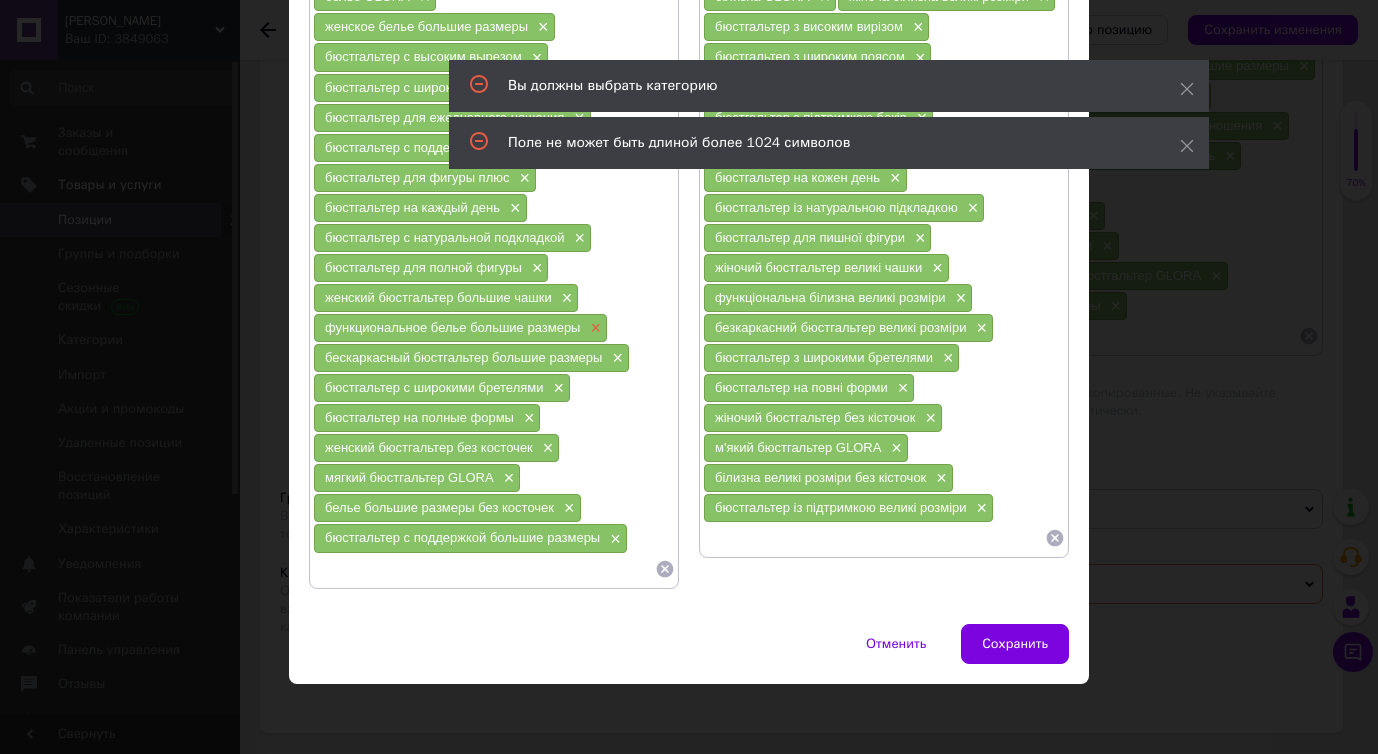click on "×" at bounding box center [593, 328] 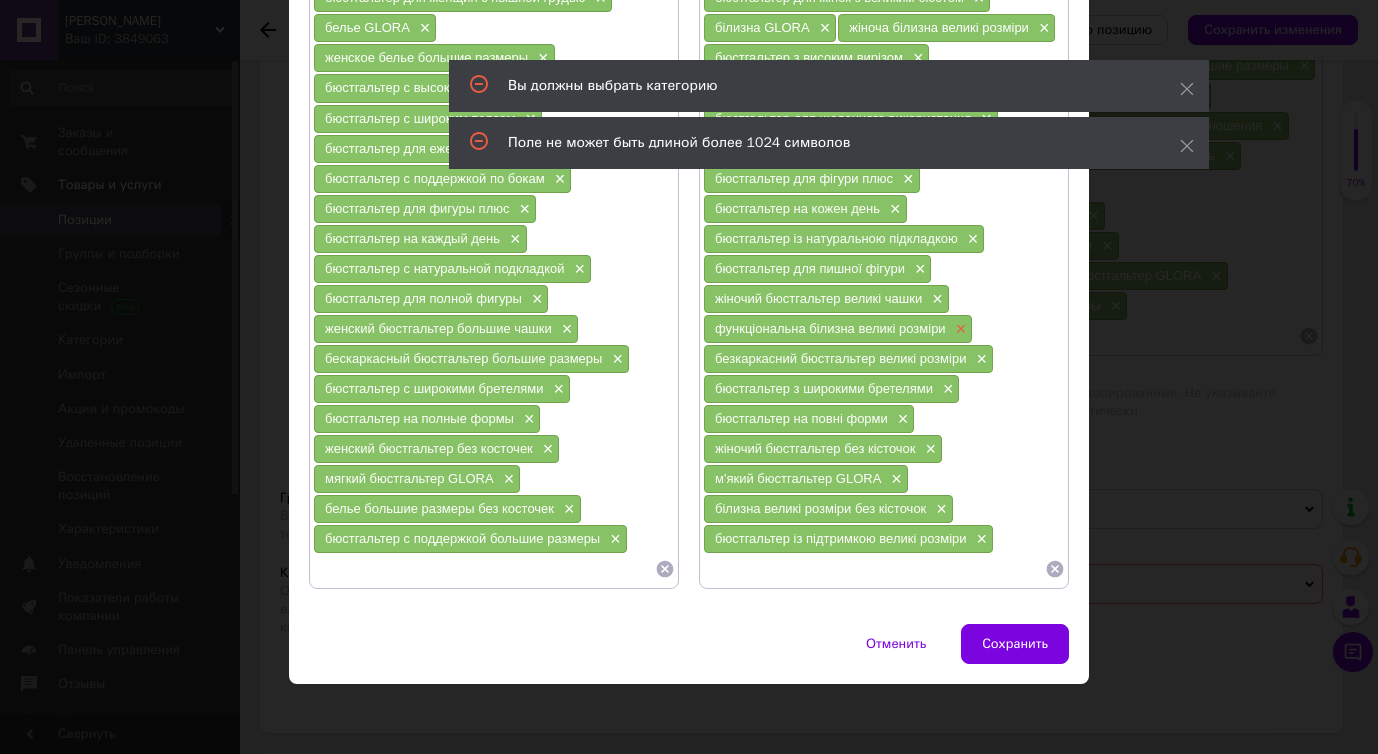 click on "×" at bounding box center (959, 329) 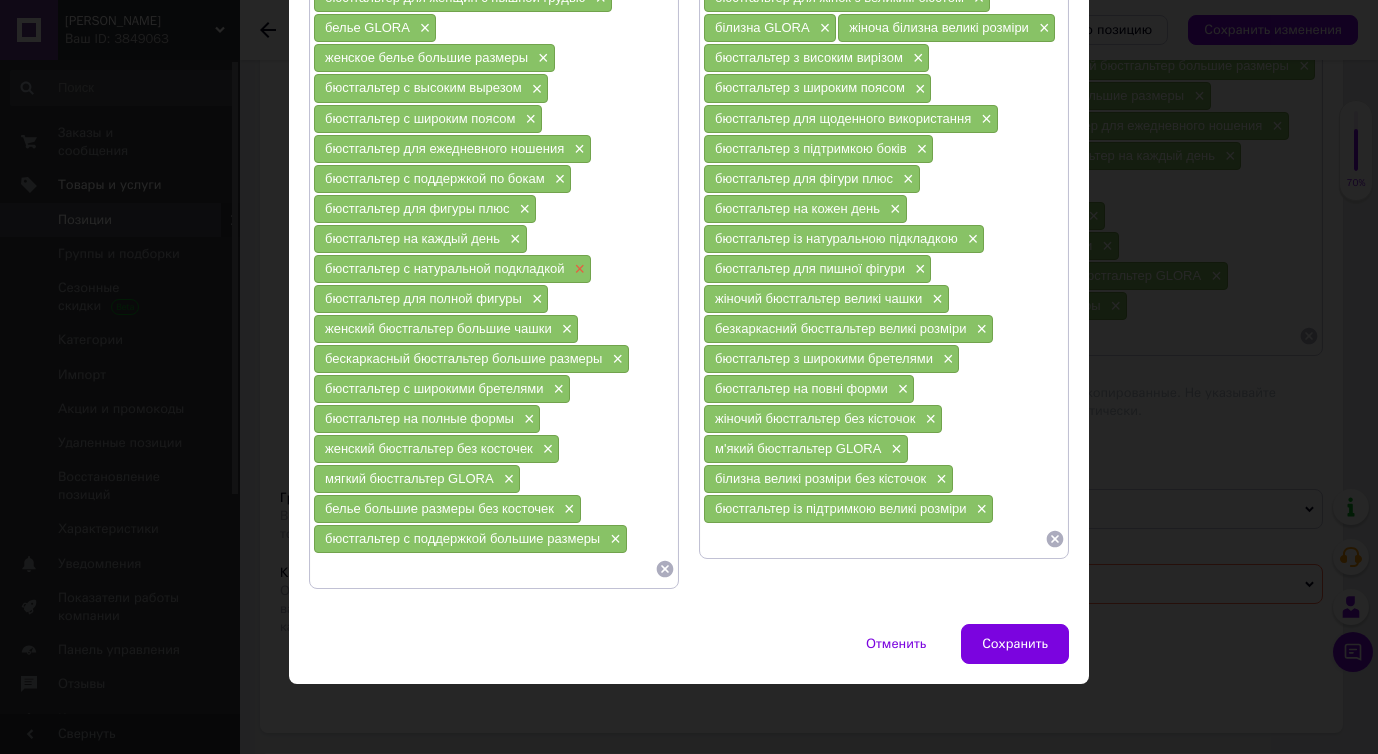 click on "×" at bounding box center (577, 269) 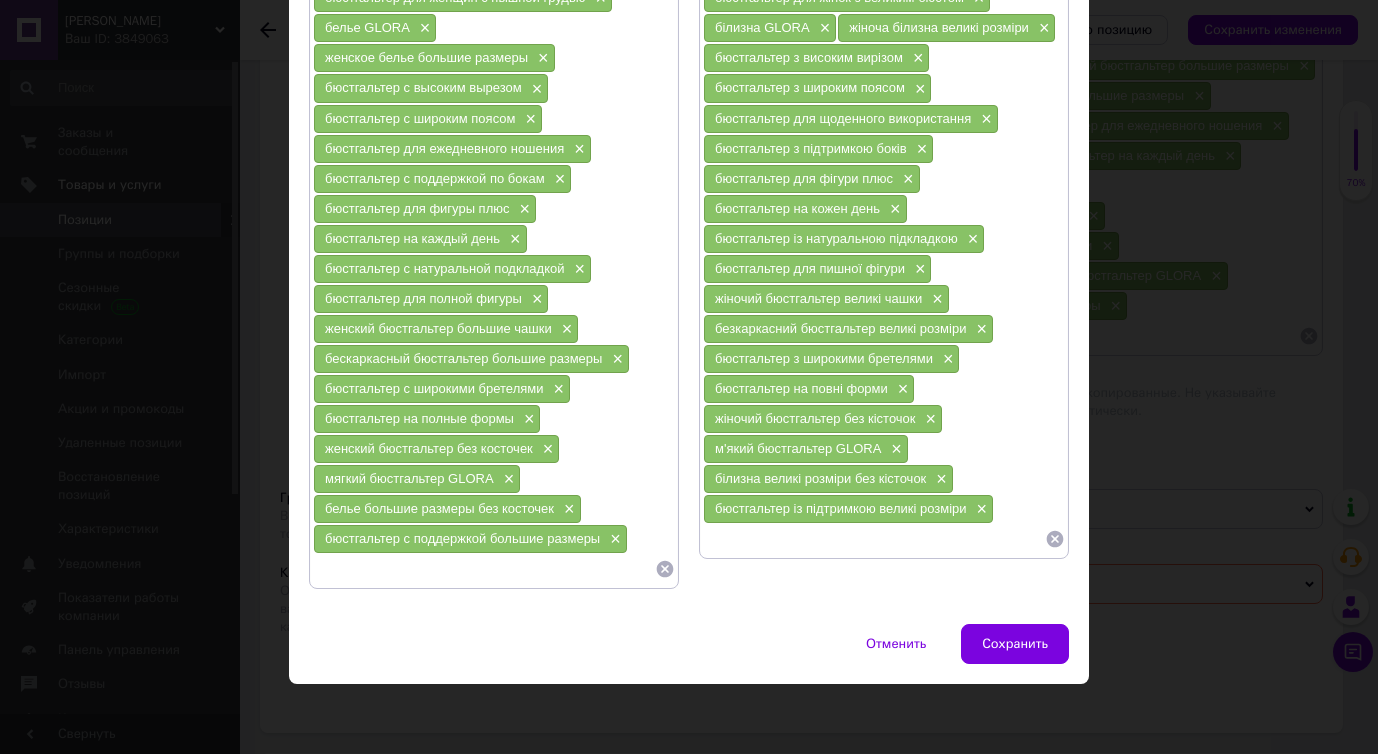 scroll, scrollTop: 606, scrollLeft: 0, axis: vertical 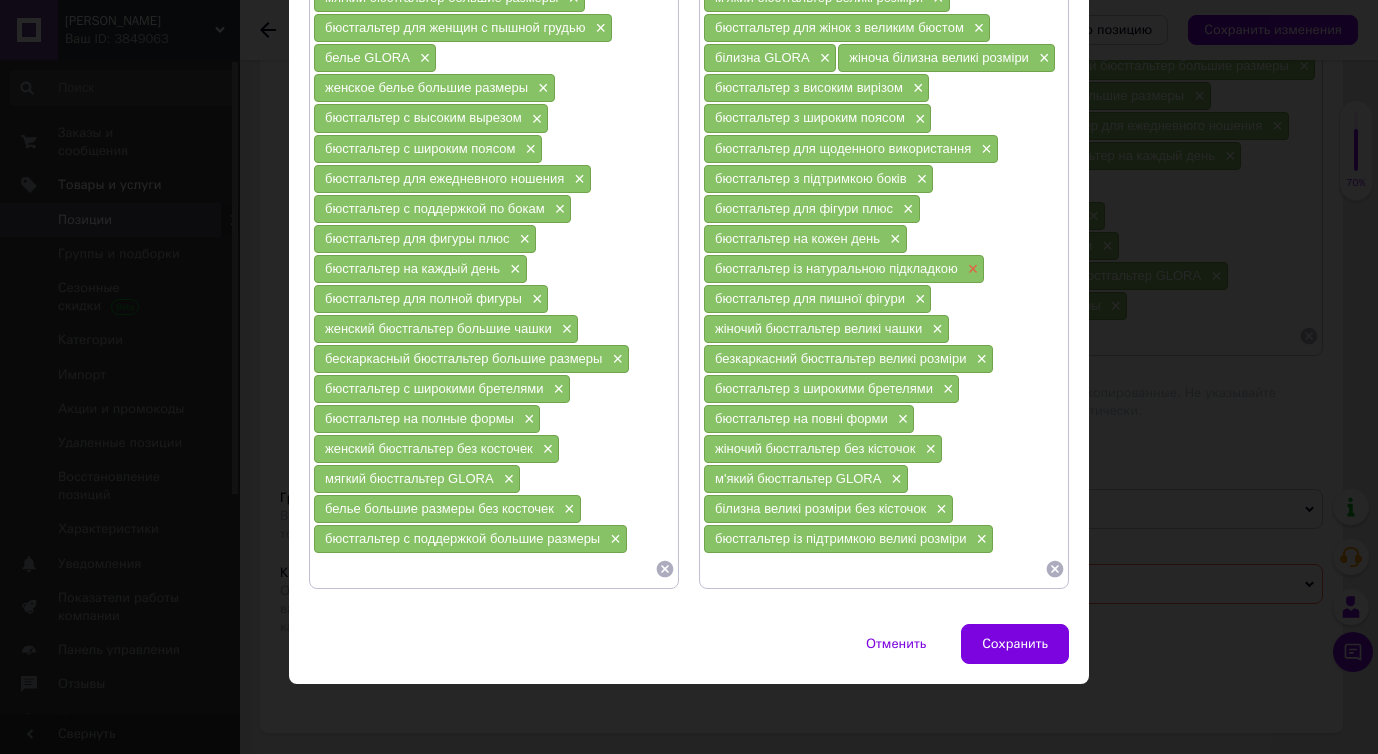 click on "×" at bounding box center [971, 269] 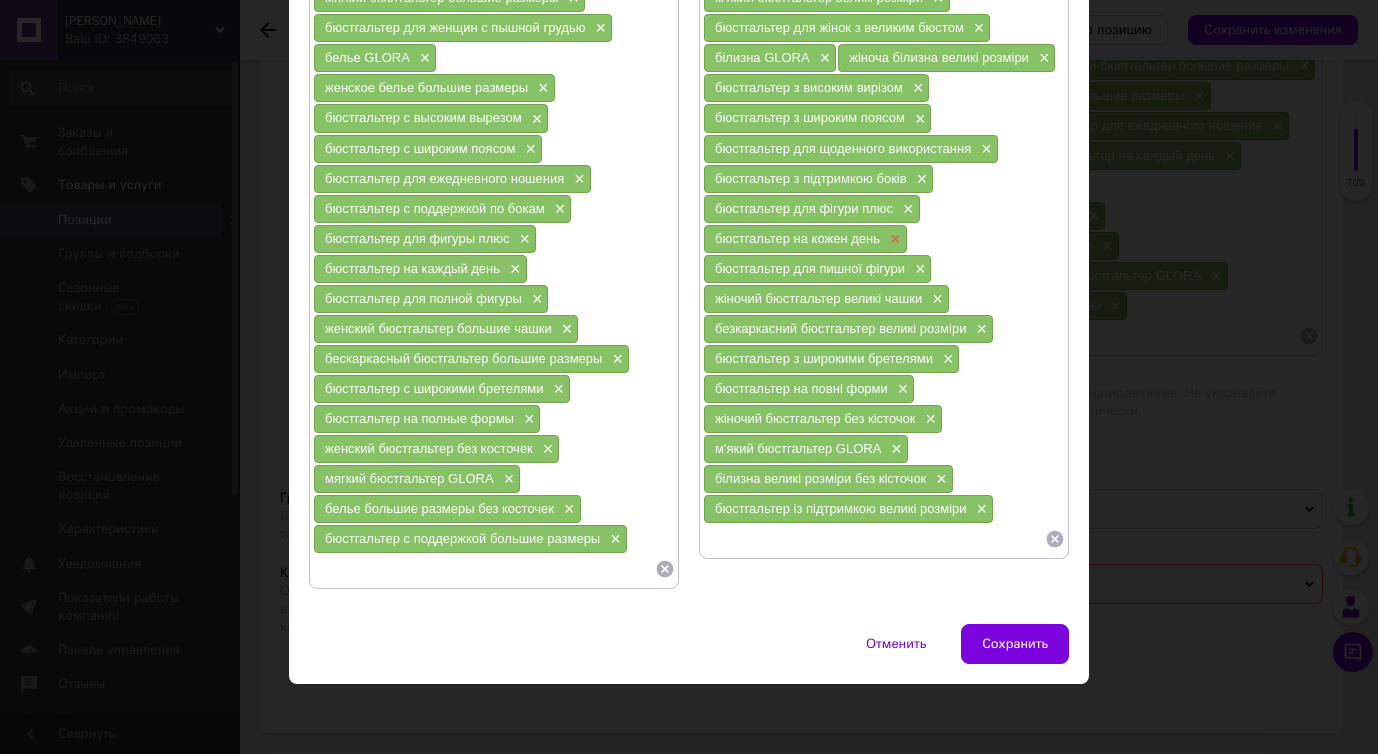 click on "×" at bounding box center (893, 239) 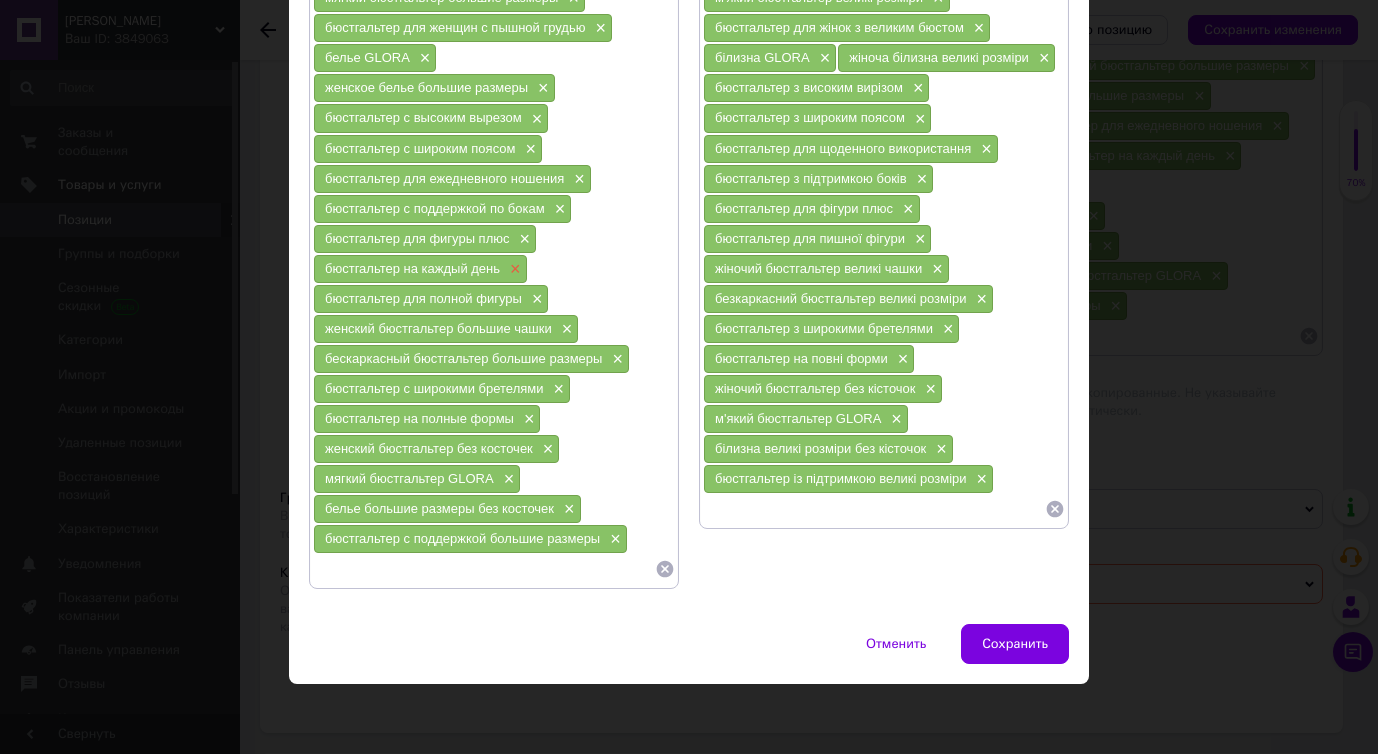 click on "×" at bounding box center [513, 269] 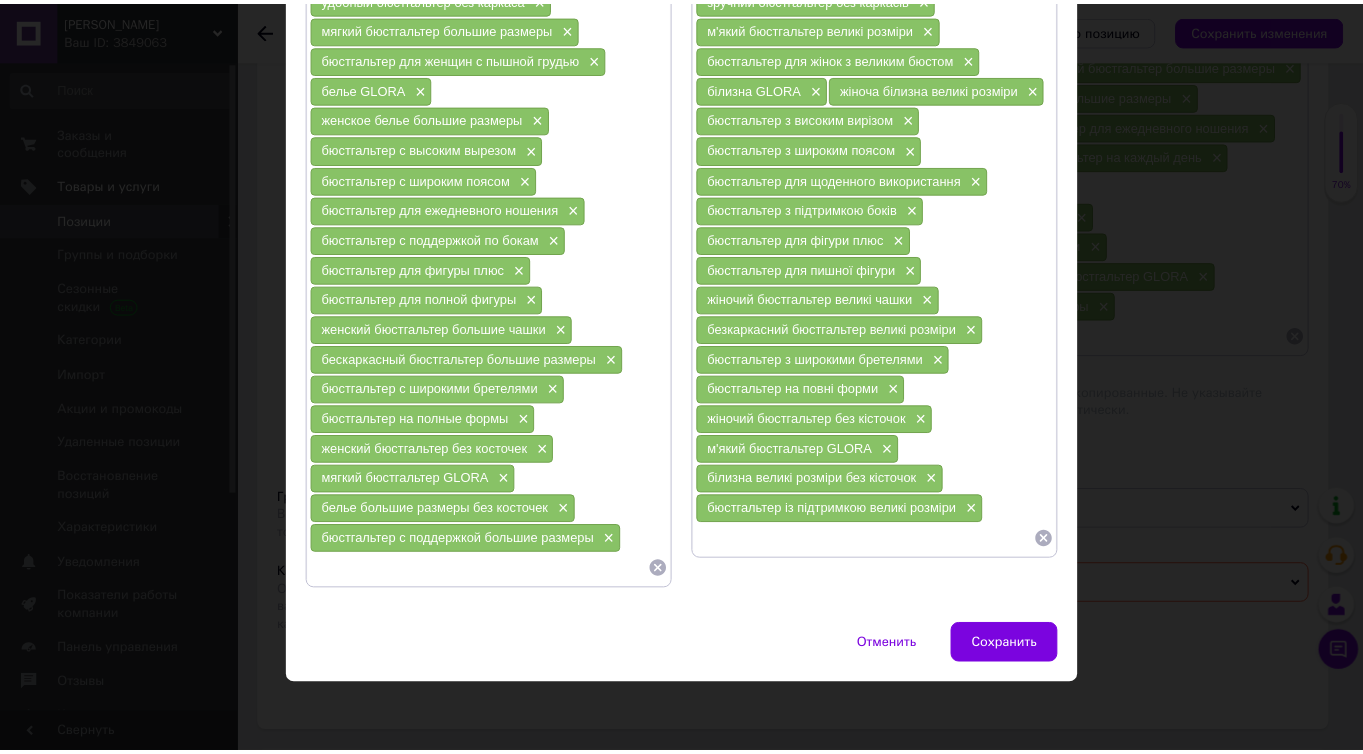 scroll, scrollTop: 572, scrollLeft: 0, axis: vertical 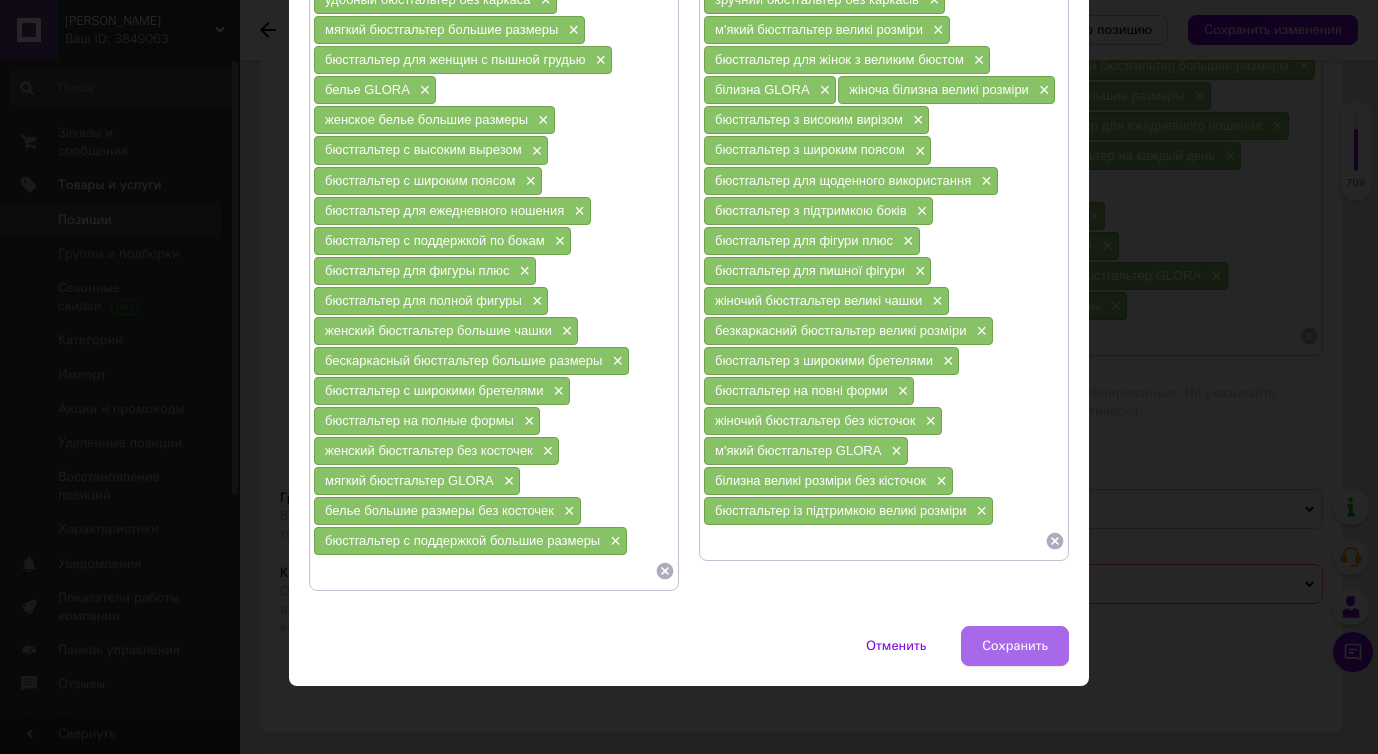 click on "Сохранить" at bounding box center [1015, 646] 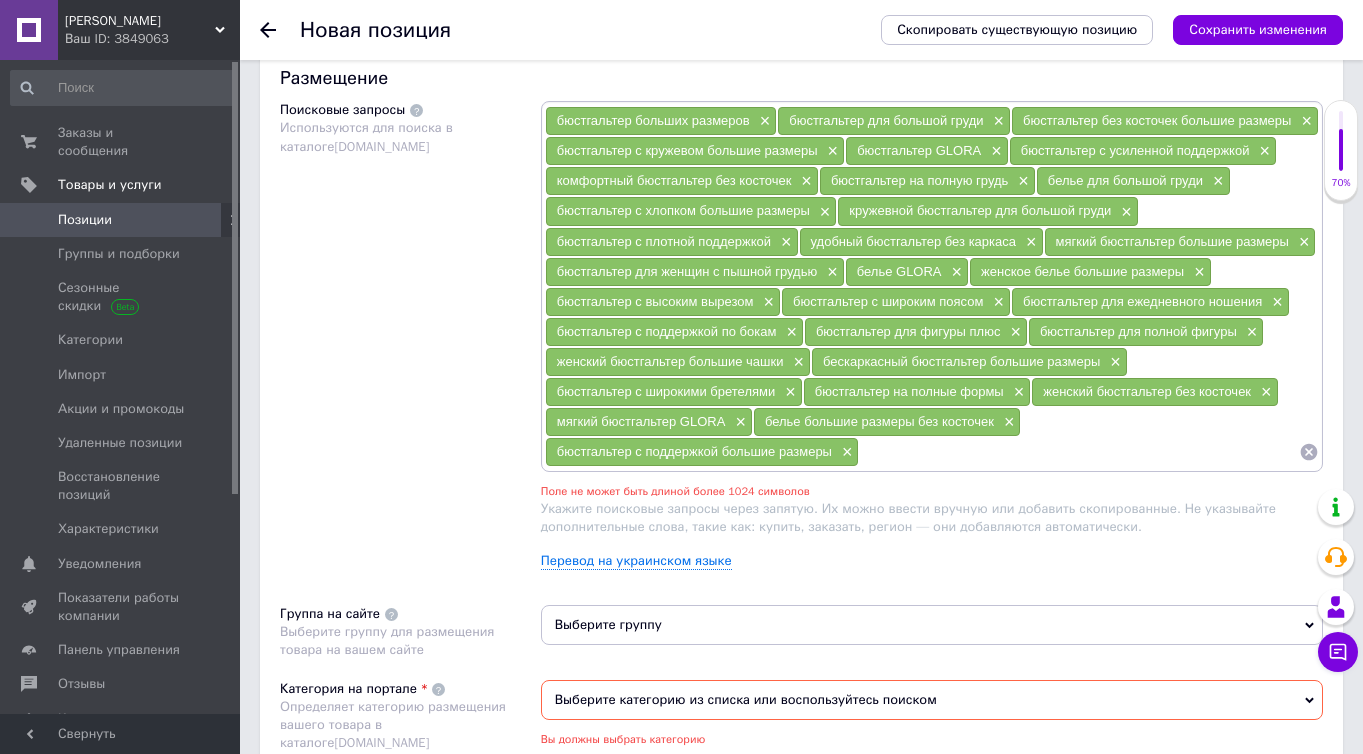 scroll, scrollTop: 1087, scrollLeft: 0, axis: vertical 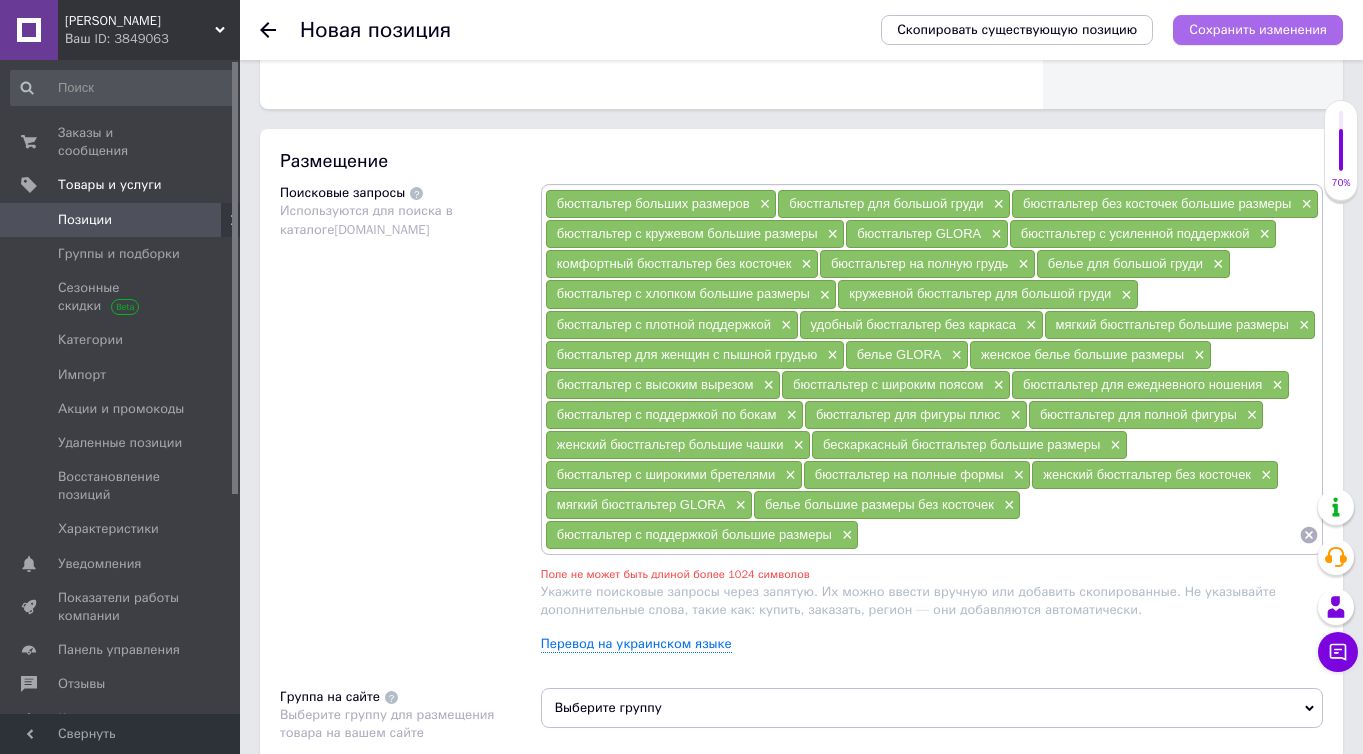 click on "Сохранить изменения" at bounding box center [1258, 29] 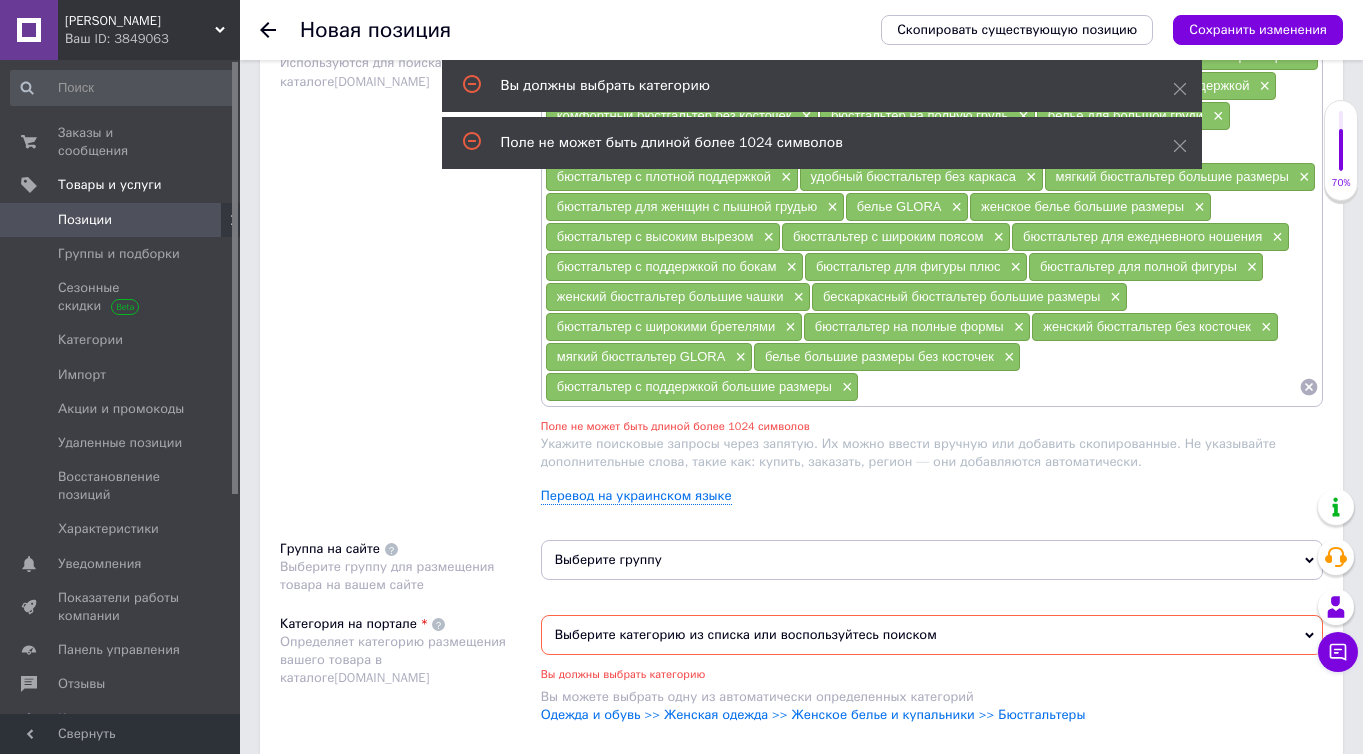 scroll, scrollTop: 1286, scrollLeft: 0, axis: vertical 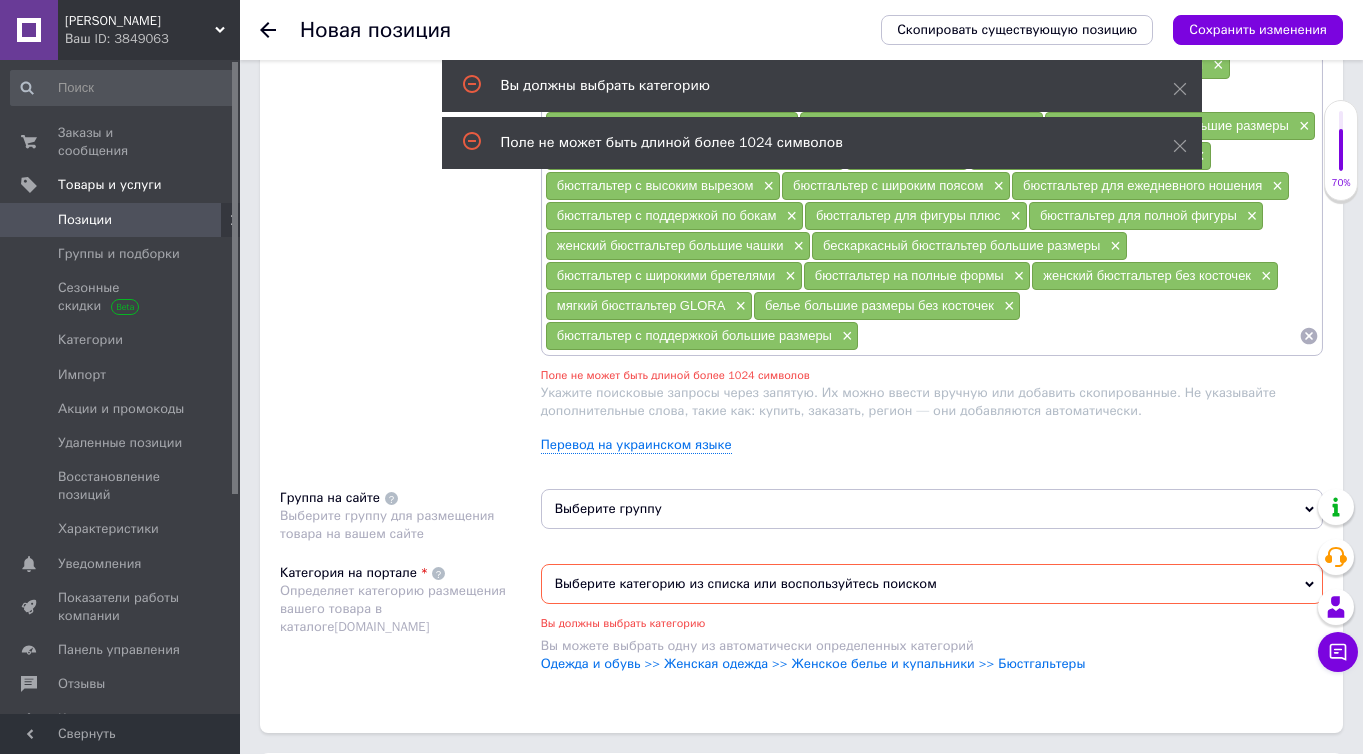 click on "Выберите группу" at bounding box center (932, 509) 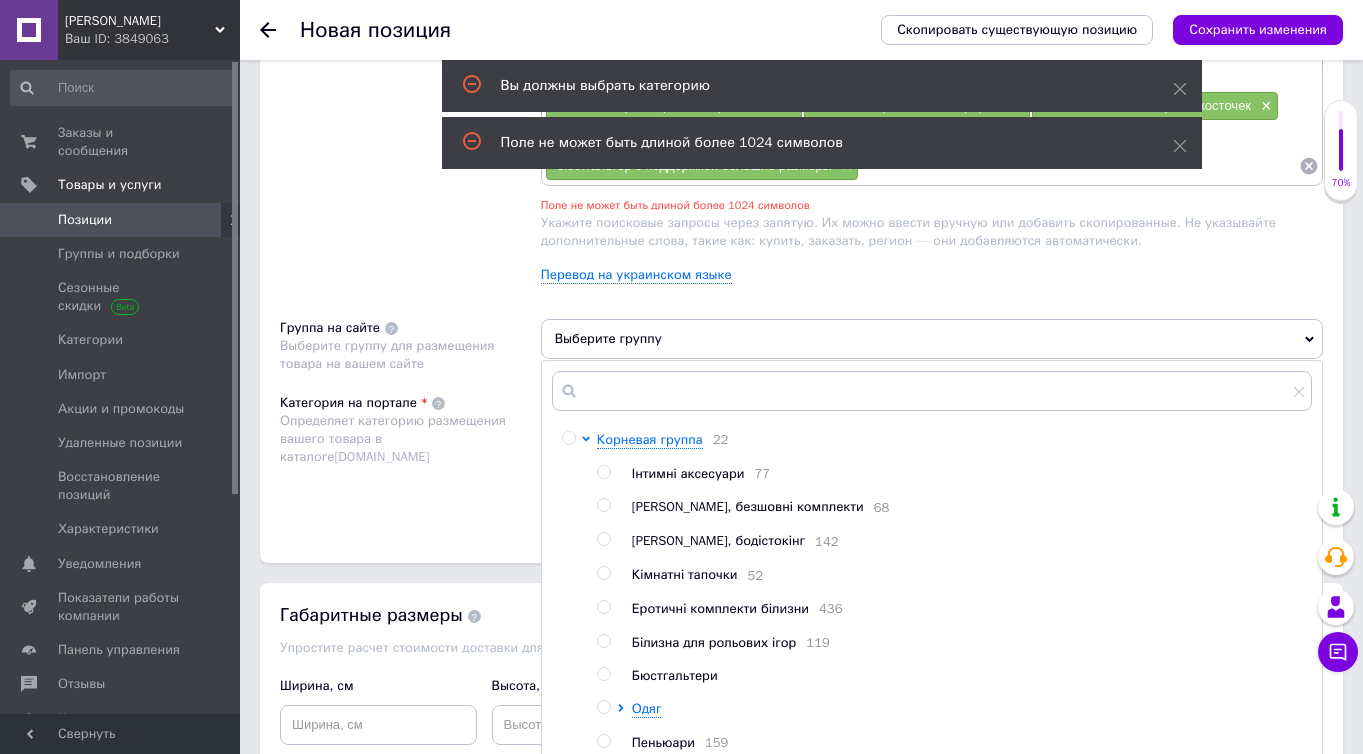 scroll, scrollTop: 1572, scrollLeft: 0, axis: vertical 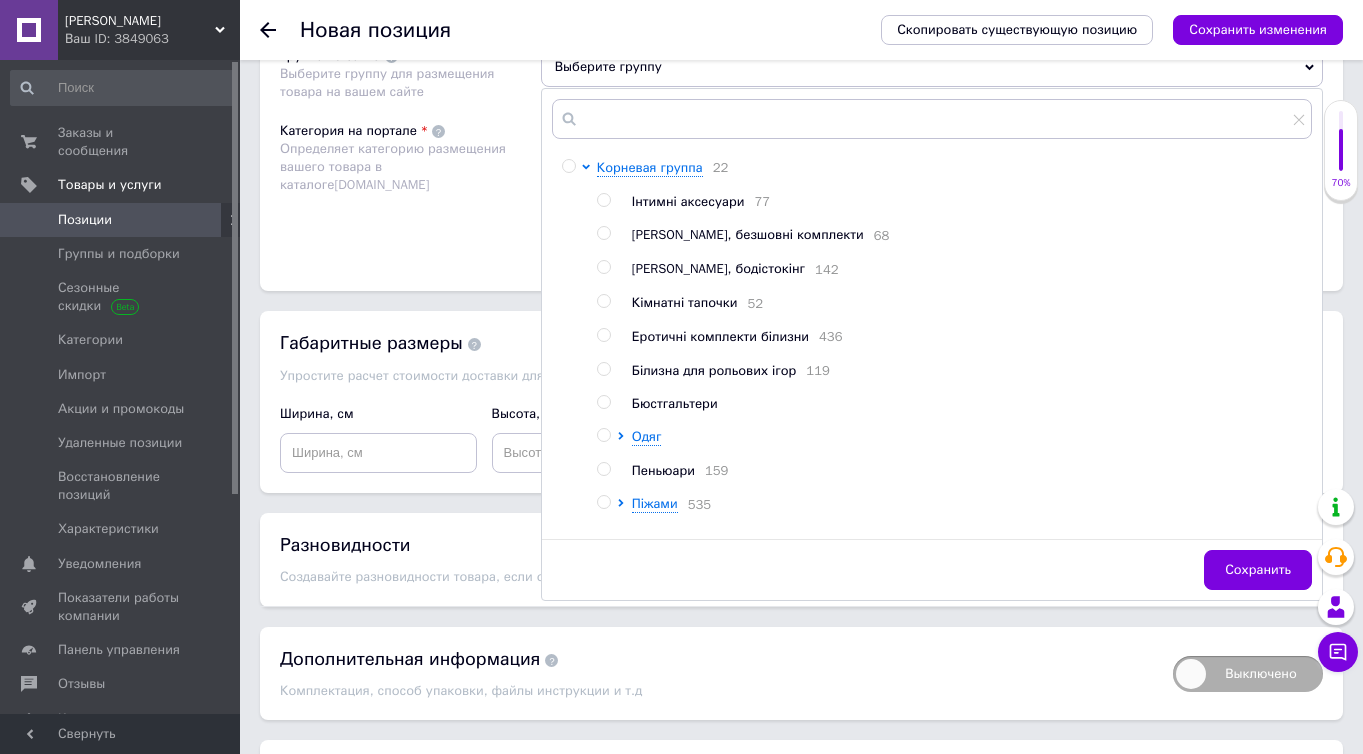 click on "Бюстгальтери" at bounding box center (675, 403) 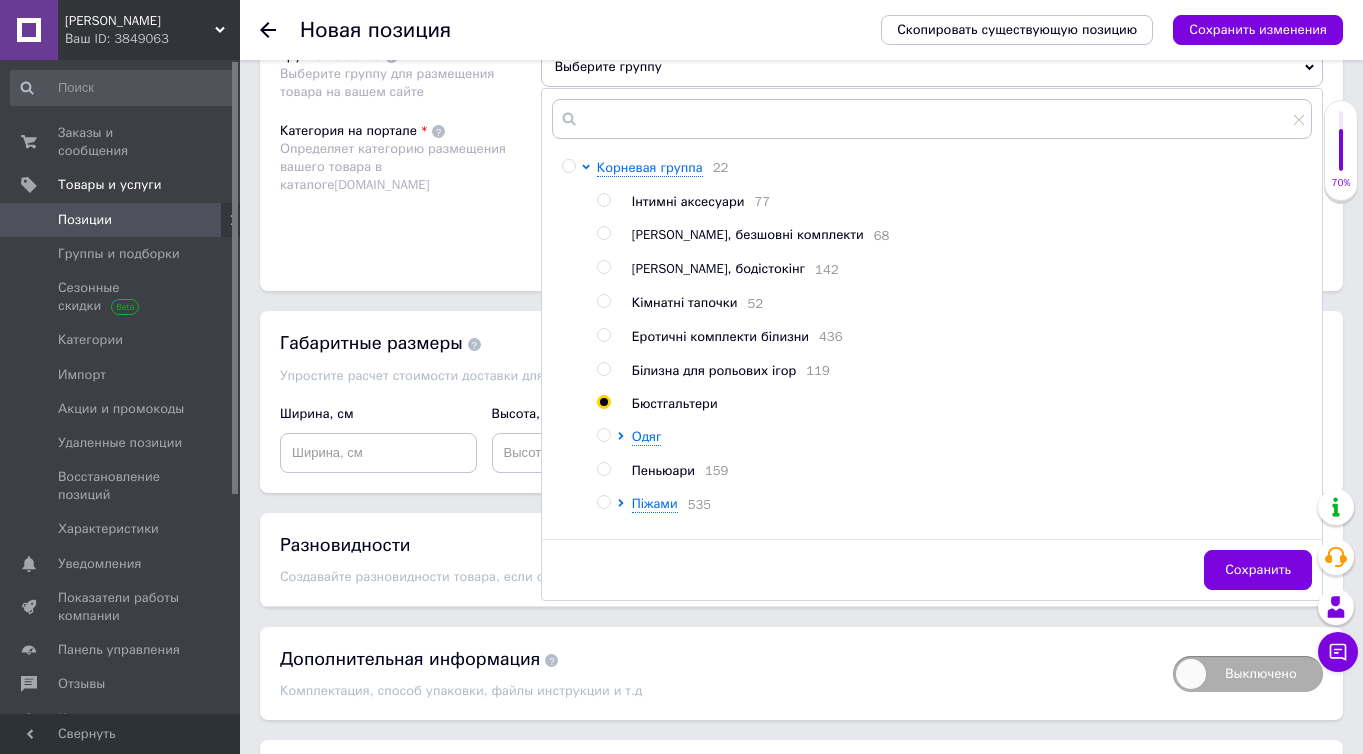 radio on "true" 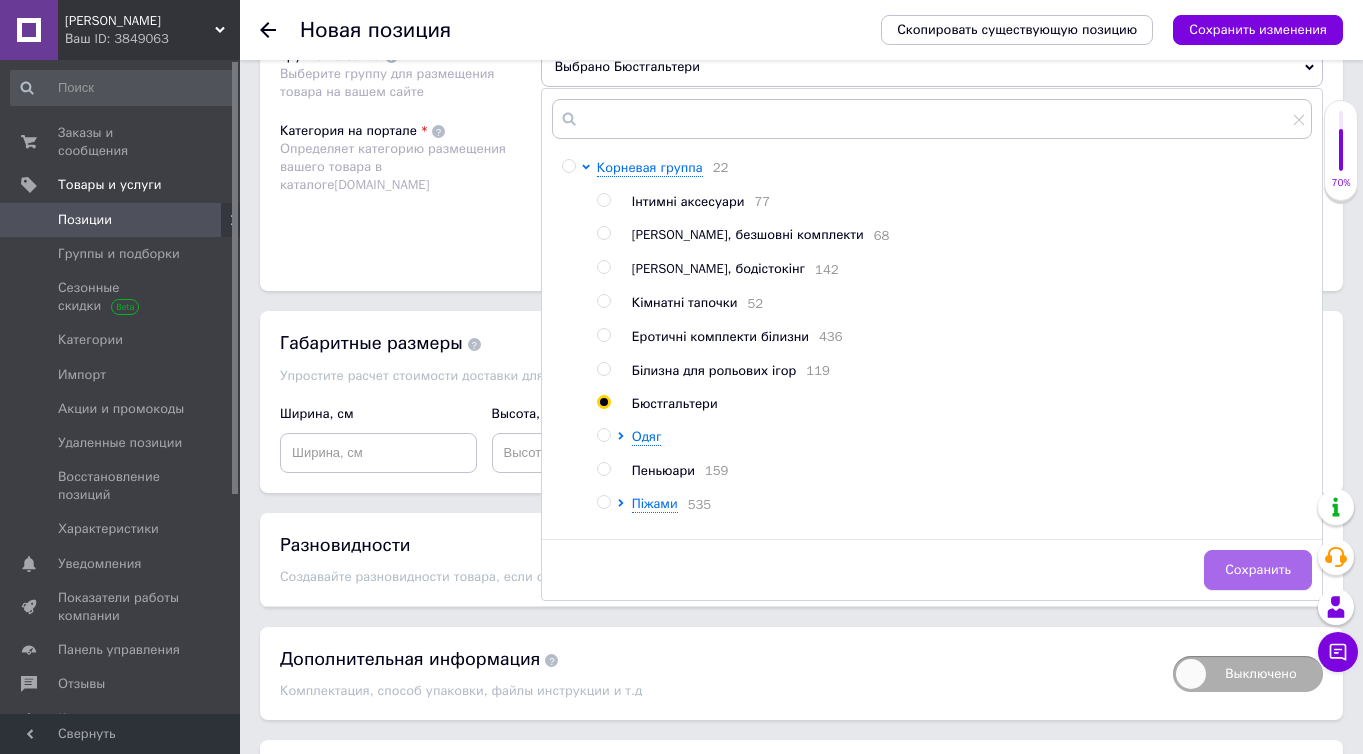 click on "Сохранить" at bounding box center (1258, 570) 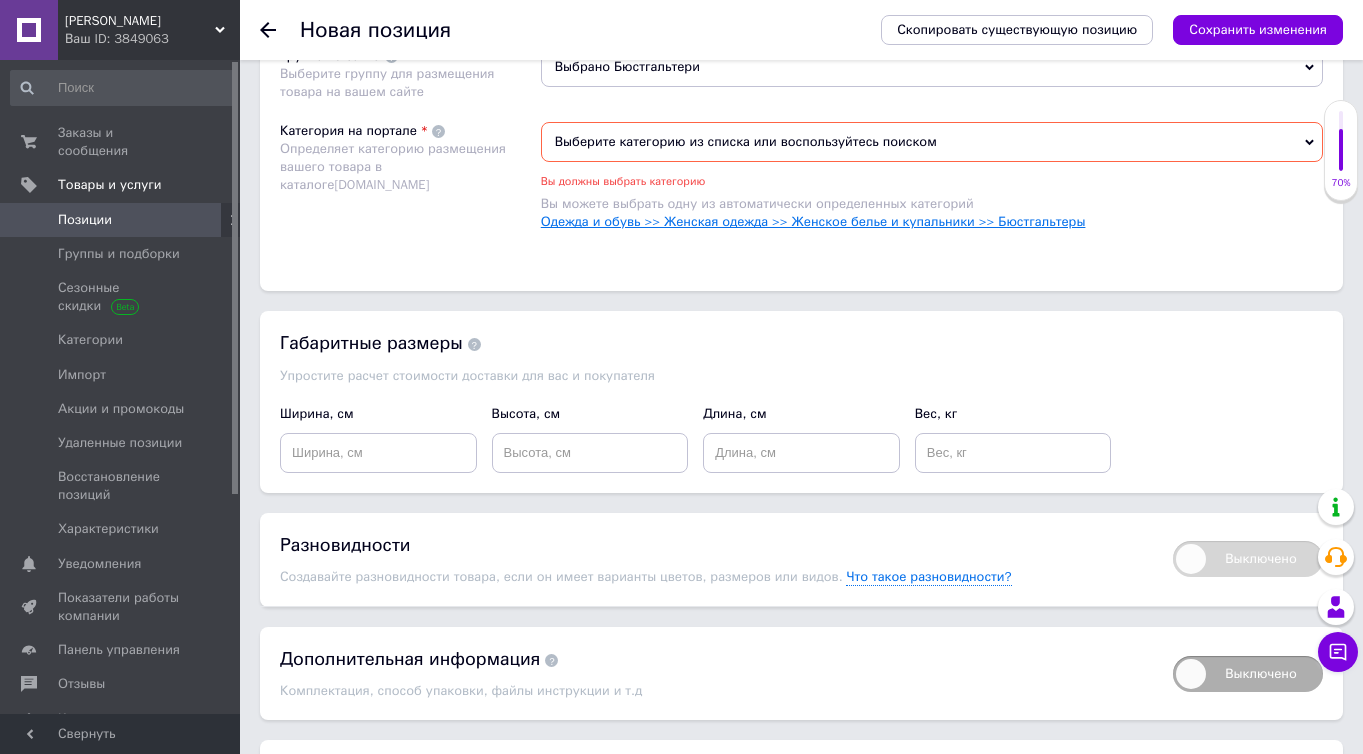 click on "Одежда и обувь >> Женская одежда >> Женское белье и купальники >> Бюстгальтеры" at bounding box center [813, 221] 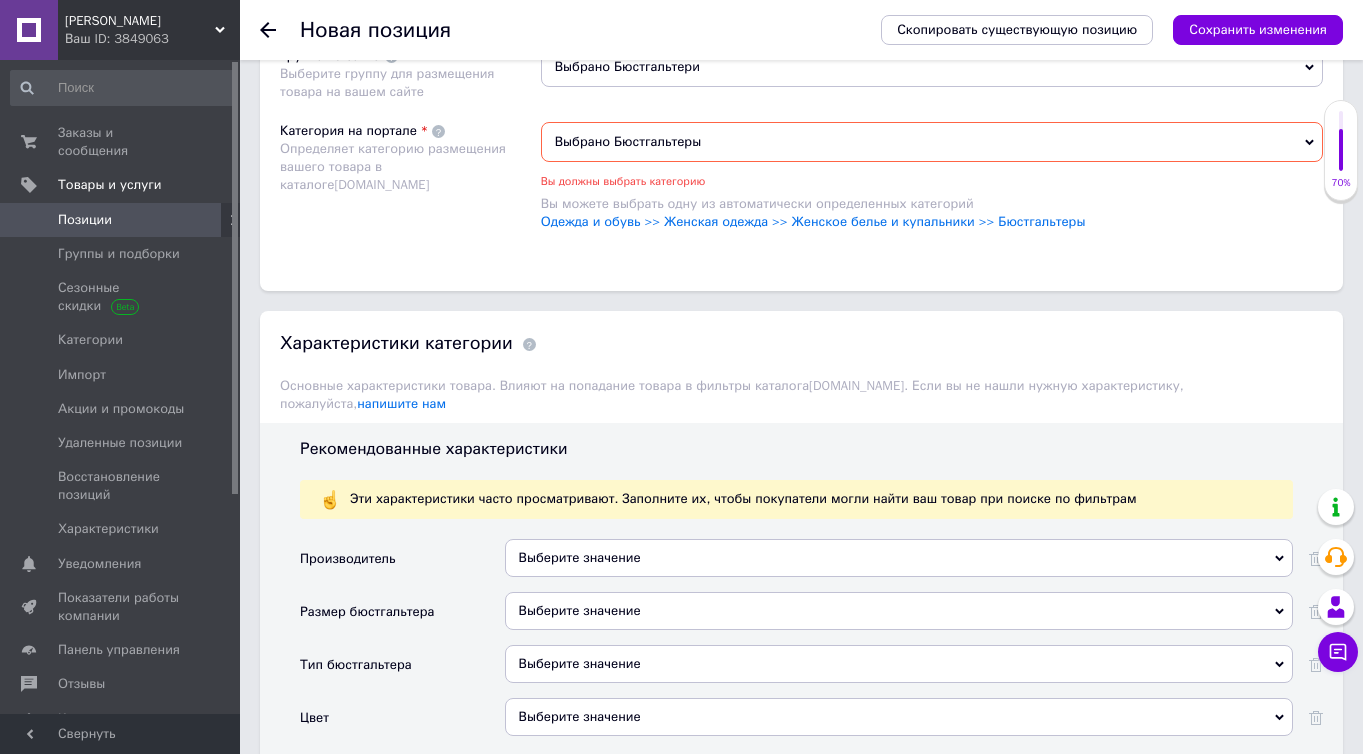 click on "Сохранить изменения" at bounding box center (1258, 29) 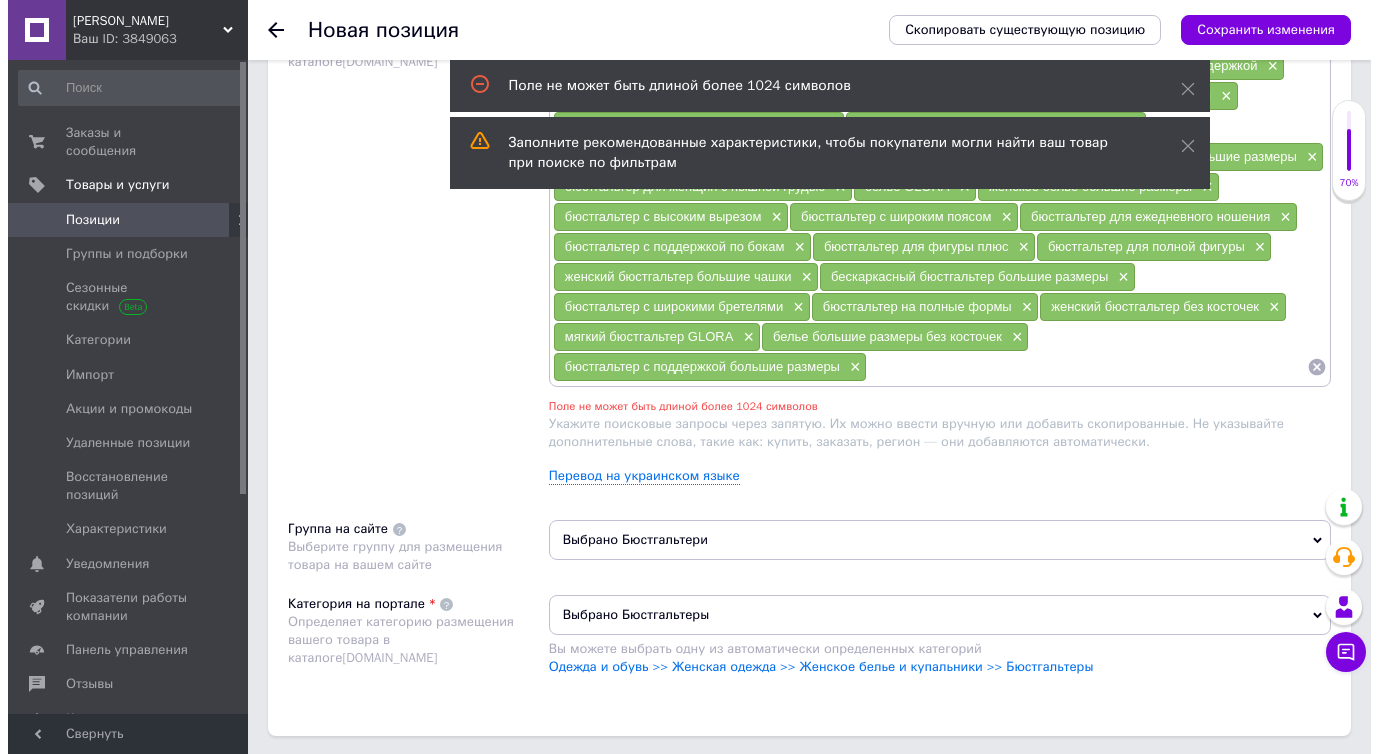 scroll, scrollTop: 1254, scrollLeft: 0, axis: vertical 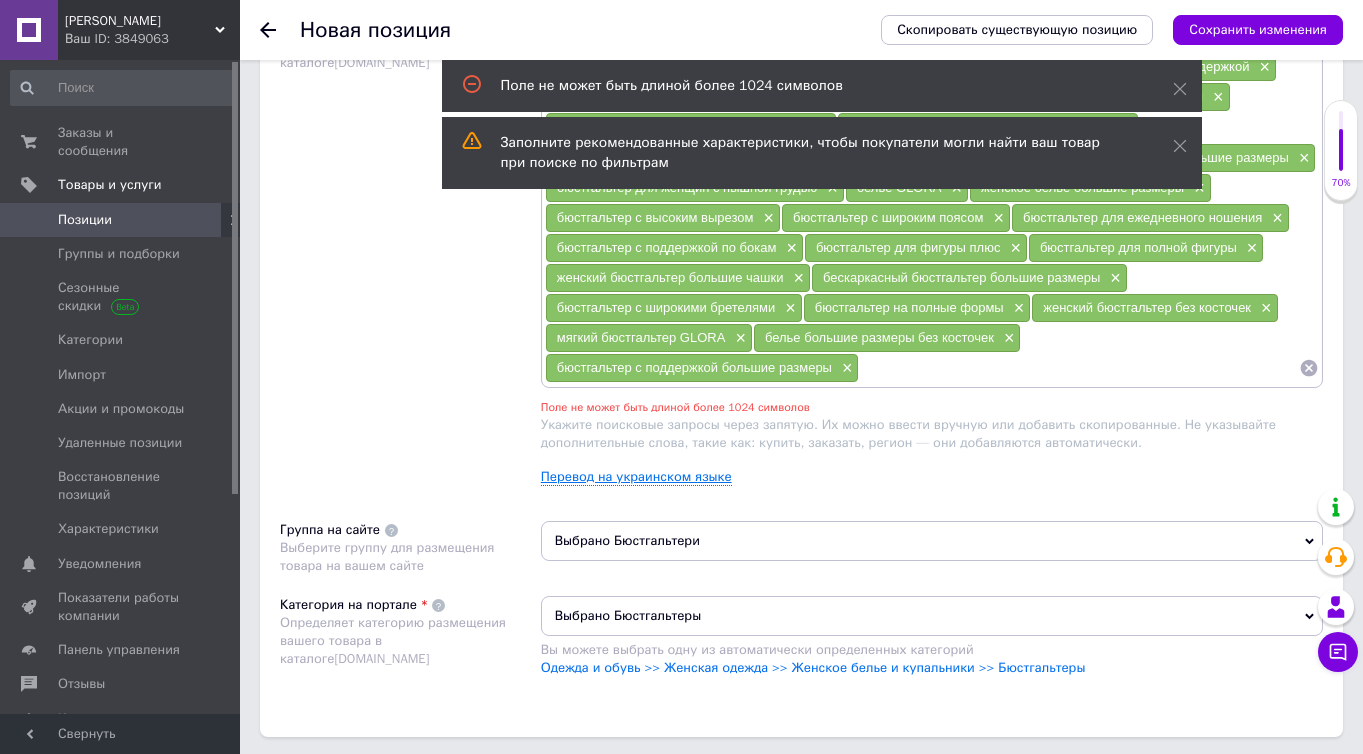 click on "Перевод на украинском языке" at bounding box center [636, 477] 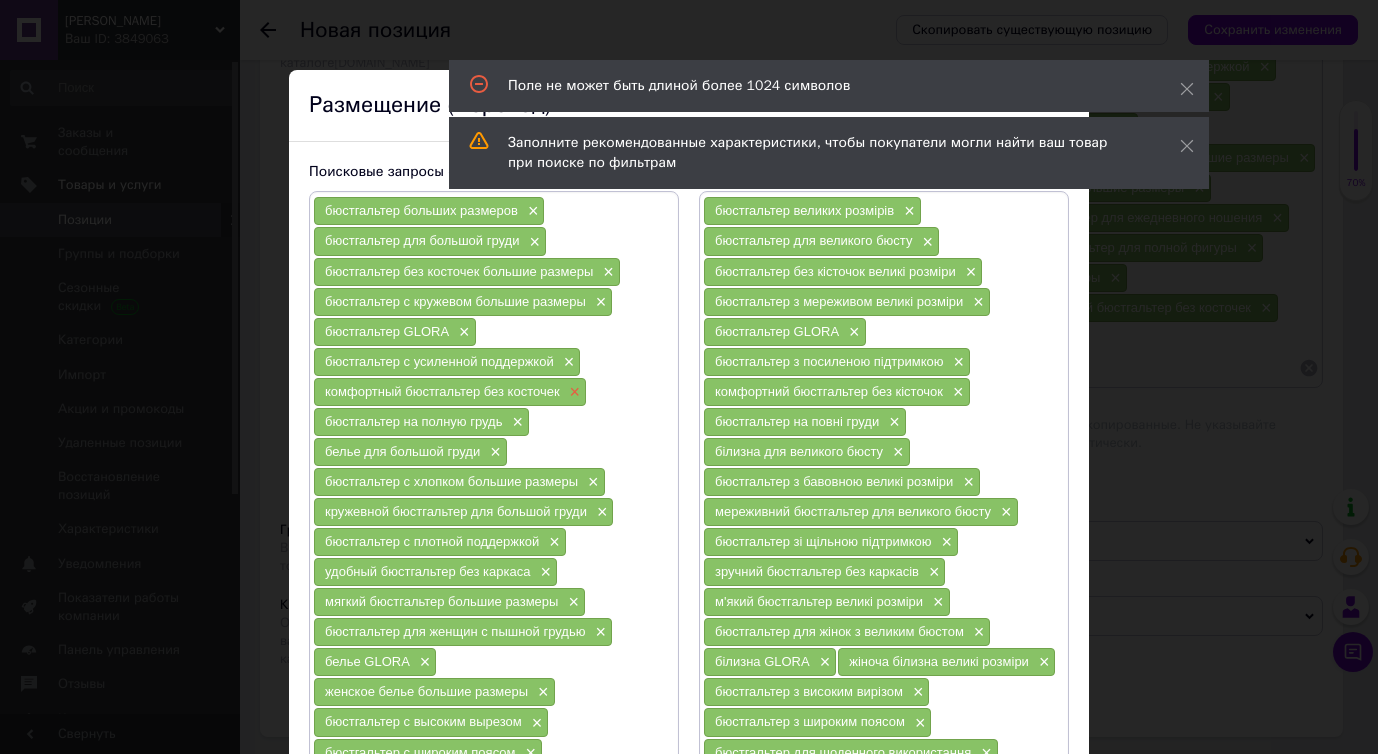 click on "×" at bounding box center [573, 392] 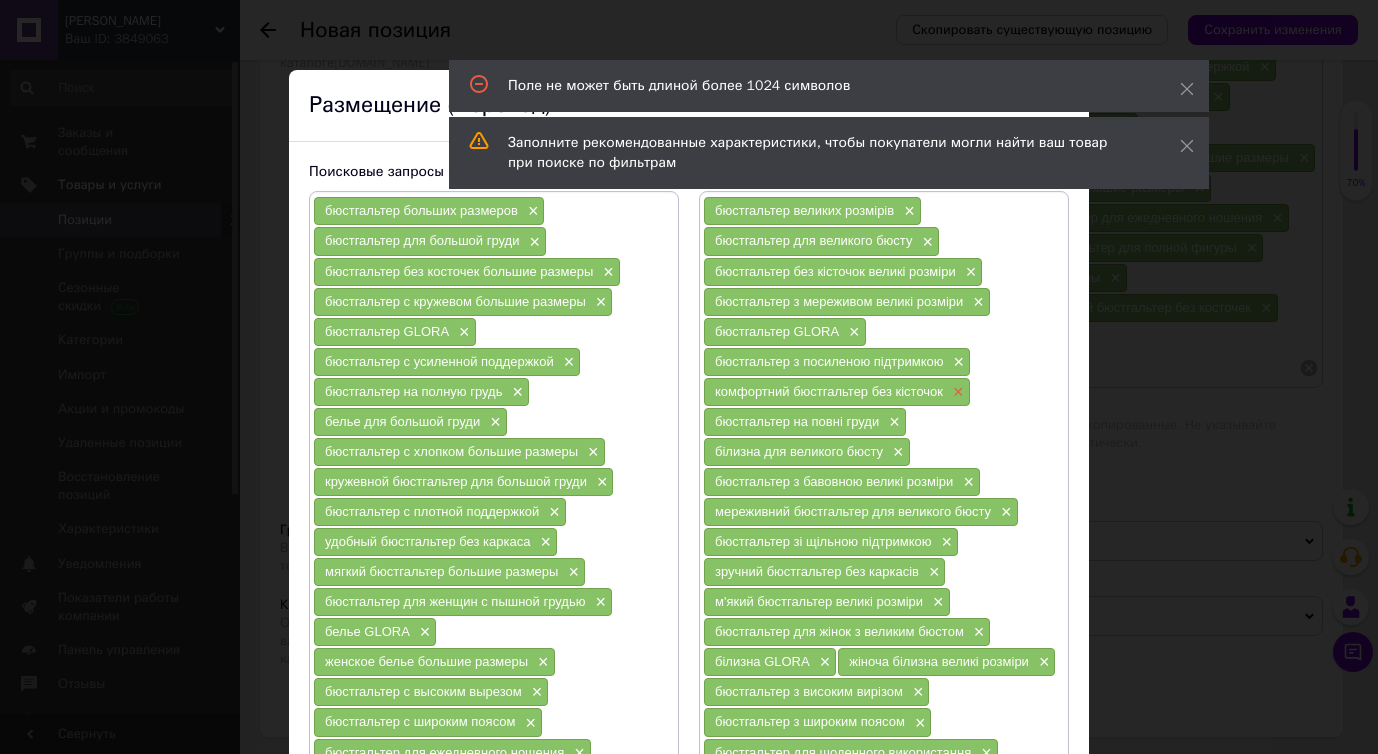 click on "×" at bounding box center (956, 392) 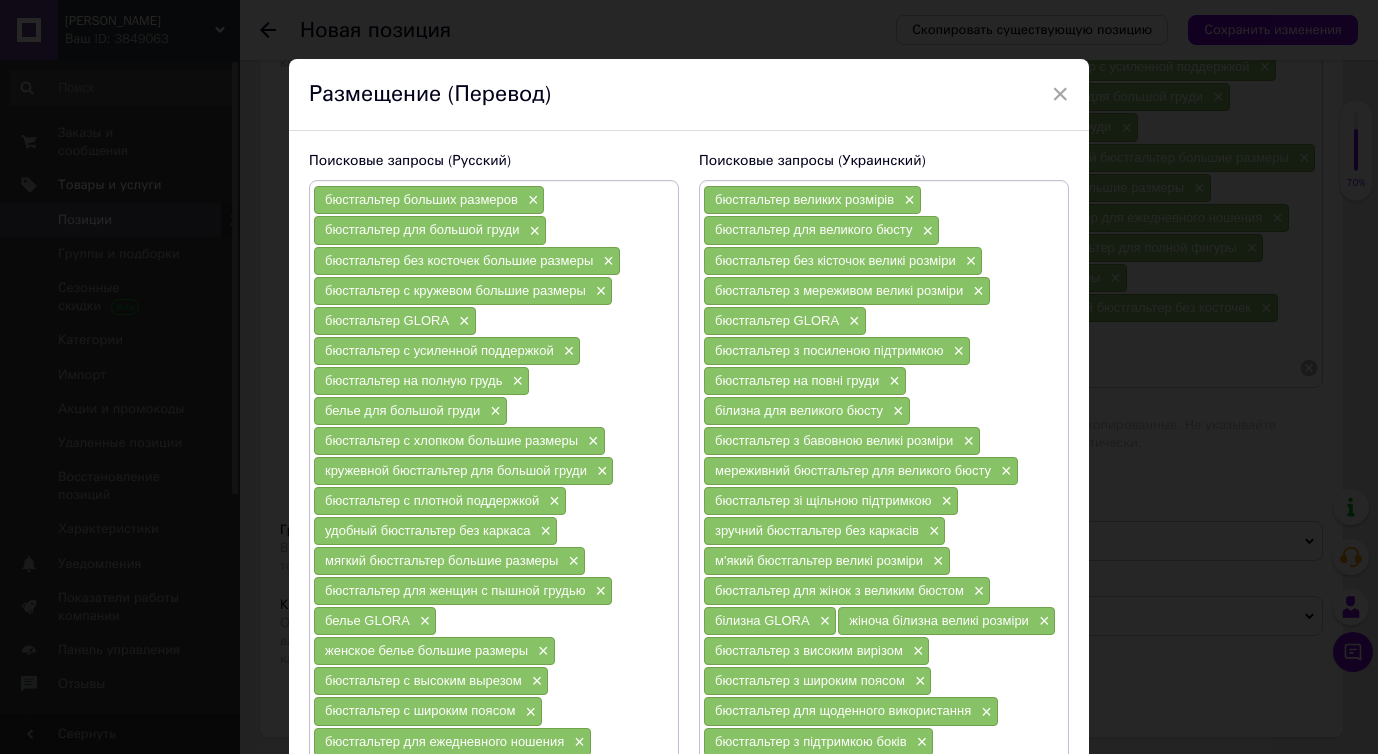 scroll, scrollTop: 23, scrollLeft: 0, axis: vertical 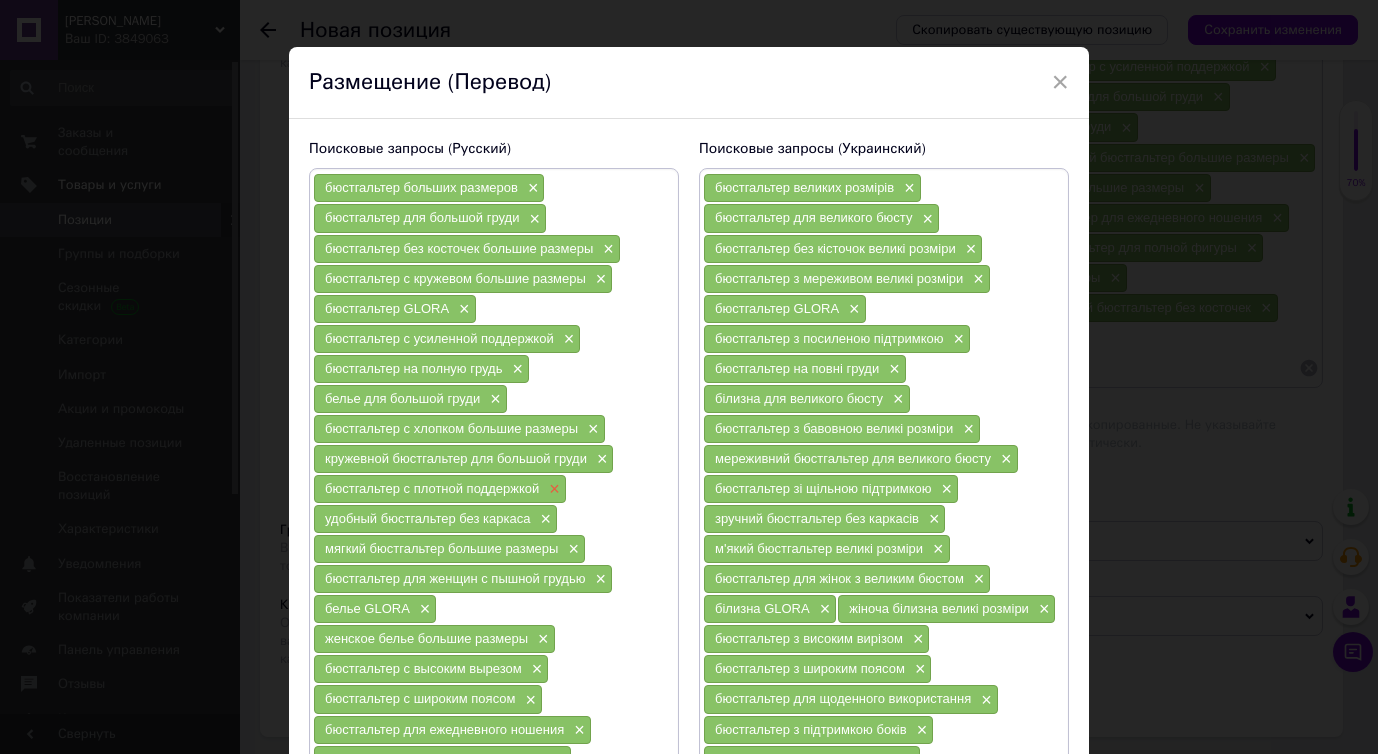 click on "×" at bounding box center (552, 489) 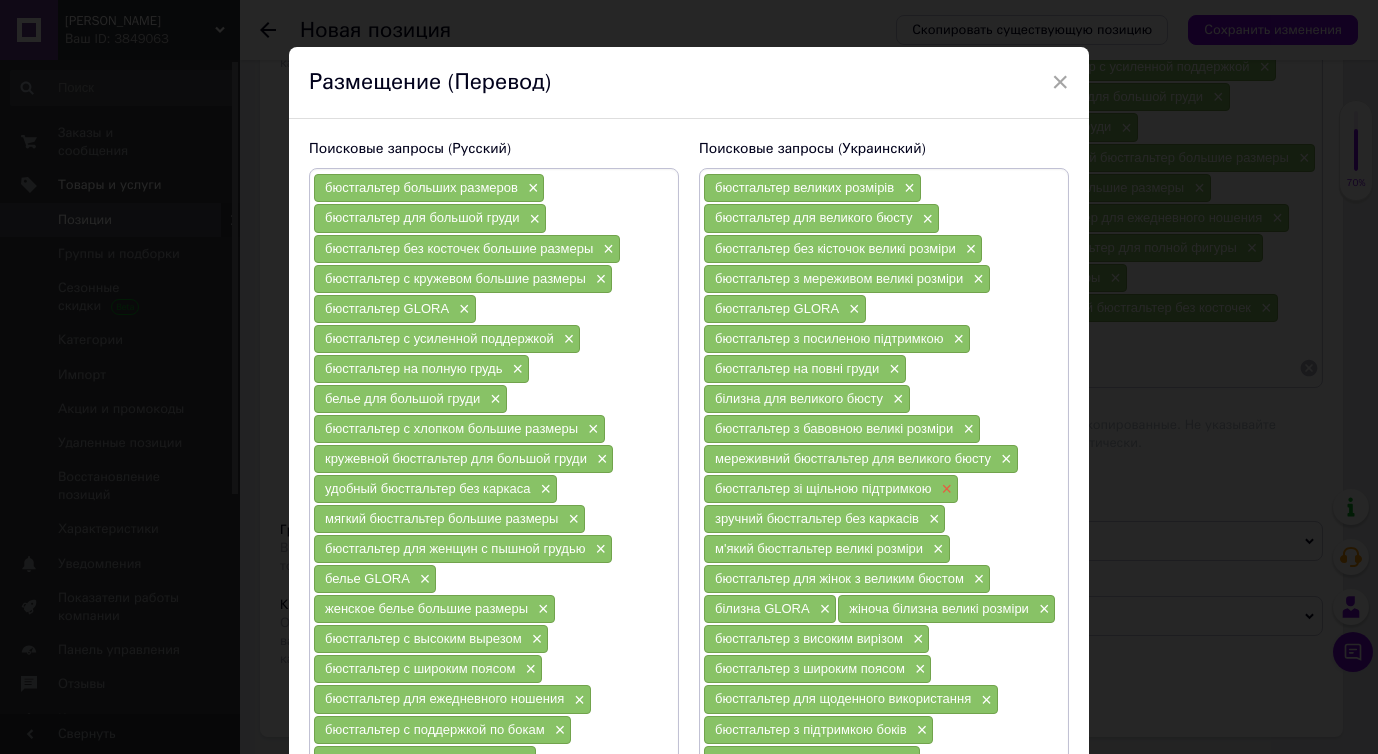 click on "×" at bounding box center (944, 489) 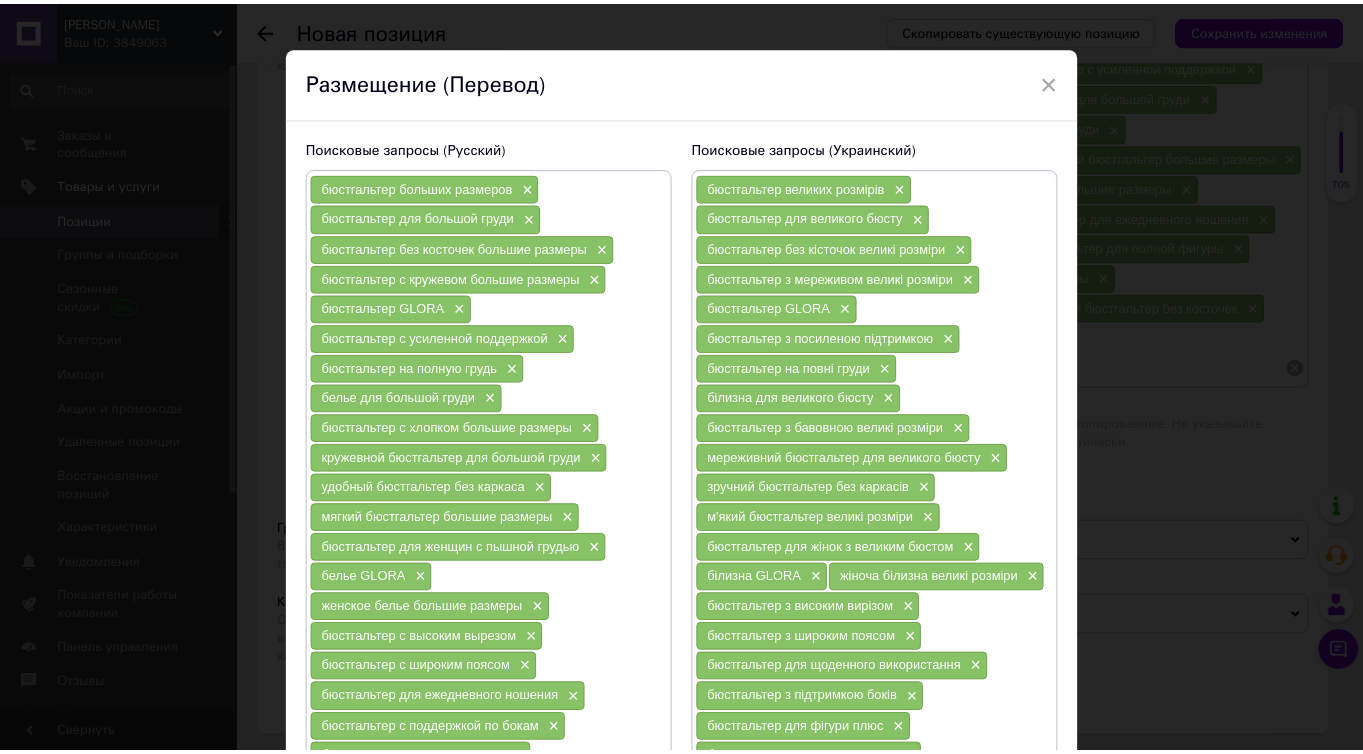 scroll, scrollTop: 516, scrollLeft: 0, axis: vertical 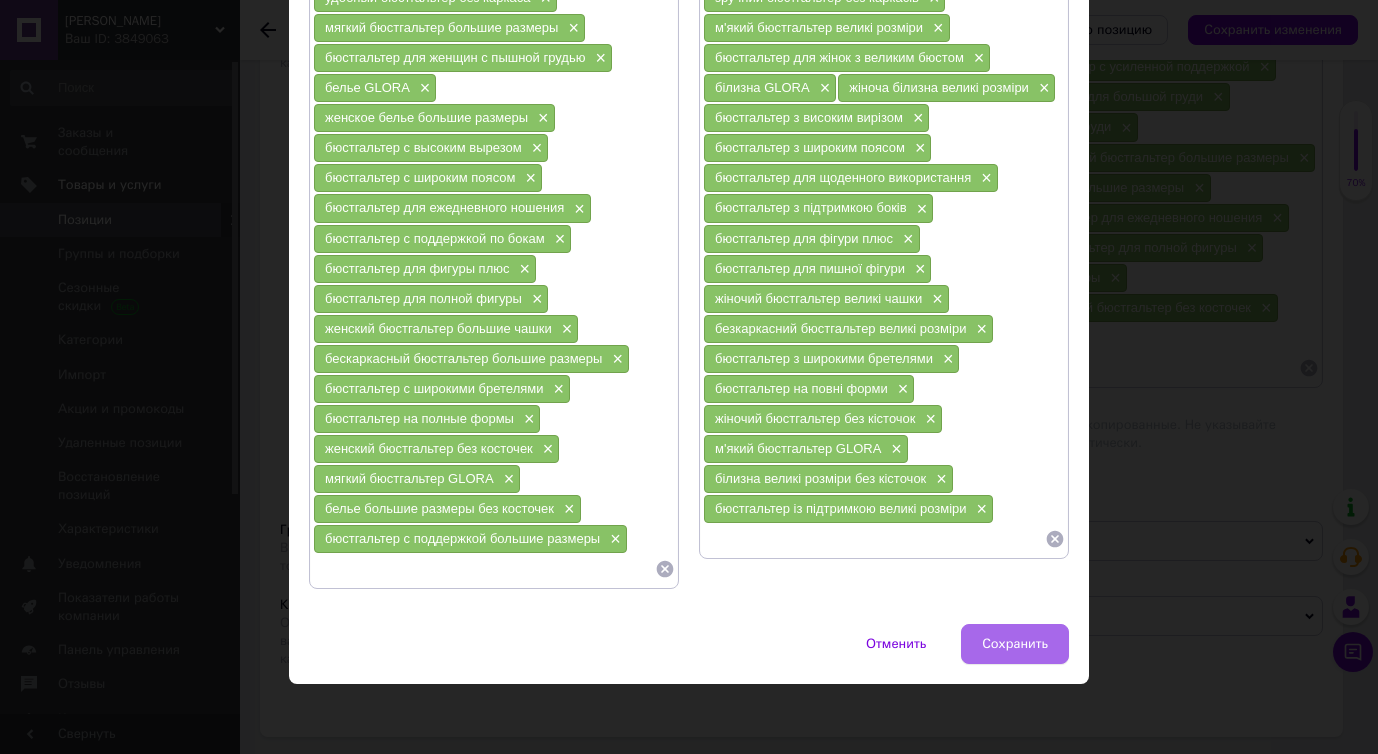 click on "Сохранить" at bounding box center (1015, 644) 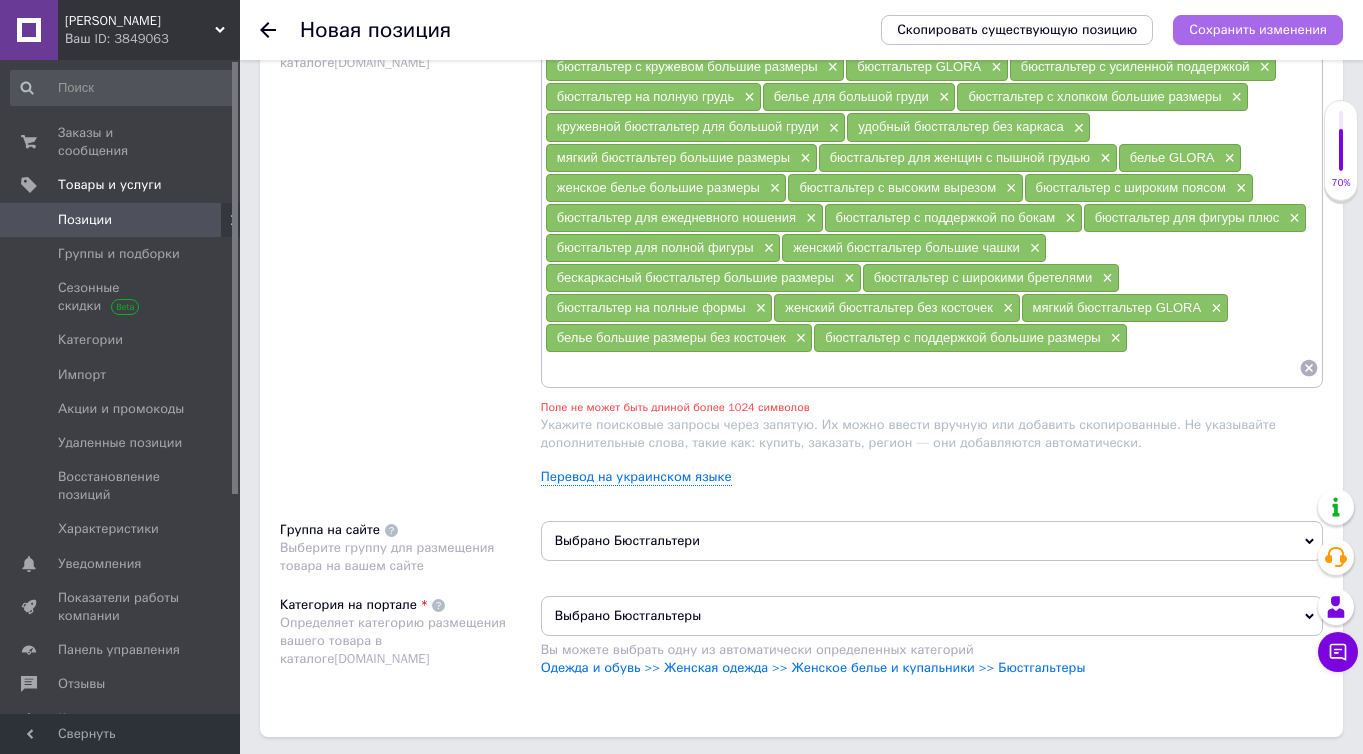 click on "Сохранить изменения" at bounding box center (1258, 29) 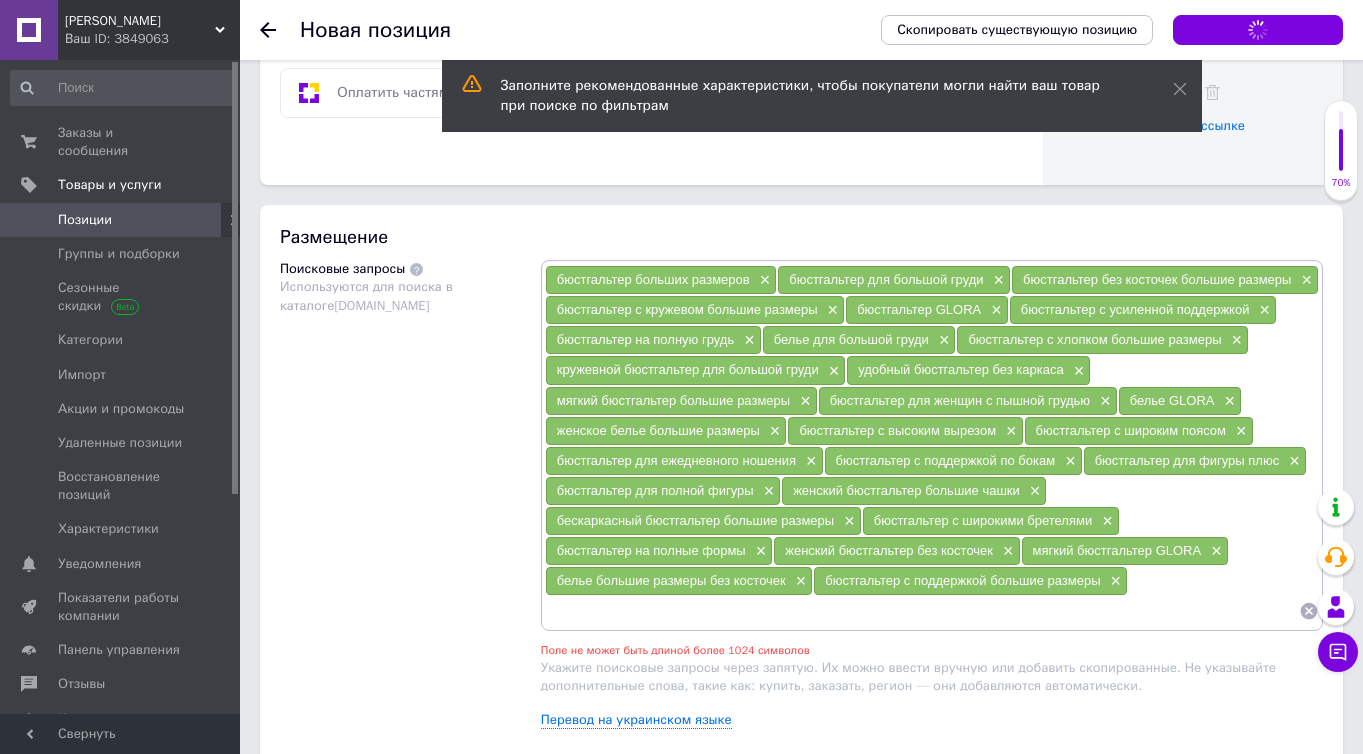 scroll, scrollTop: 923, scrollLeft: 0, axis: vertical 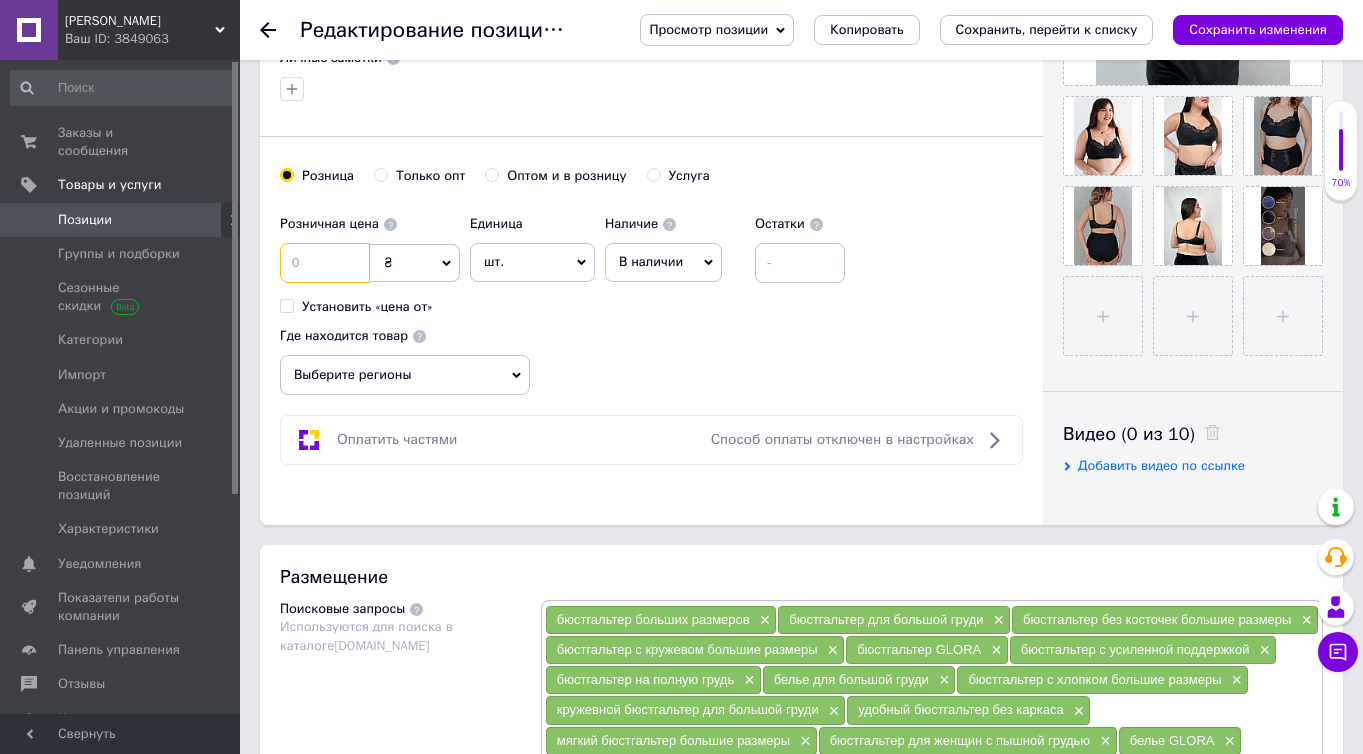 click at bounding box center [325, 263] 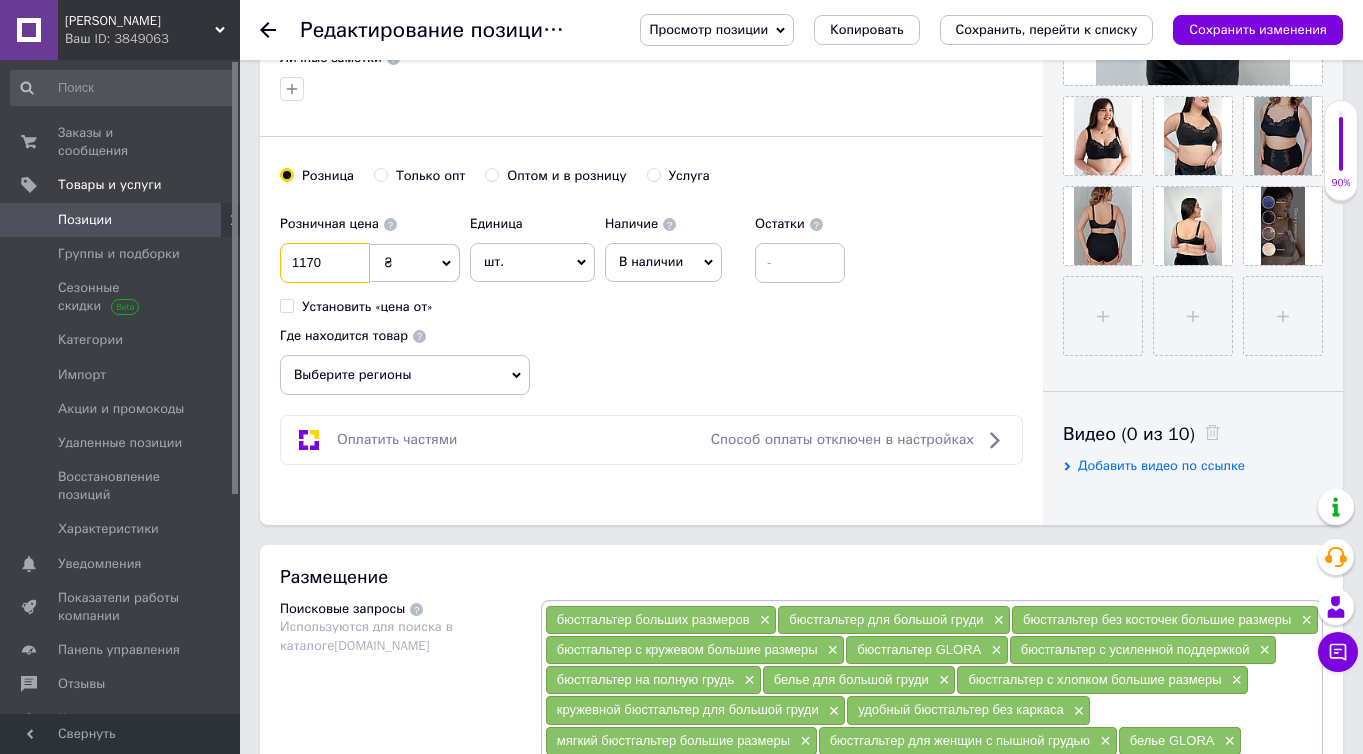 type on "1170" 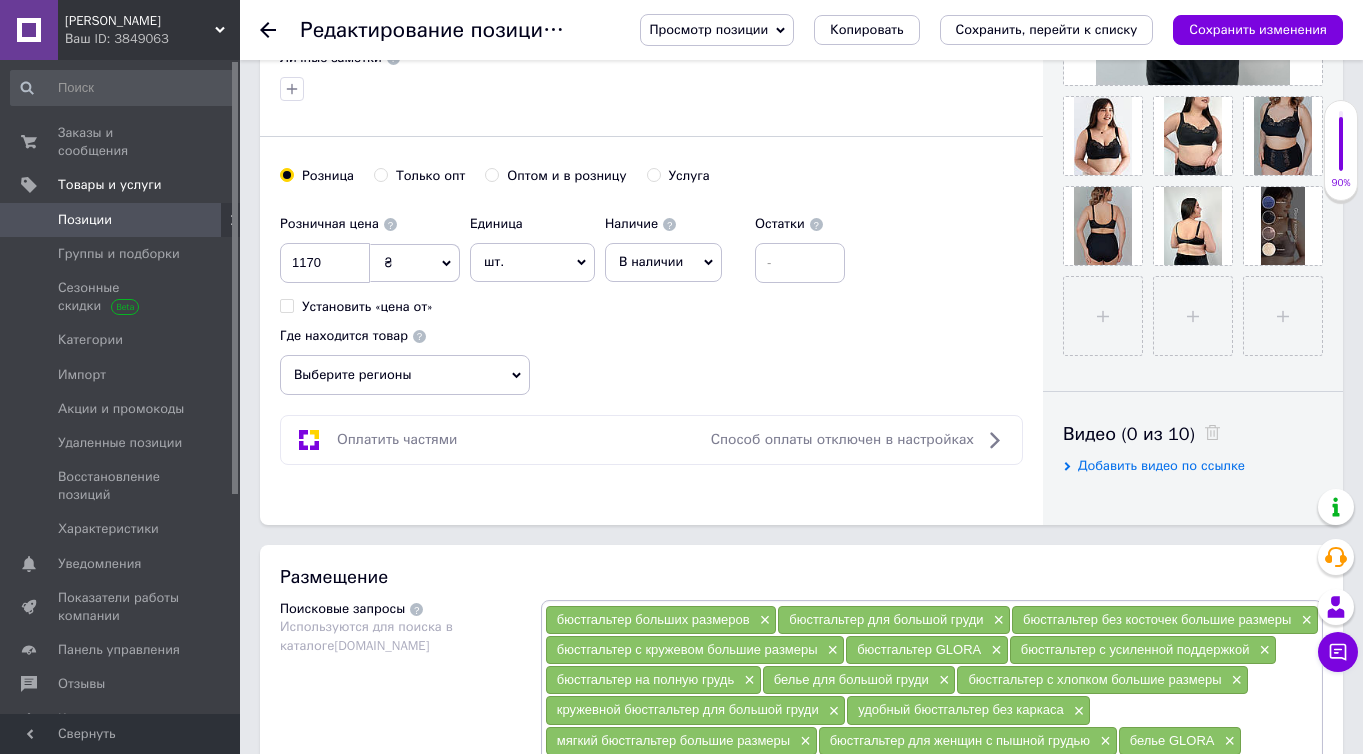 click on "Розничная цена 1170 ₴ $ € CHF £ ¥ PLN ₸ MDL HUF KGS CN¥ TRY ₩ lei Установить «цена от» Единица шт. Популярное комплект упаковка кв.м пара м кг пог.м услуга т а автоцистерна ампула б баллон банка блистер бобина бочка бут бухта в ватт ведро выезд г г га гигакалория год гр/кв.м д дал два месяца день доза е еврокуб ед. к кВт канистра карат кв.дм кв.м кв.см кв.фут квартал кг кг/кв.м км колесо комплект коробка куб.дм куб.м л л лист м м мВт месяц мешок минута мл мм моток н набор неделя номер о объект п паллетоместо пара партия пач пог.м полгода посевная единица птицеместо р рейс рулон с 1" at bounding box center (651, 300) 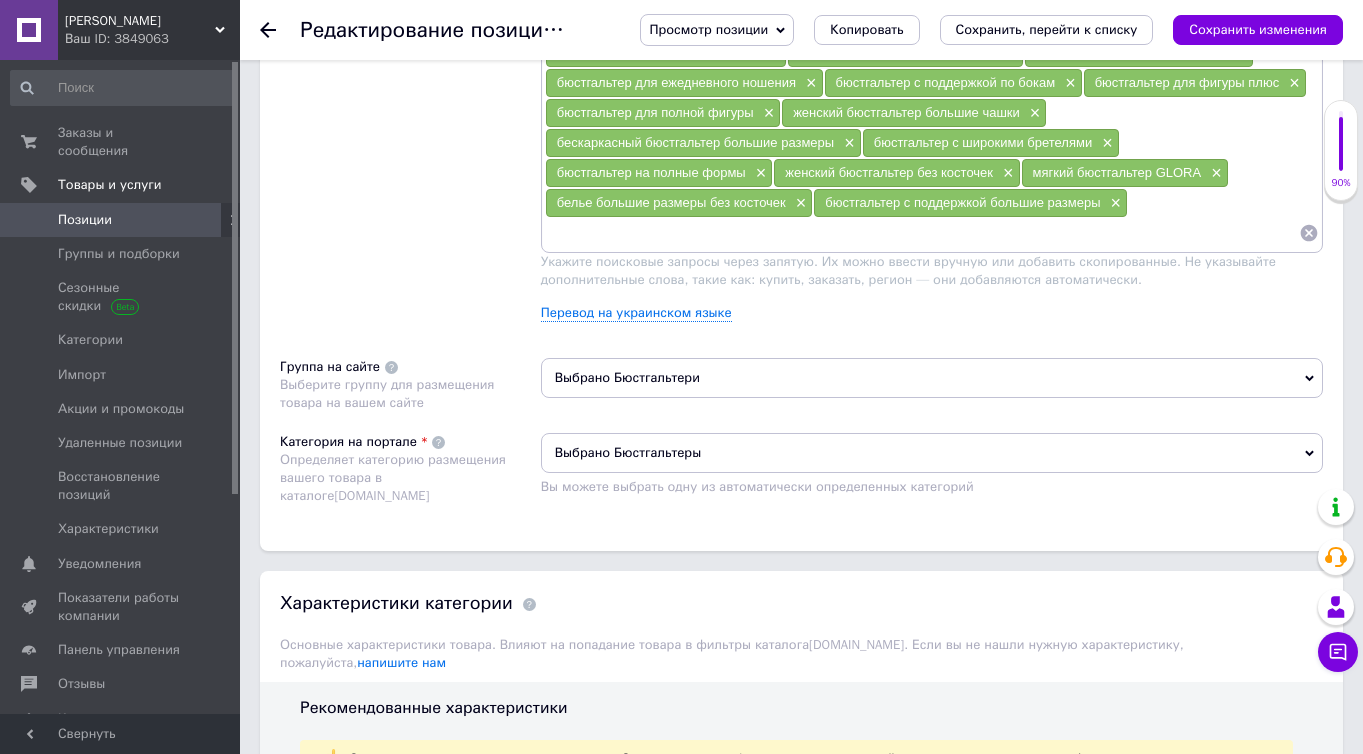 scroll, scrollTop: 1717, scrollLeft: 0, axis: vertical 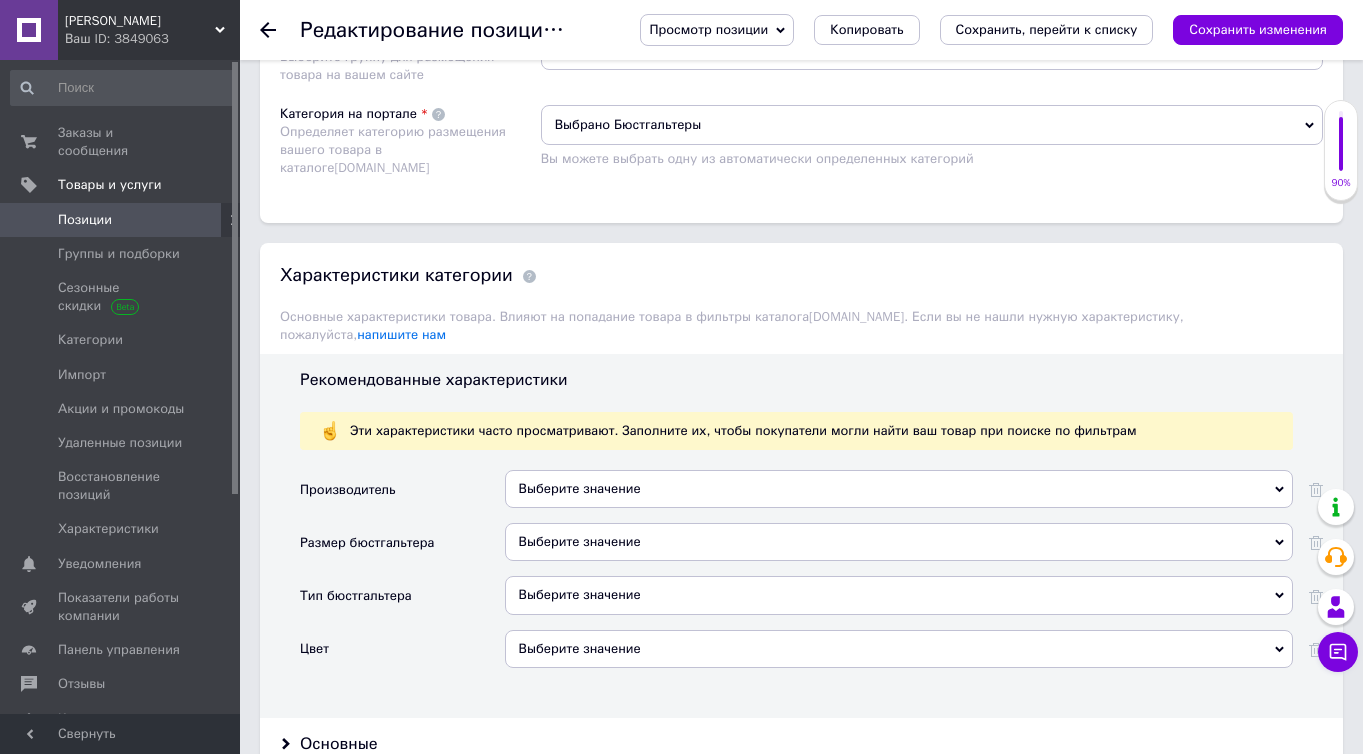 click on "Выберите значение" at bounding box center [899, 489] 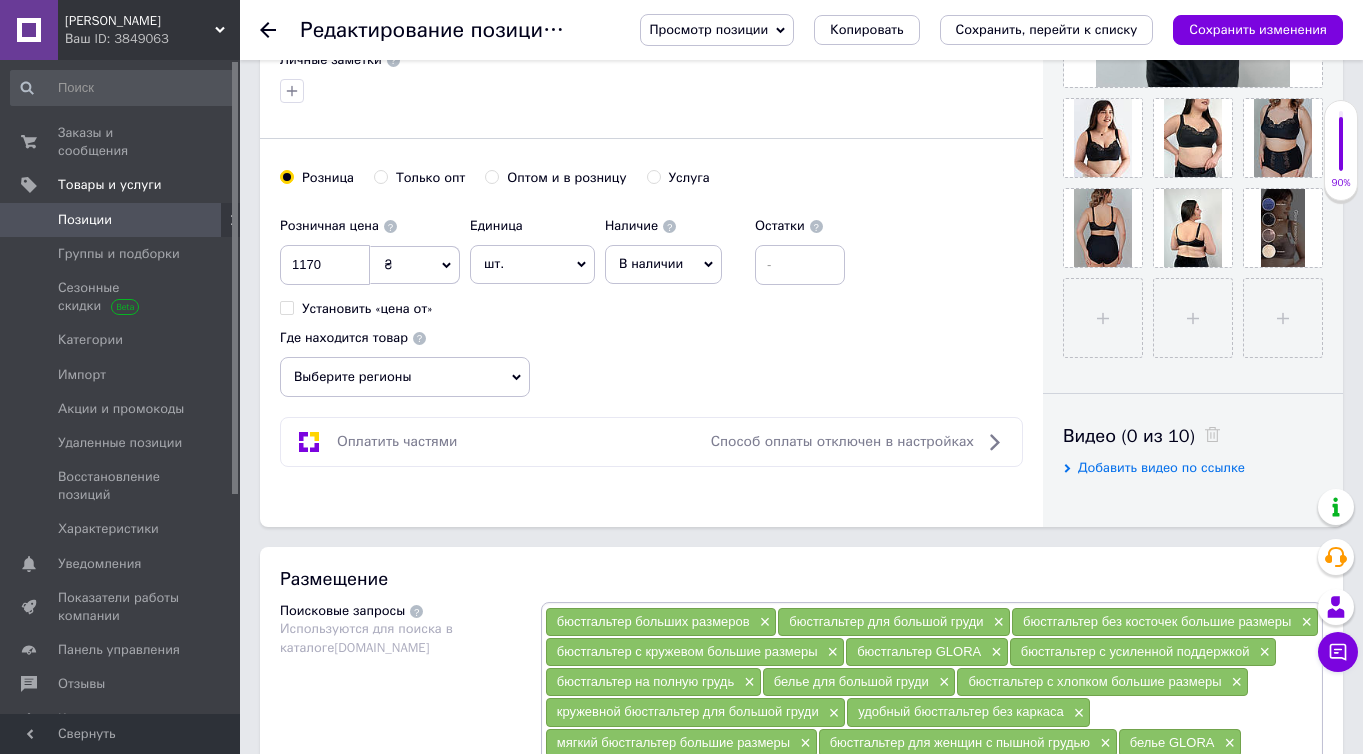 scroll, scrollTop: 0, scrollLeft: 0, axis: both 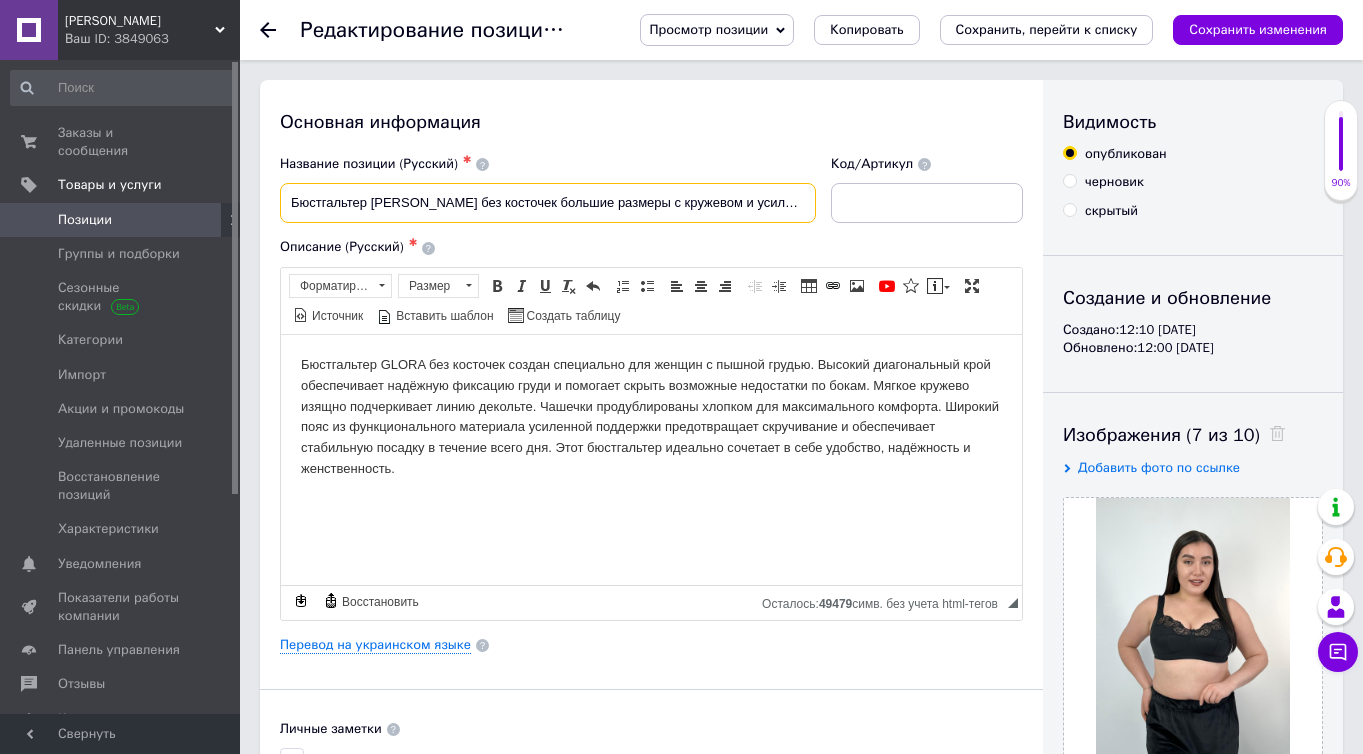click on "Бюстгальтер черный GLORA без косточек большие размеры с кружевом и усиленной поддержкой" at bounding box center (548, 203) 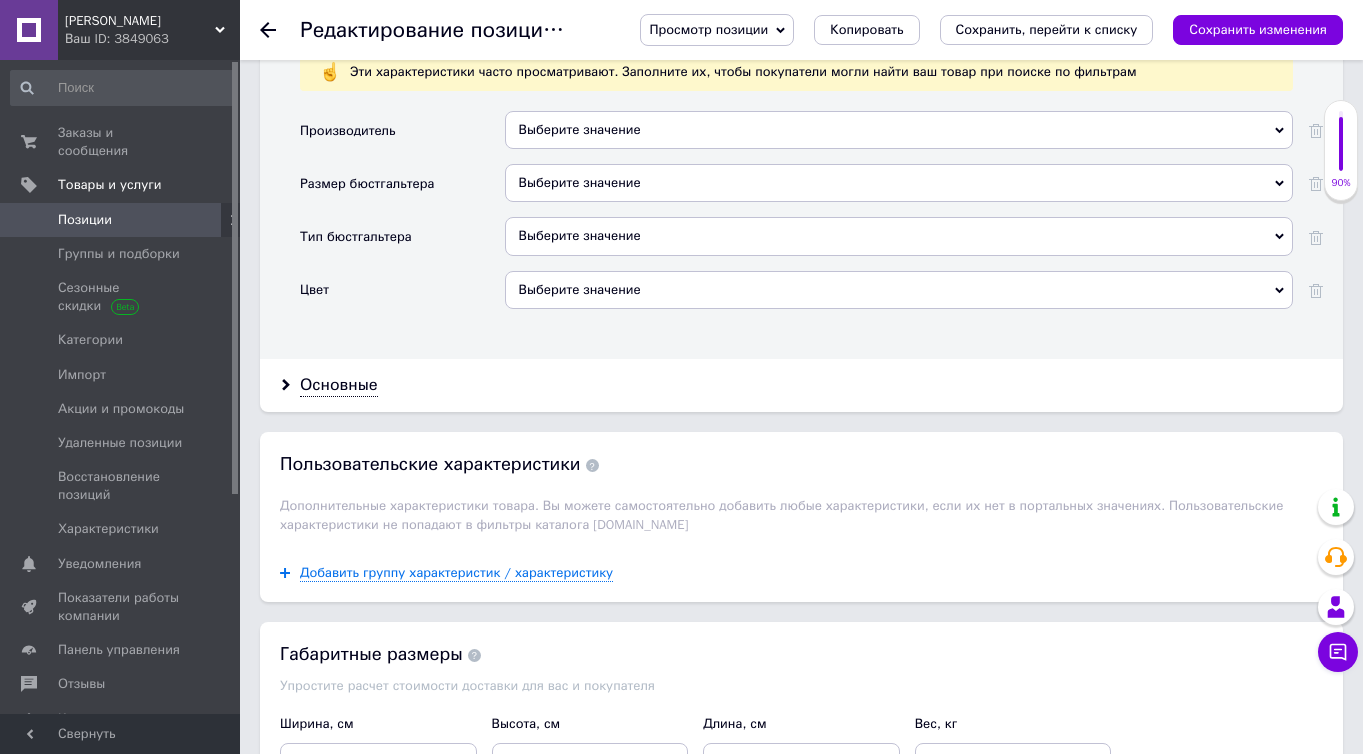 scroll, scrollTop: 2022, scrollLeft: 0, axis: vertical 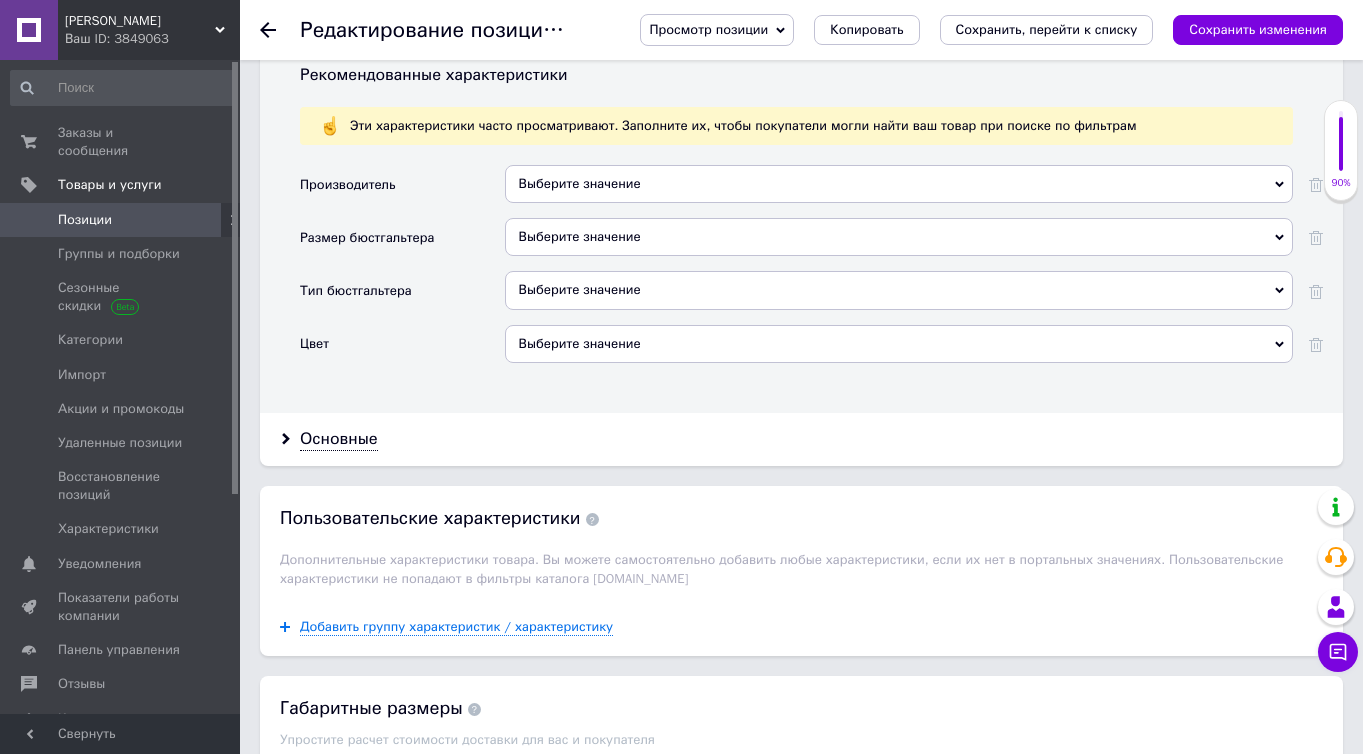click on "Выберите значение" at bounding box center [899, 184] 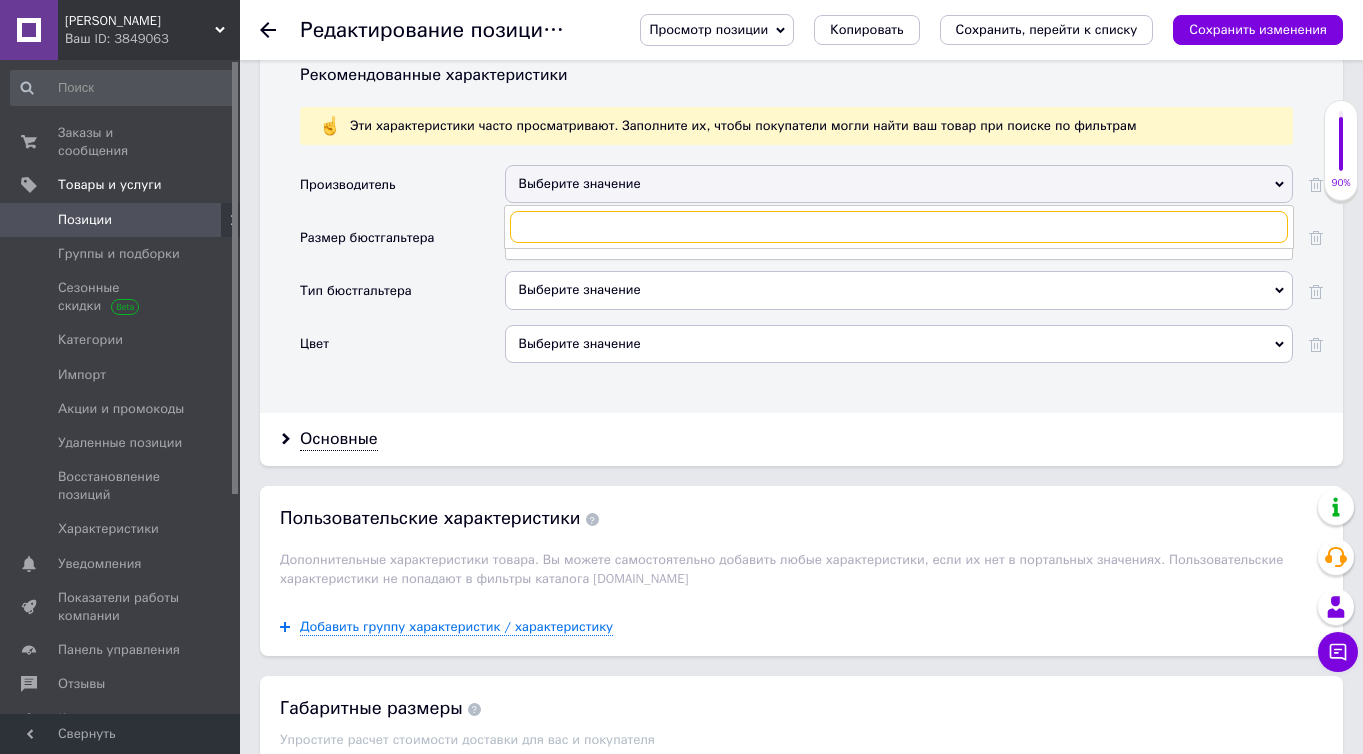 paste on "GLORA" 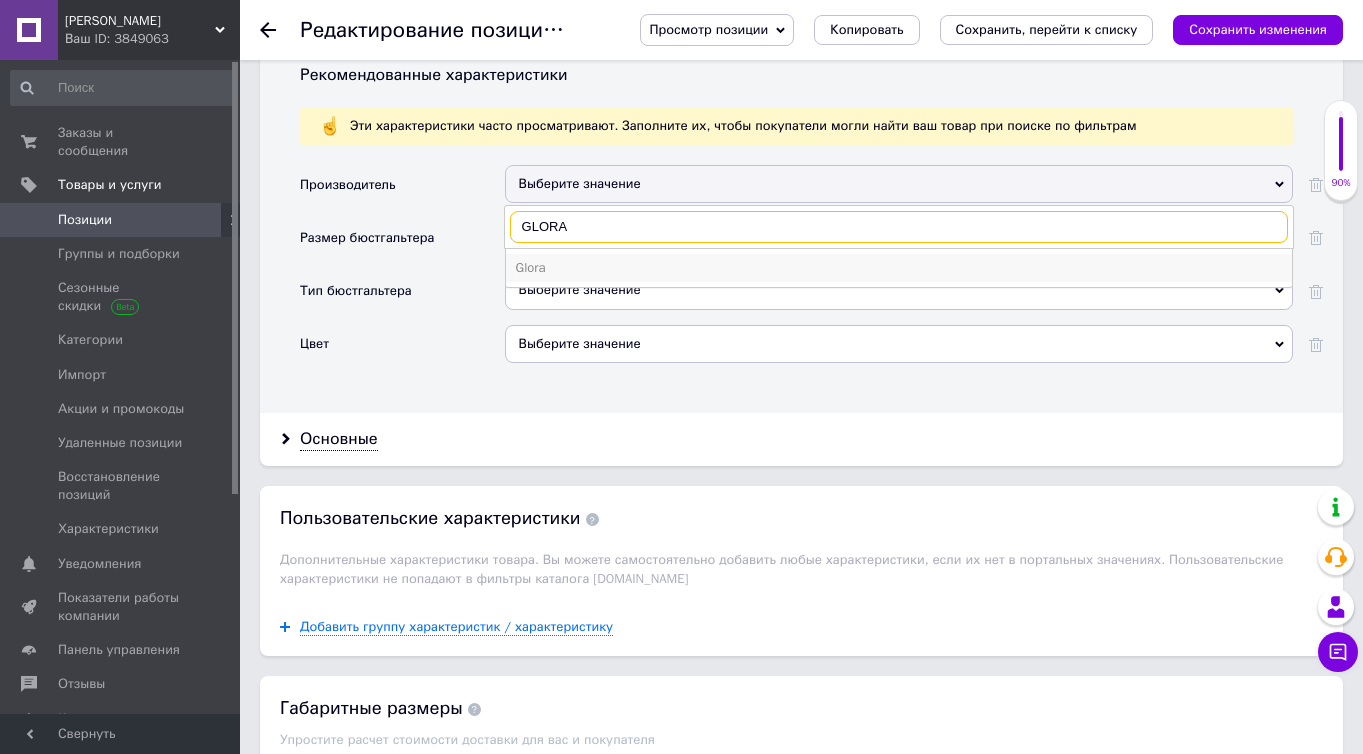 type on "GLORA" 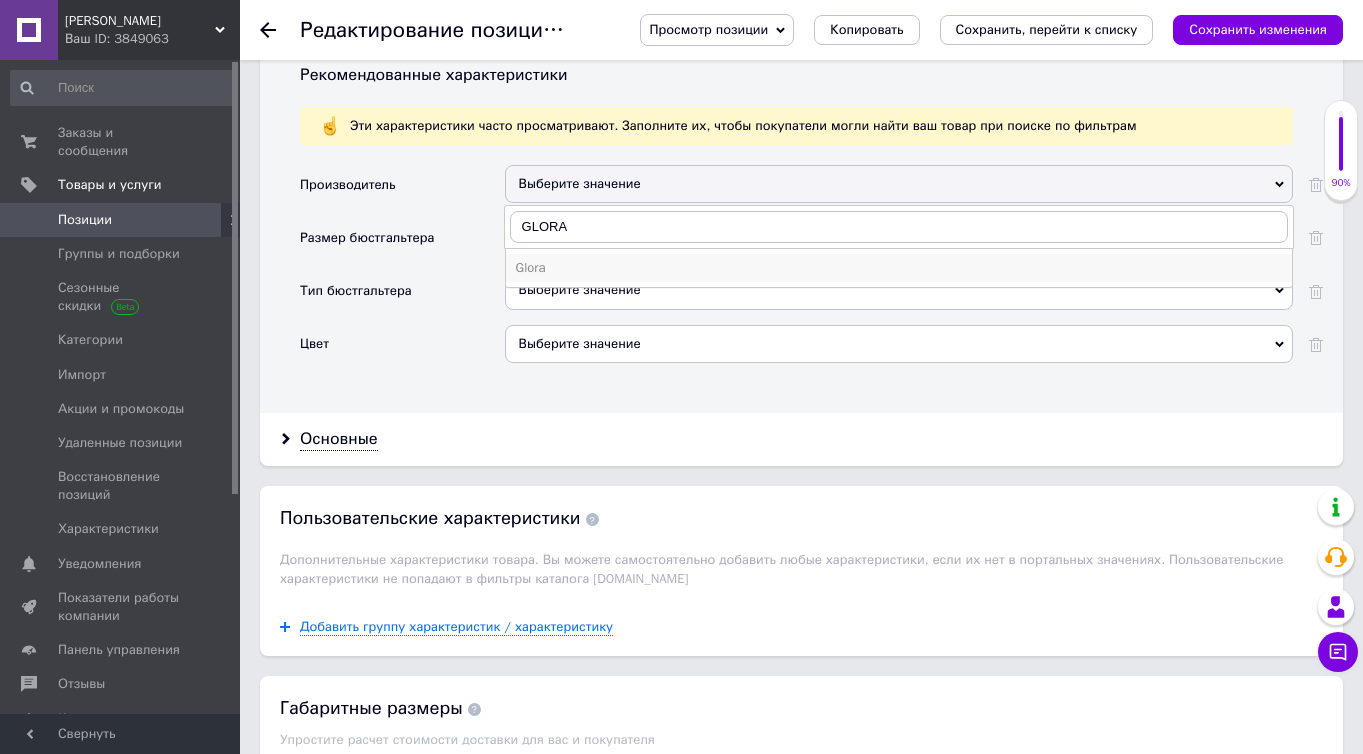 click on "Glora" at bounding box center [899, 268] 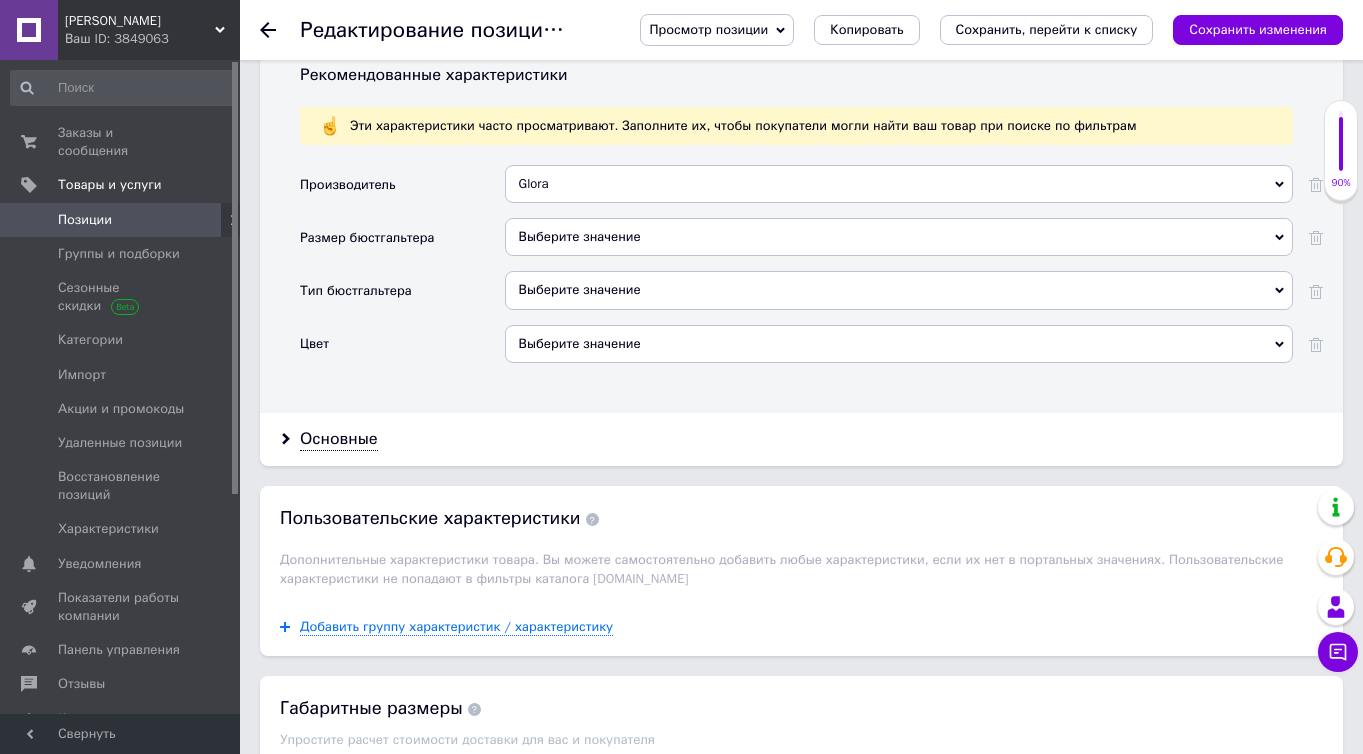 click on "Выберите значение" at bounding box center [899, 237] 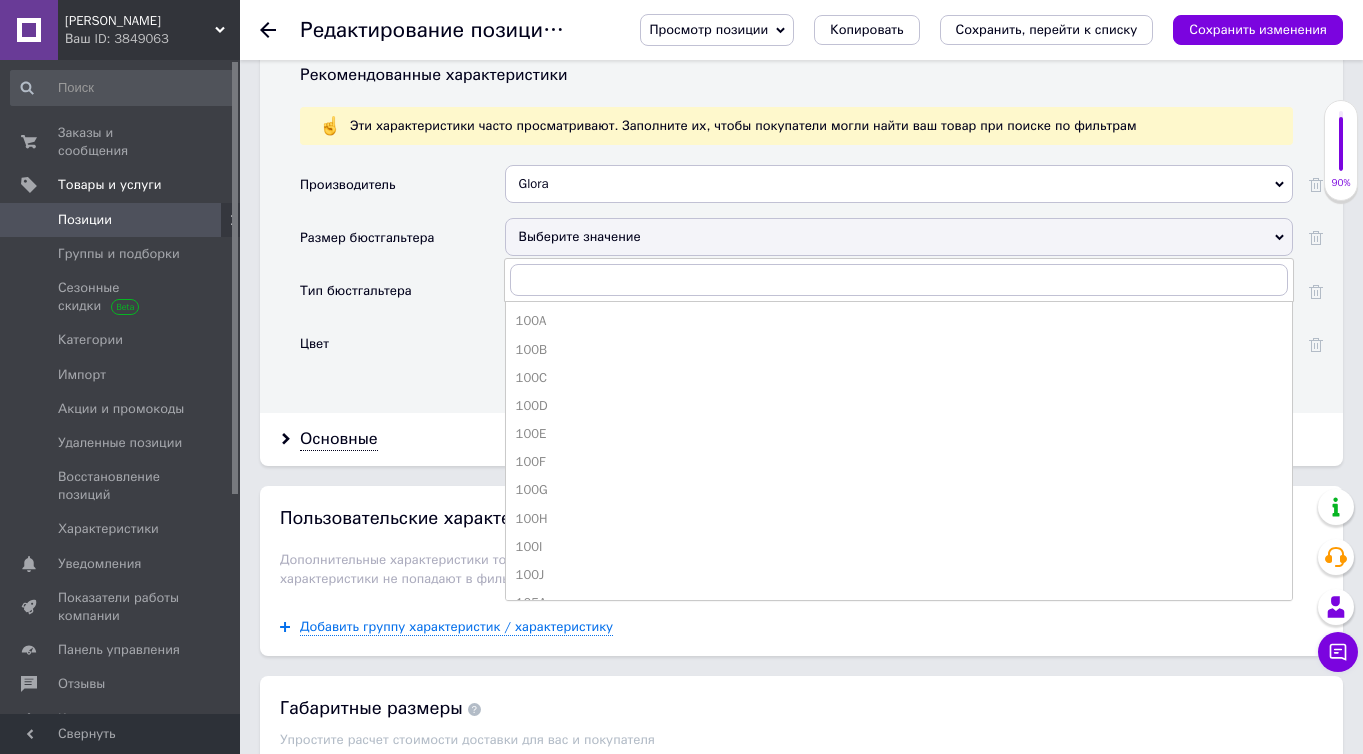 click on "Размер бюстгальтера" at bounding box center (402, 244) 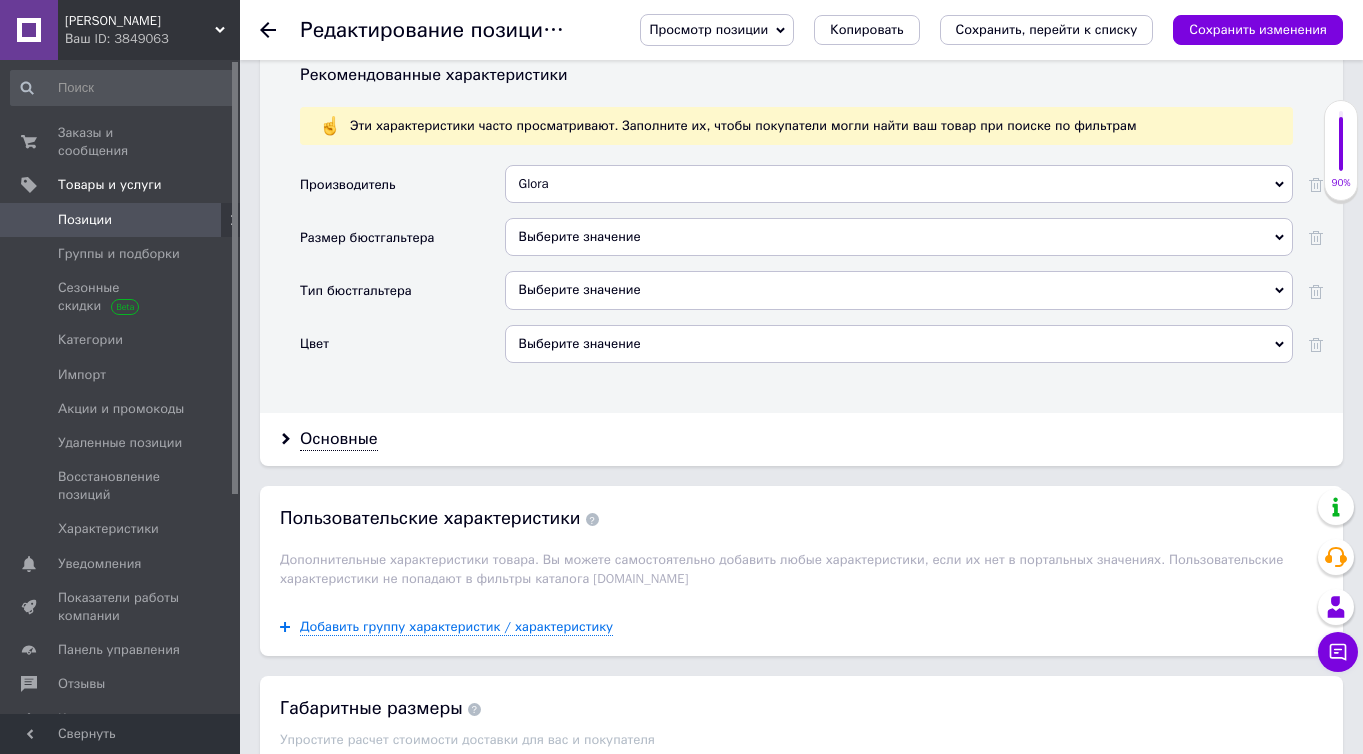 click on "Выберите значение" at bounding box center [899, 290] 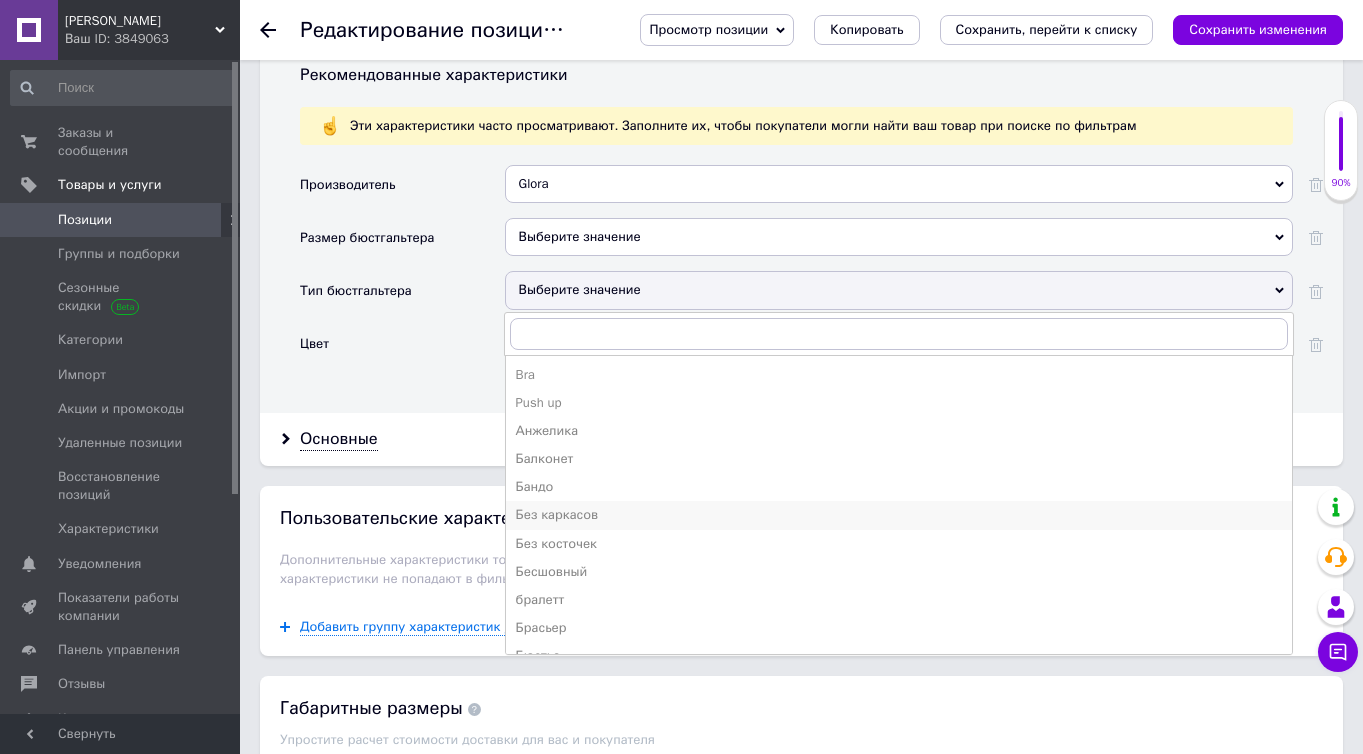 click on "Без каркасов" at bounding box center [899, 515] 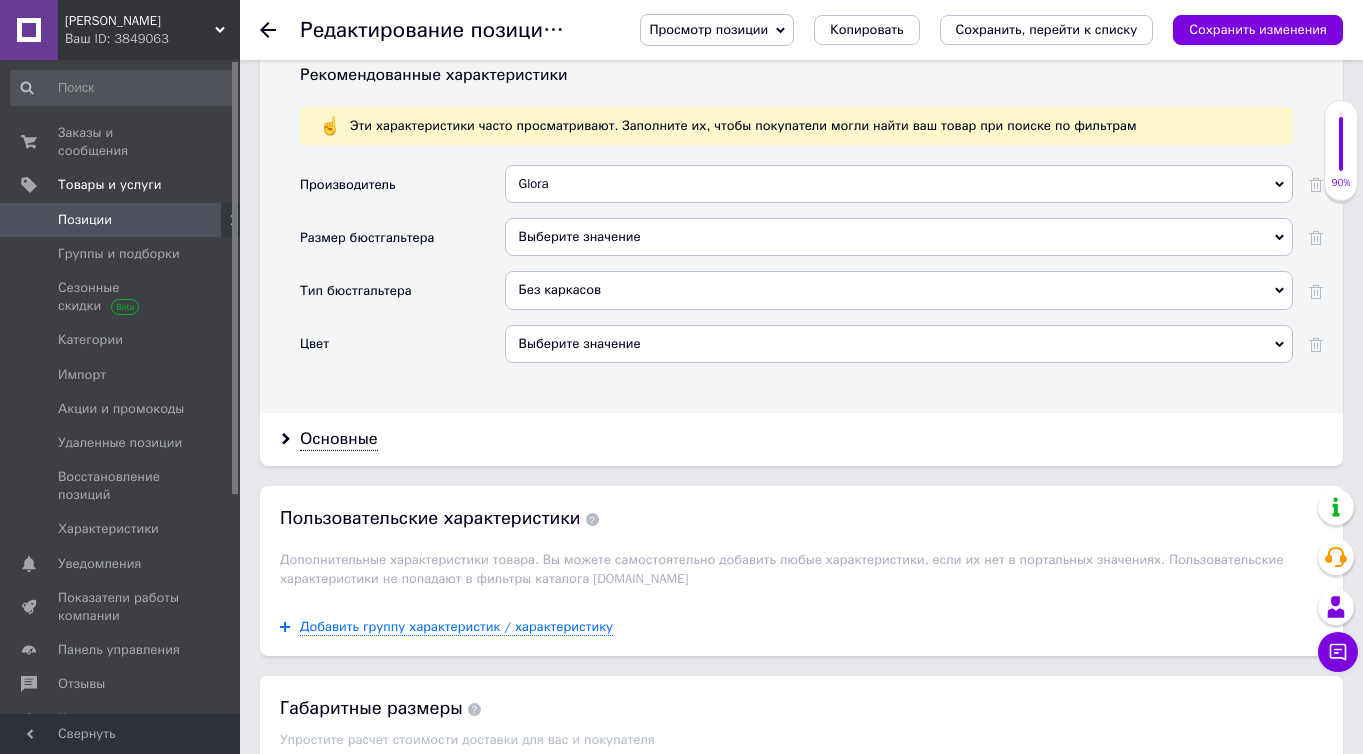 click on "Выберите значение" at bounding box center [899, 344] 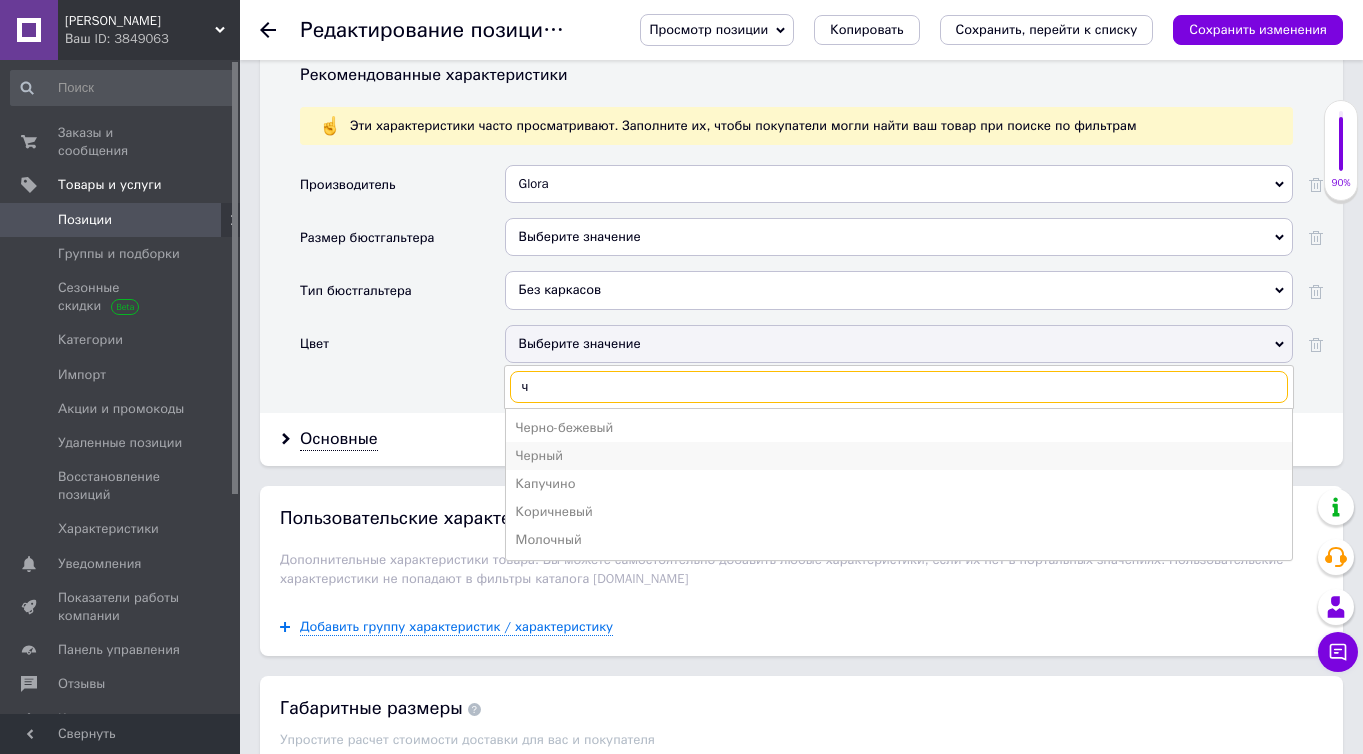 type on "ч" 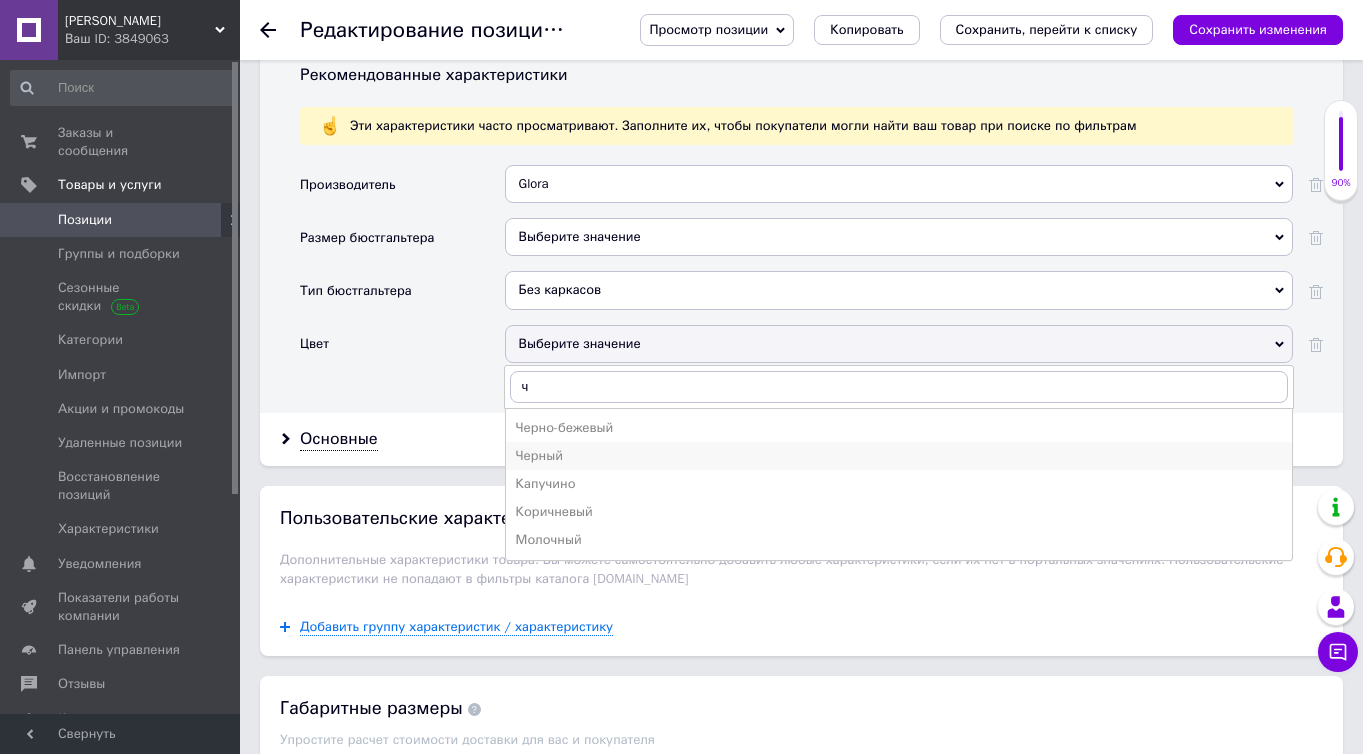 click on "Черный" at bounding box center [899, 456] 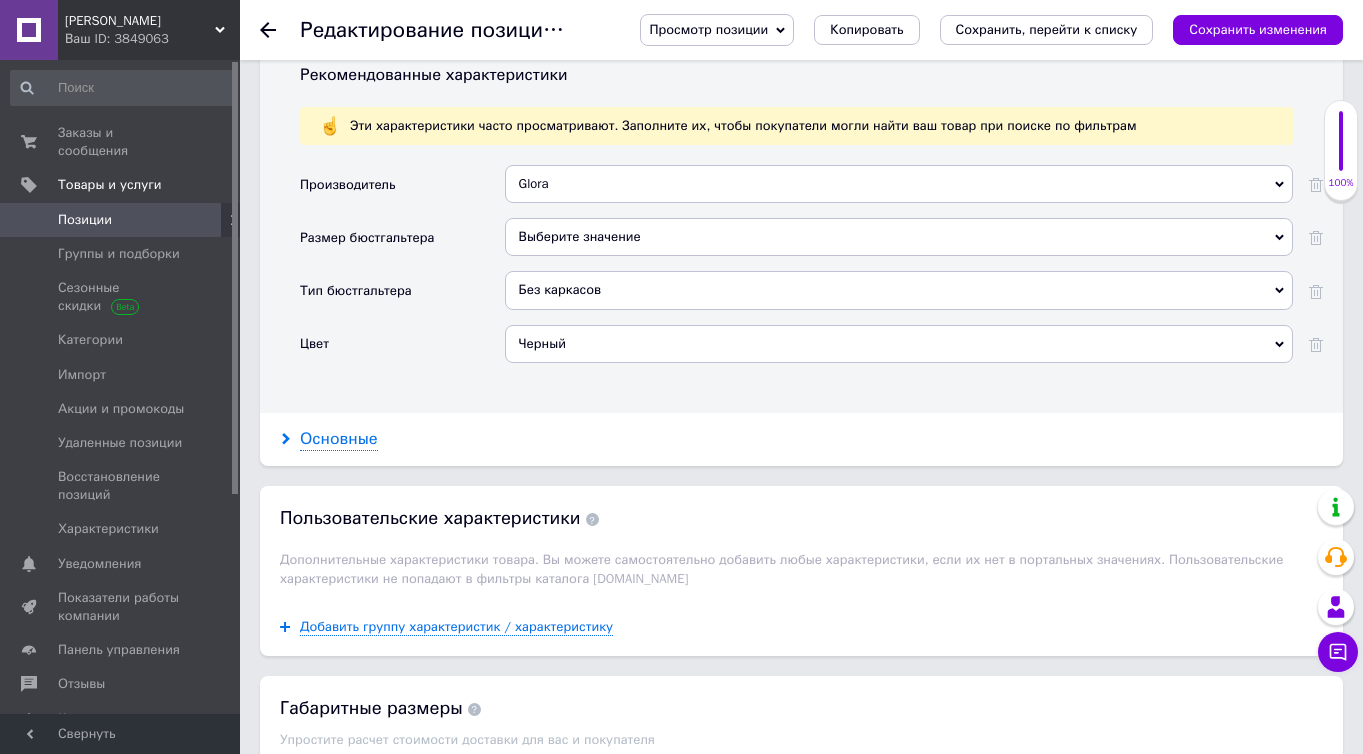 click on "Основные" at bounding box center (339, 439) 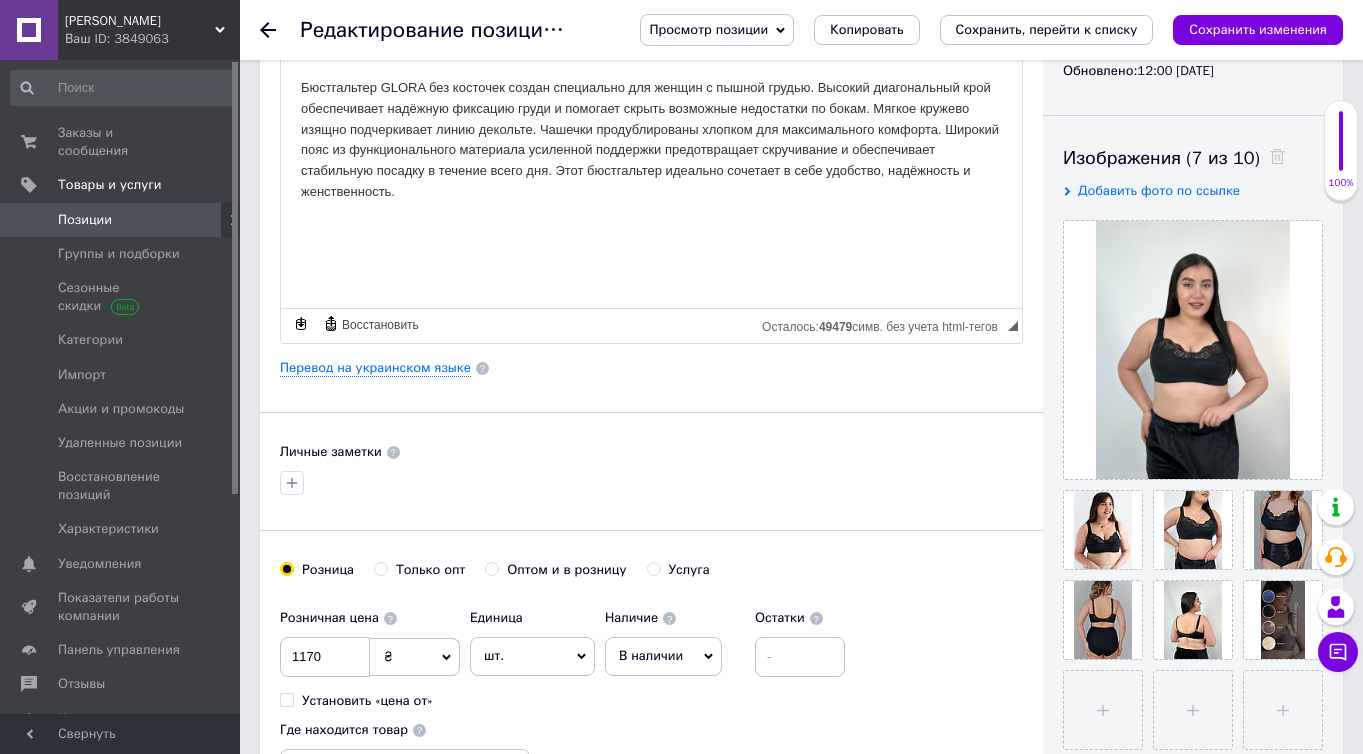 scroll, scrollTop: 19, scrollLeft: 0, axis: vertical 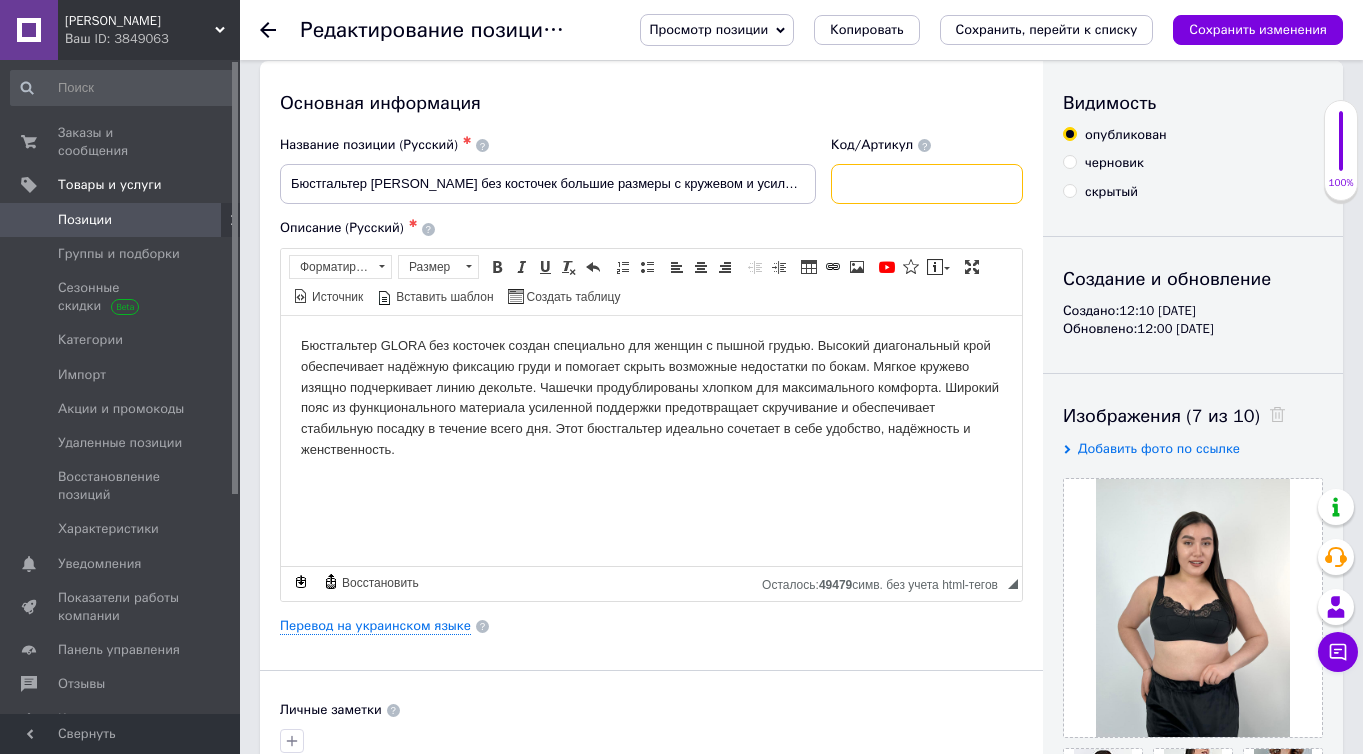 click at bounding box center [927, 184] 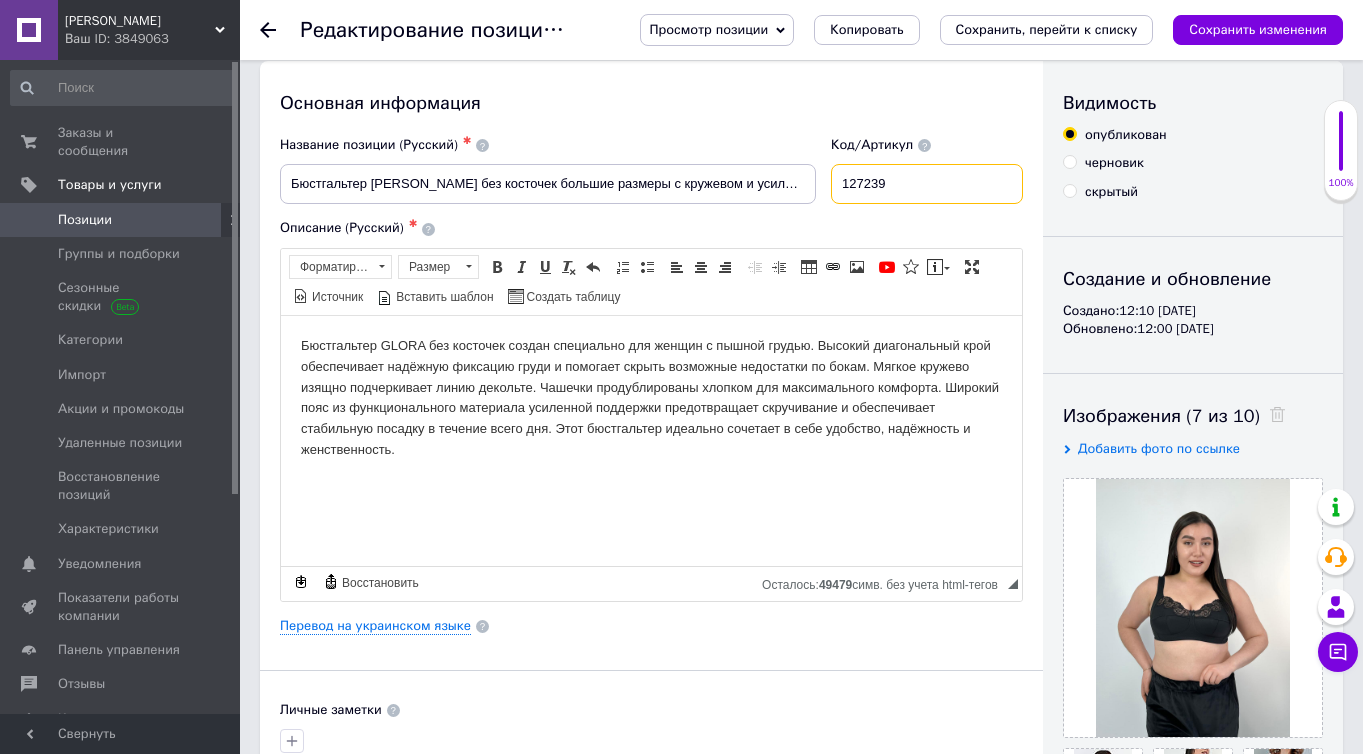 type on "127239" 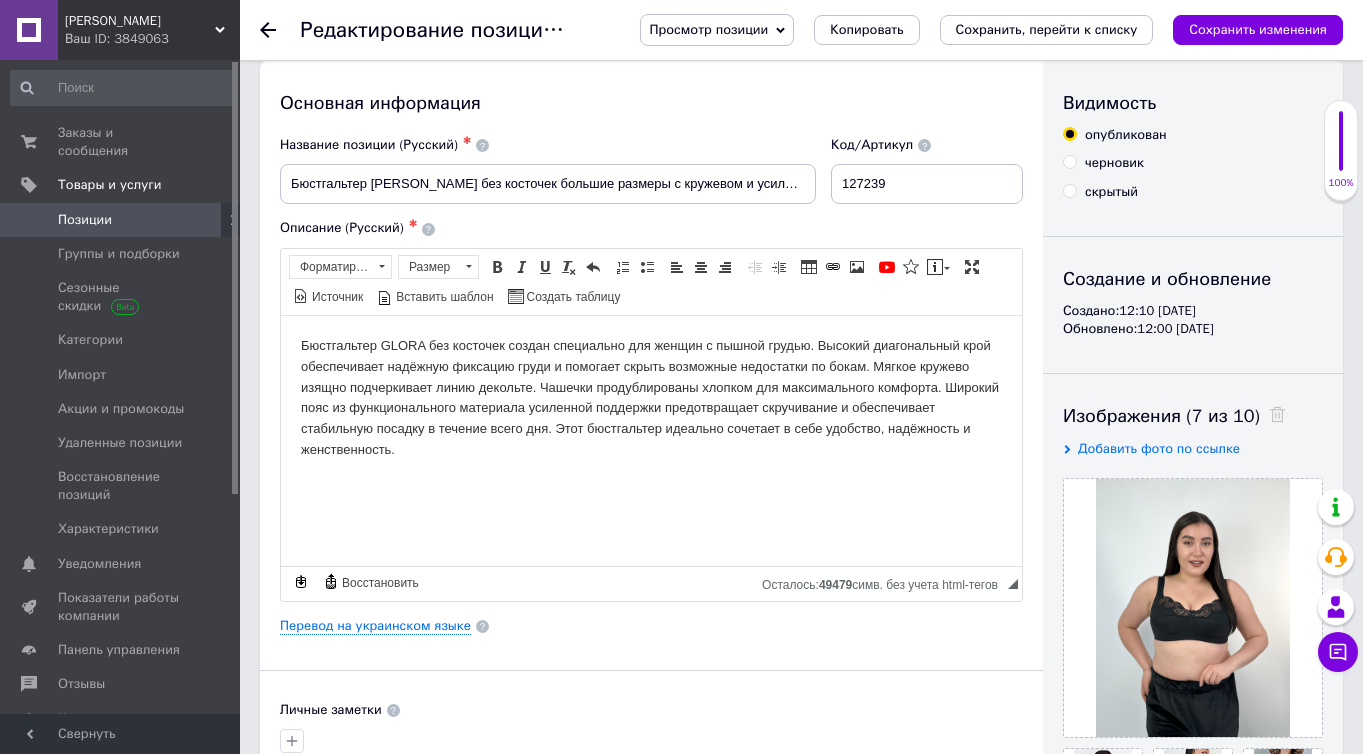 click on "Основная информация Название позиции (Русский) ✱ Бюстгальтер черный GLORA без косточек большие размеры с кружевом и усиленной поддержкой Код/Артикул 127239 Описание (Русский) ✱
Rich Text Editor, 0595FE34-B980-4A34-95D2-0D9E43CC9F34 Панели инструментов редактора Форматирование Форматирование Размер Размер   Полужирный  Комбинация клавиш Command+B   Курсив  Комбинация клавиш Command+I   Подчеркнутый  Комбинация клавиш Command+U   Убрать форматирование   Отменить  Комбинация клавиш Command+Z   Вставить / удалить нумерованный список   Вставить / удалить маркированный список   По левому краю       $" at bounding box center [651, 619] 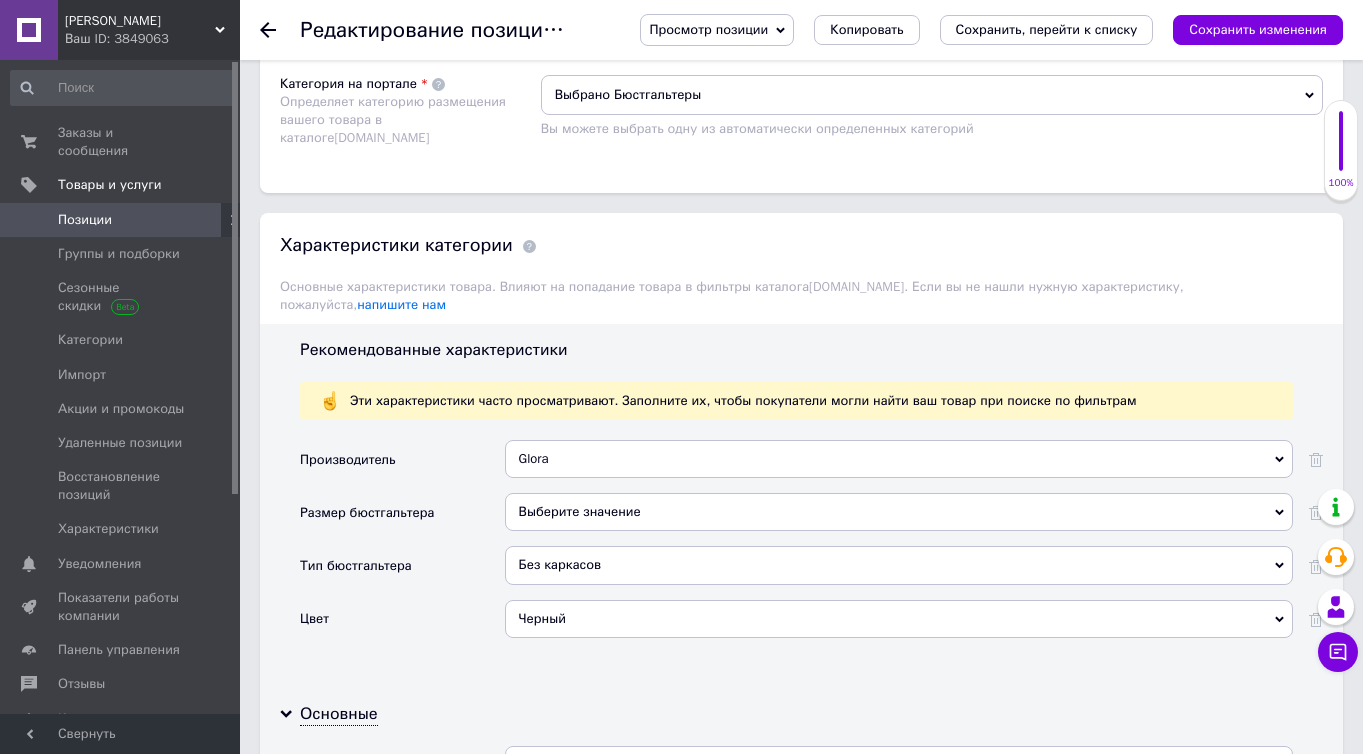 scroll, scrollTop: 1755, scrollLeft: 0, axis: vertical 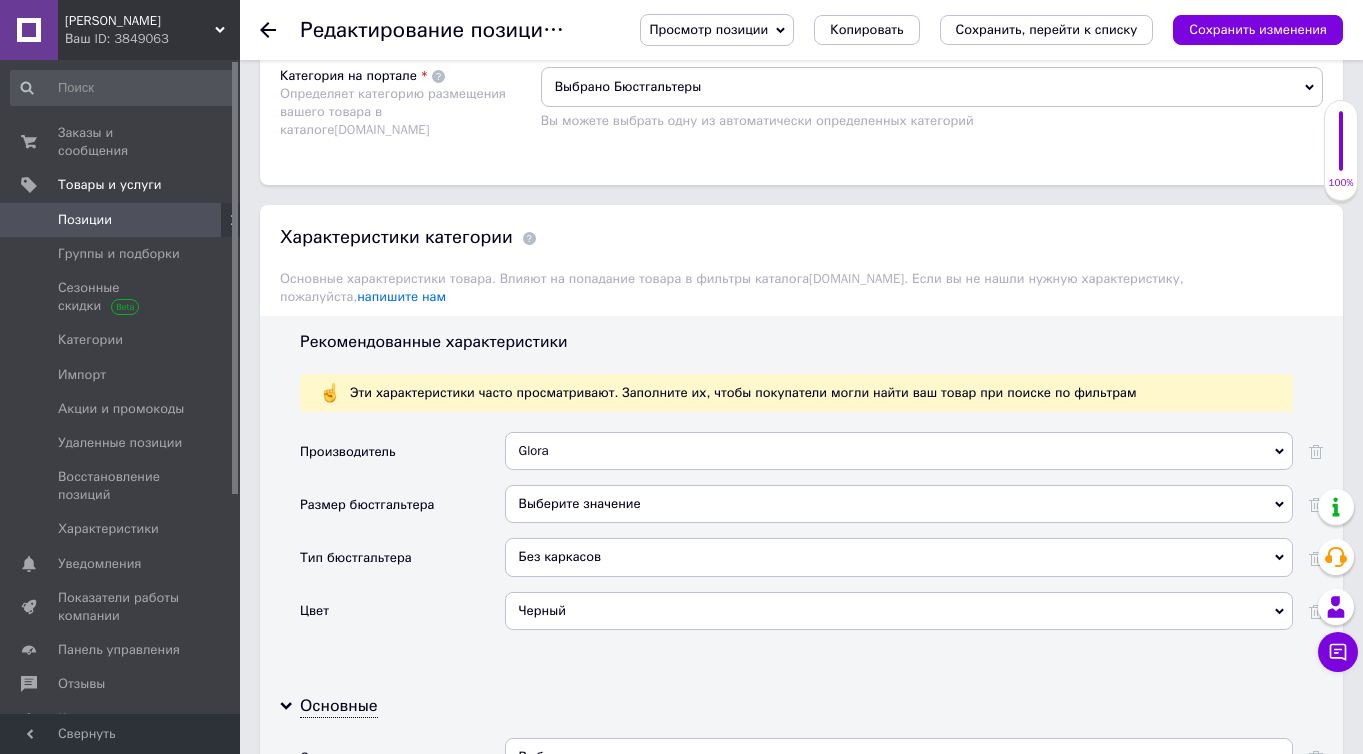 click on "Выберите значение" at bounding box center (899, 504) 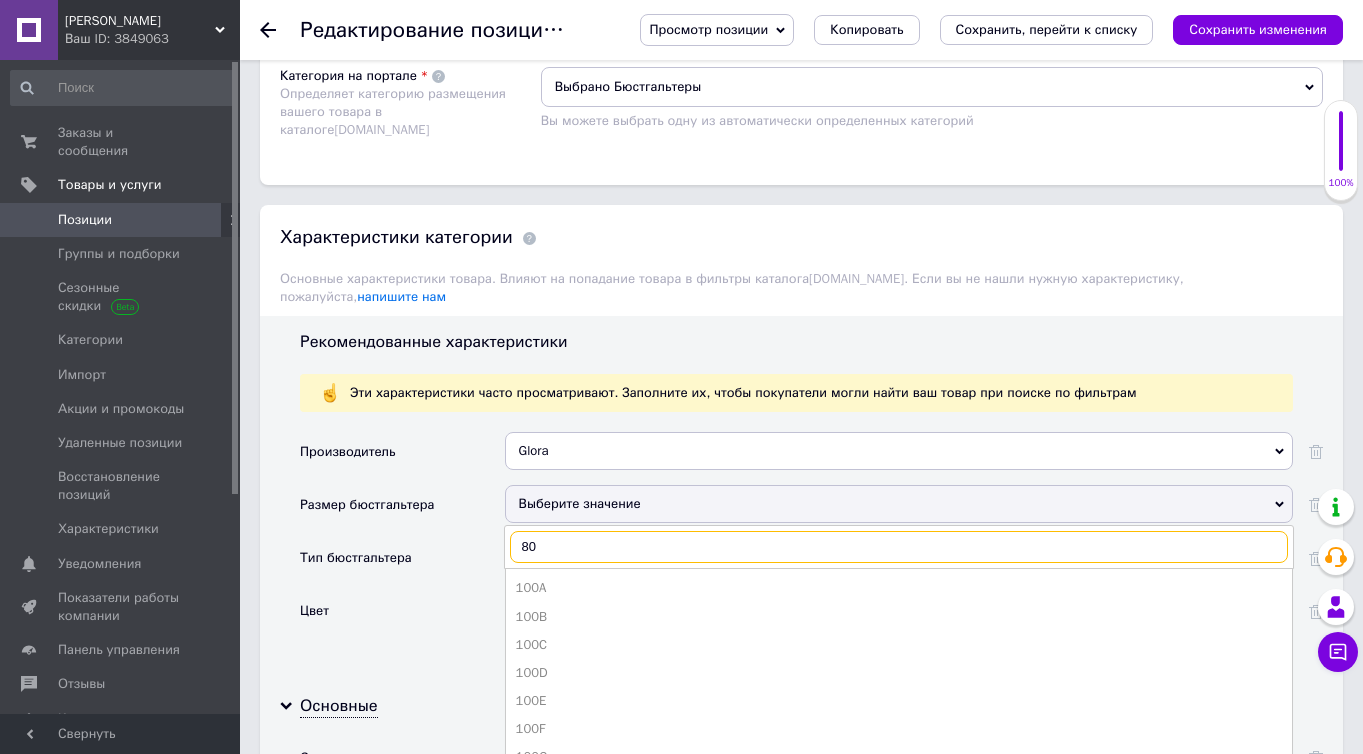 scroll, scrollTop: 1873, scrollLeft: 0, axis: vertical 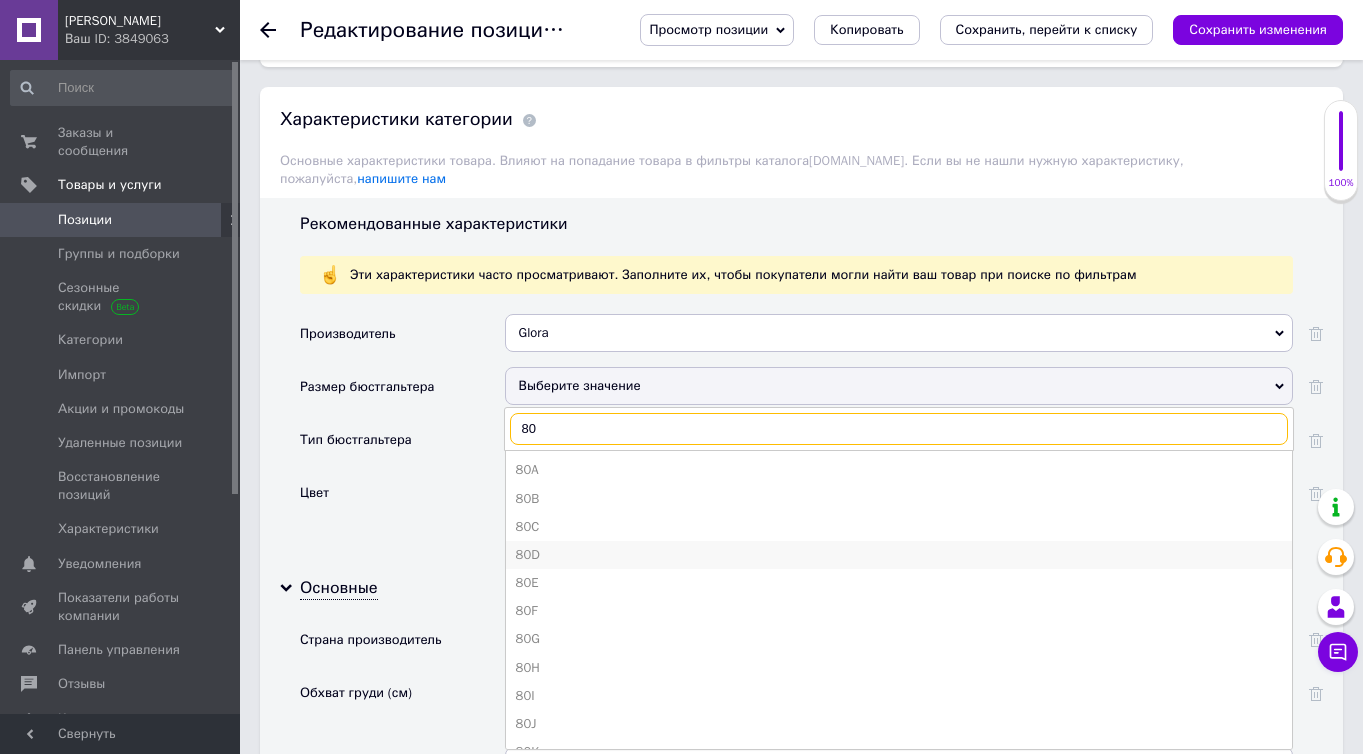 type on "80" 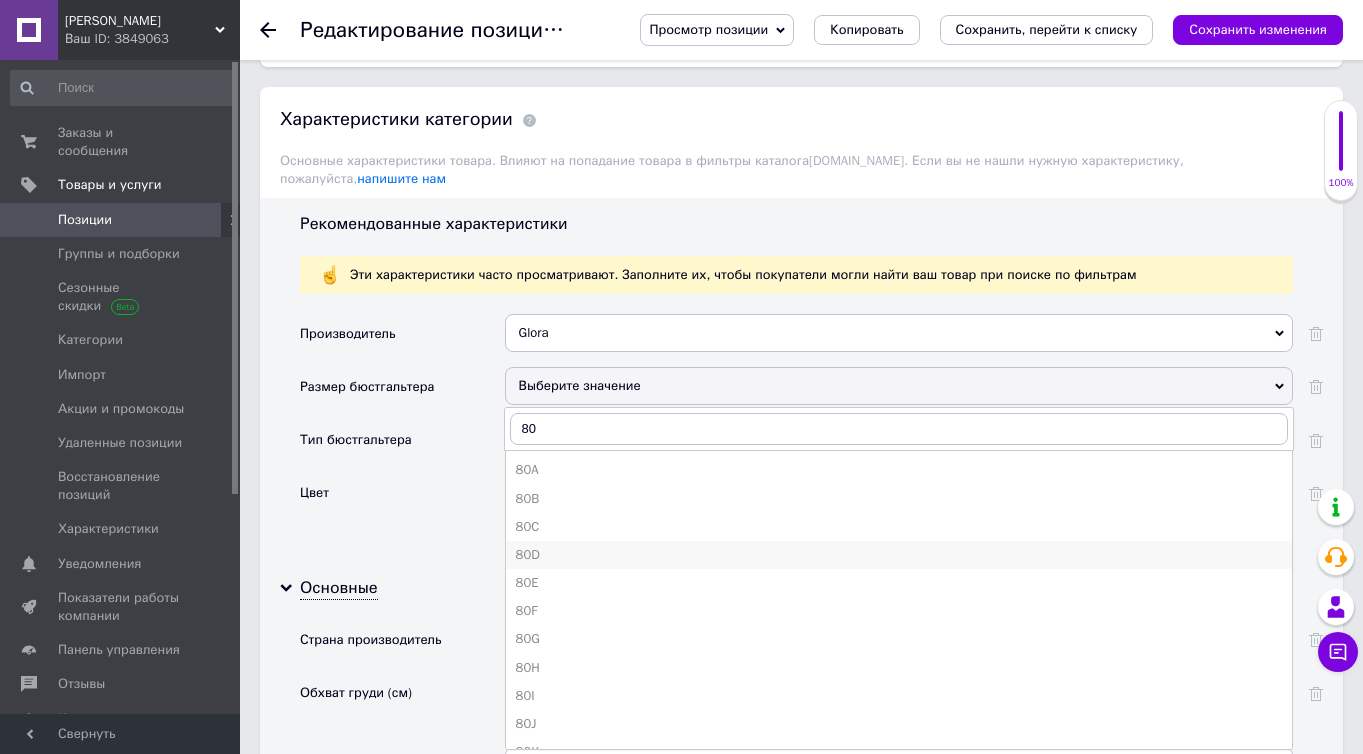 click on "80D" at bounding box center (899, 555) 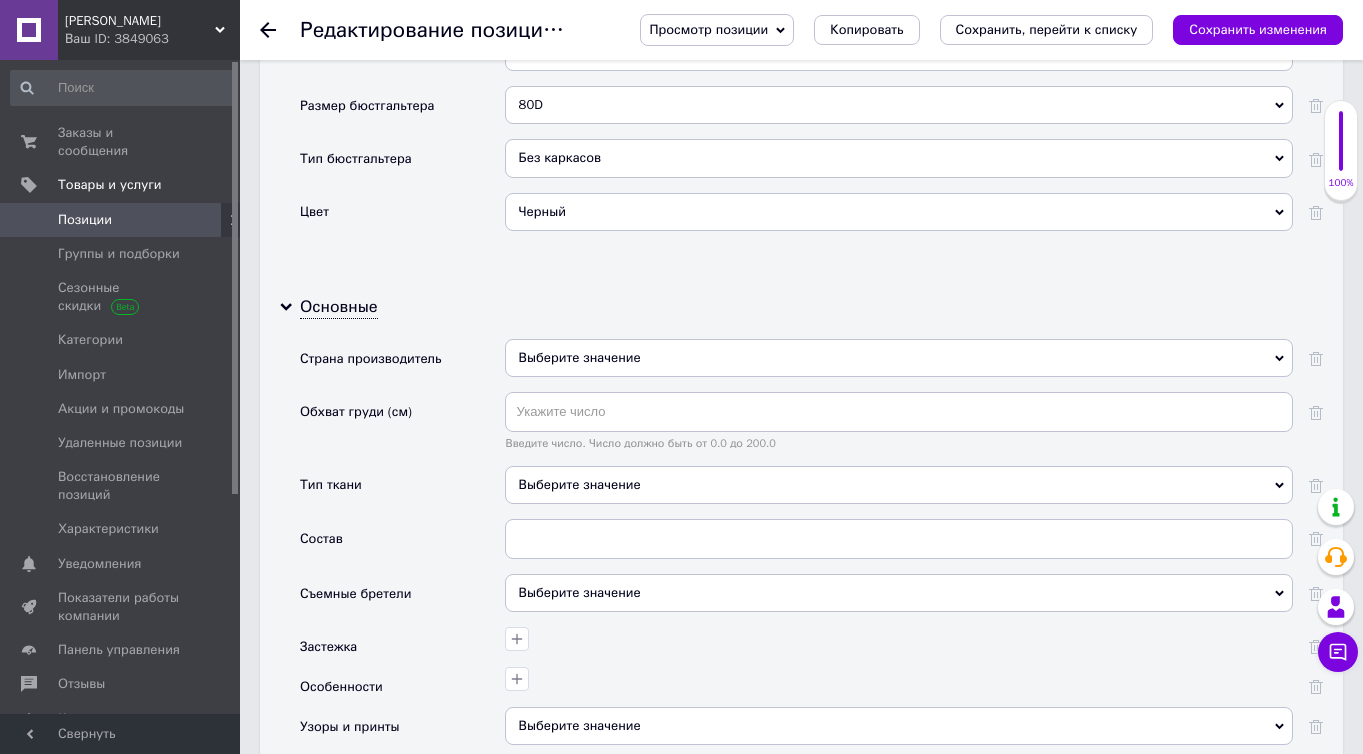 scroll, scrollTop: 2414, scrollLeft: 0, axis: vertical 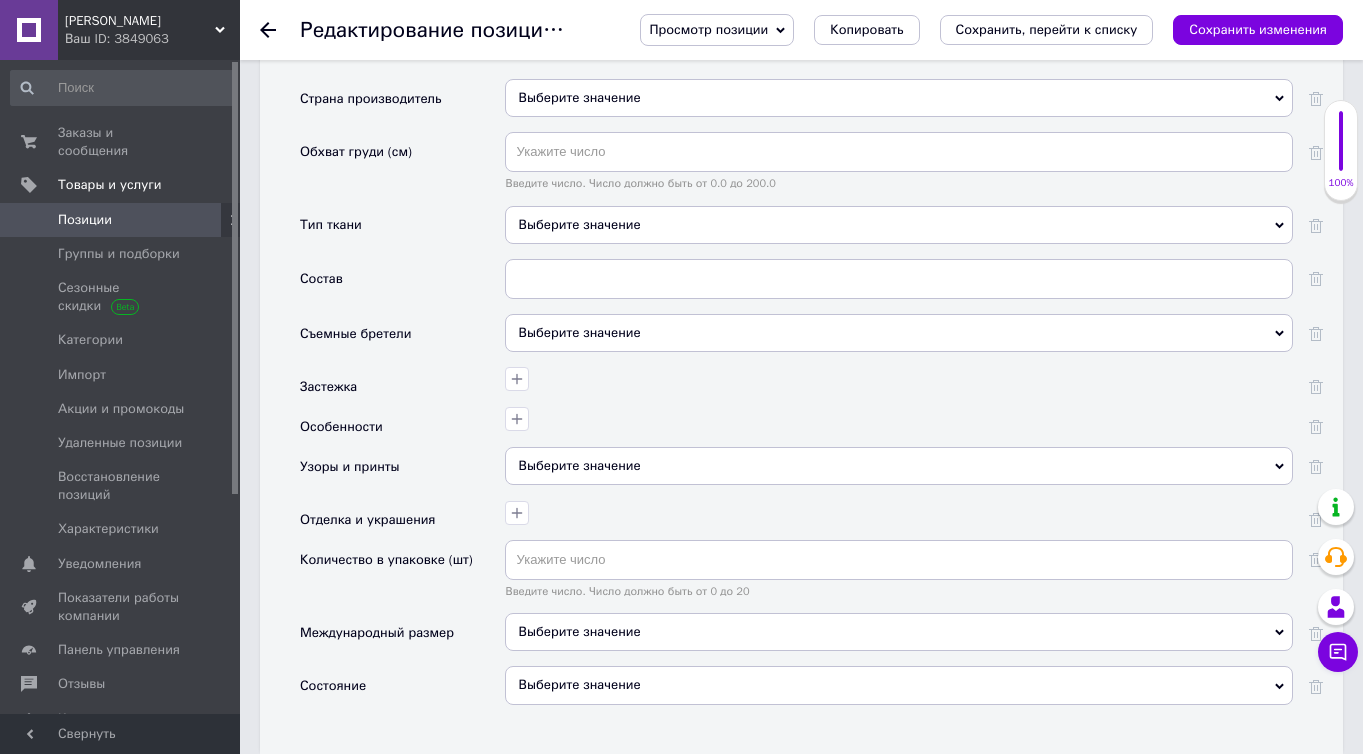 click on "Выберите значение" at bounding box center [899, 98] 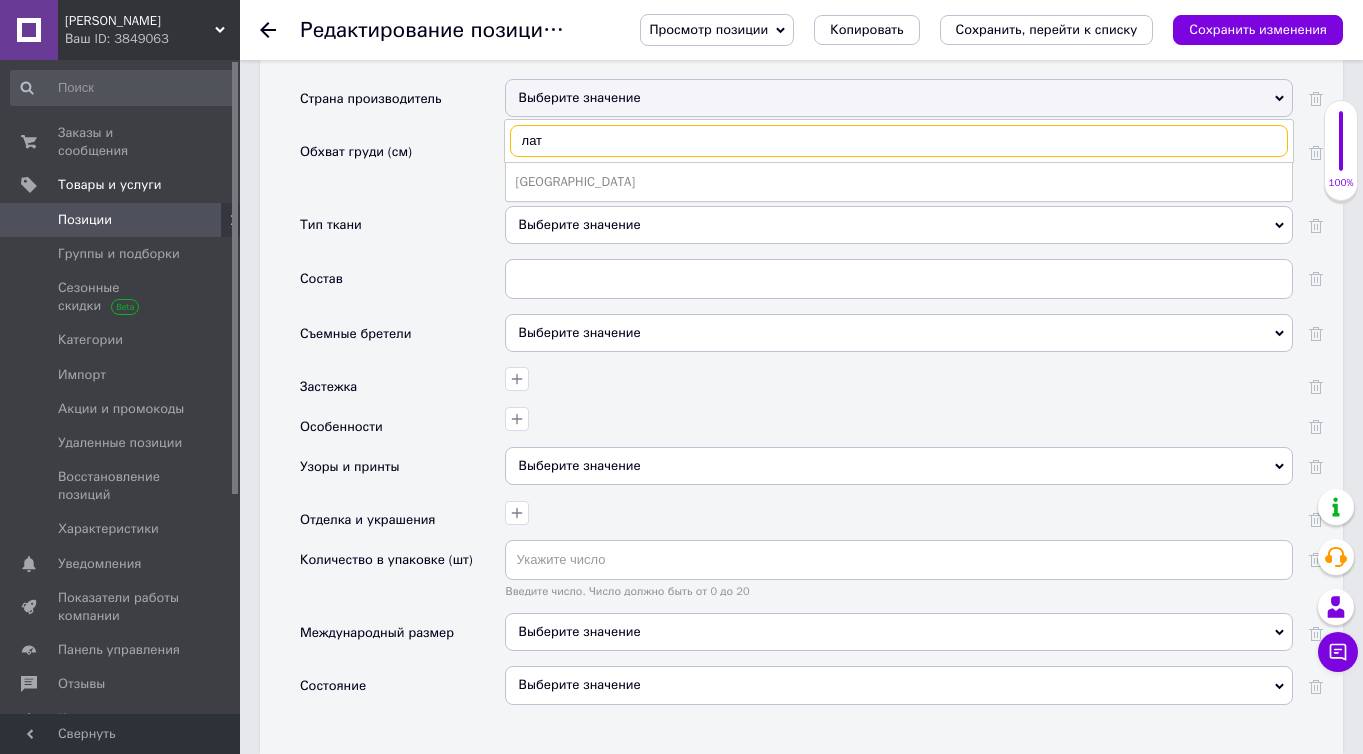 type on "лат" 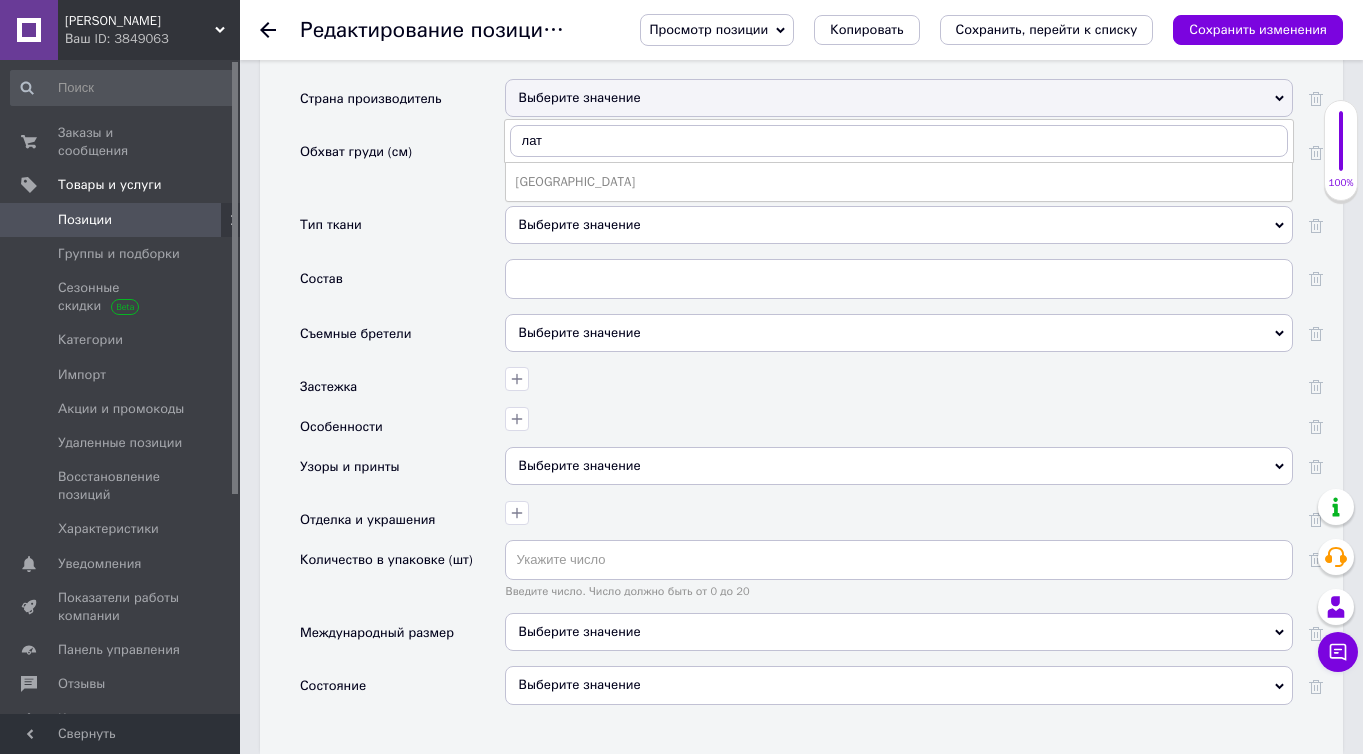 click on "Латвия" at bounding box center [899, 182] 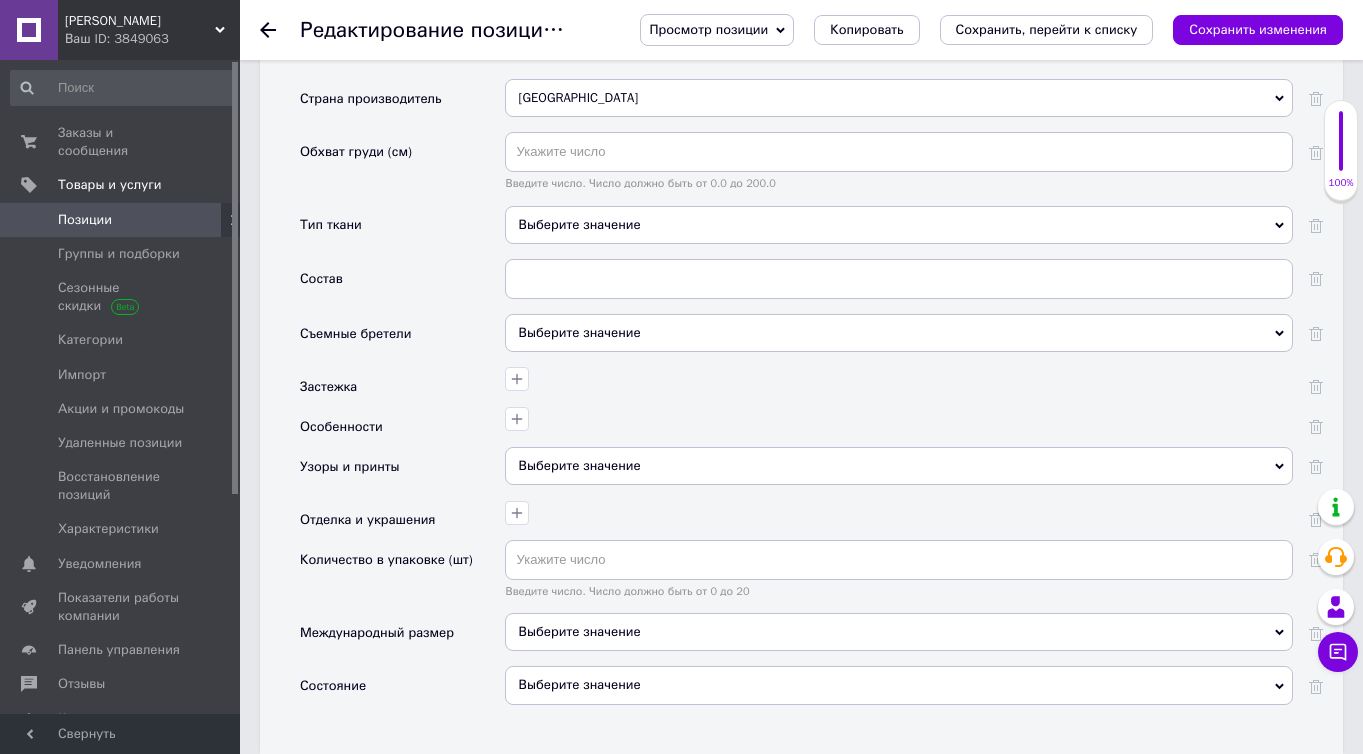 click on "Выберите значение" at bounding box center (899, 225) 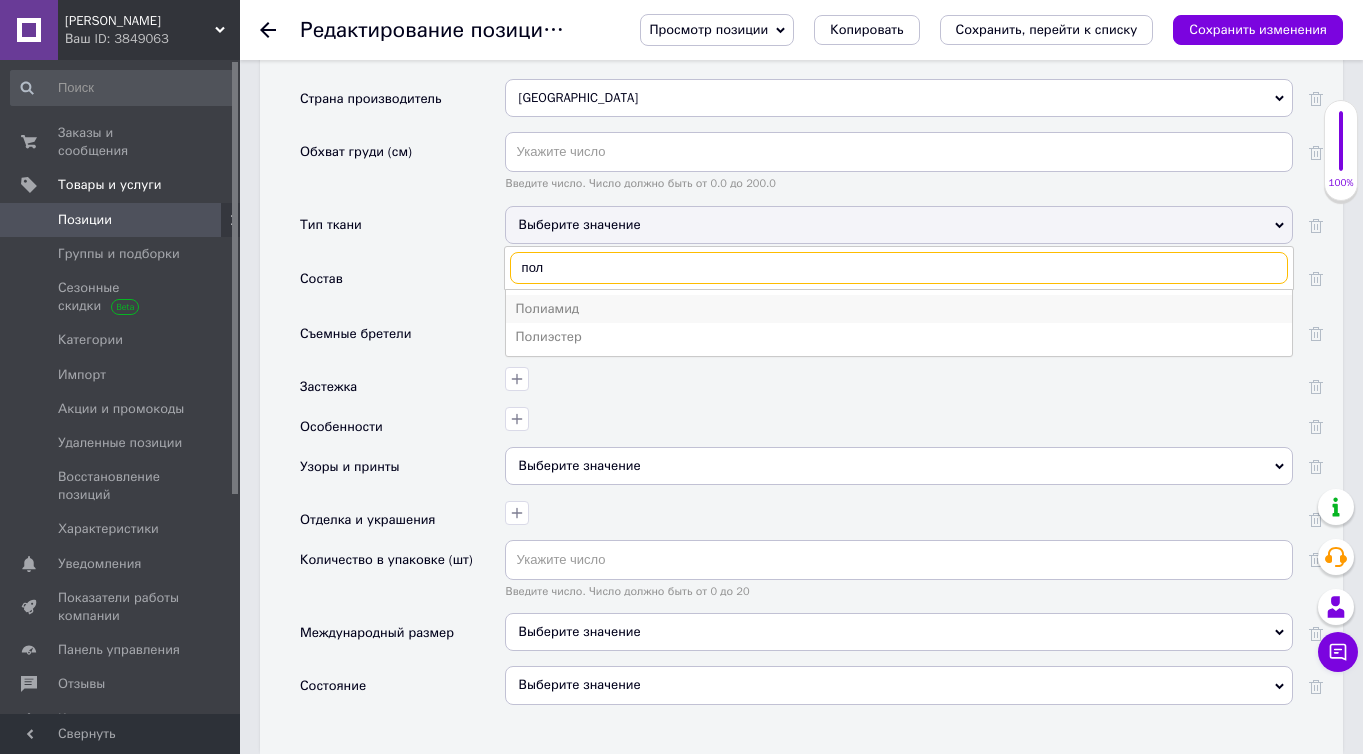 type on "пол" 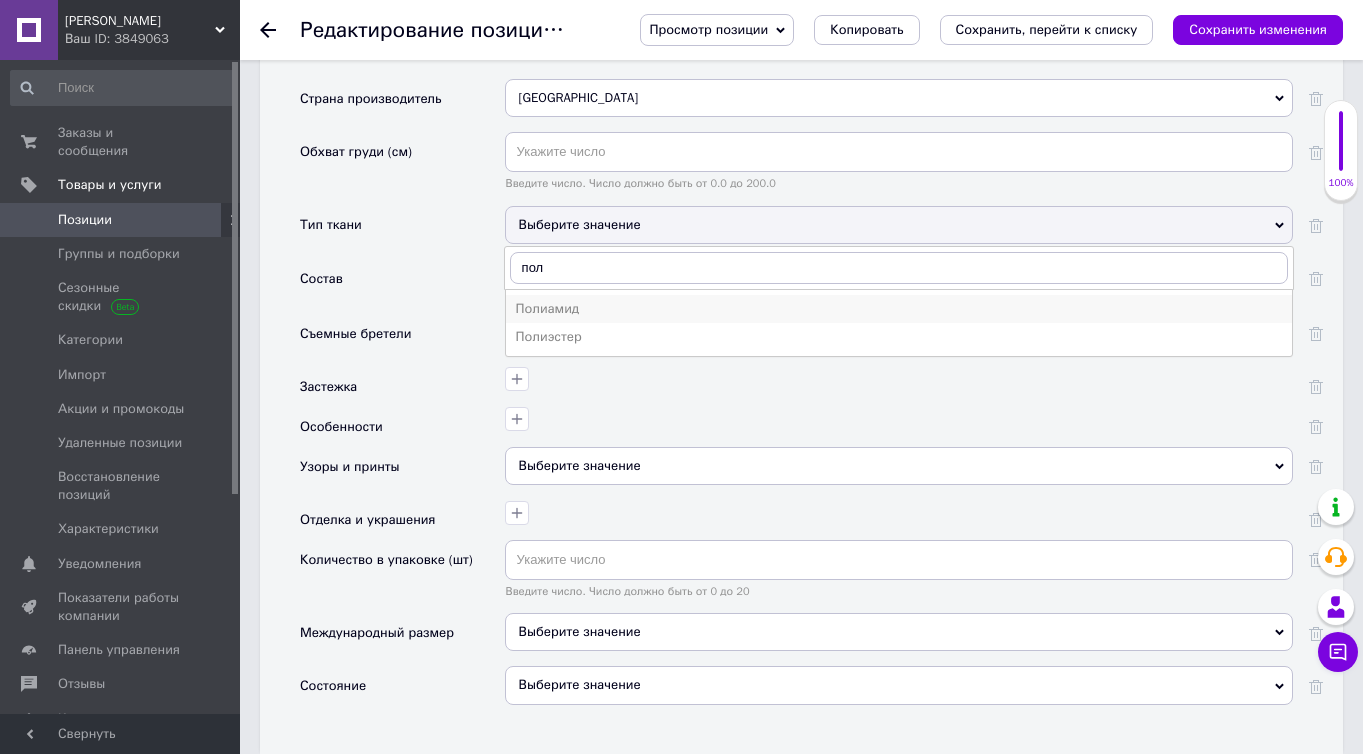 click on "Полиамид" at bounding box center (899, 309) 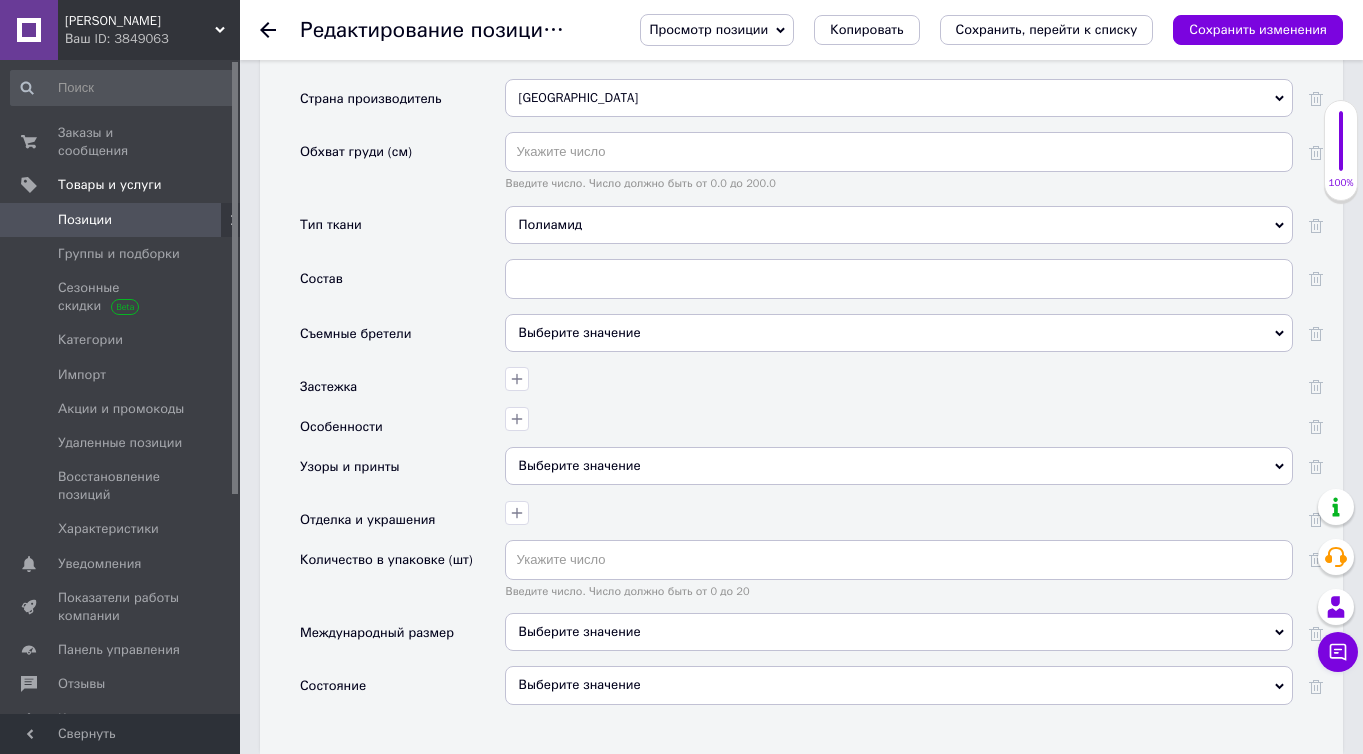 click on "Выберите значение" at bounding box center [580, 332] 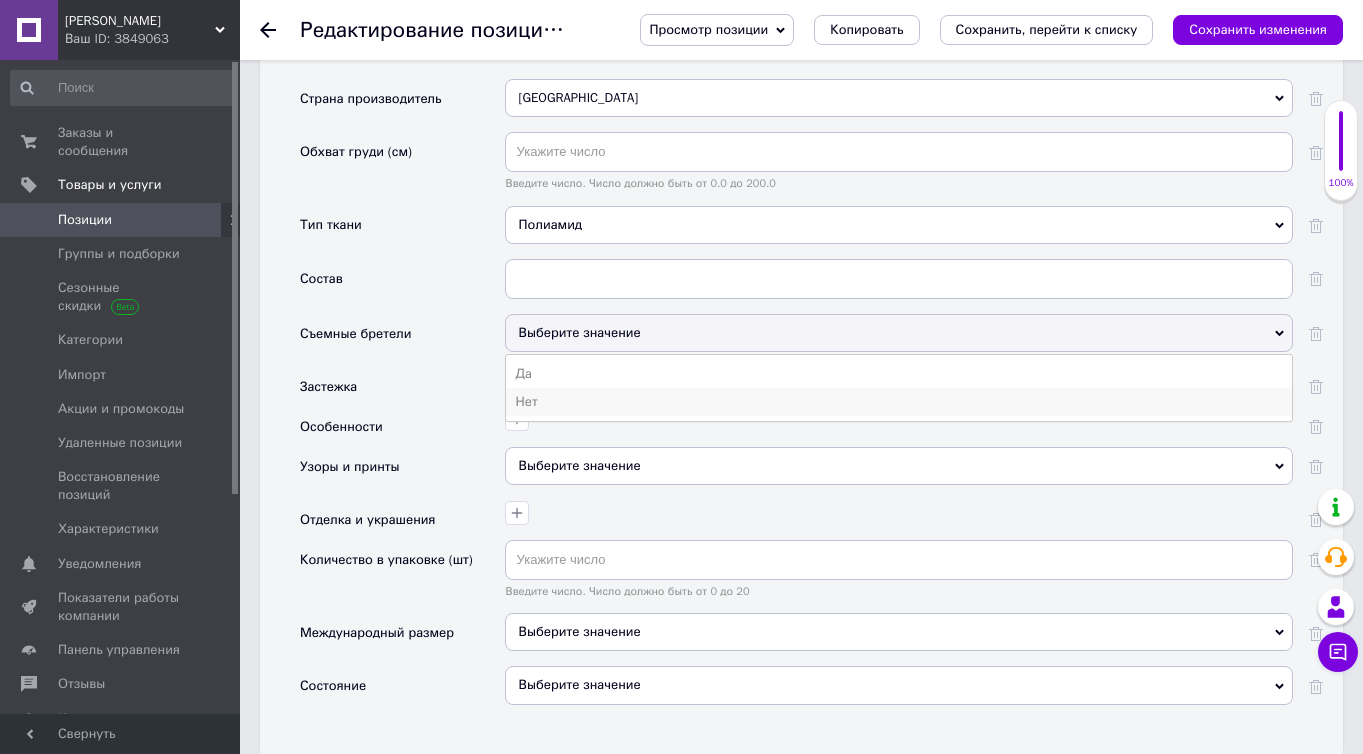 click on "Нет" at bounding box center [899, 402] 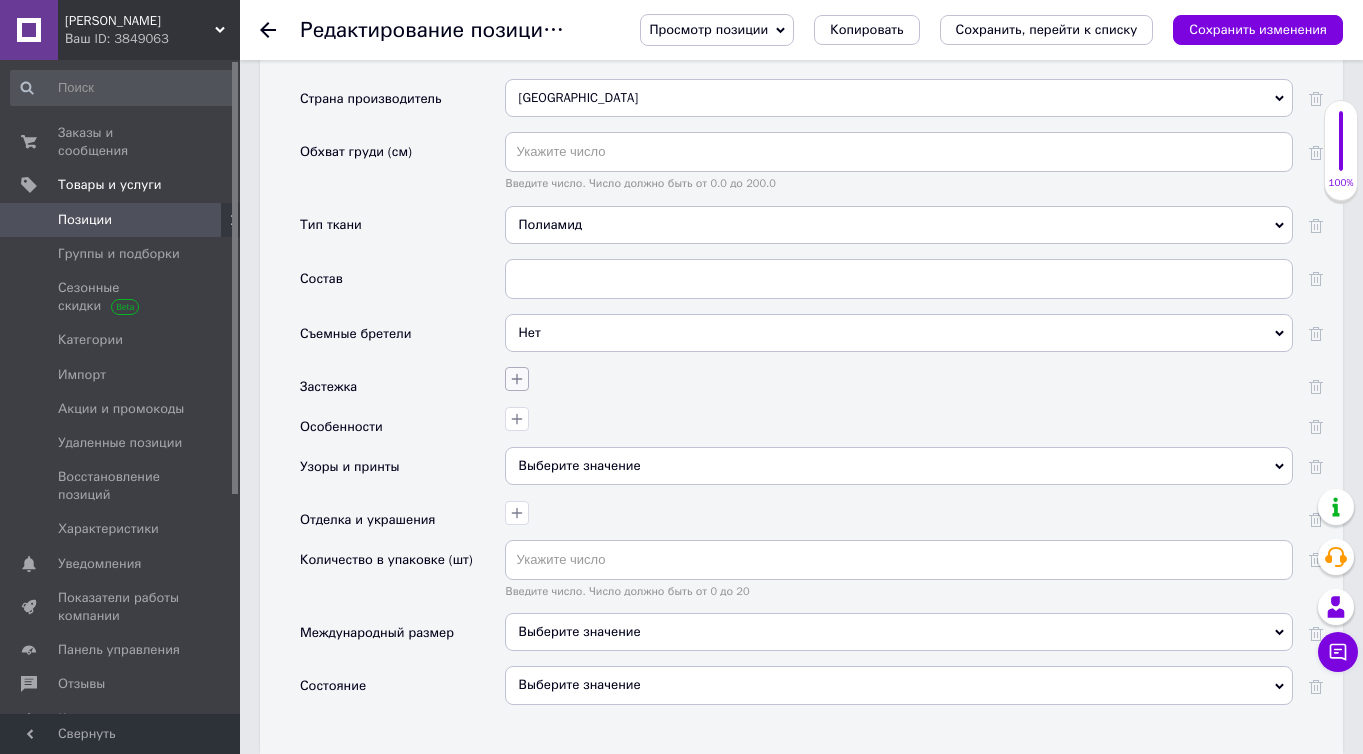 click 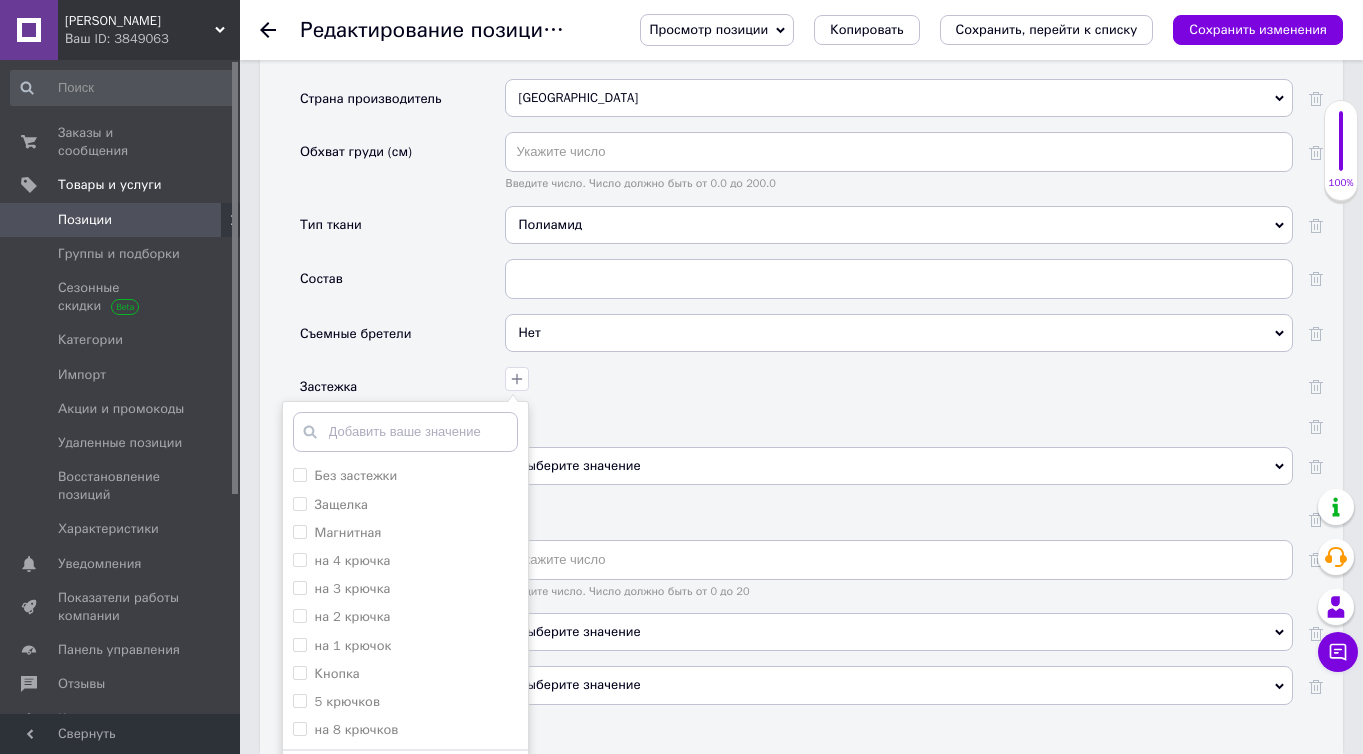click on "Без застежки Защелка Магнитная на 4 крючка на 3 крючка на 2 крючка на 1 крючок Кнопка 5 крючков на 8 крючков Добавить ваше значение   Сохранить" at bounding box center (899, 387) 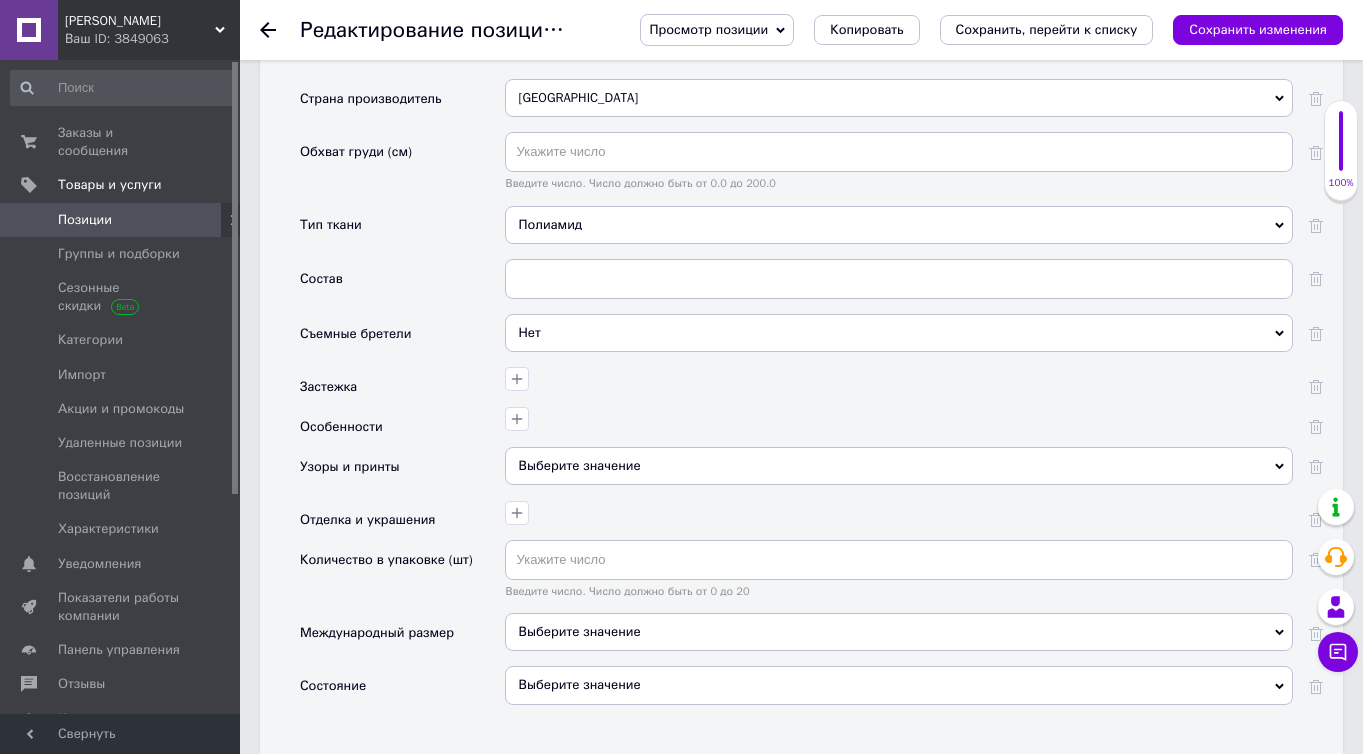 click on "Выберите значение" at bounding box center [899, 466] 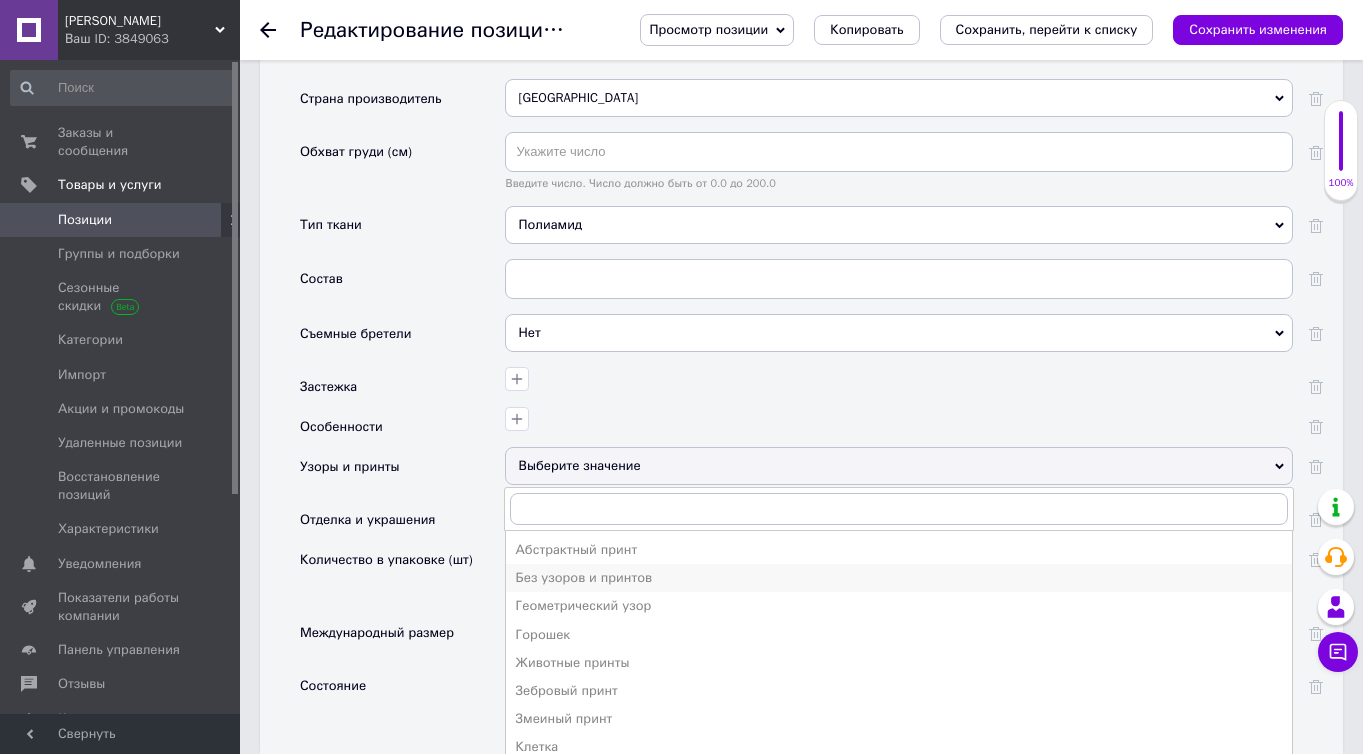 click on "Без узоров и принтов" at bounding box center [899, 578] 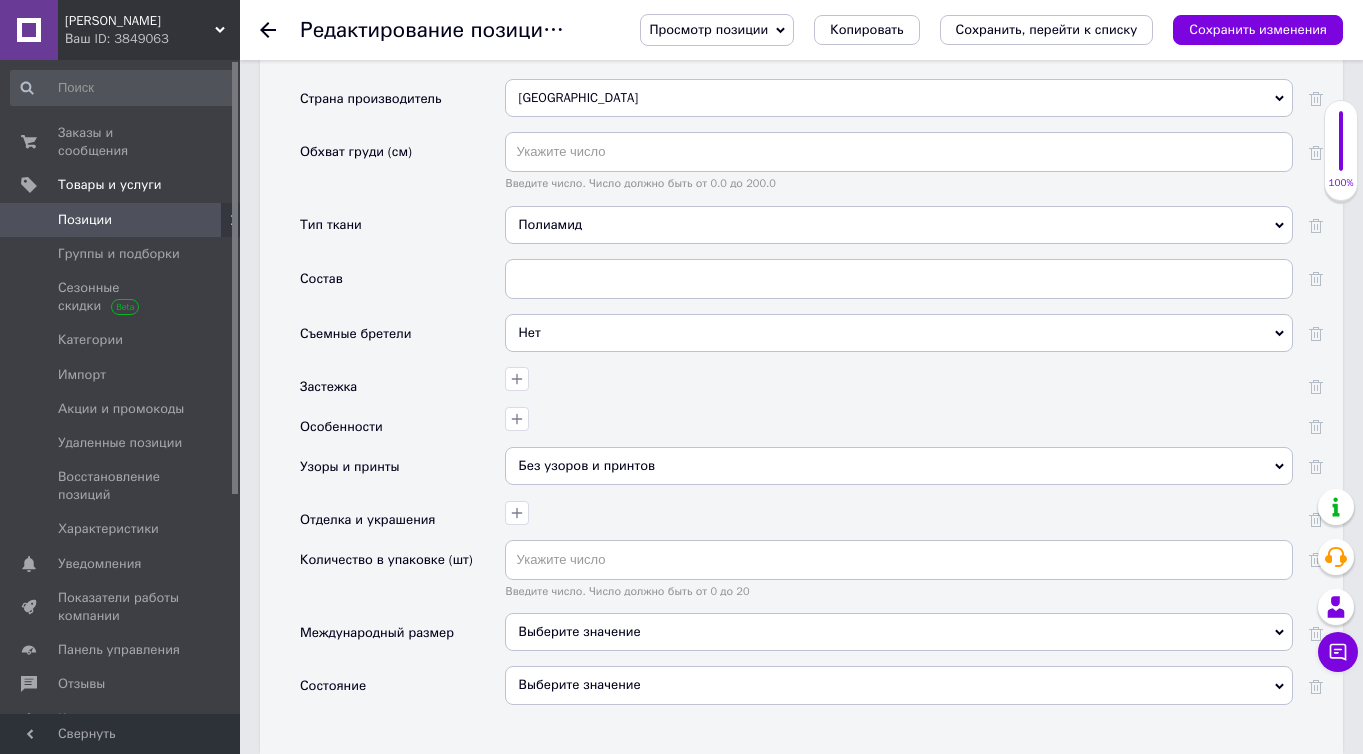 click at bounding box center [899, 387] 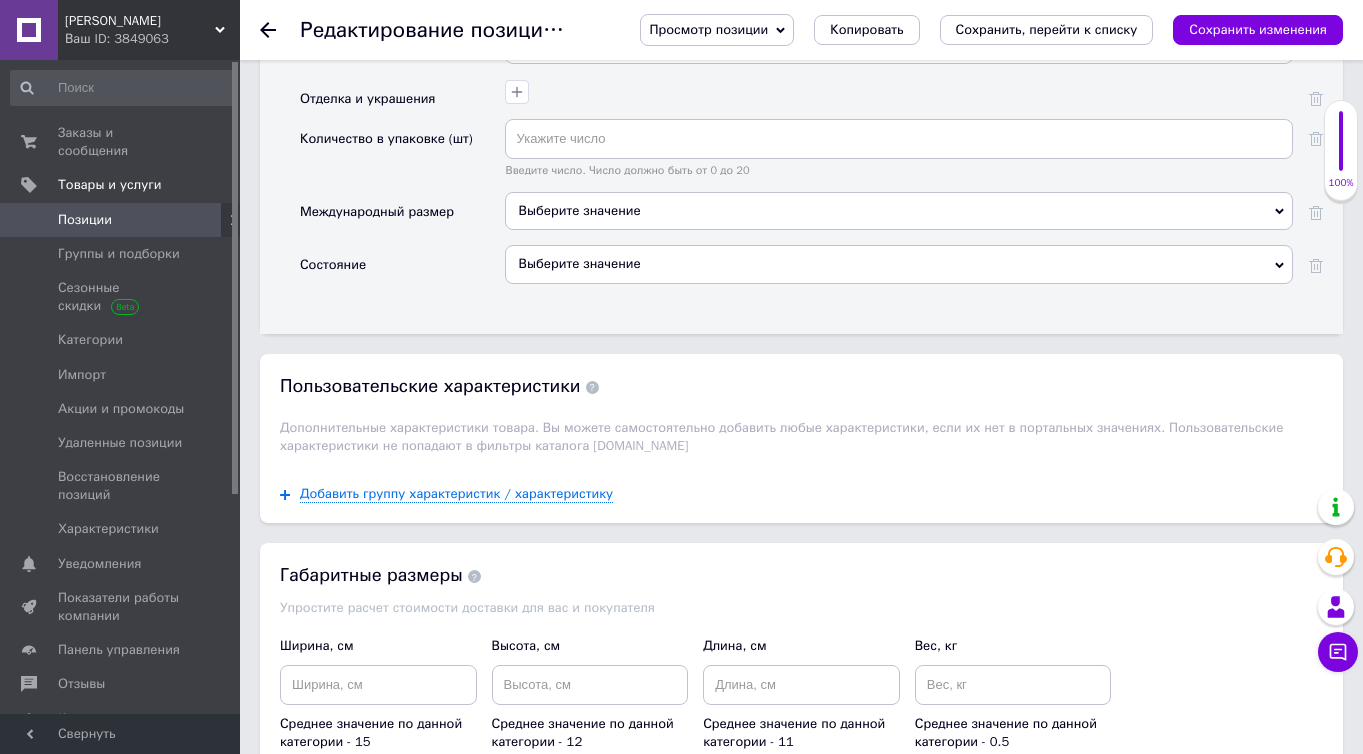 scroll, scrollTop: 2838, scrollLeft: 0, axis: vertical 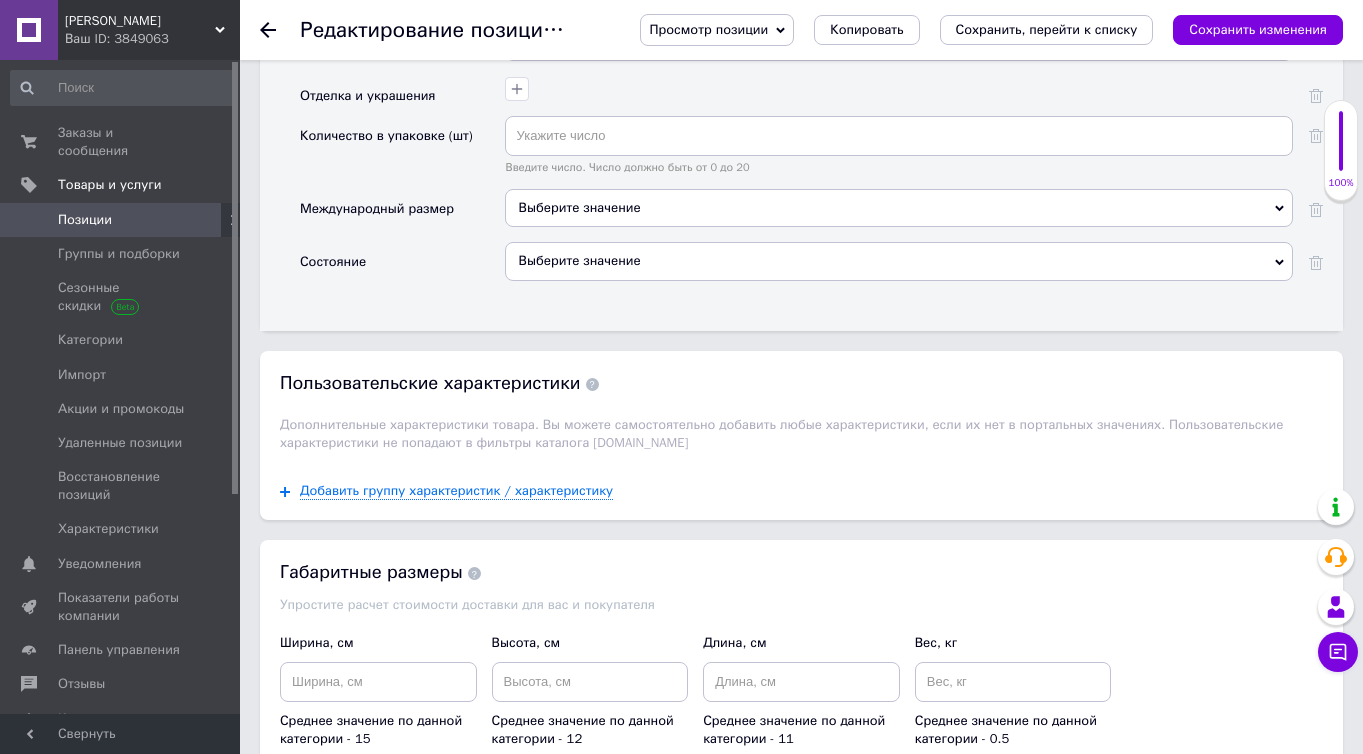 click on "Выберите значение" at bounding box center [899, 261] 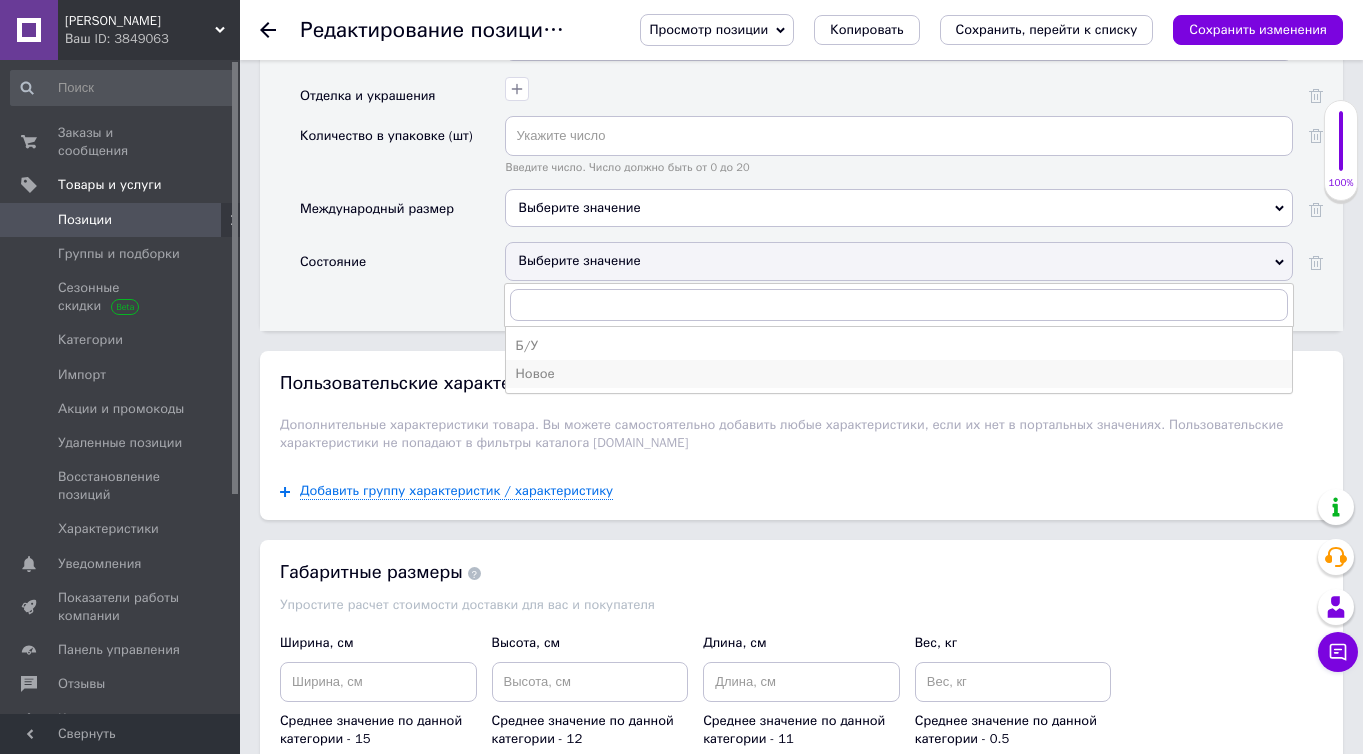 click on "Новое" at bounding box center (899, 374) 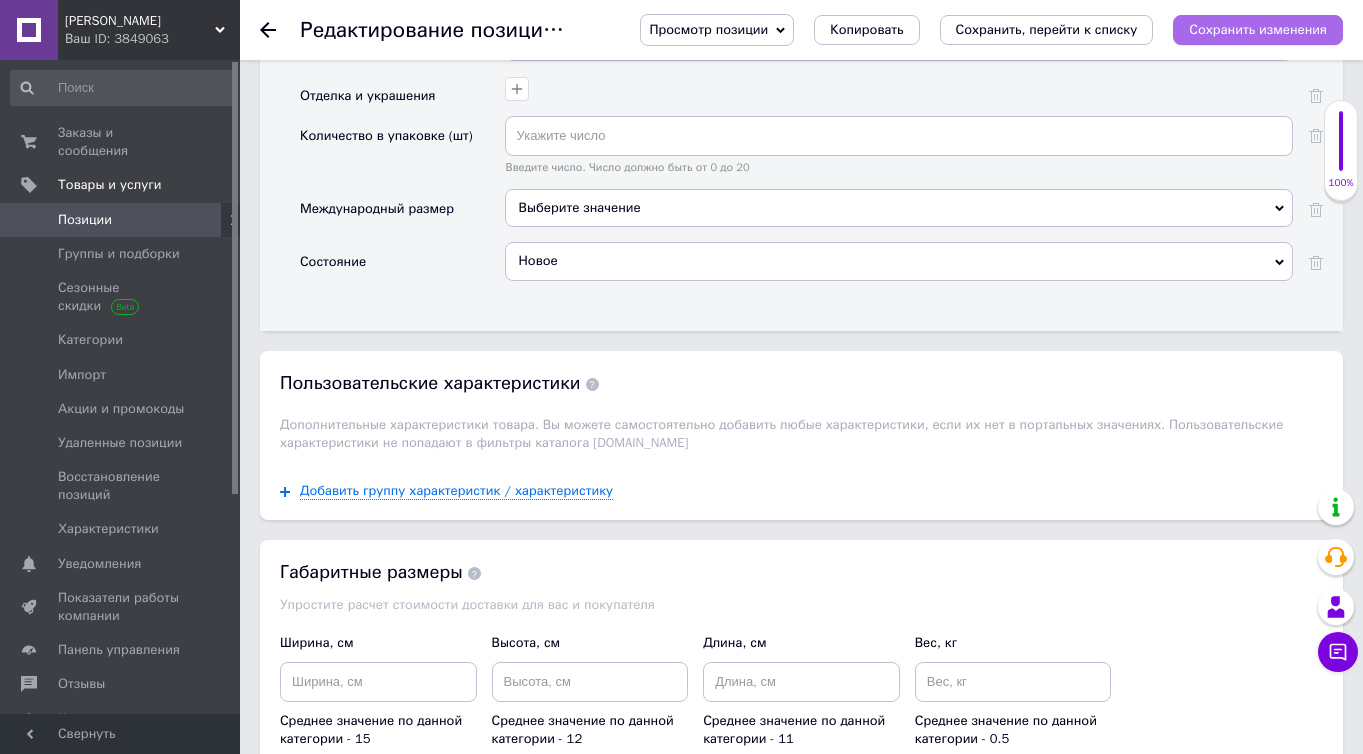 click on "Сохранить изменения" at bounding box center [1258, 29] 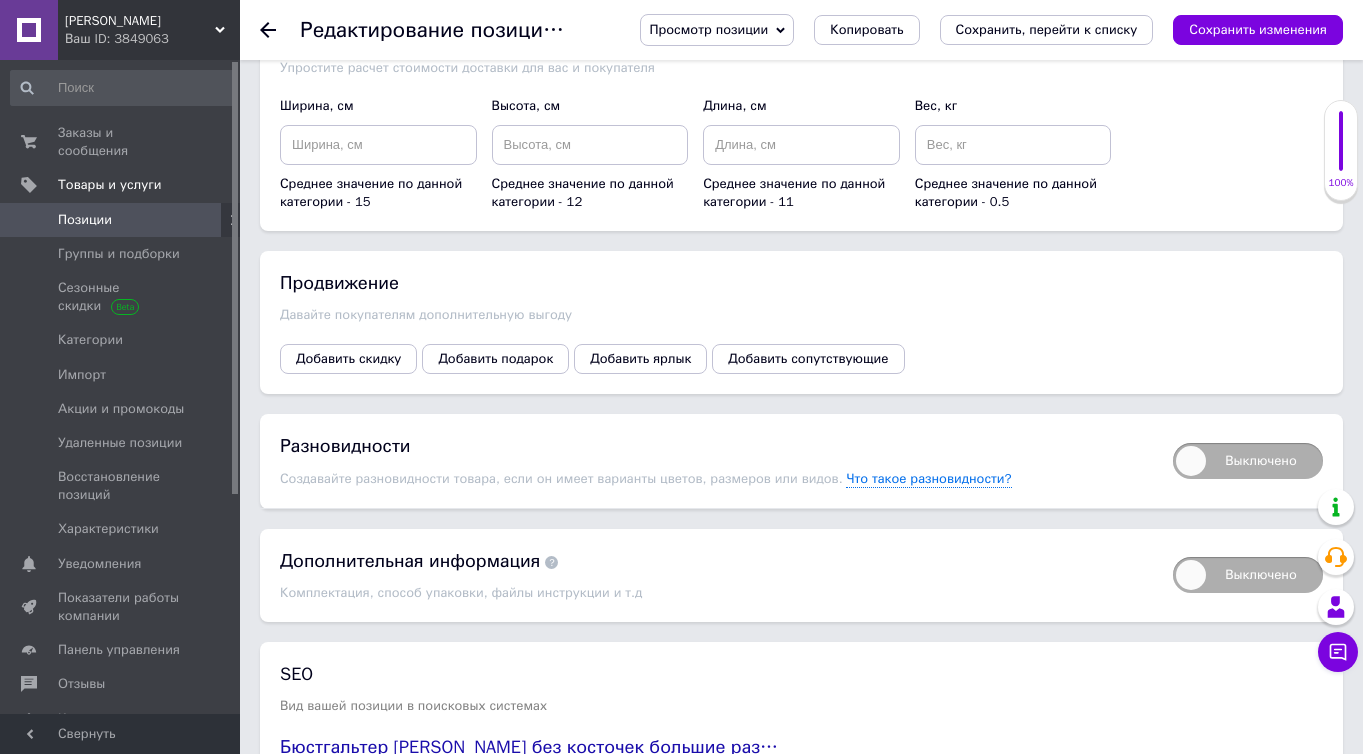click on "Выключено" at bounding box center (1248, 461) 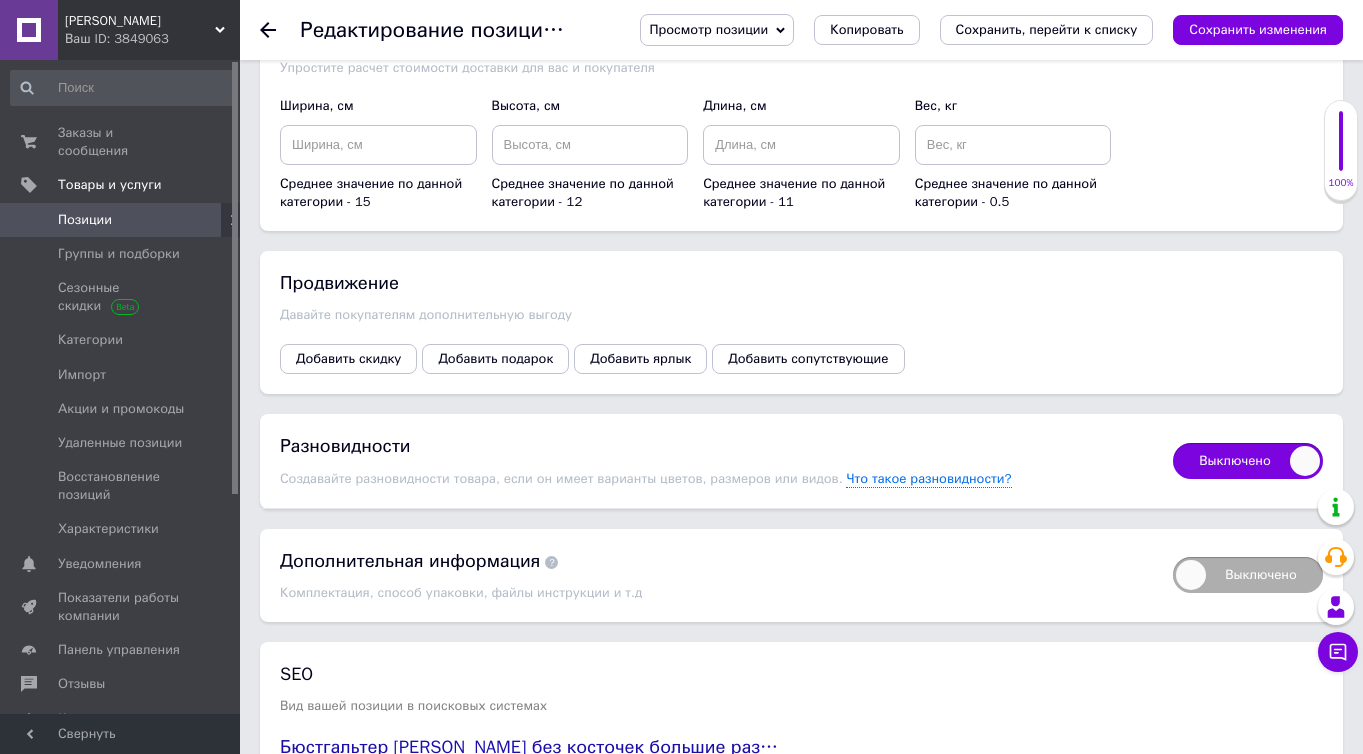 checkbox on "true" 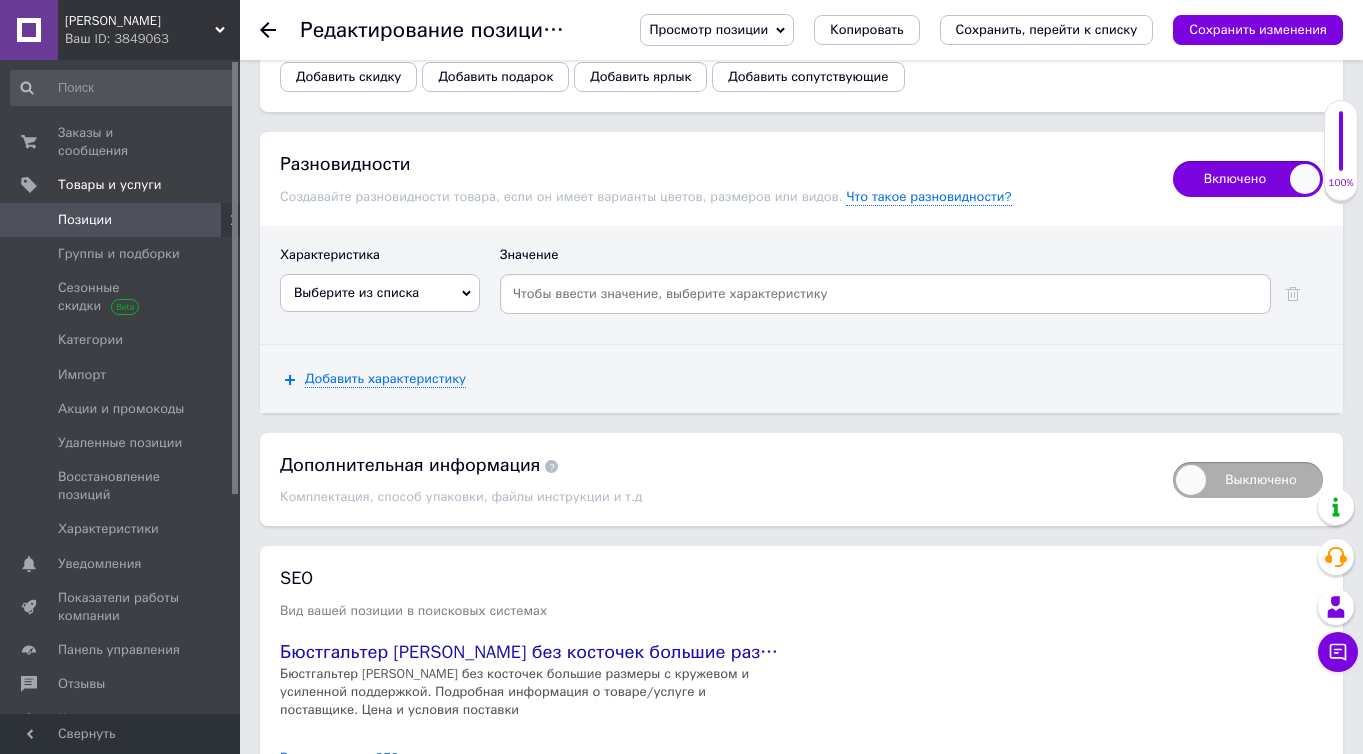 scroll, scrollTop: 3684, scrollLeft: 0, axis: vertical 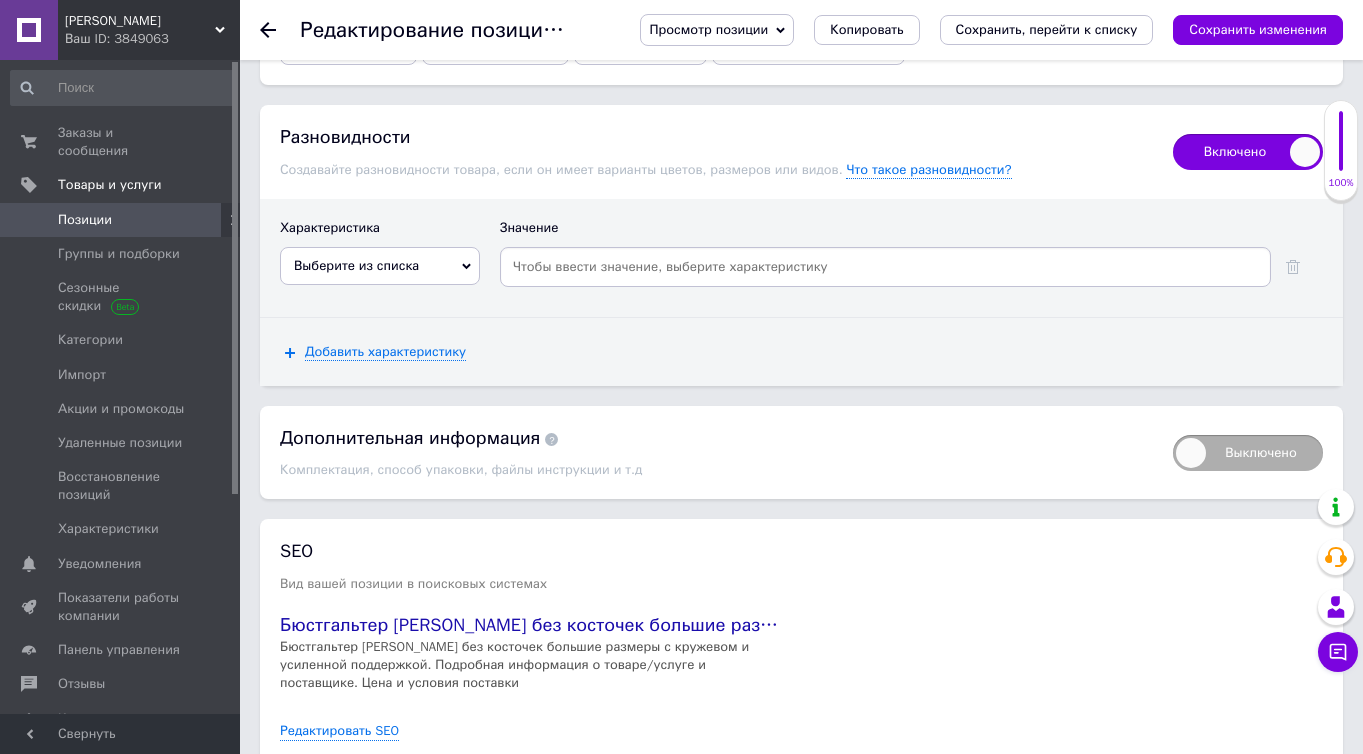 click on "Выберите из списка" at bounding box center (380, 266) 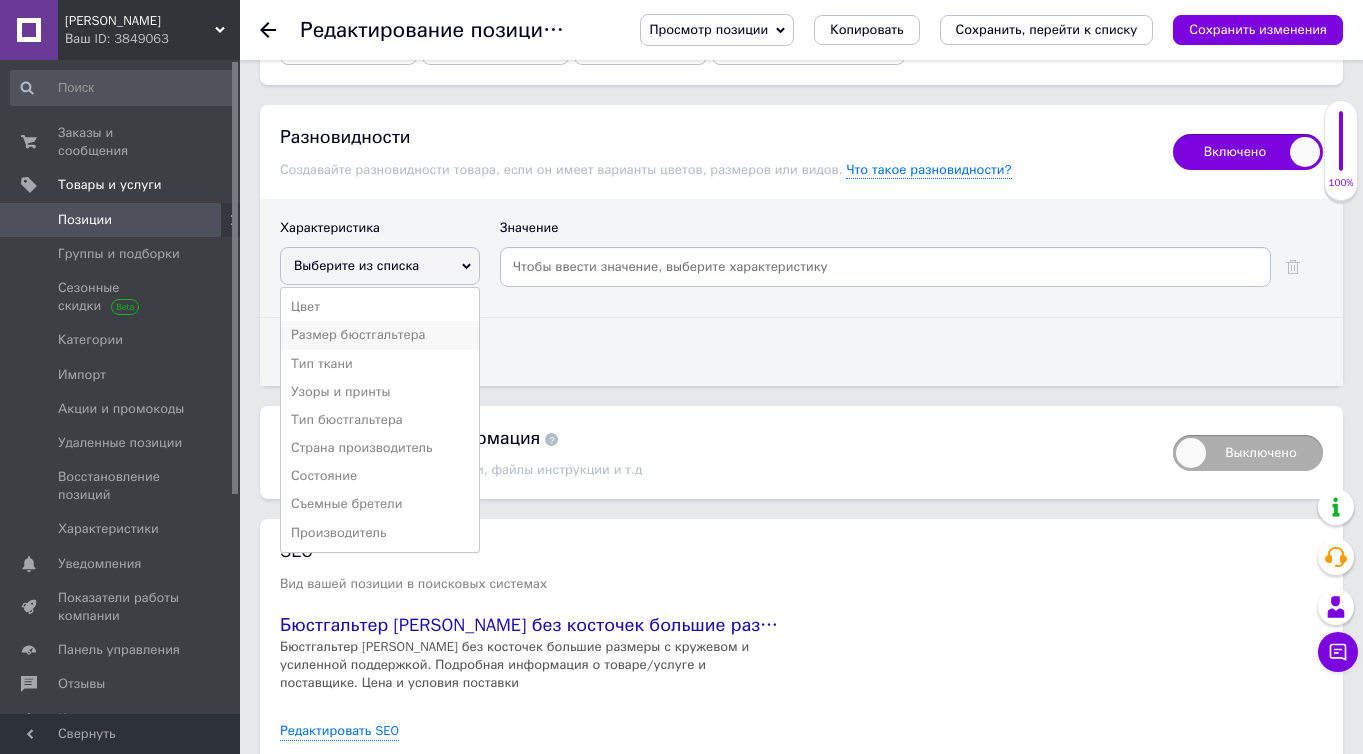 click on "Размер бюстгальтера" at bounding box center [380, 335] 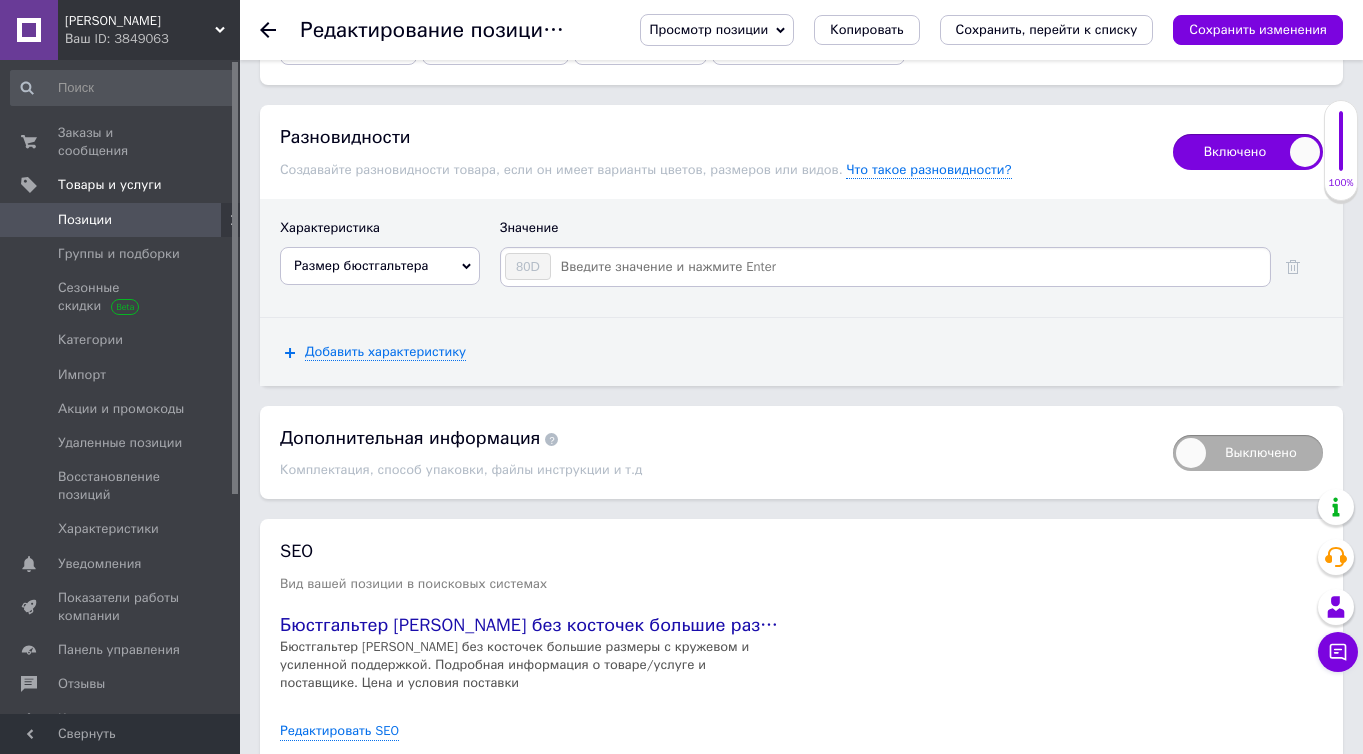 click at bounding box center (909, 267) 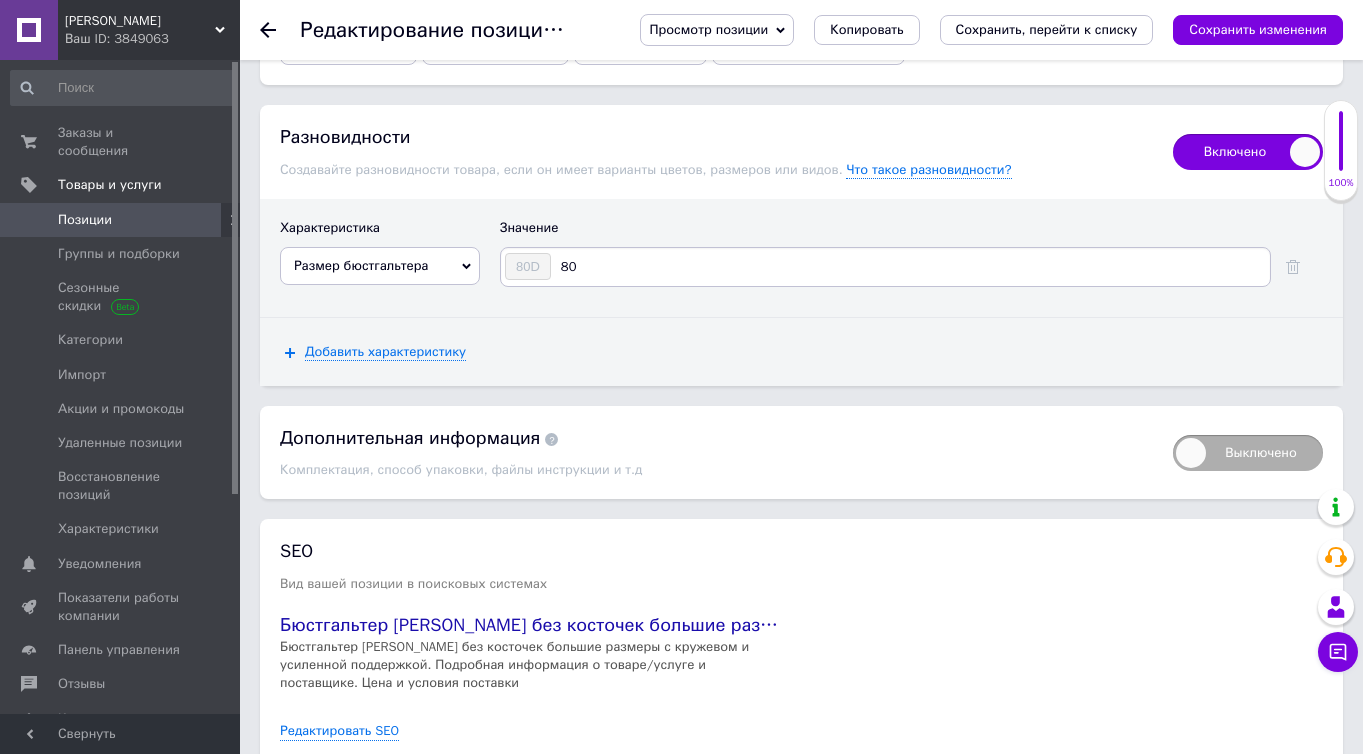 type on "80F" 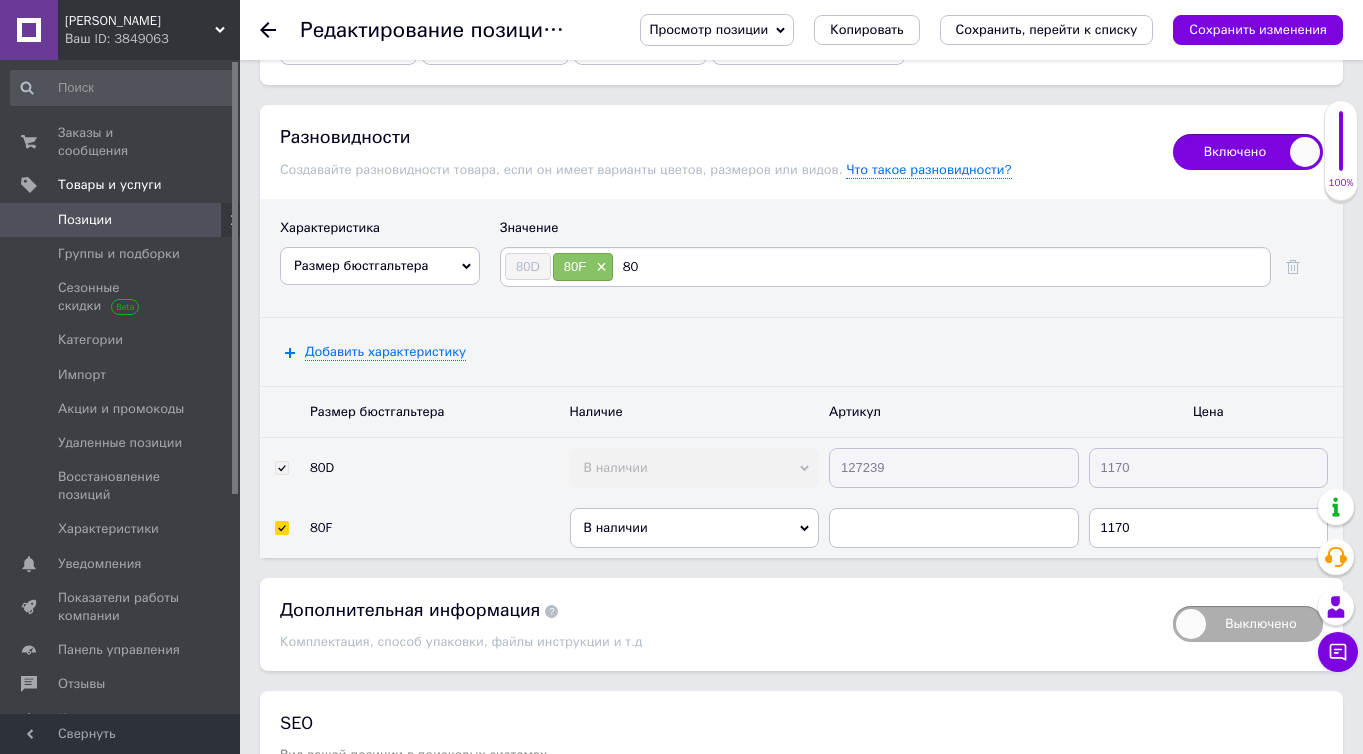 type on "80G" 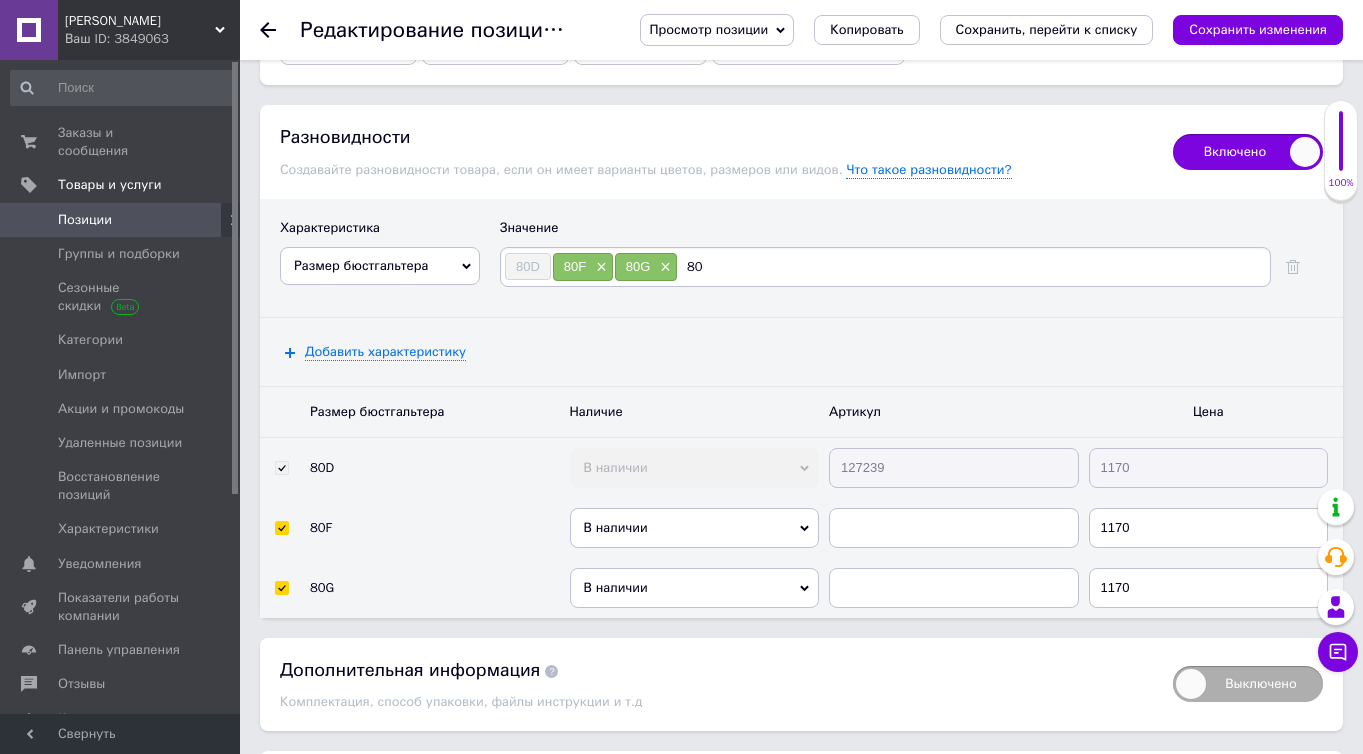 type on "80H" 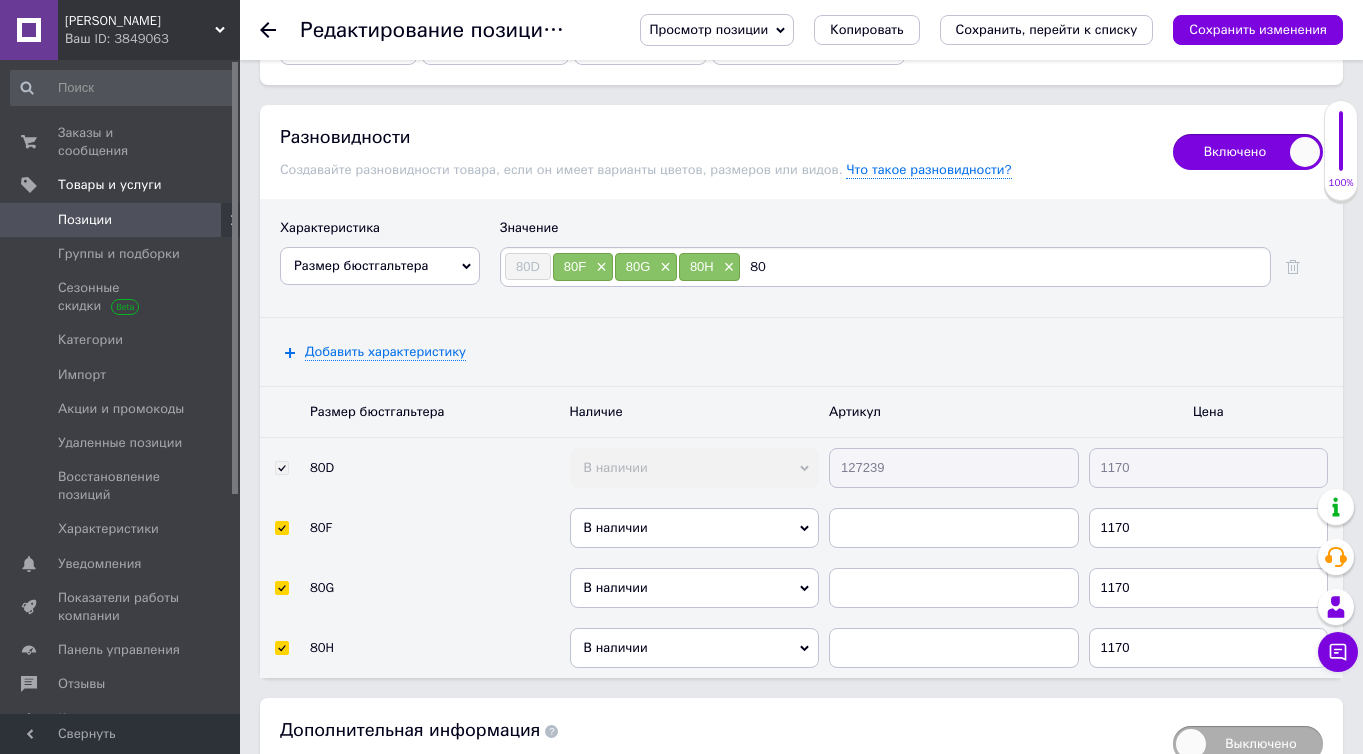 type on "80I" 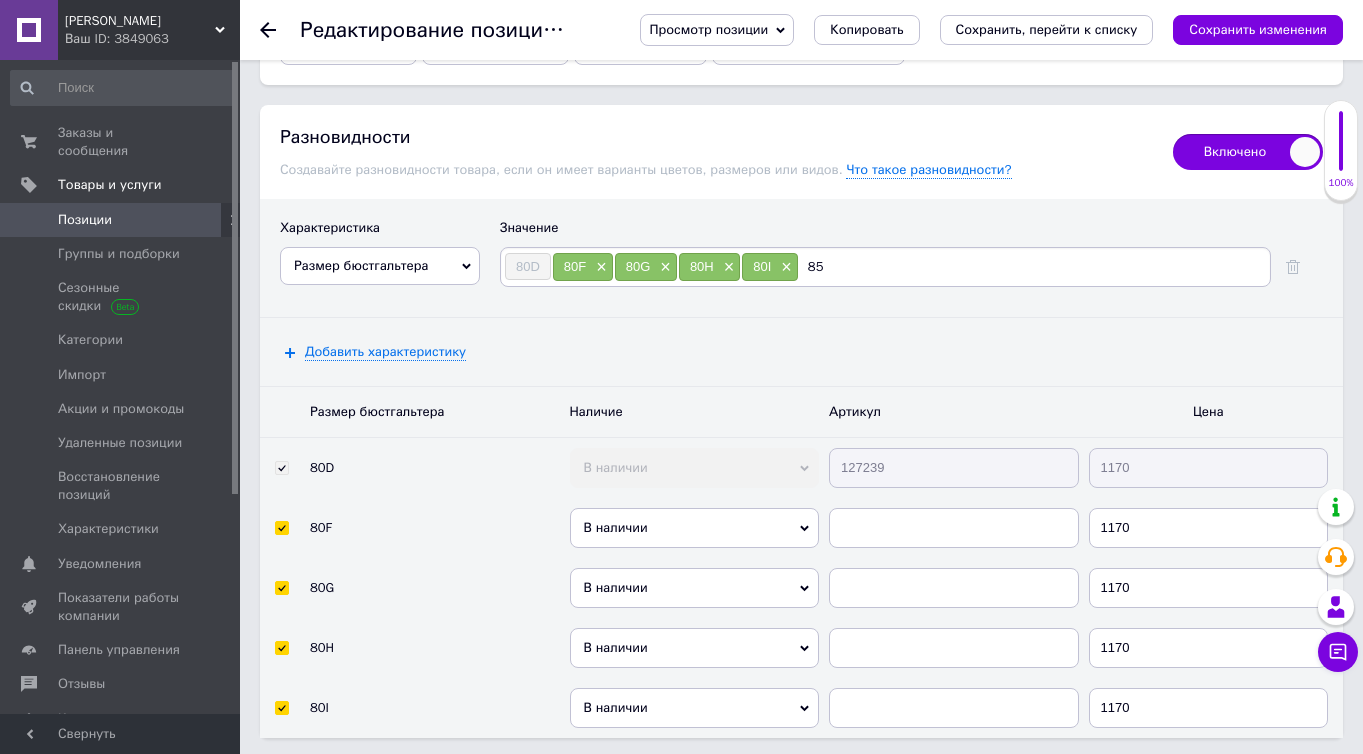 type on "85C" 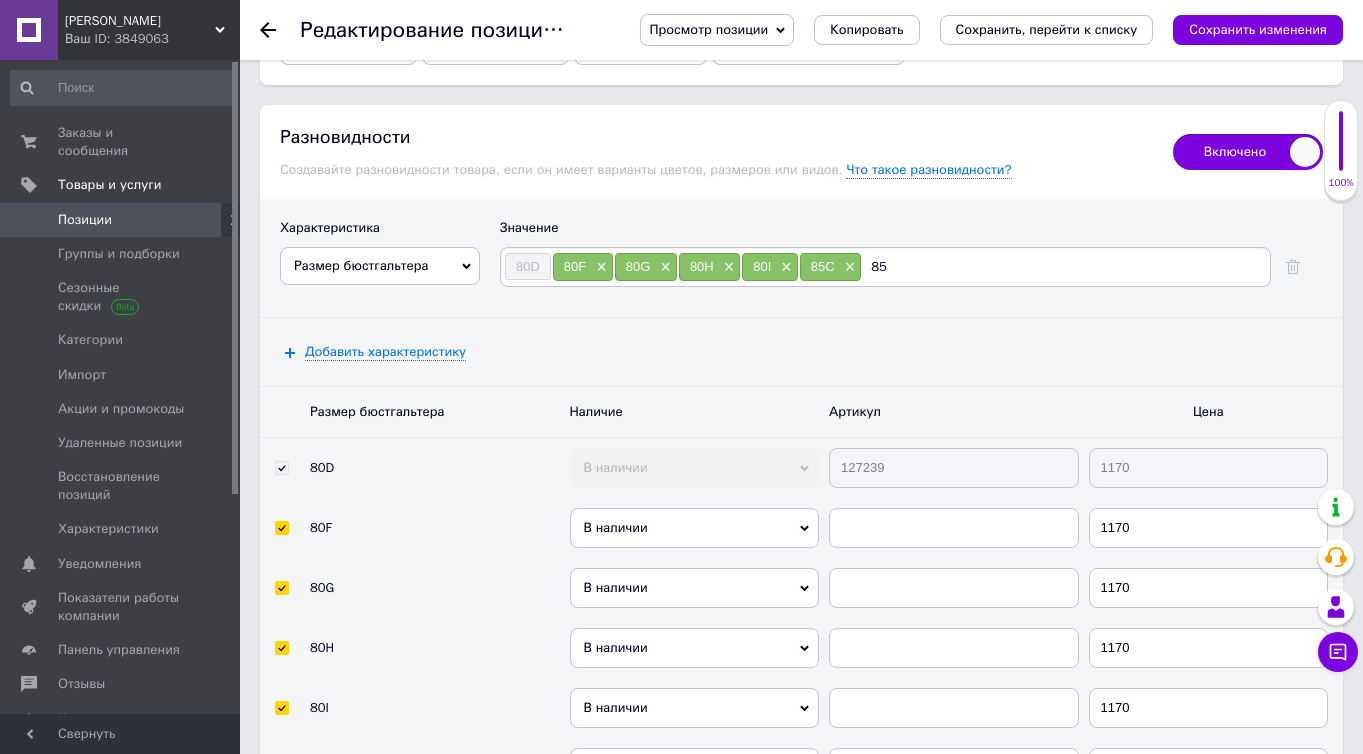 type on "85D" 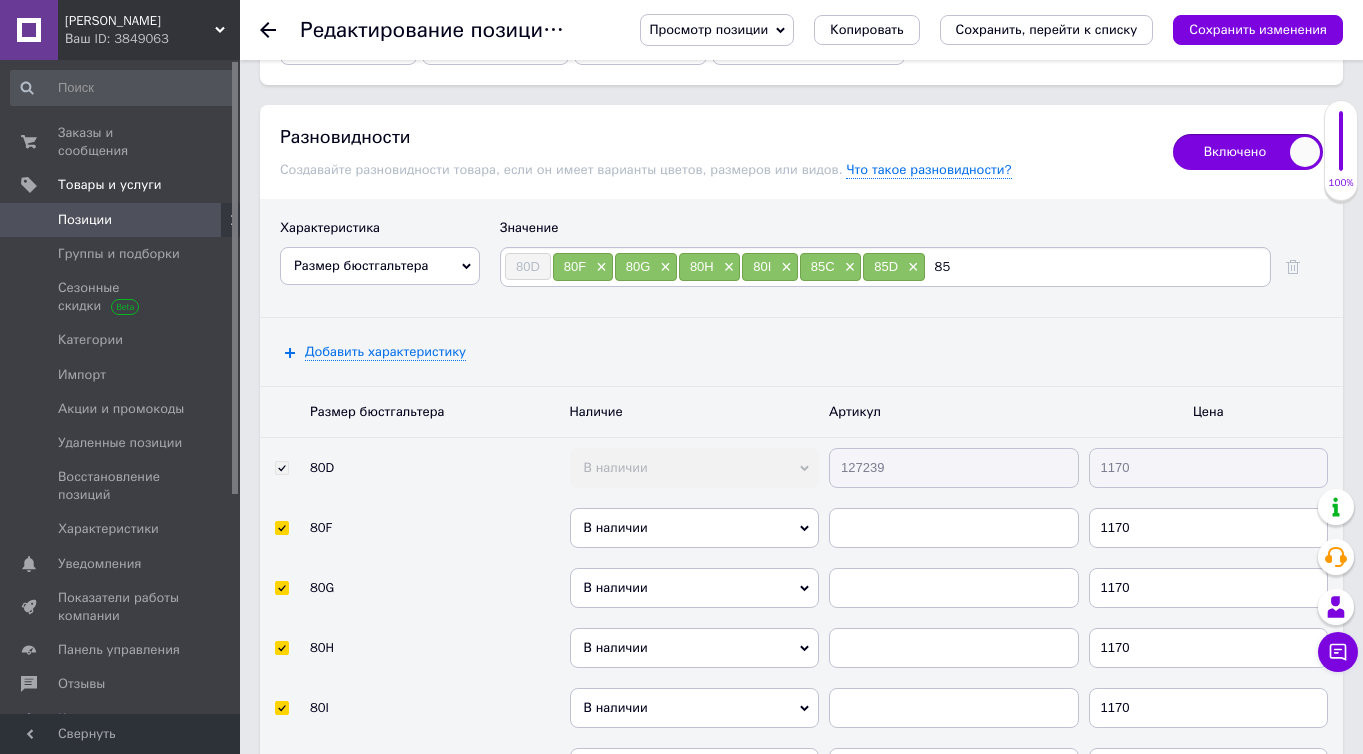 type on "85E" 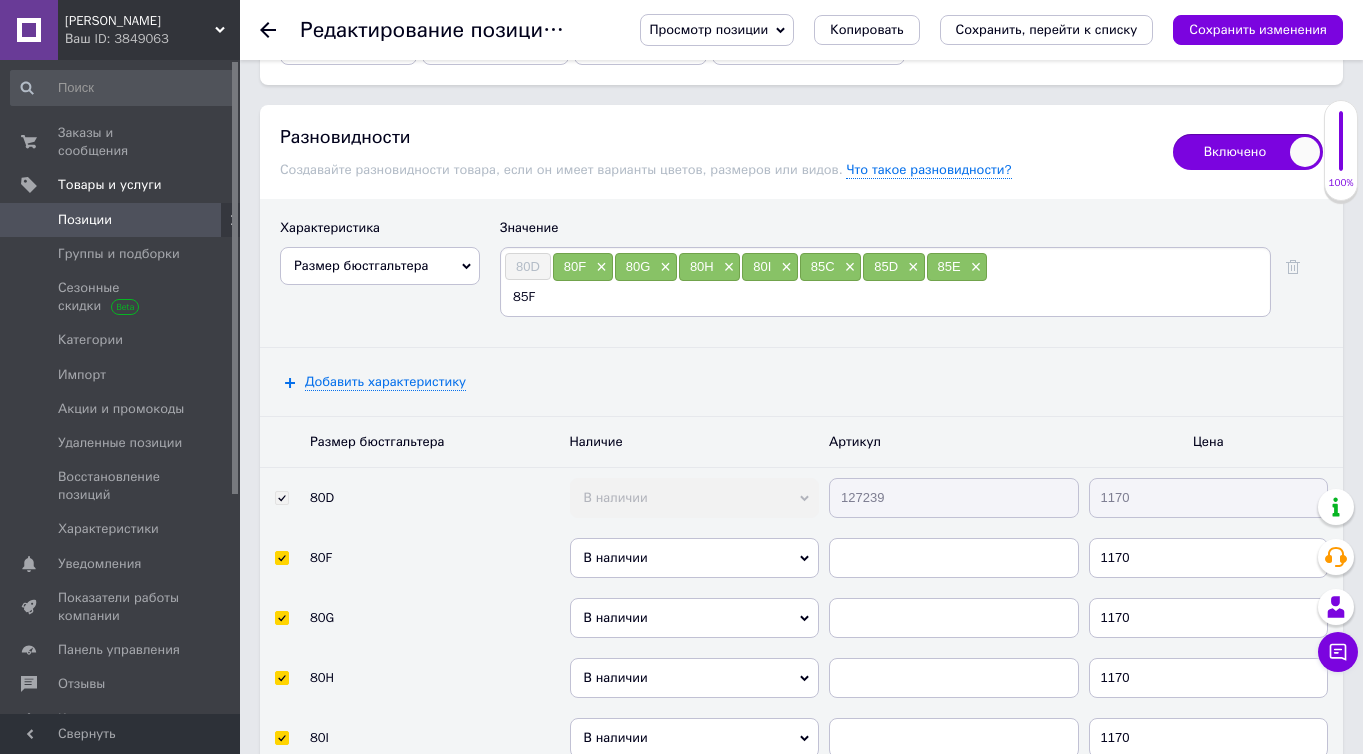 type on "85F7" 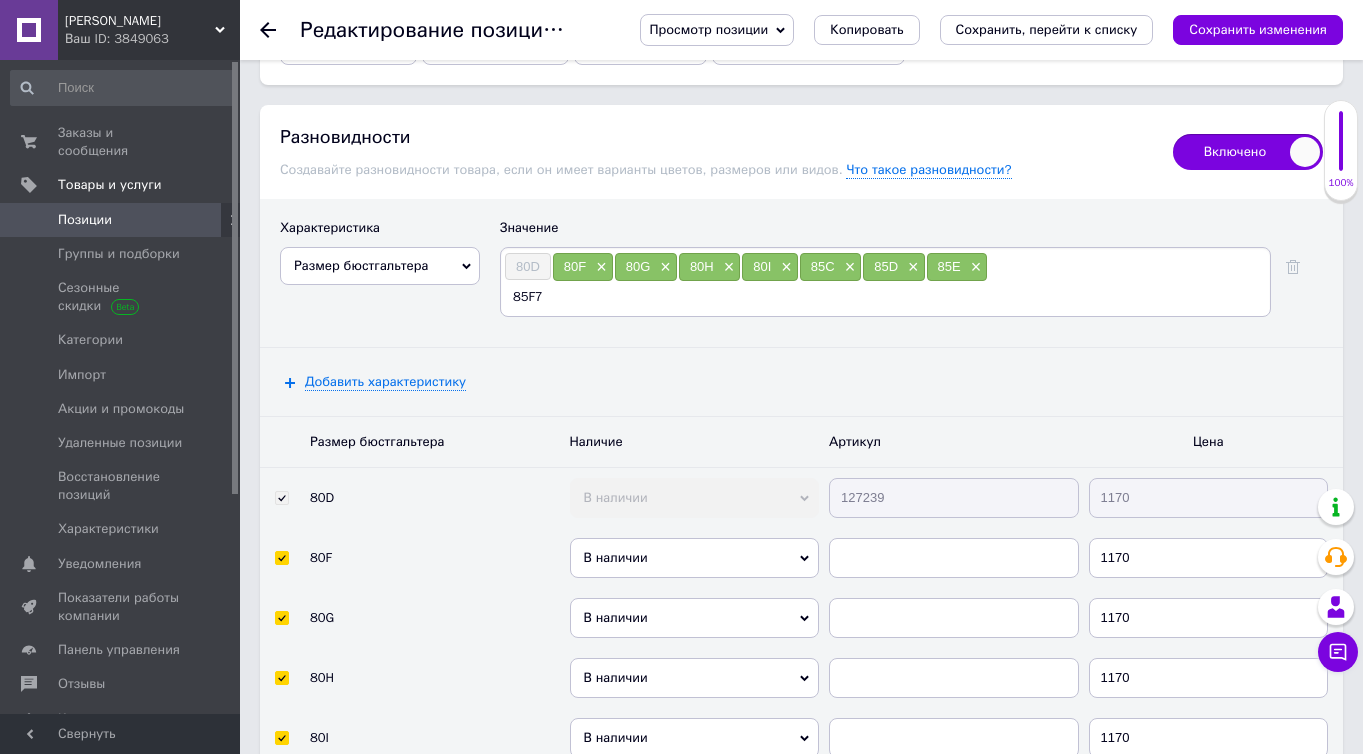 type on "85F" 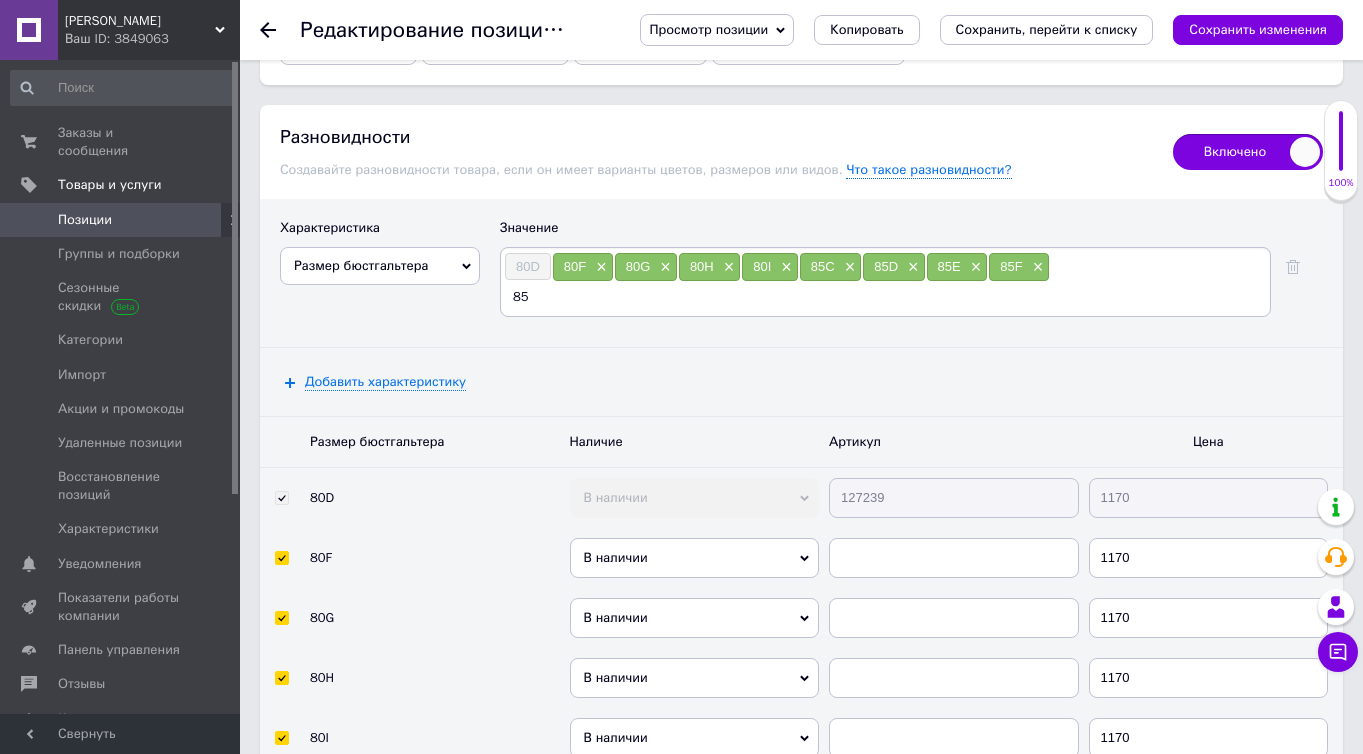 type on "85G" 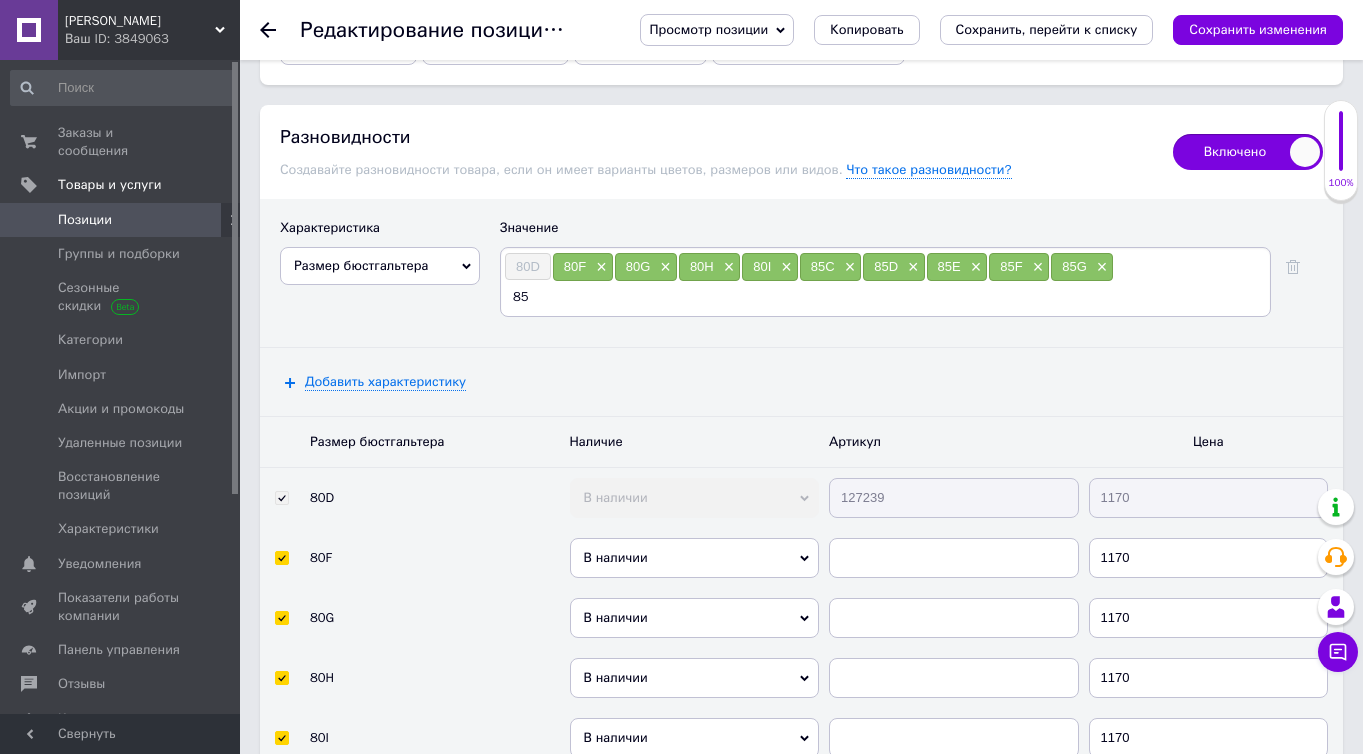 type on "85H" 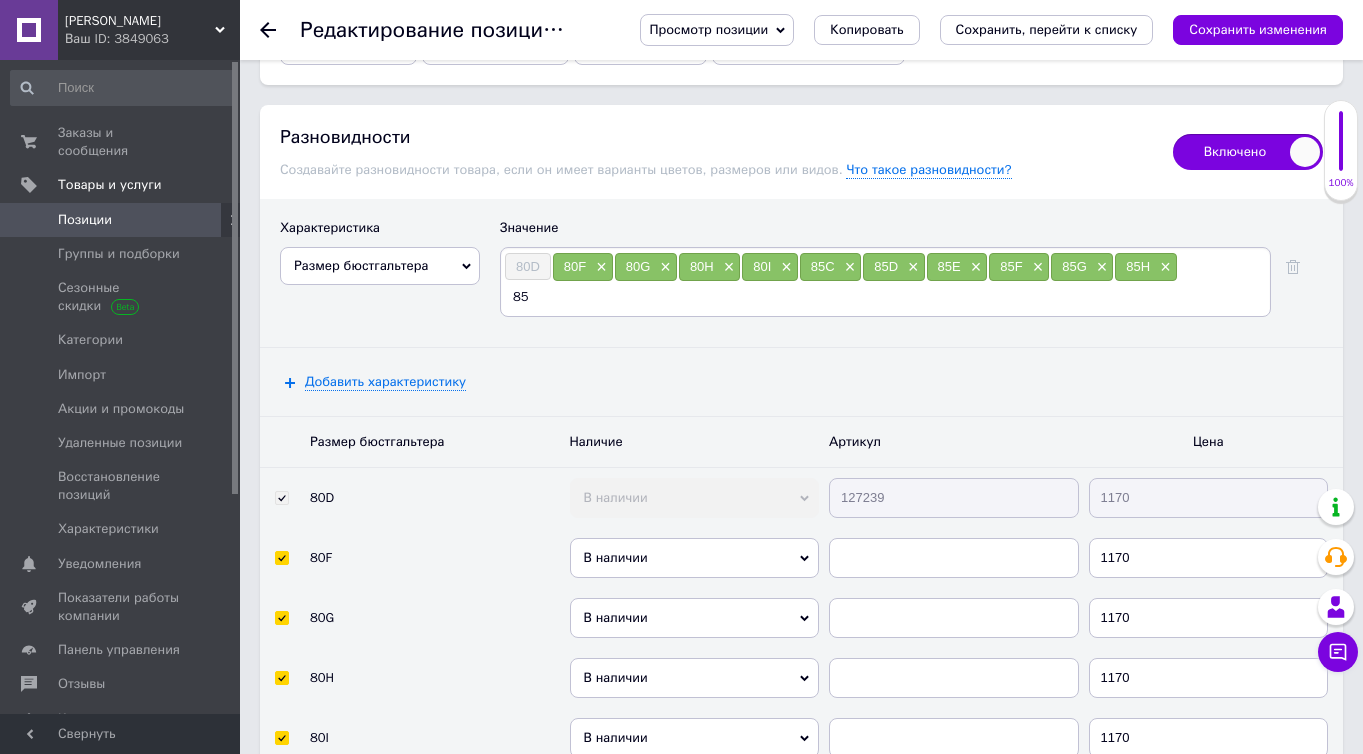 type on "85I" 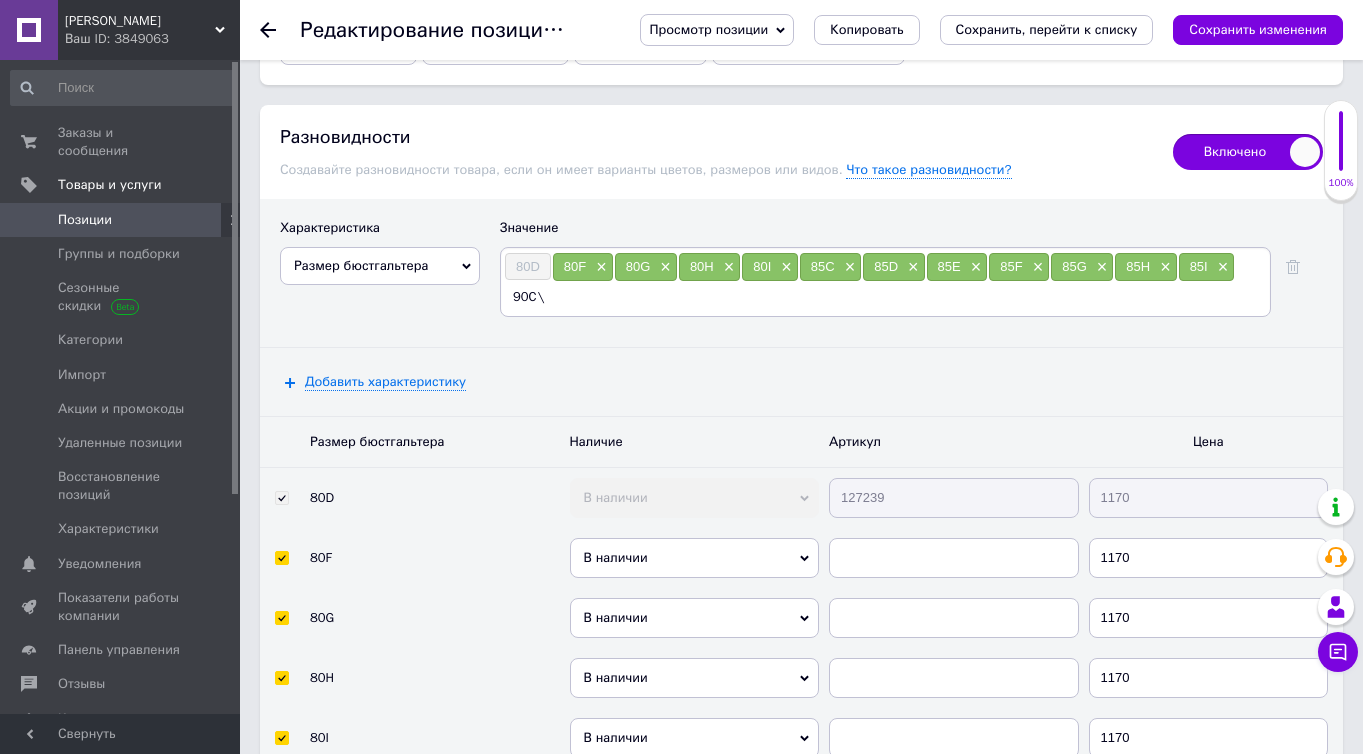 type on "90C" 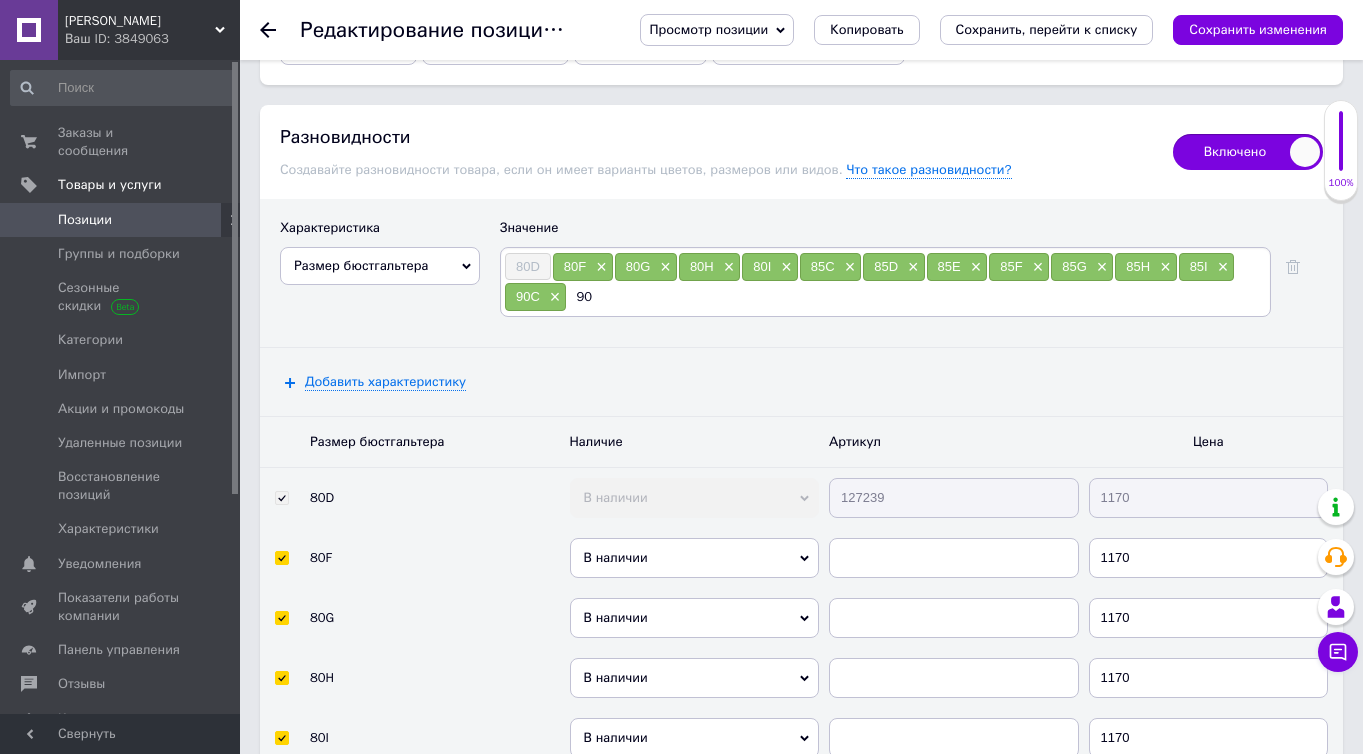 type on "90H" 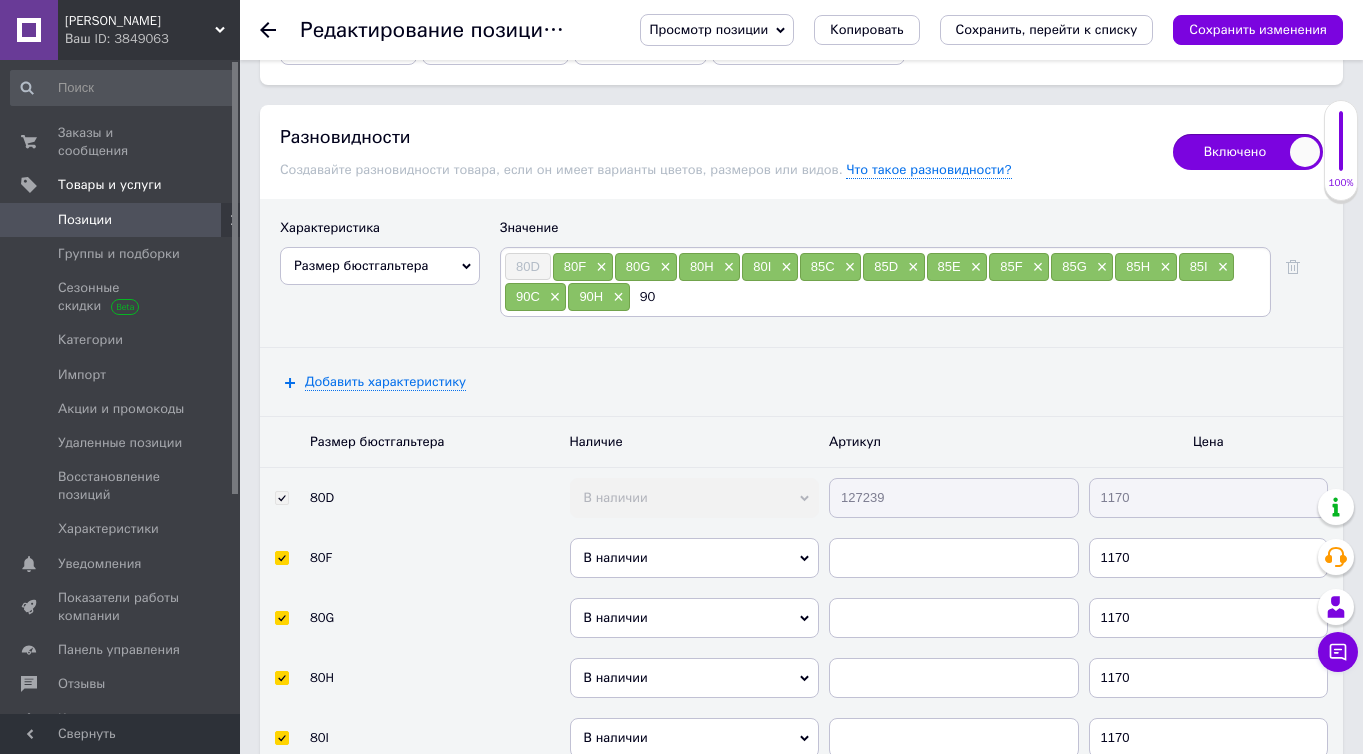 type on "90I" 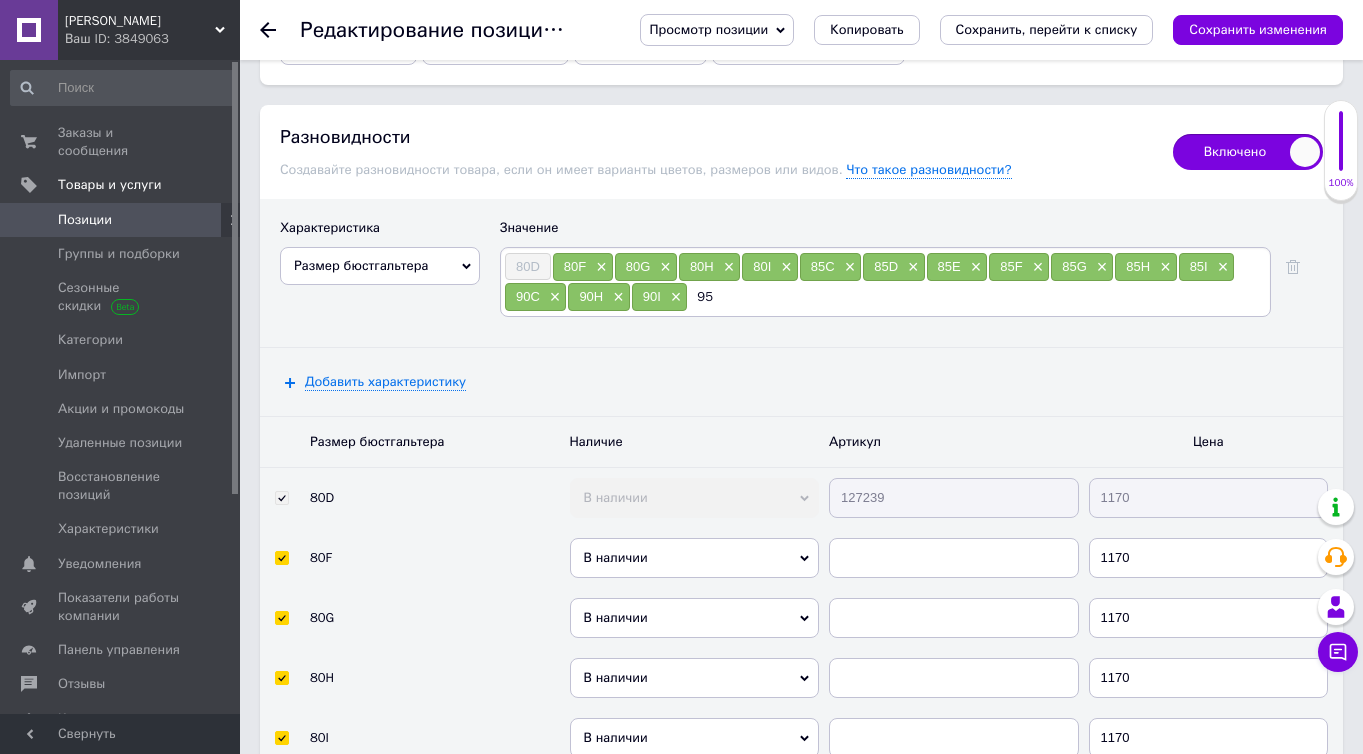 type on "95I" 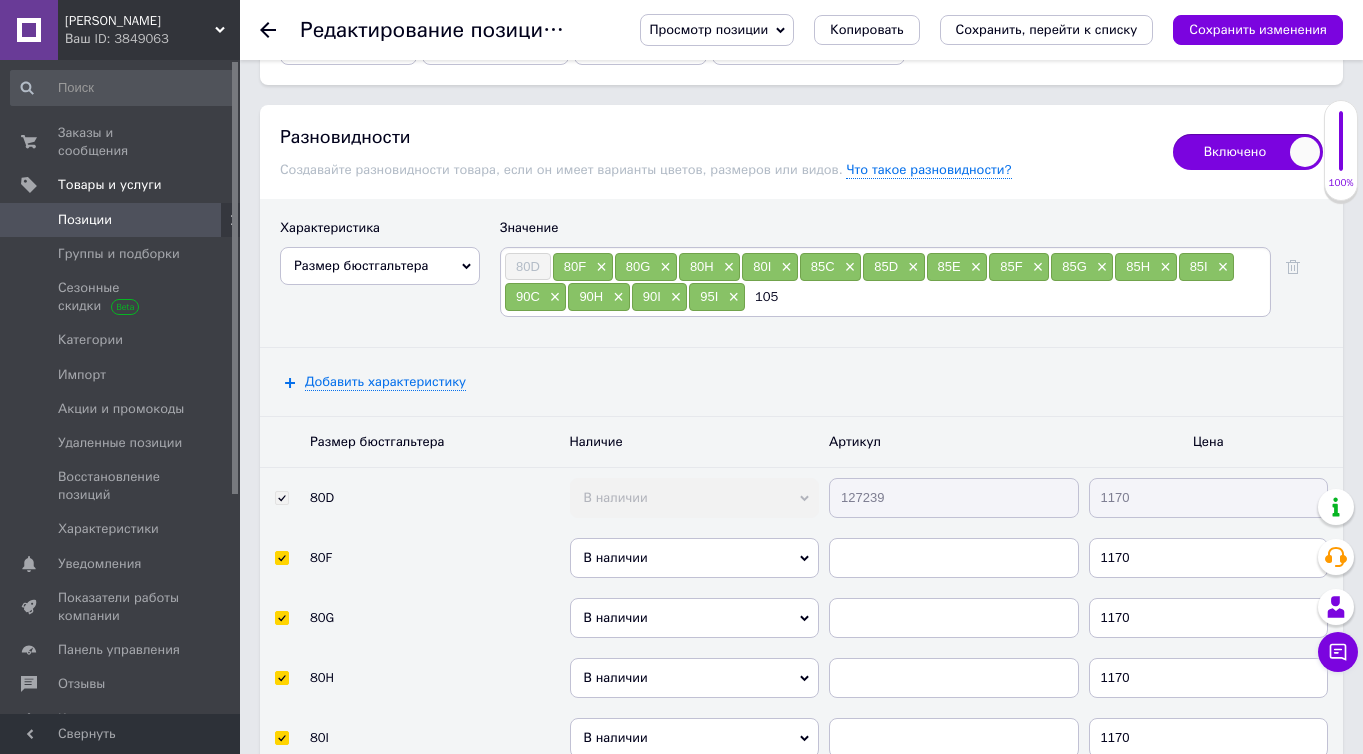 type on "105G" 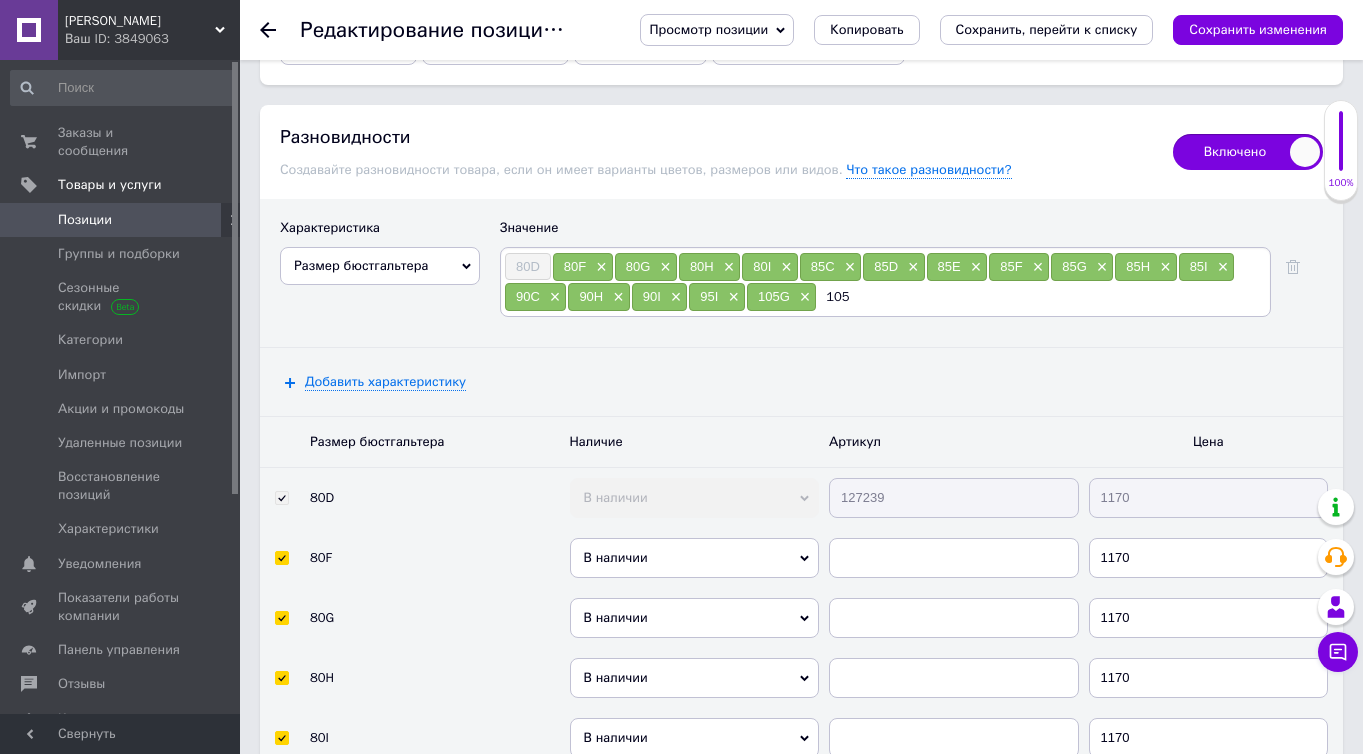 type on "105I" 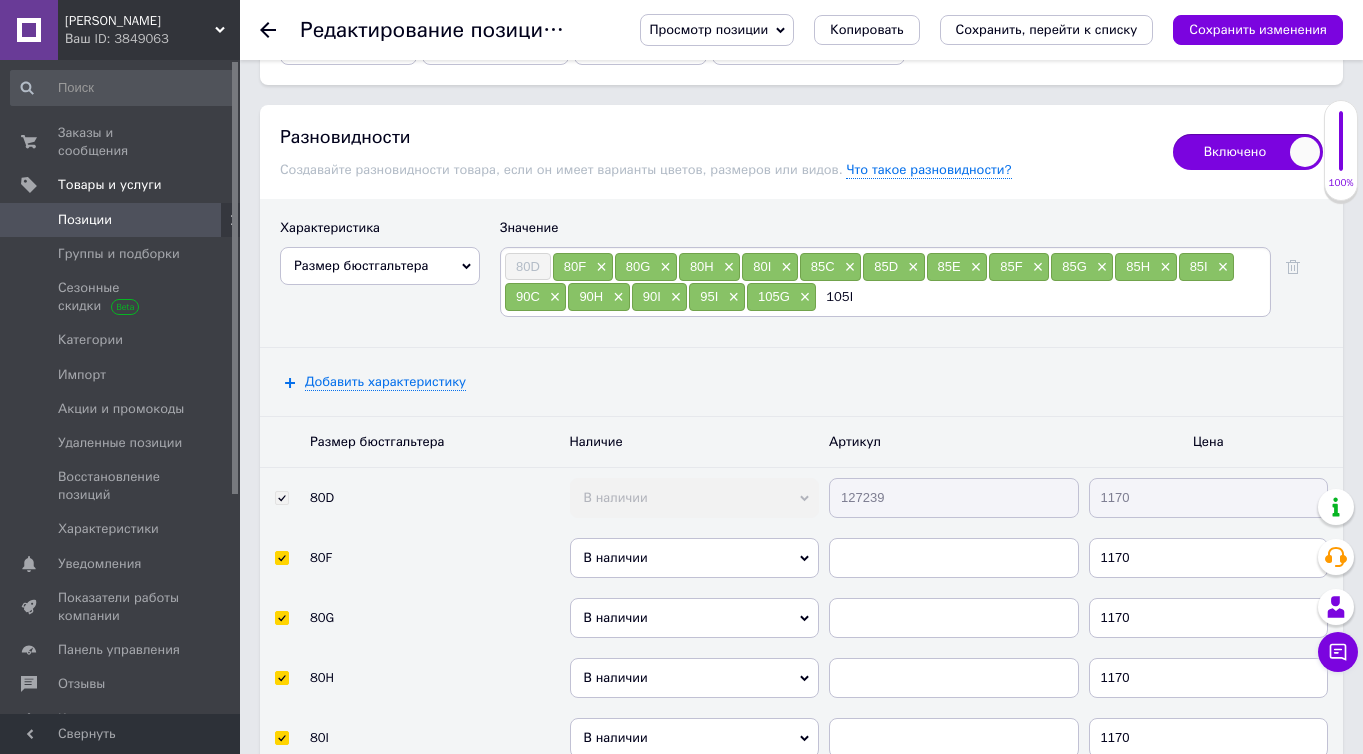 type 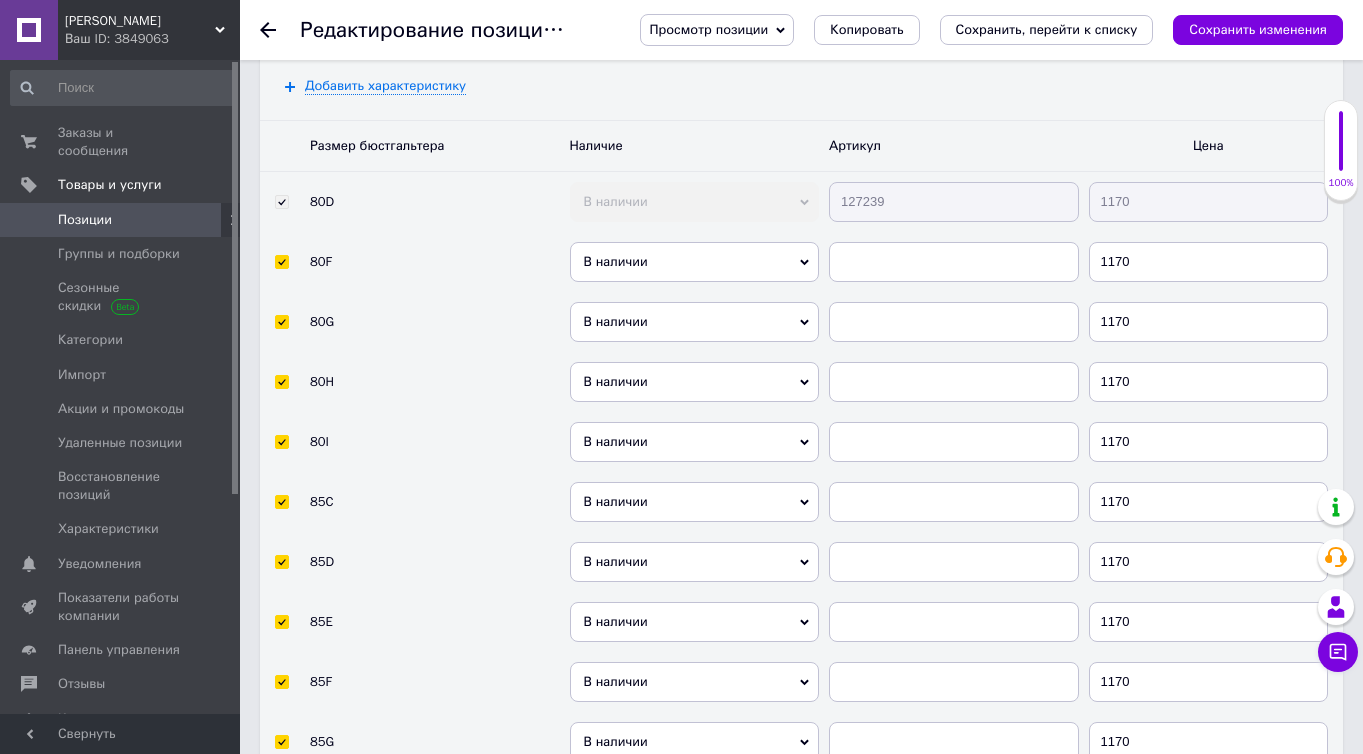 scroll, scrollTop: 3994, scrollLeft: 0, axis: vertical 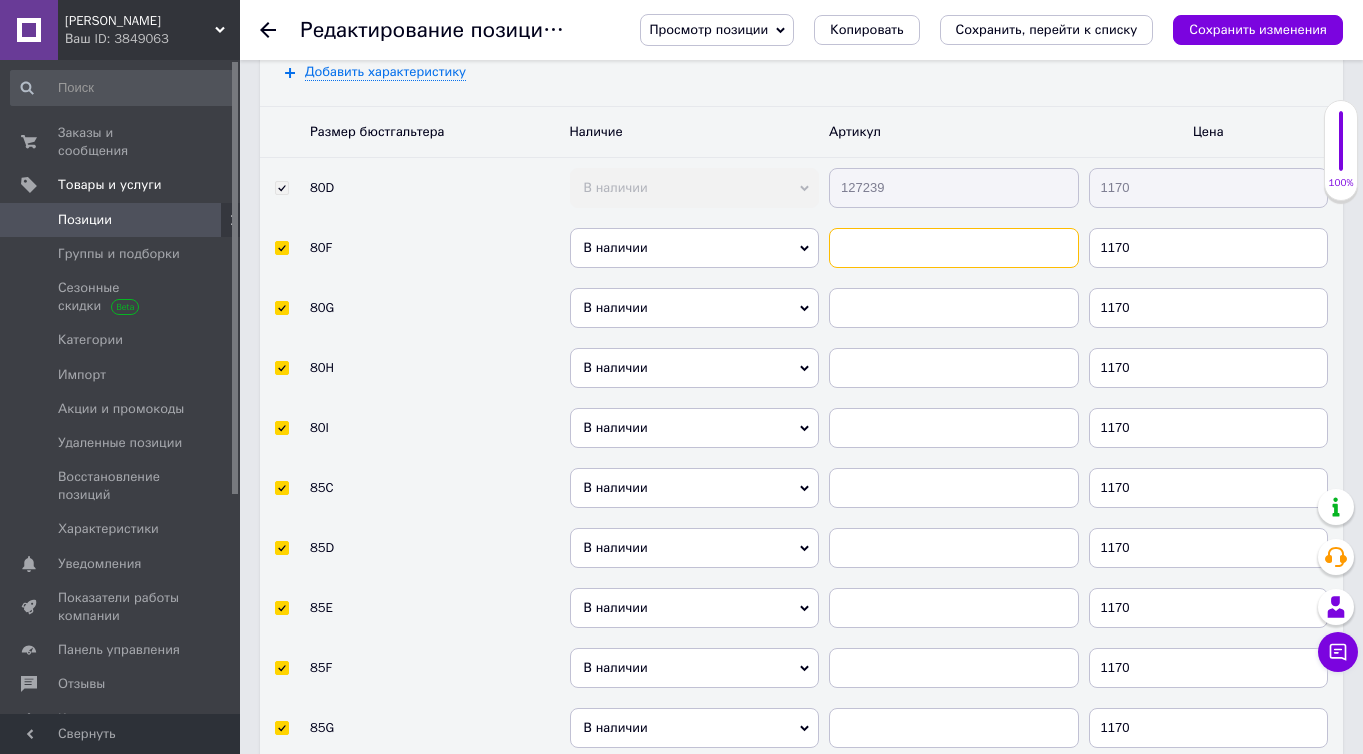 click at bounding box center [954, 248] 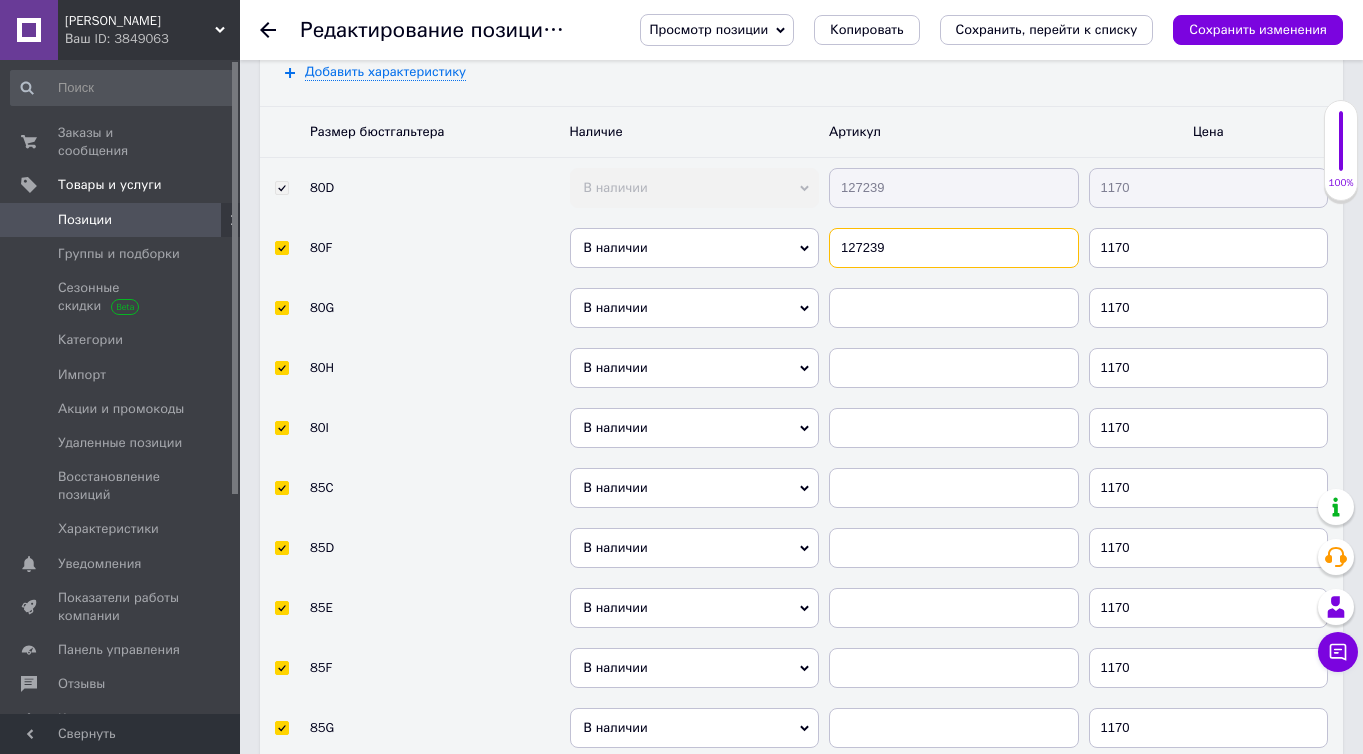 type on "127239" 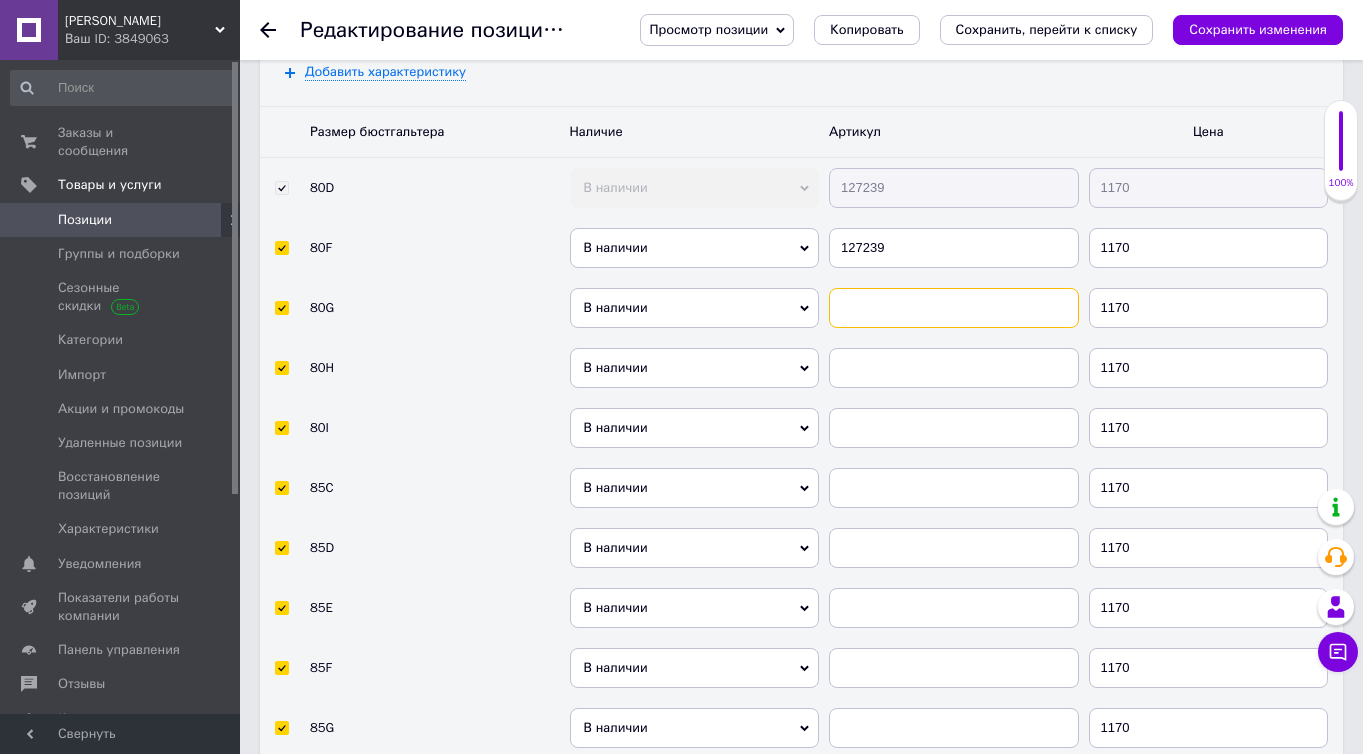 click at bounding box center (954, 308) 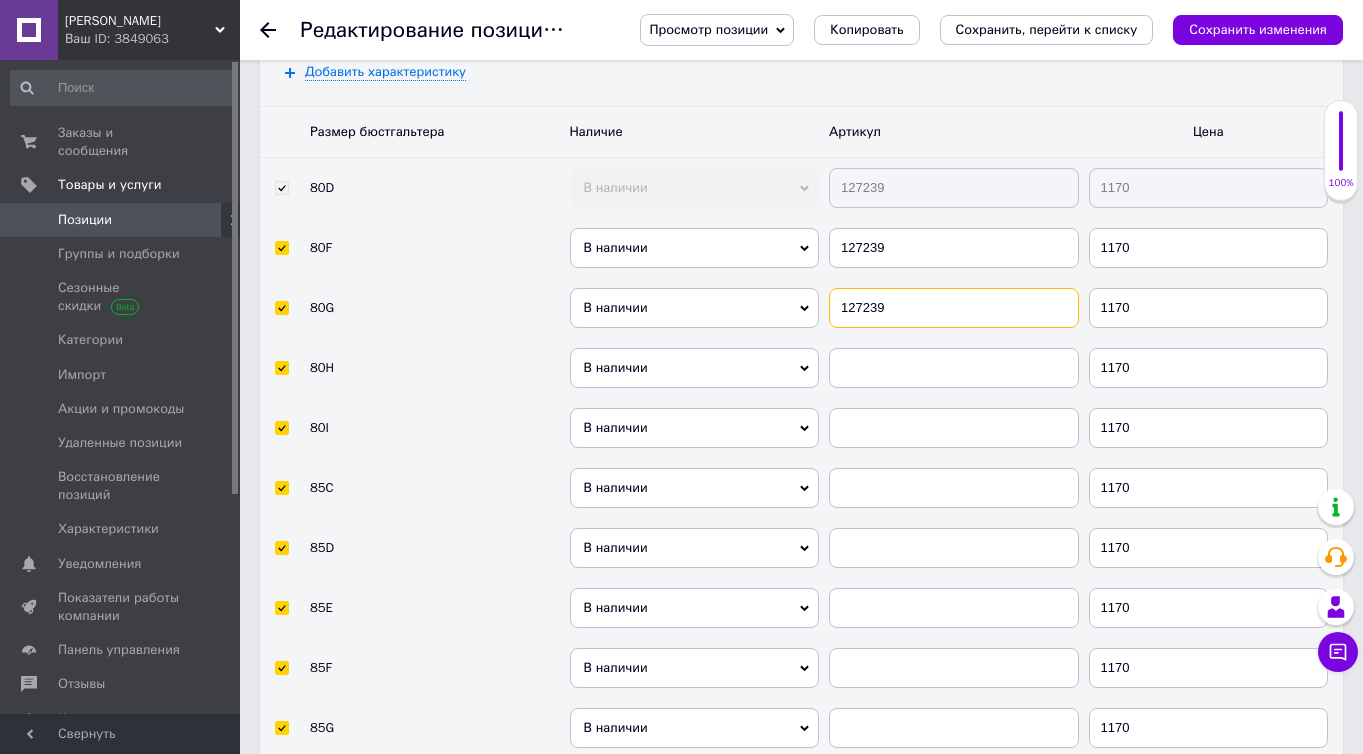 type on "127239" 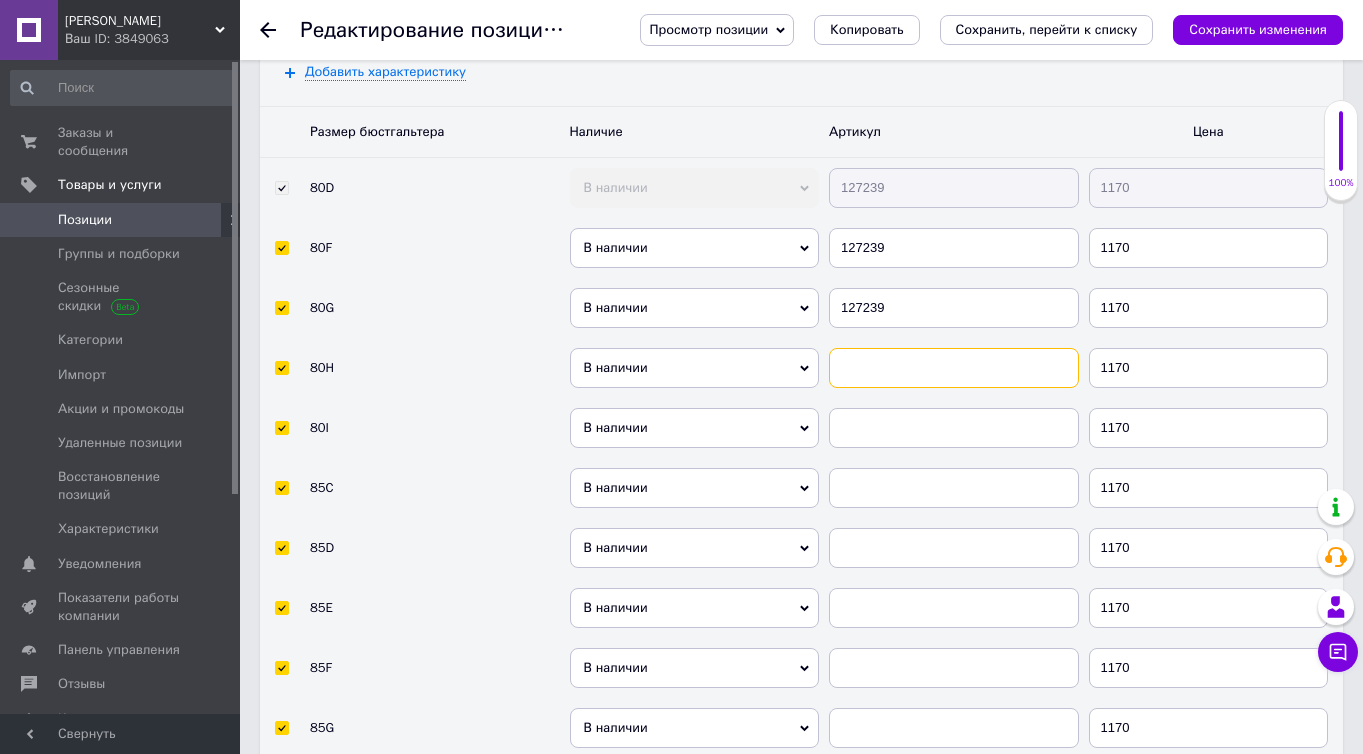 drag, startPoint x: 895, startPoint y: 356, endPoint x: 893, endPoint y: 432, distance: 76.02631 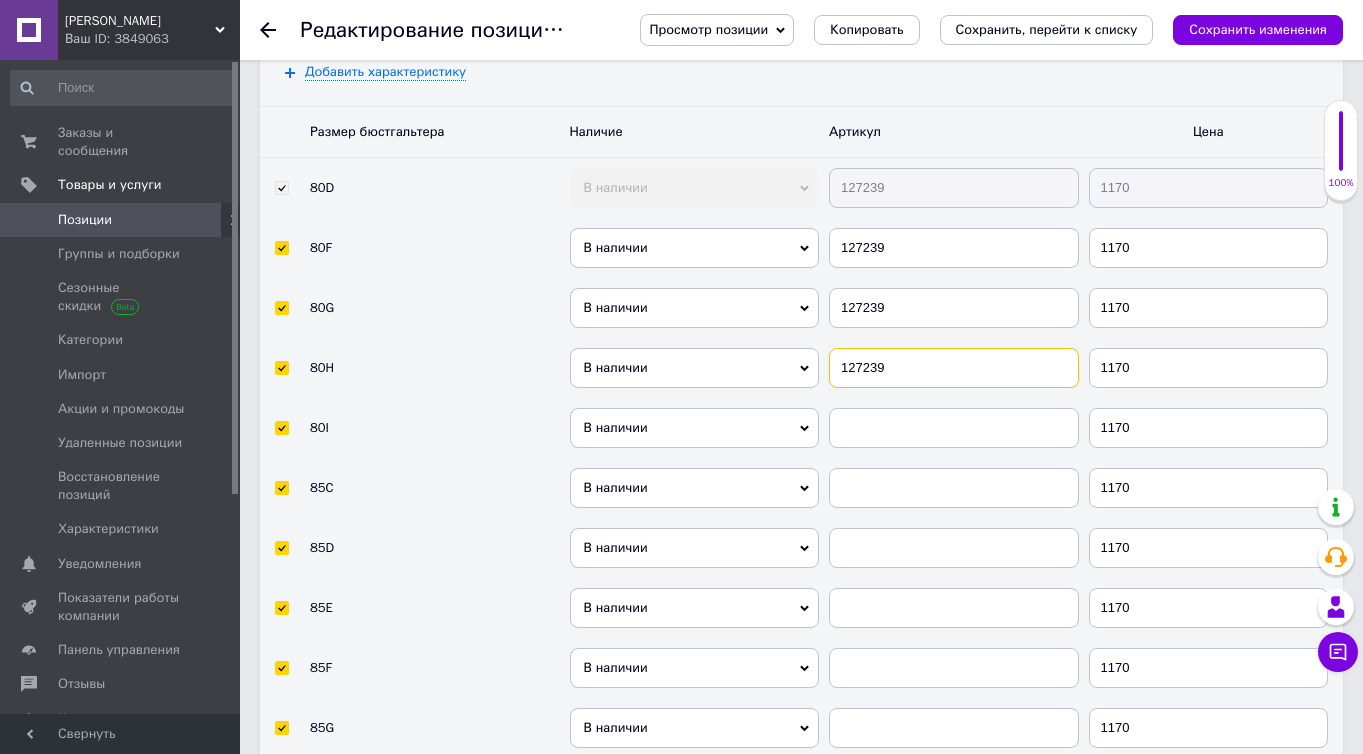 type on "127239" 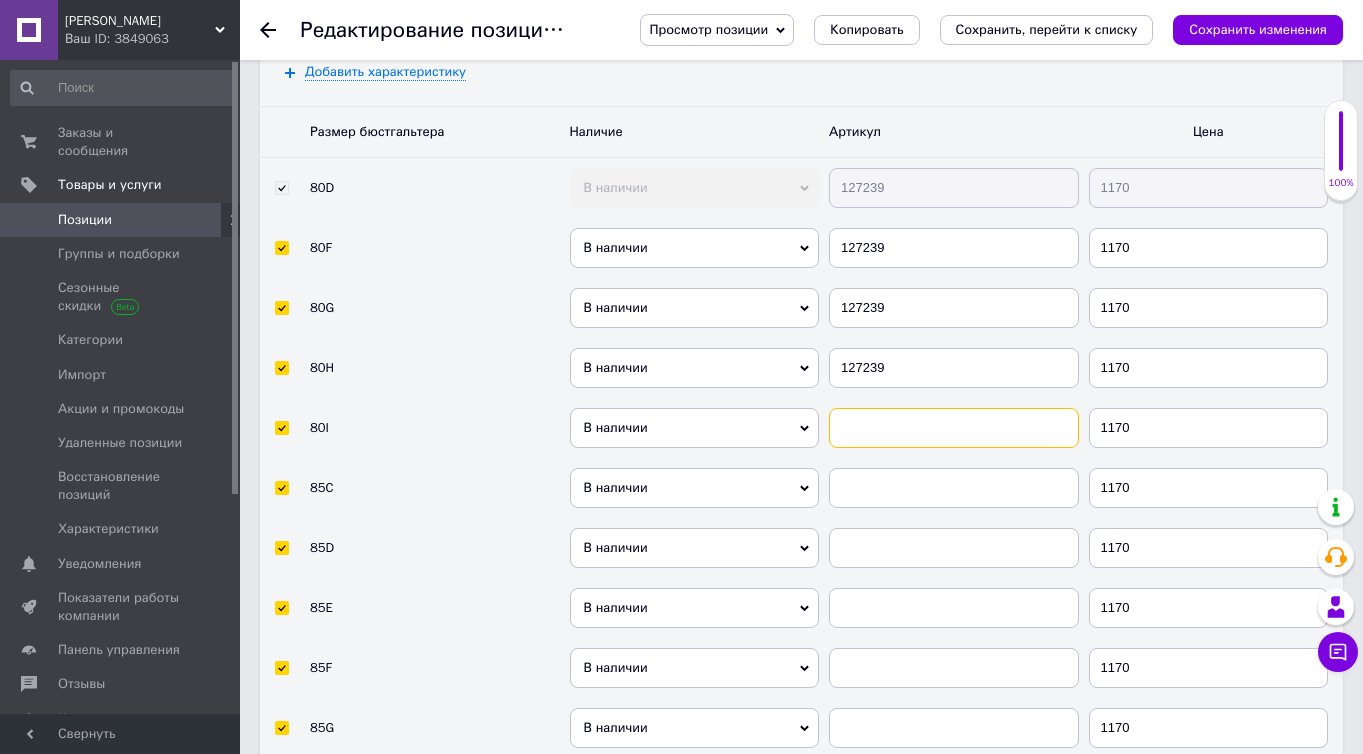 click at bounding box center (954, 428) 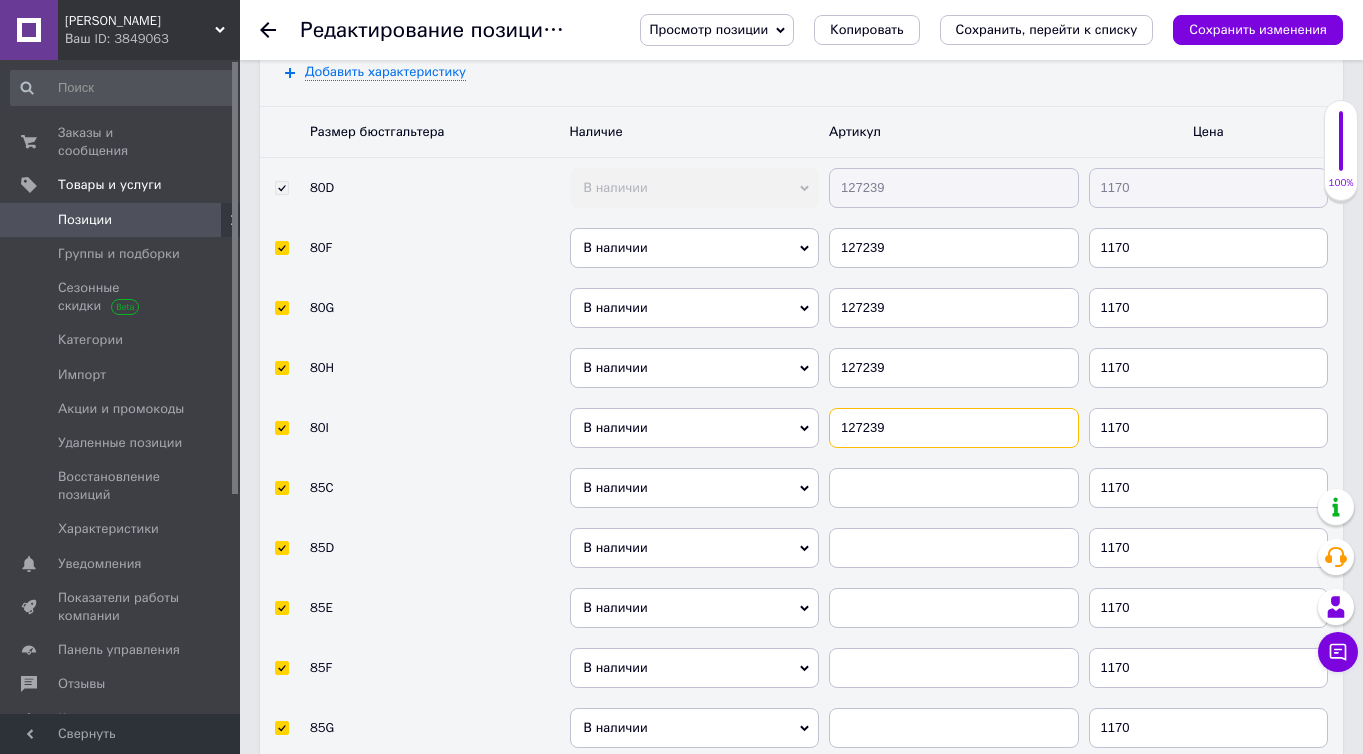 type on "127239" 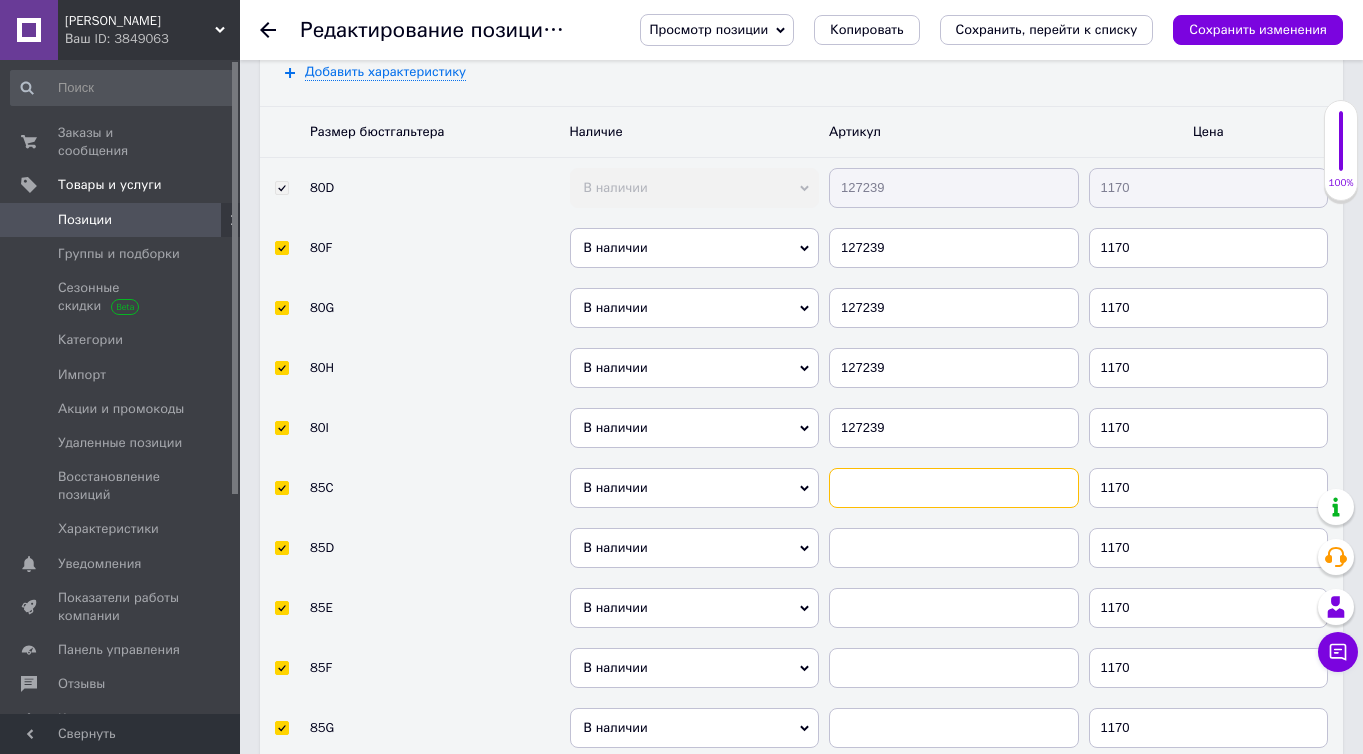 click at bounding box center (954, 488) 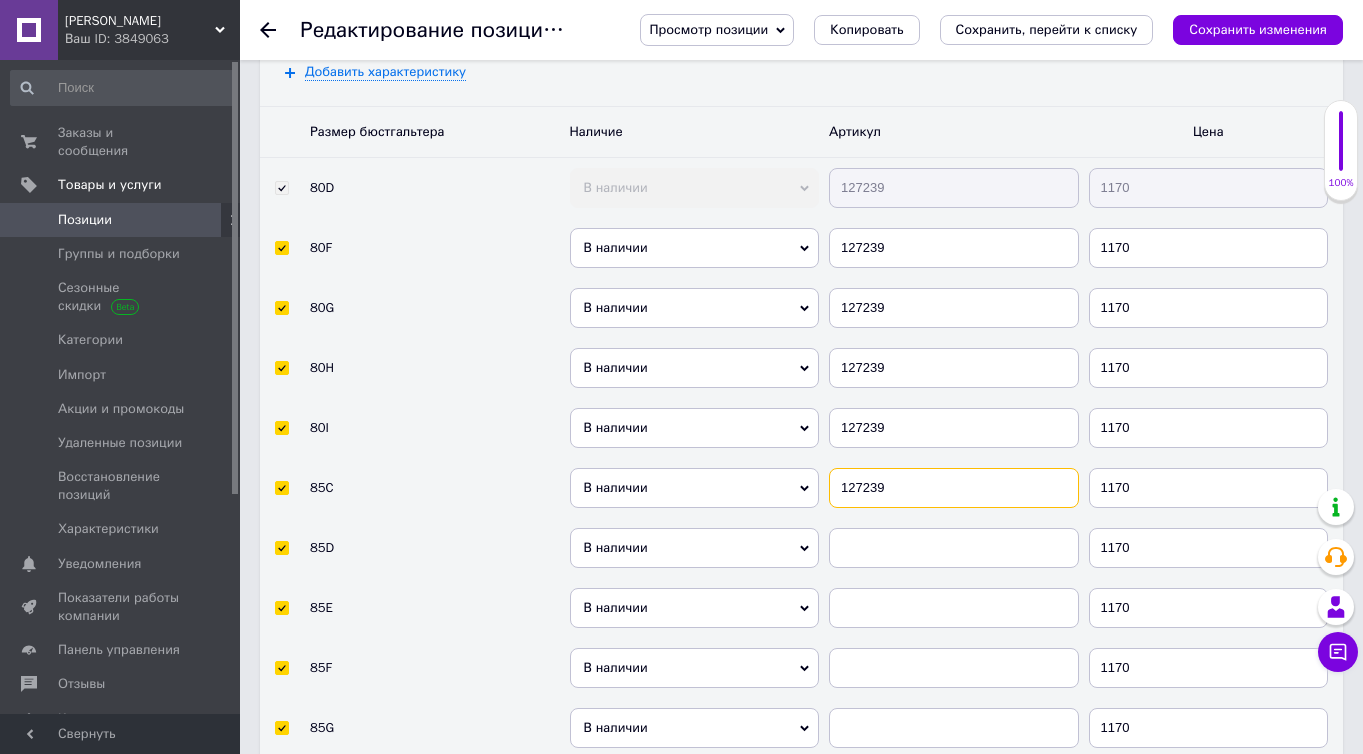 type on "127239" 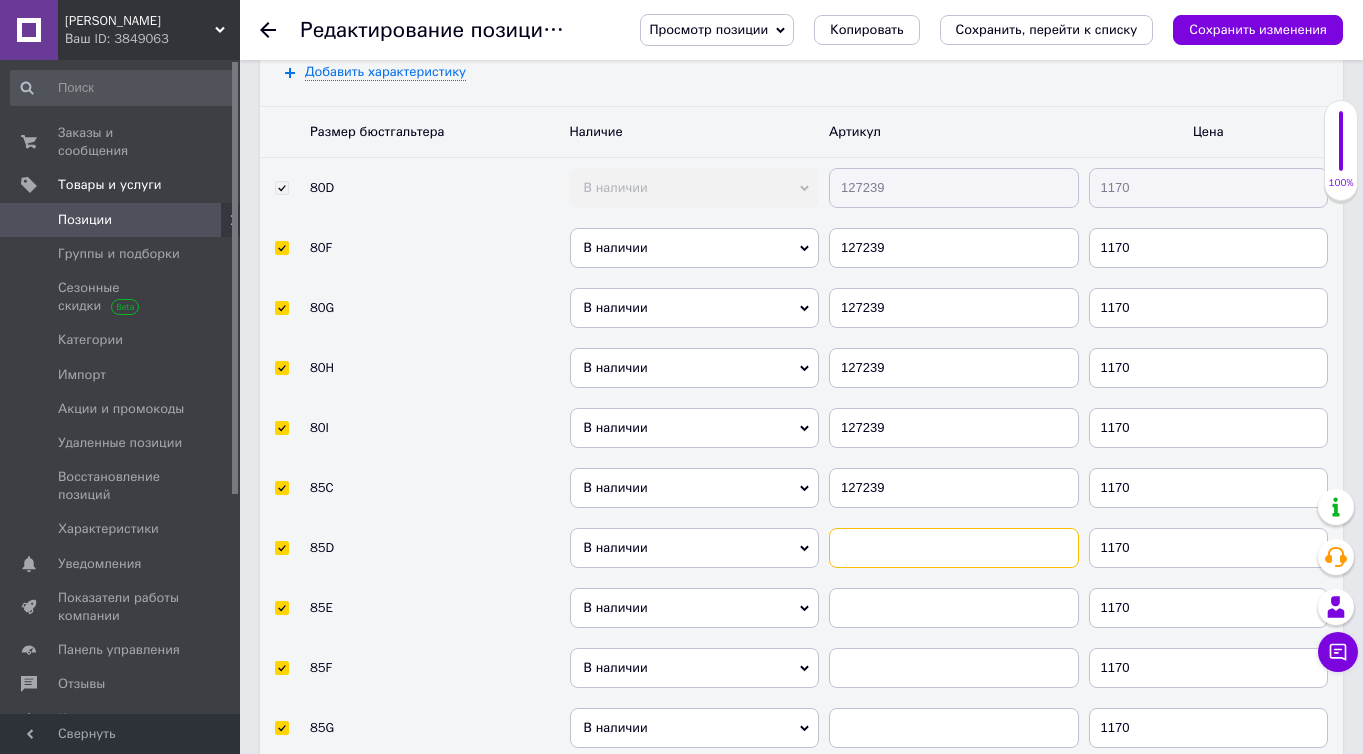 click at bounding box center (954, 548) 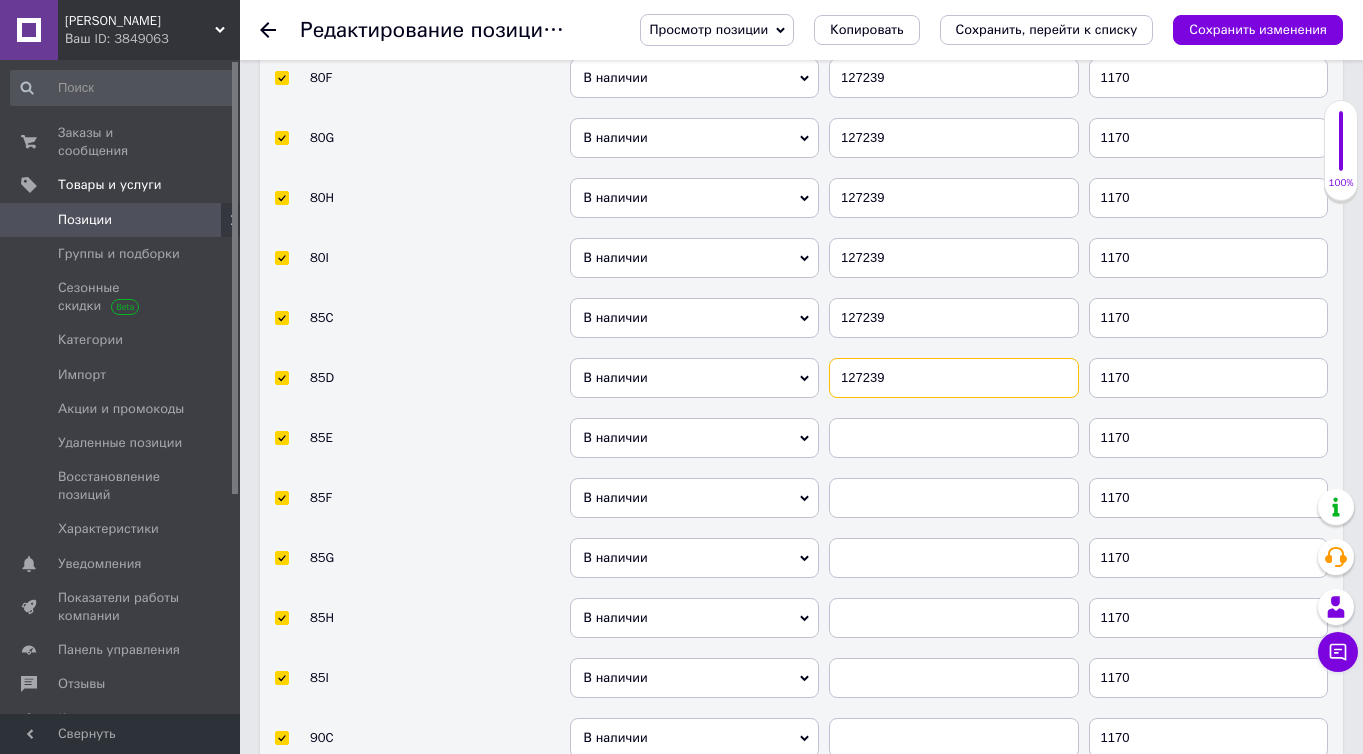 scroll, scrollTop: 4271, scrollLeft: 0, axis: vertical 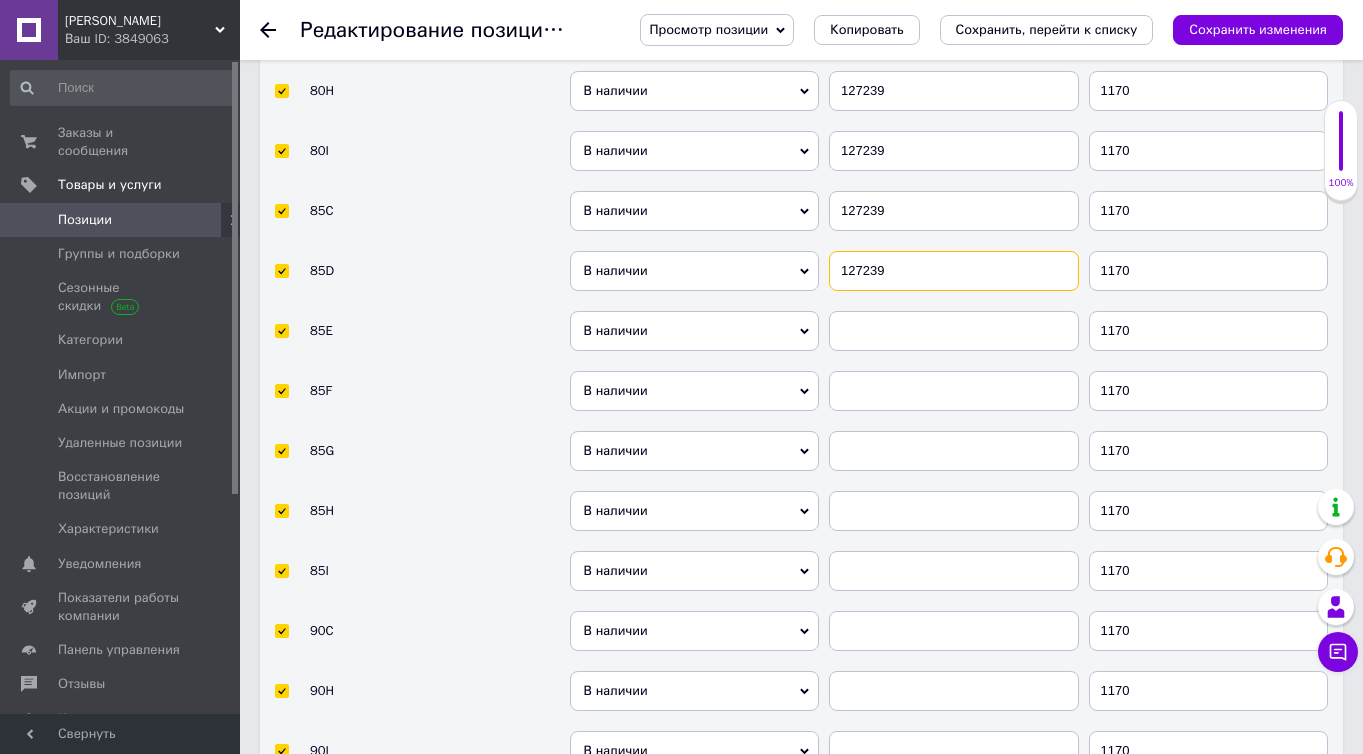 type on "127239" 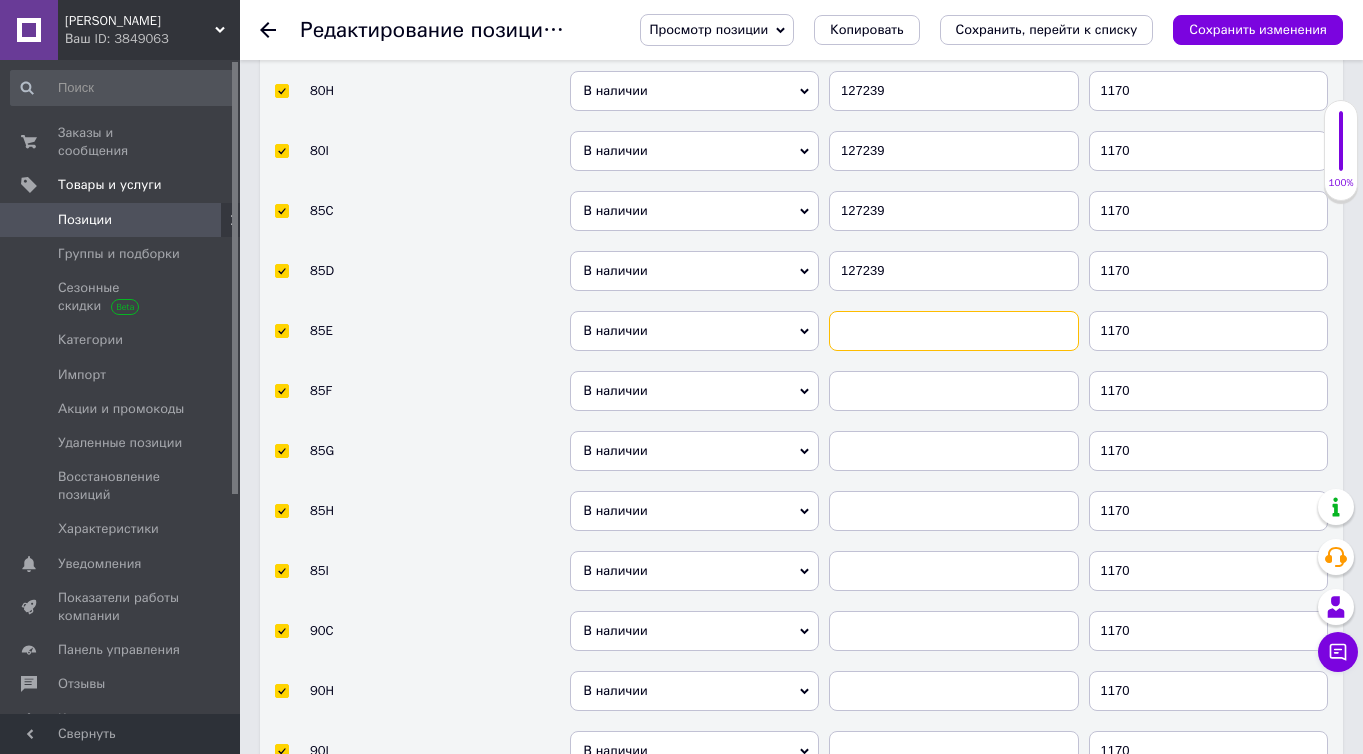 click at bounding box center [954, 331] 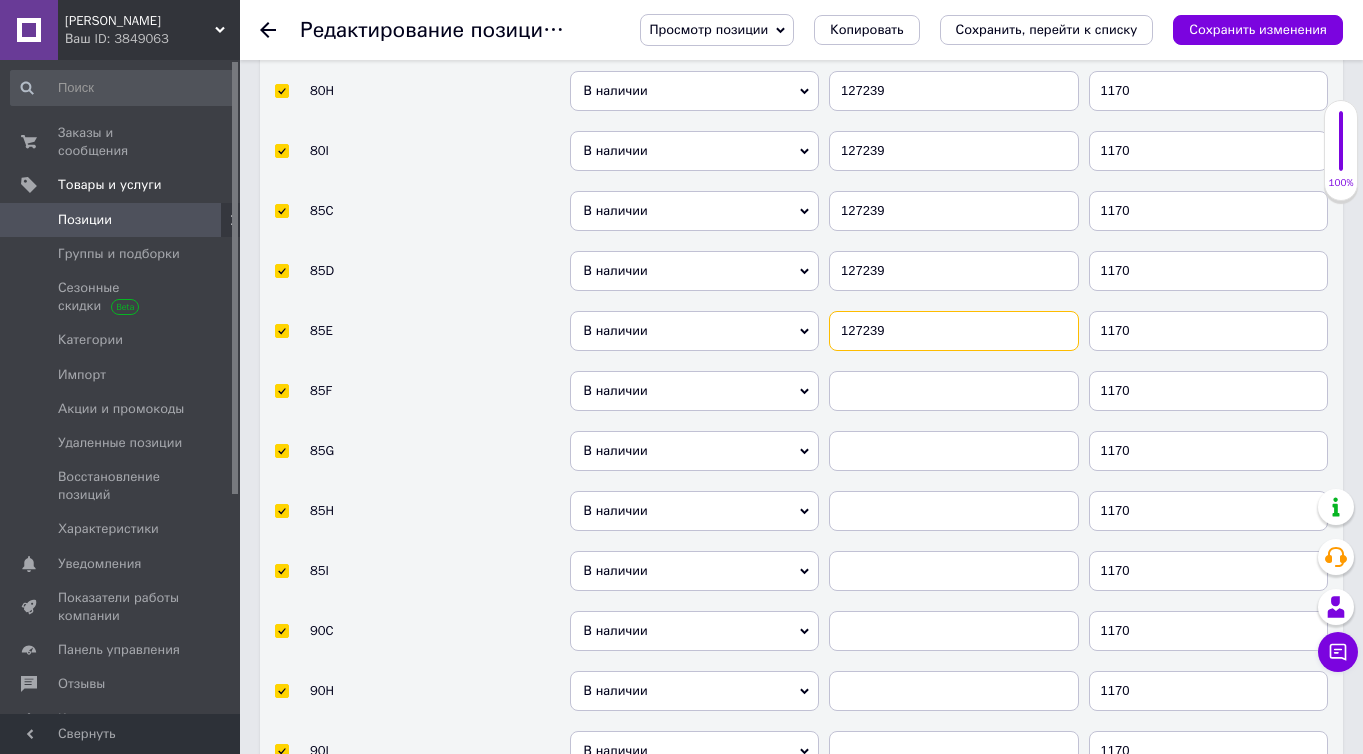 type on "127239" 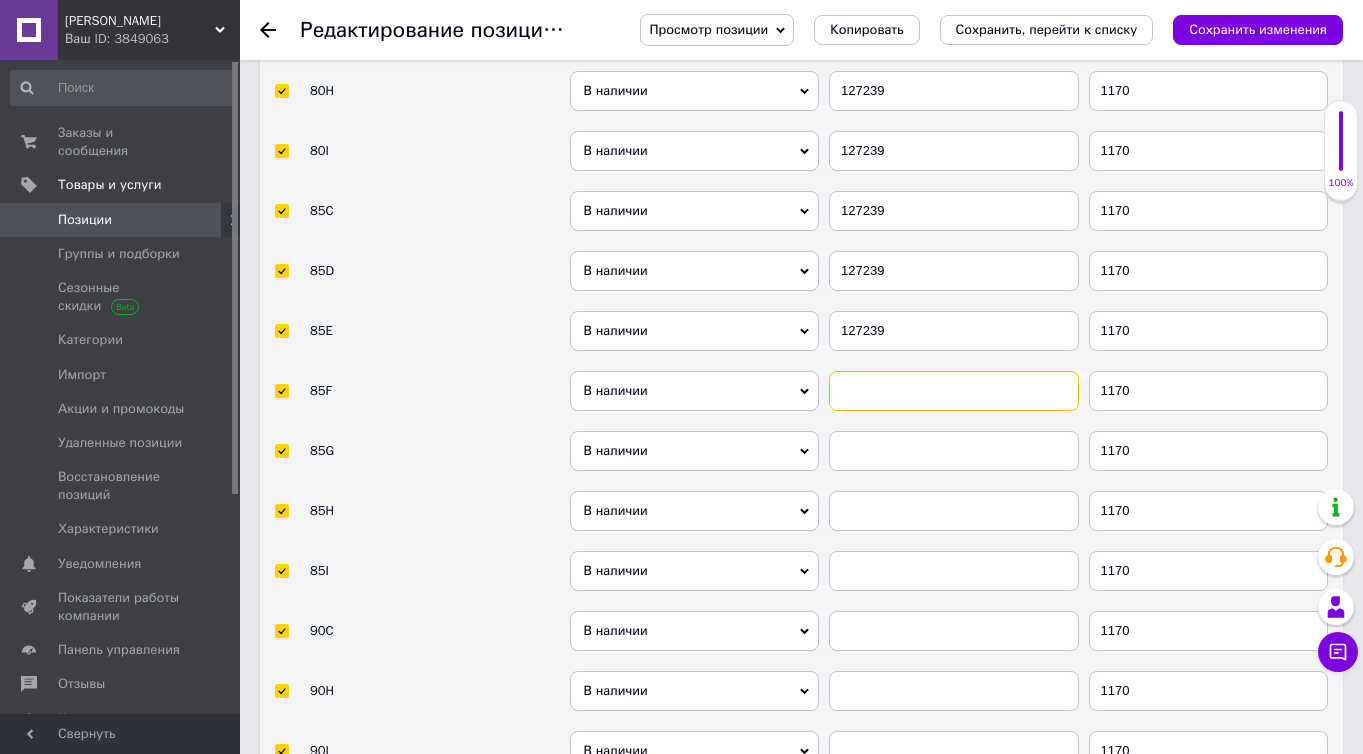 click at bounding box center [954, 391] 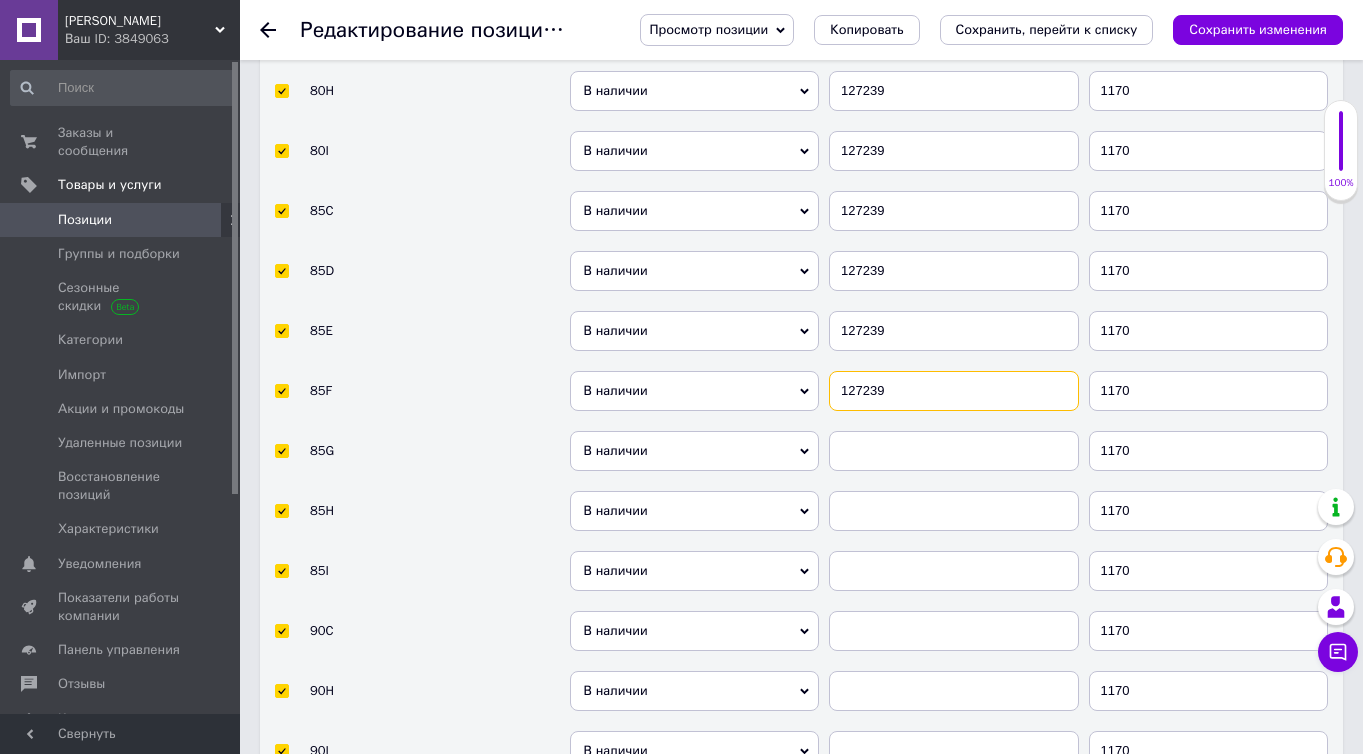 type on "127239" 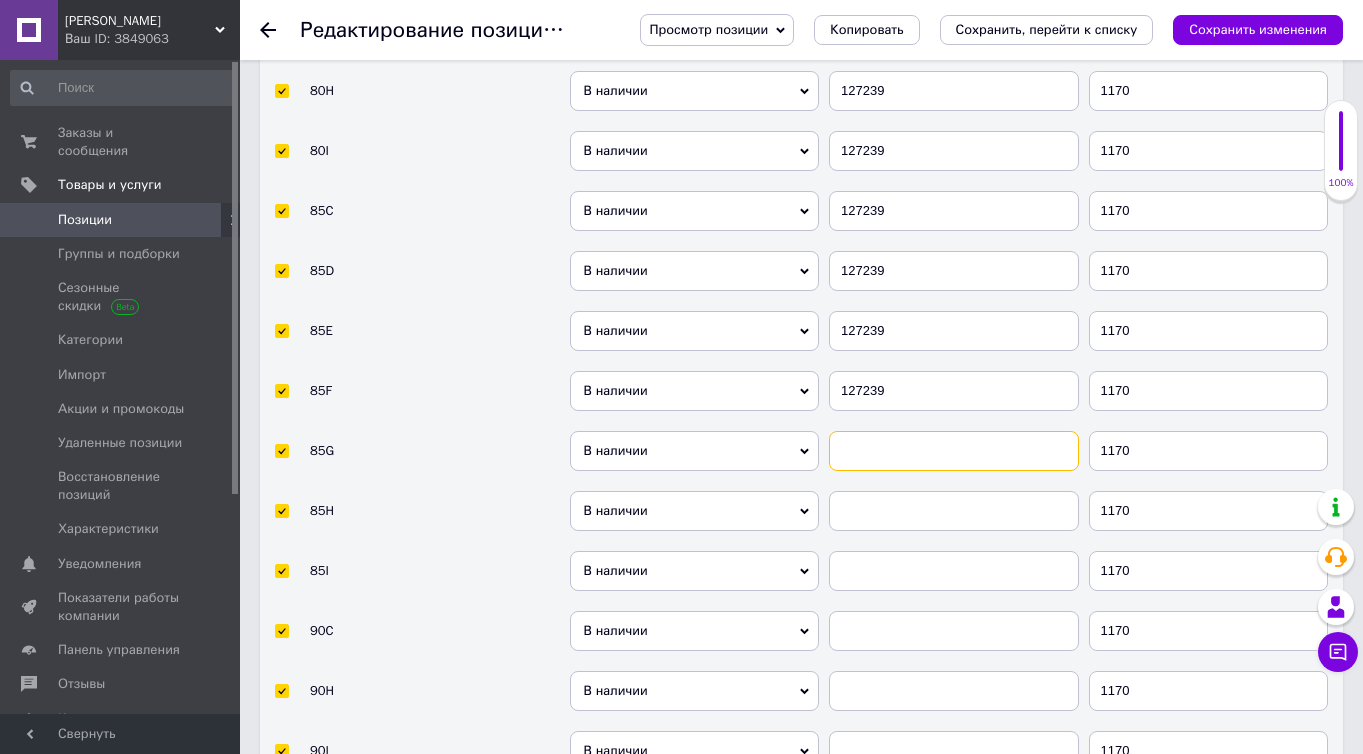 drag, startPoint x: 890, startPoint y: 455, endPoint x: 894, endPoint y: 497, distance: 42.190044 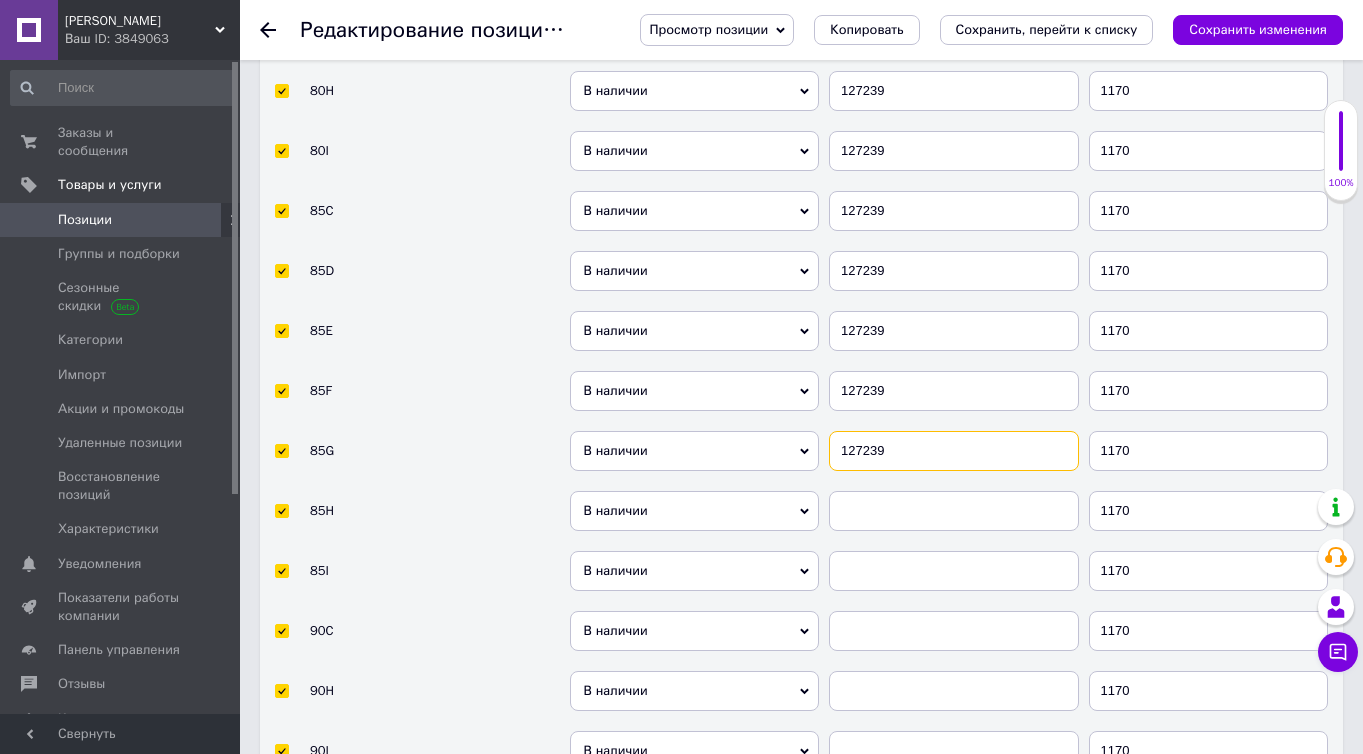 type on "127239" 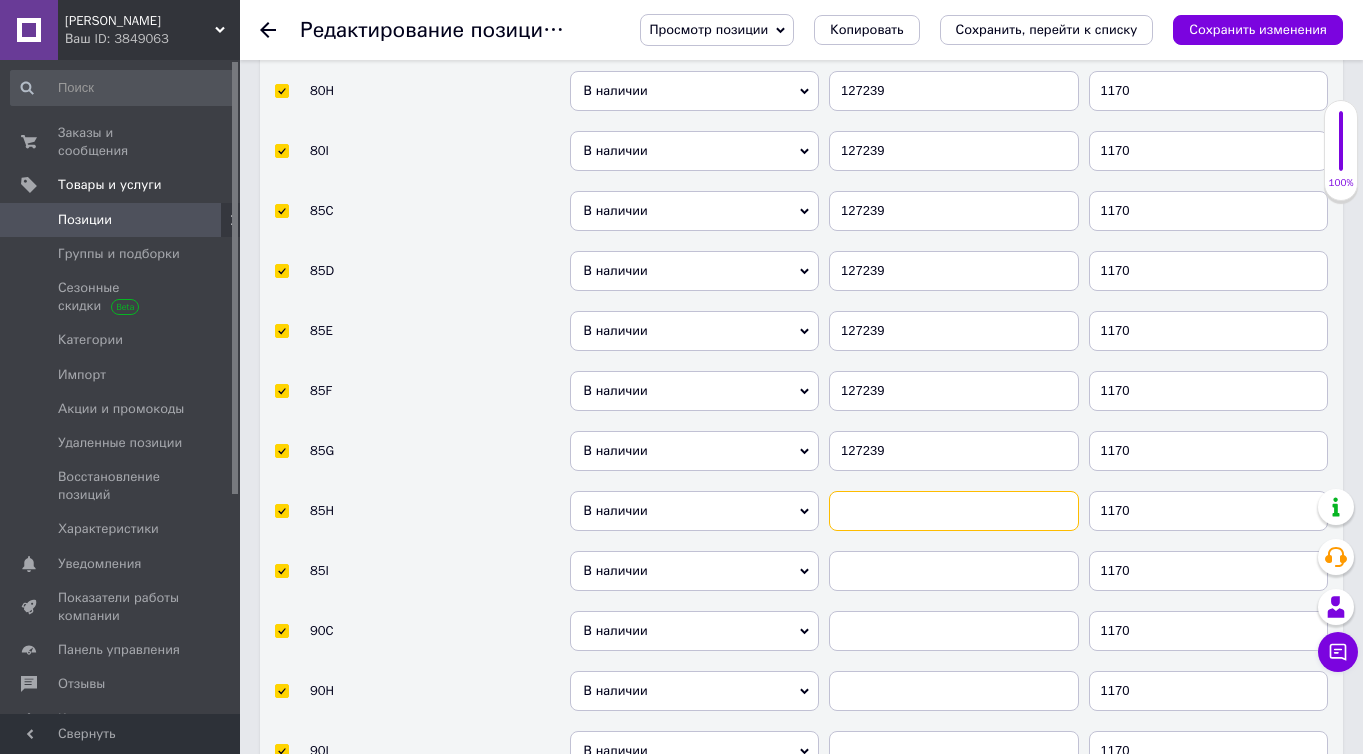 click at bounding box center (954, 511) 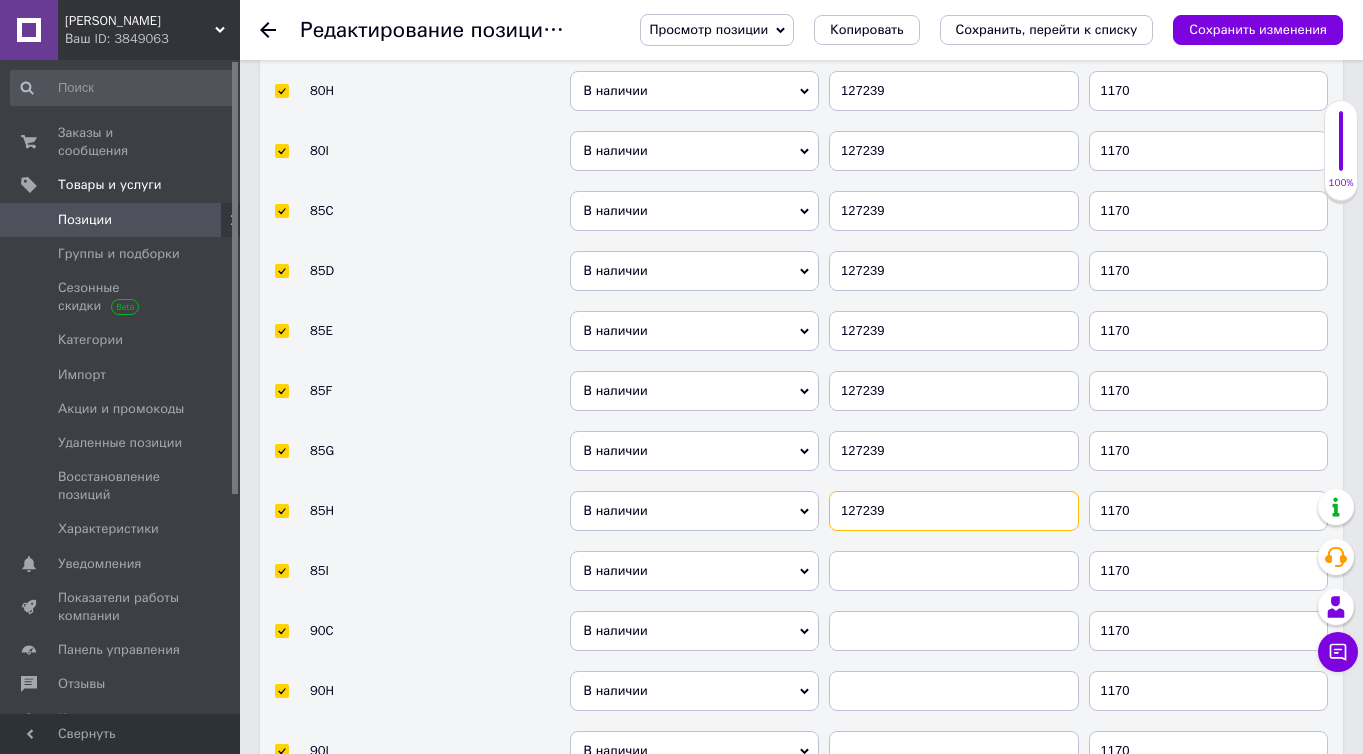 type on "127239" 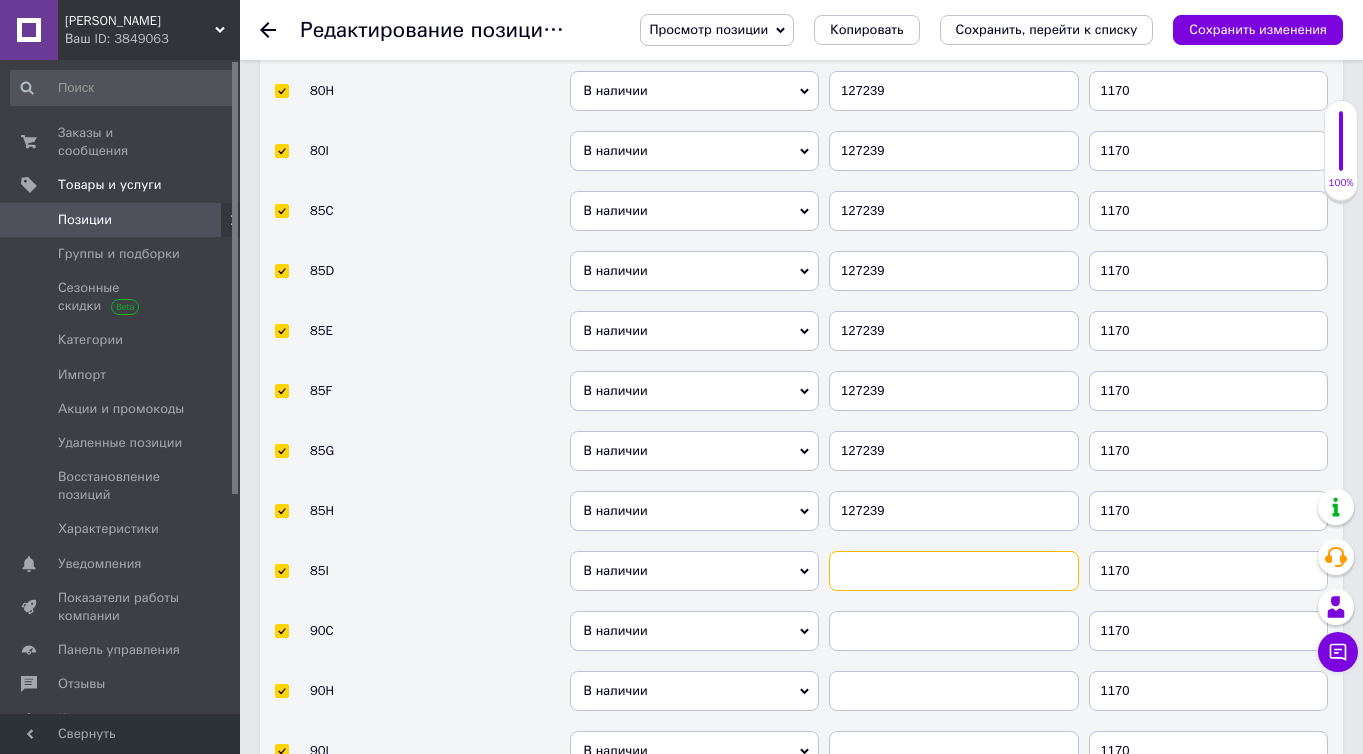 click at bounding box center (954, 571) 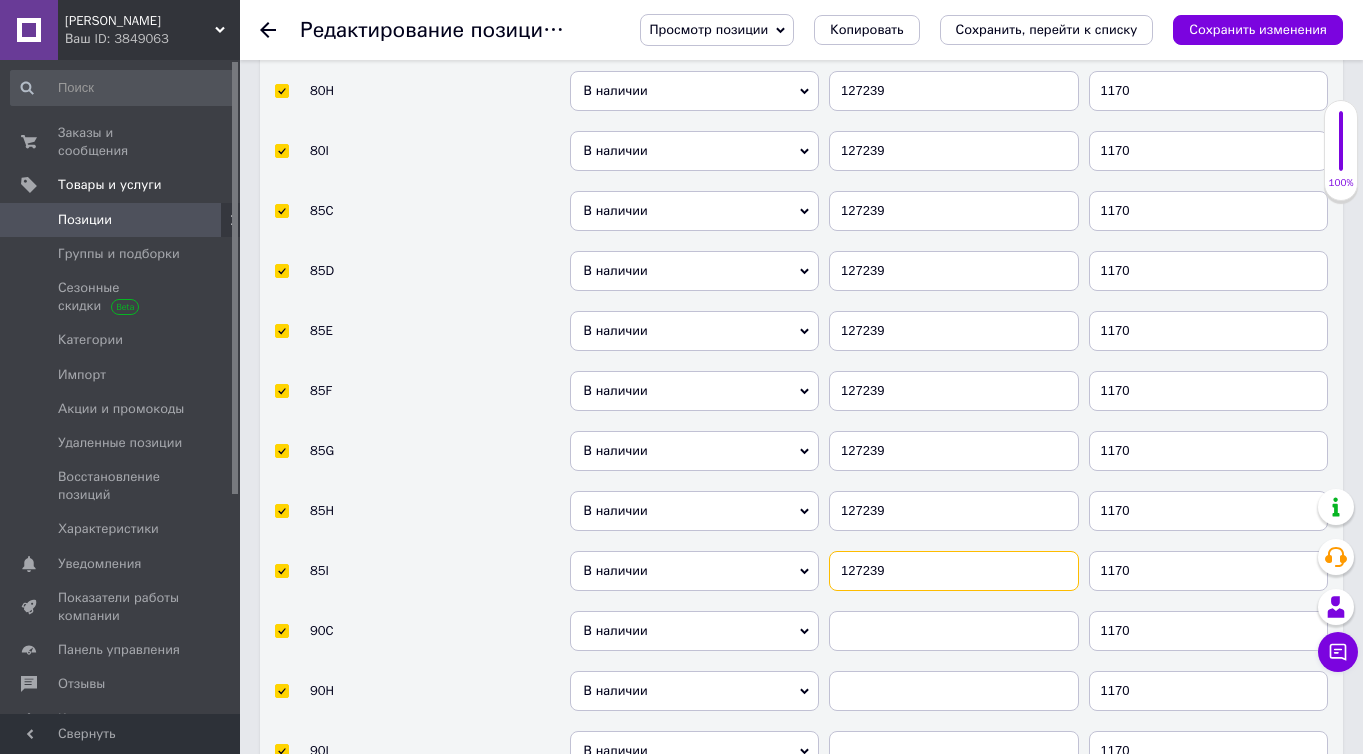 type on "127239" 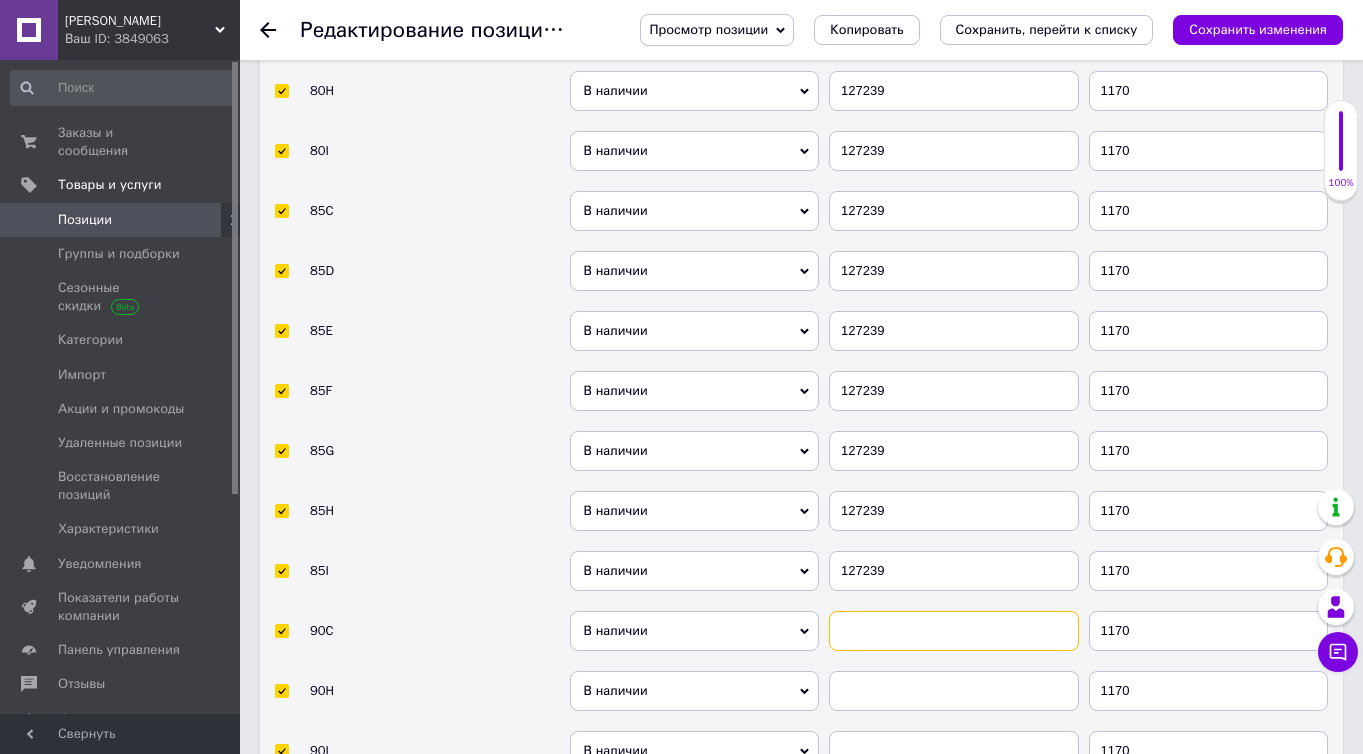 click at bounding box center [954, 631] 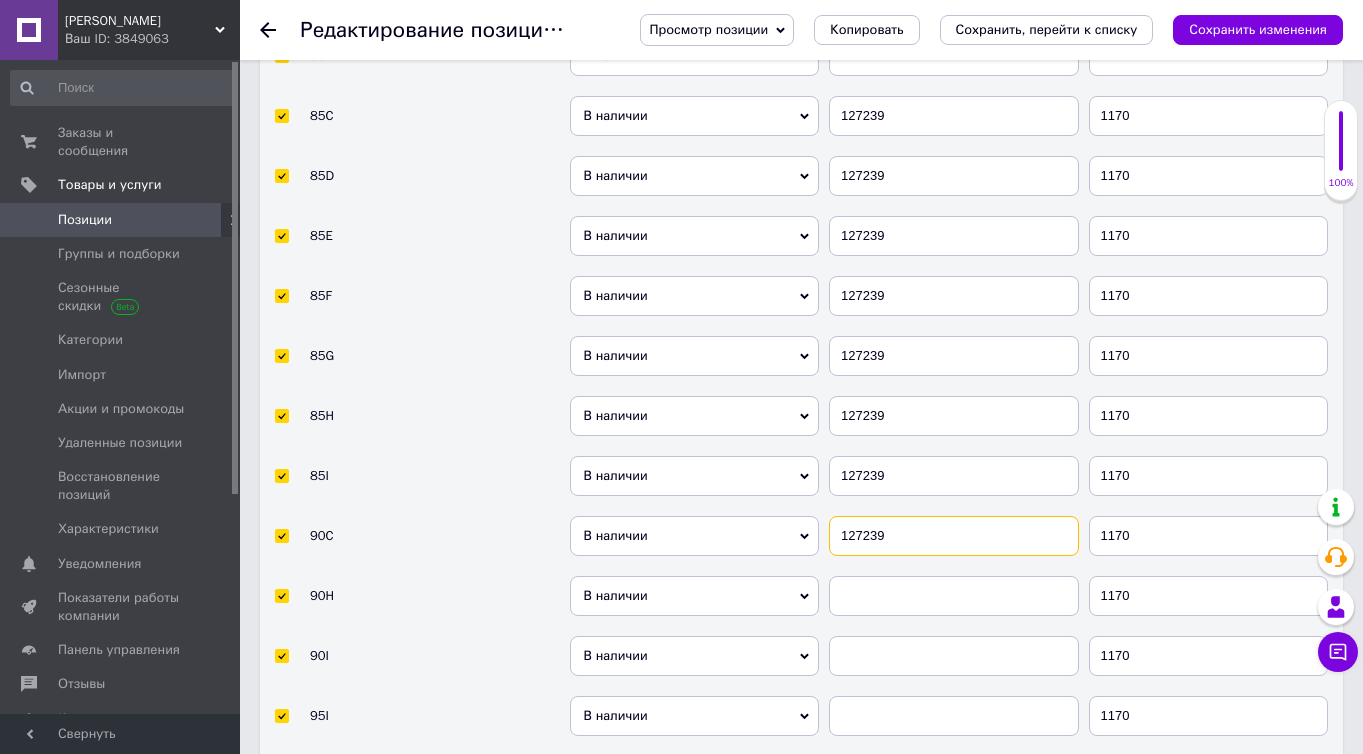 scroll, scrollTop: 4539, scrollLeft: 0, axis: vertical 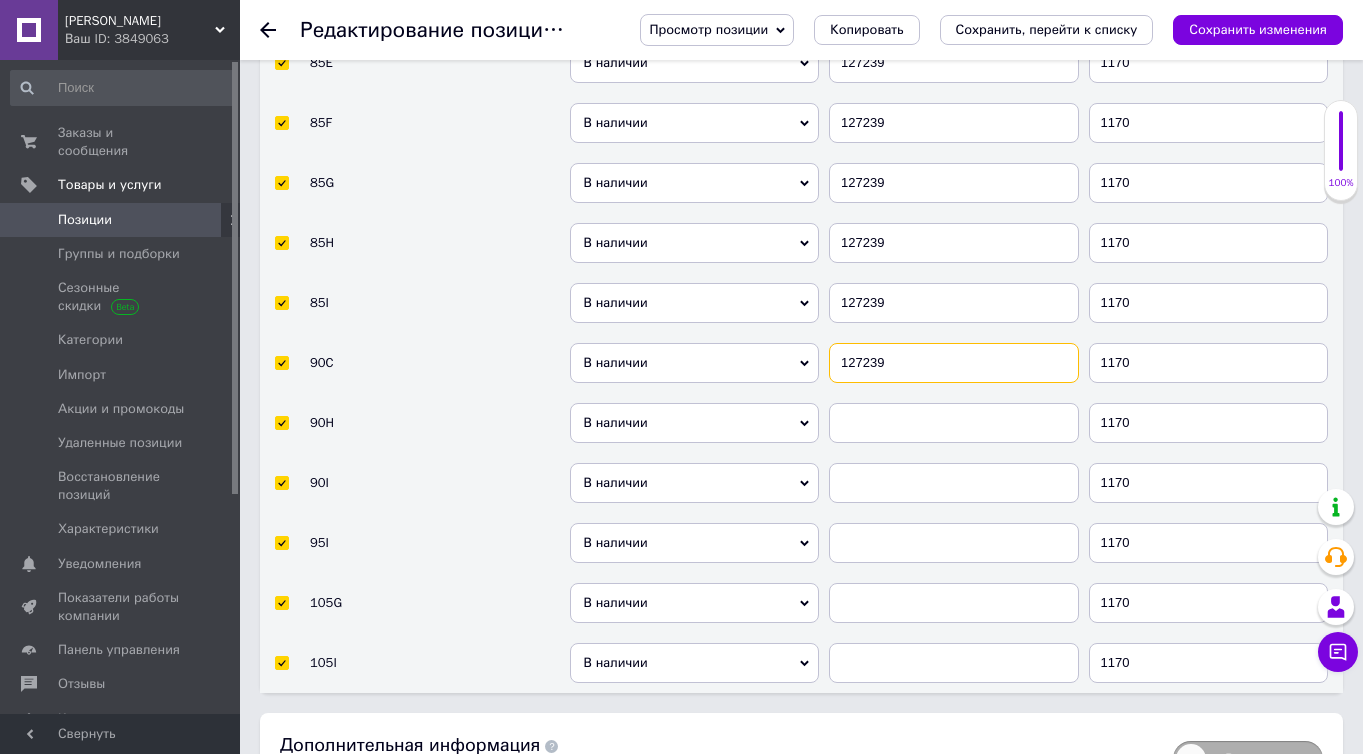 type on "127239" 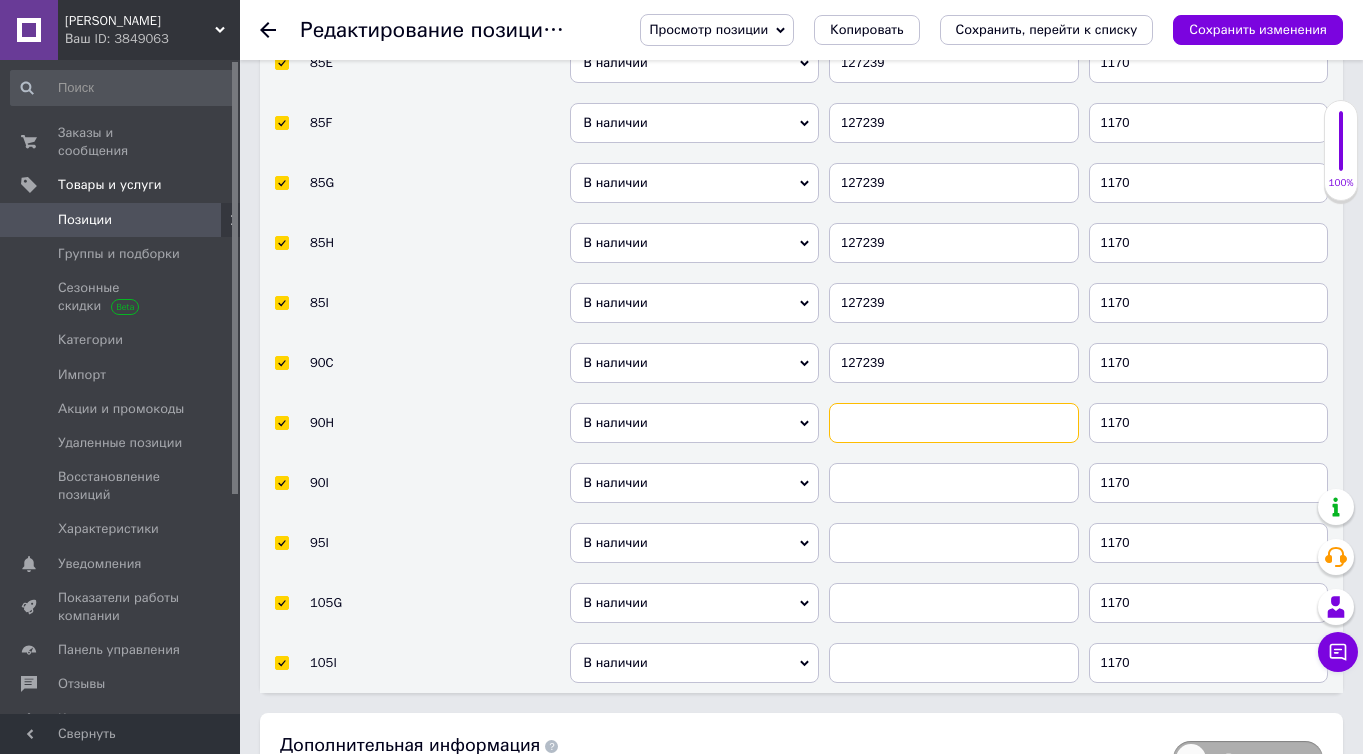 drag, startPoint x: 927, startPoint y: 410, endPoint x: 921, endPoint y: 442, distance: 32.55764 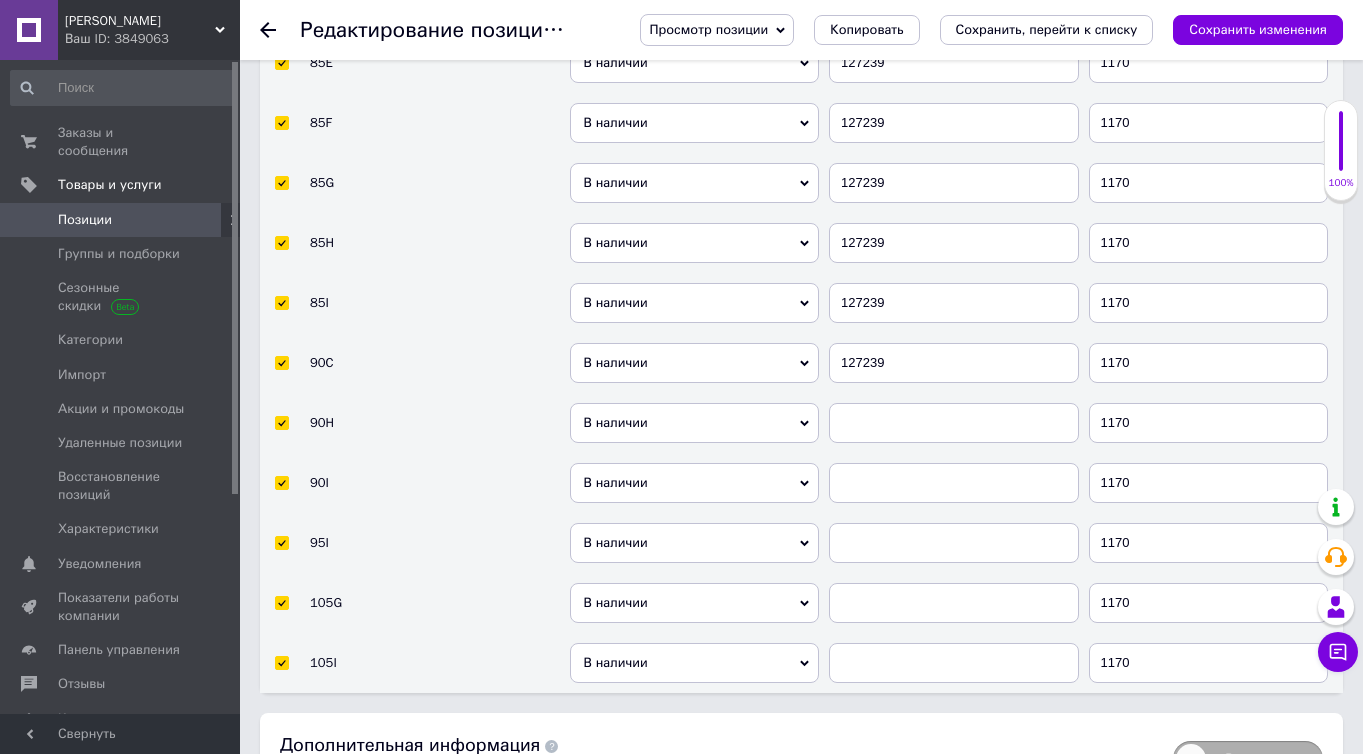 click at bounding box center (954, 483) 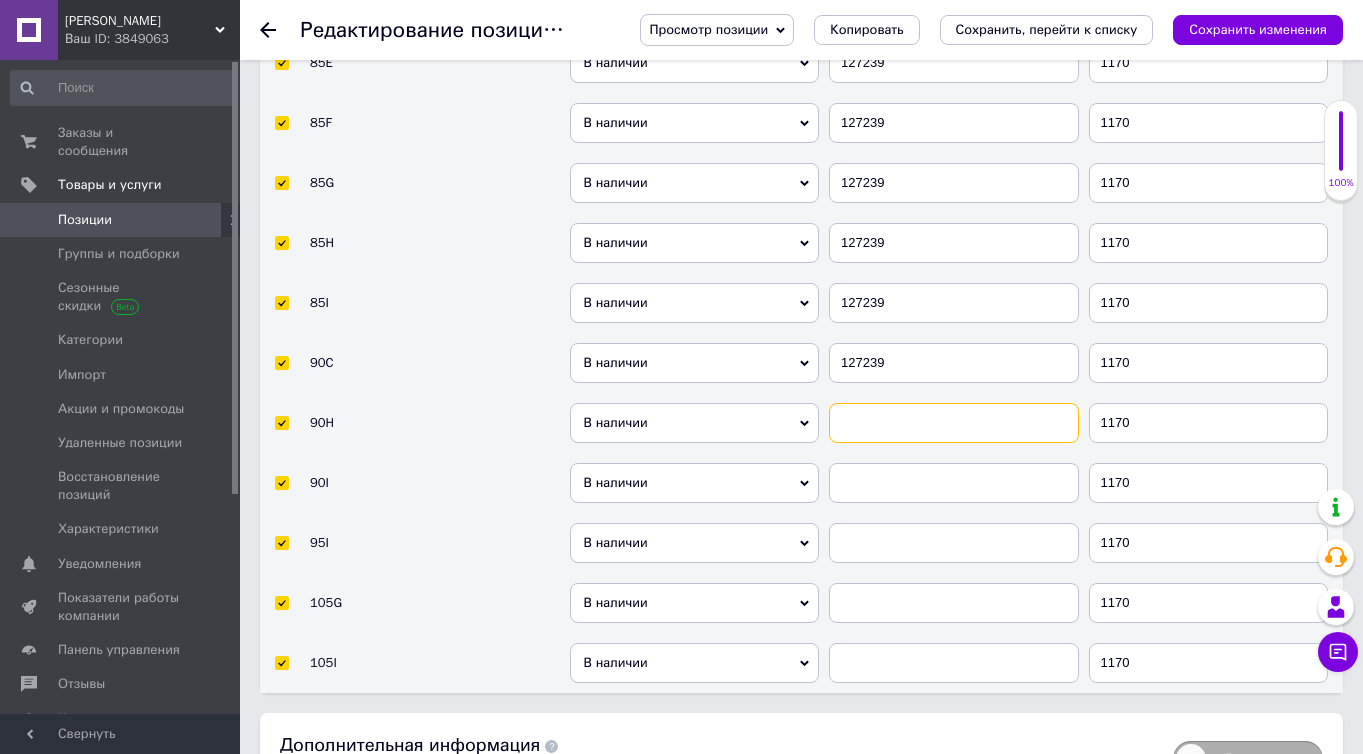 click at bounding box center [954, 423] 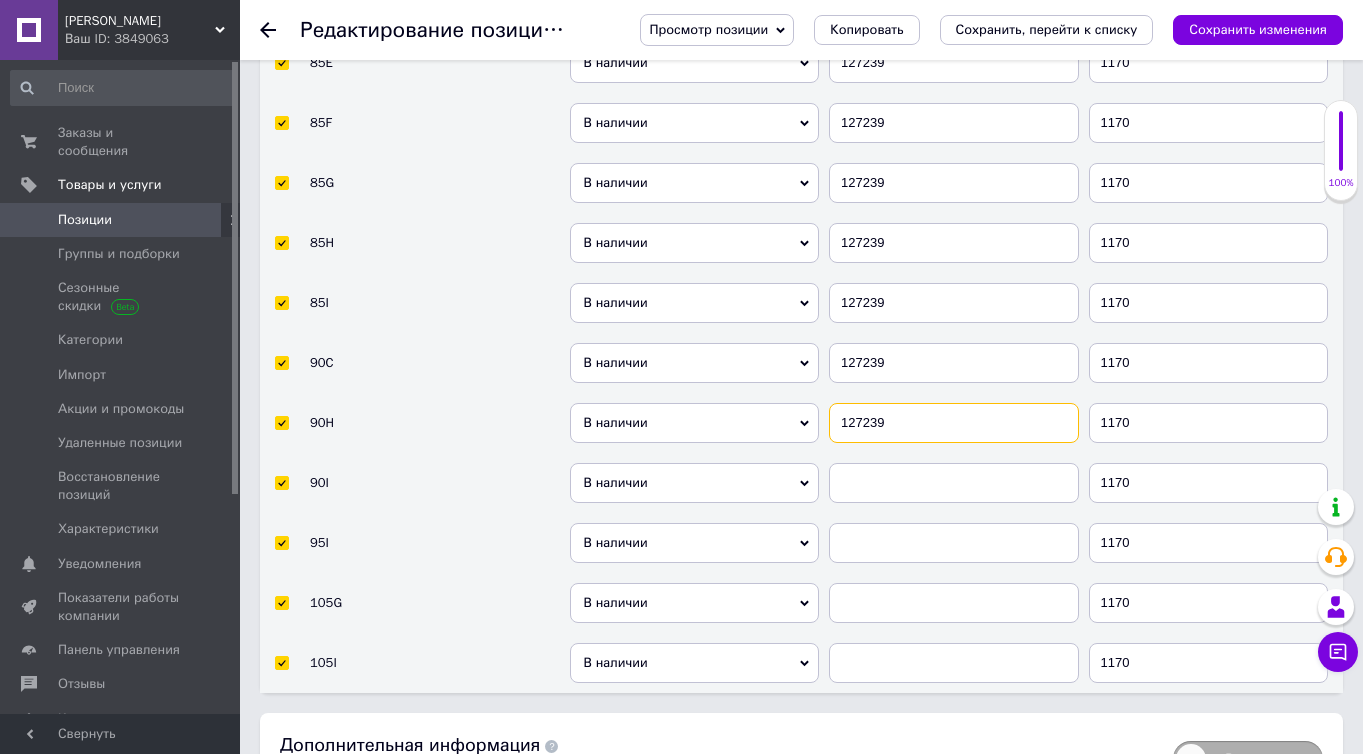 type on "127239" 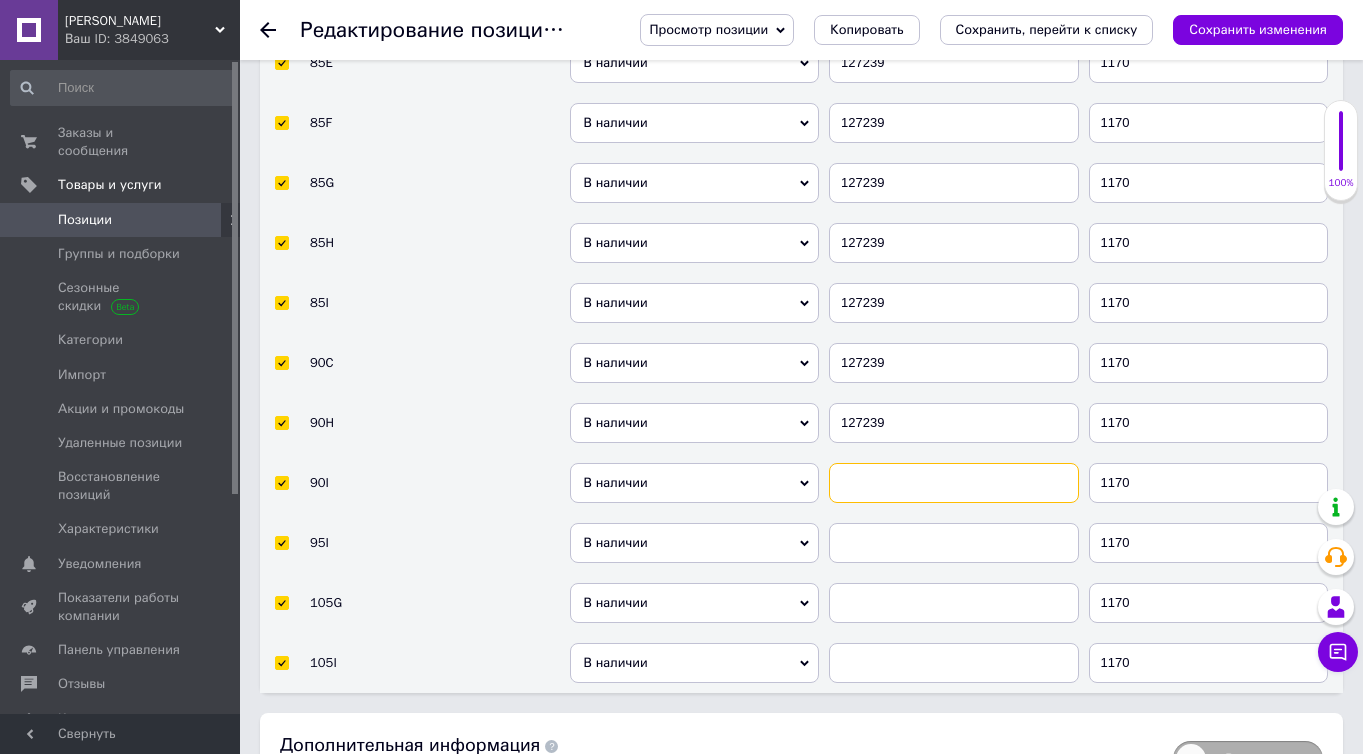 click at bounding box center [954, 483] 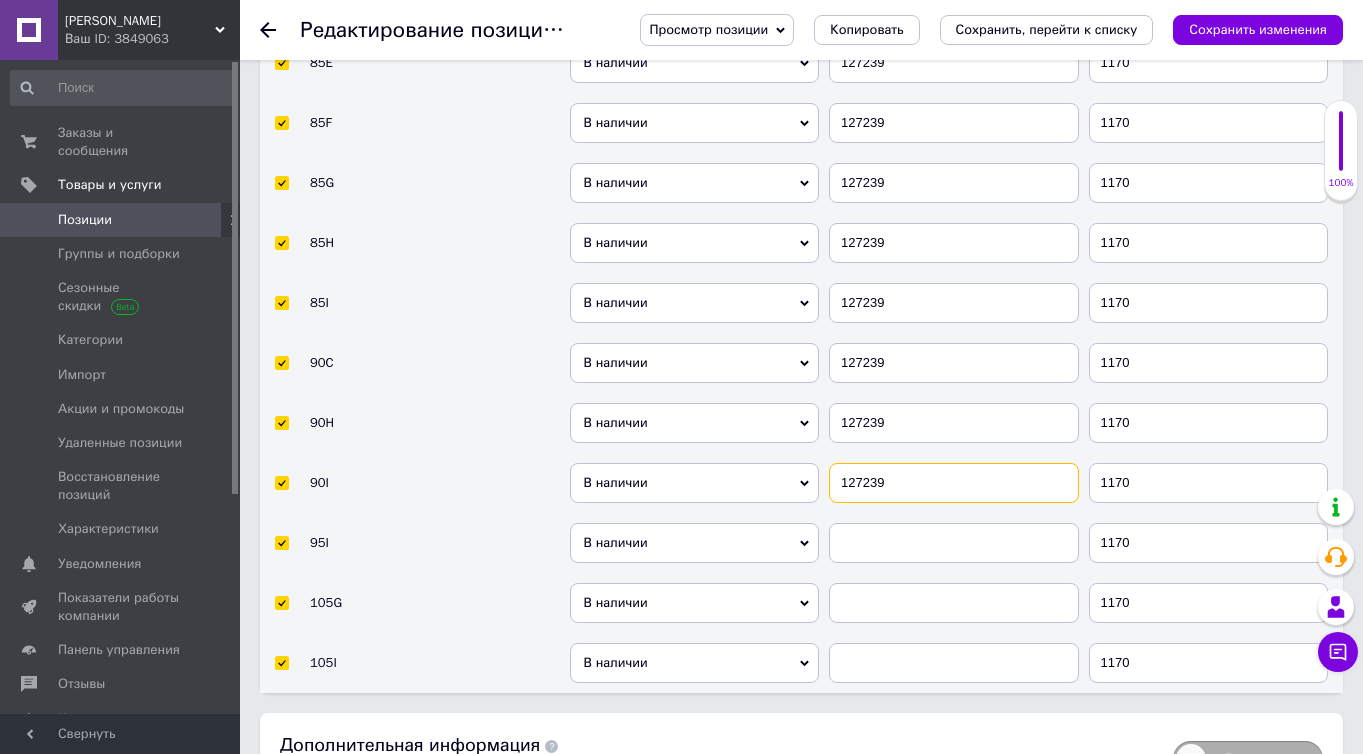 type on "127239" 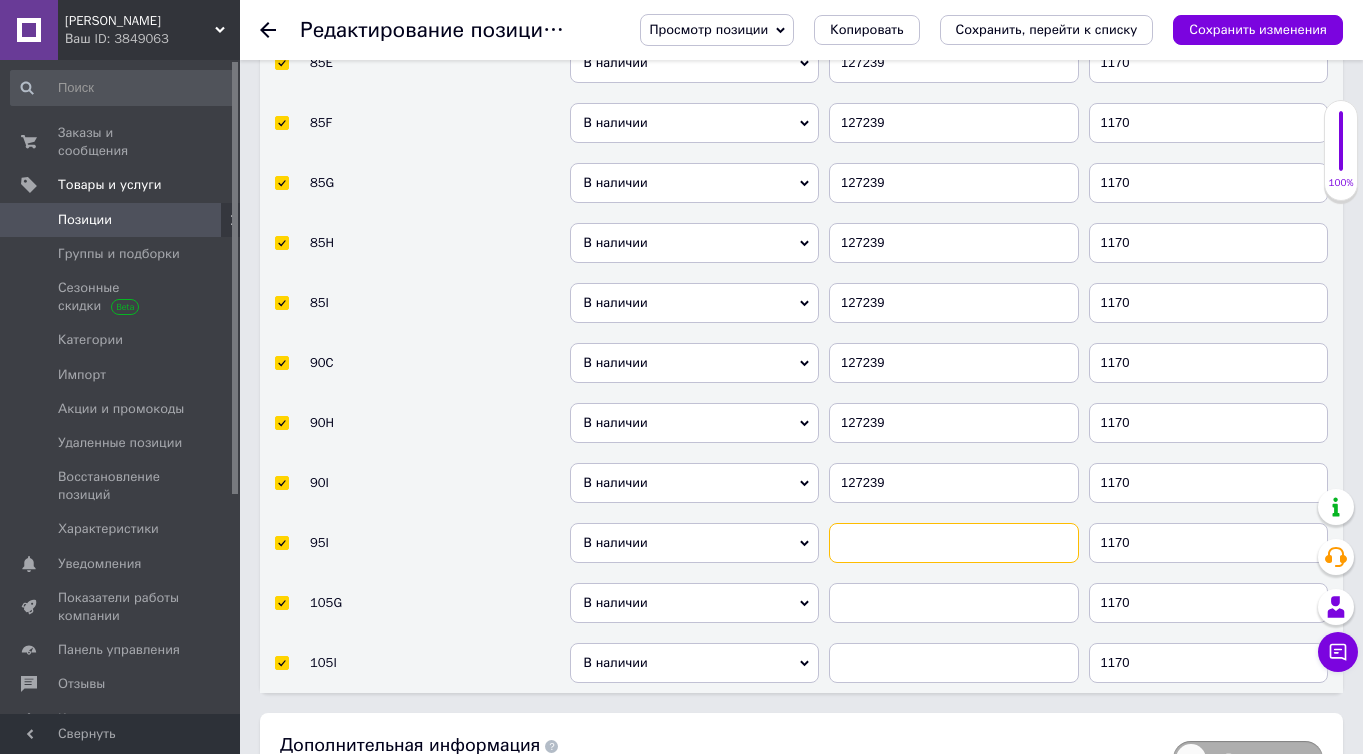 click at bounding box center [954, 543] 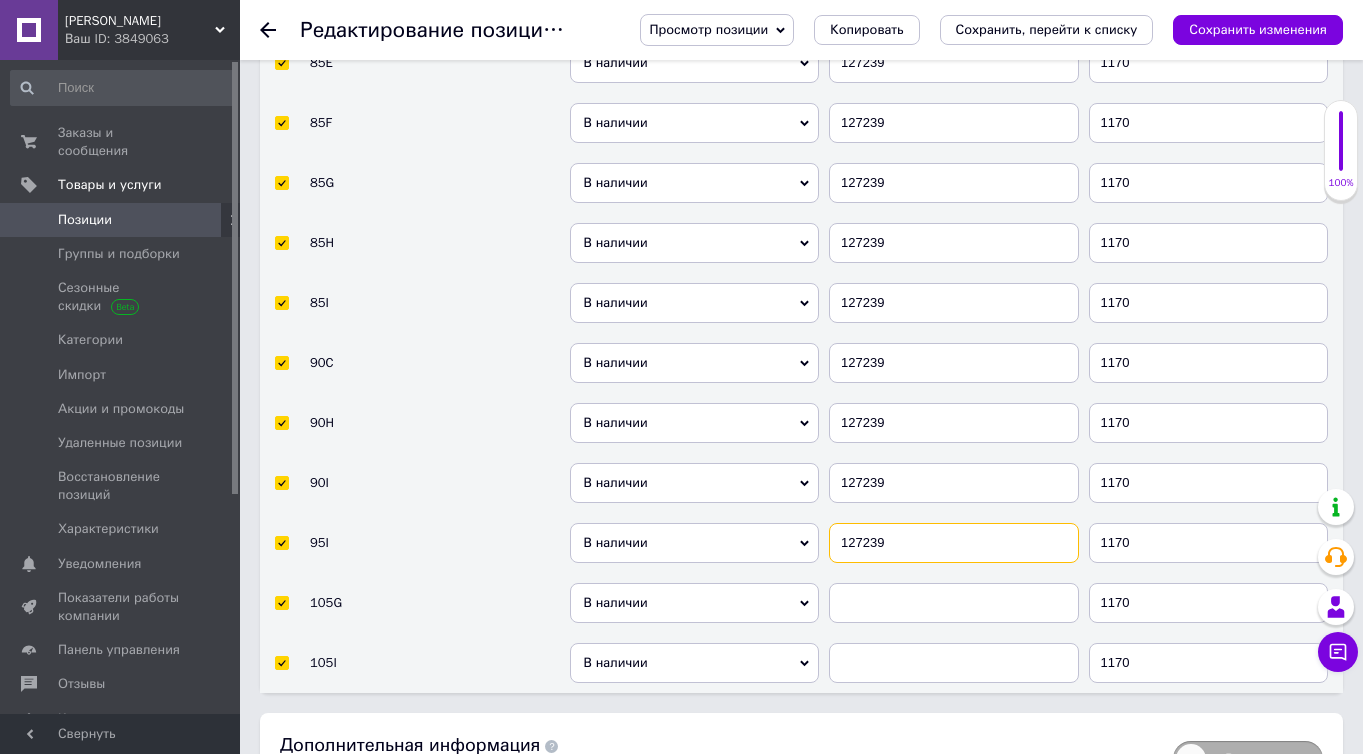 type on "127239" 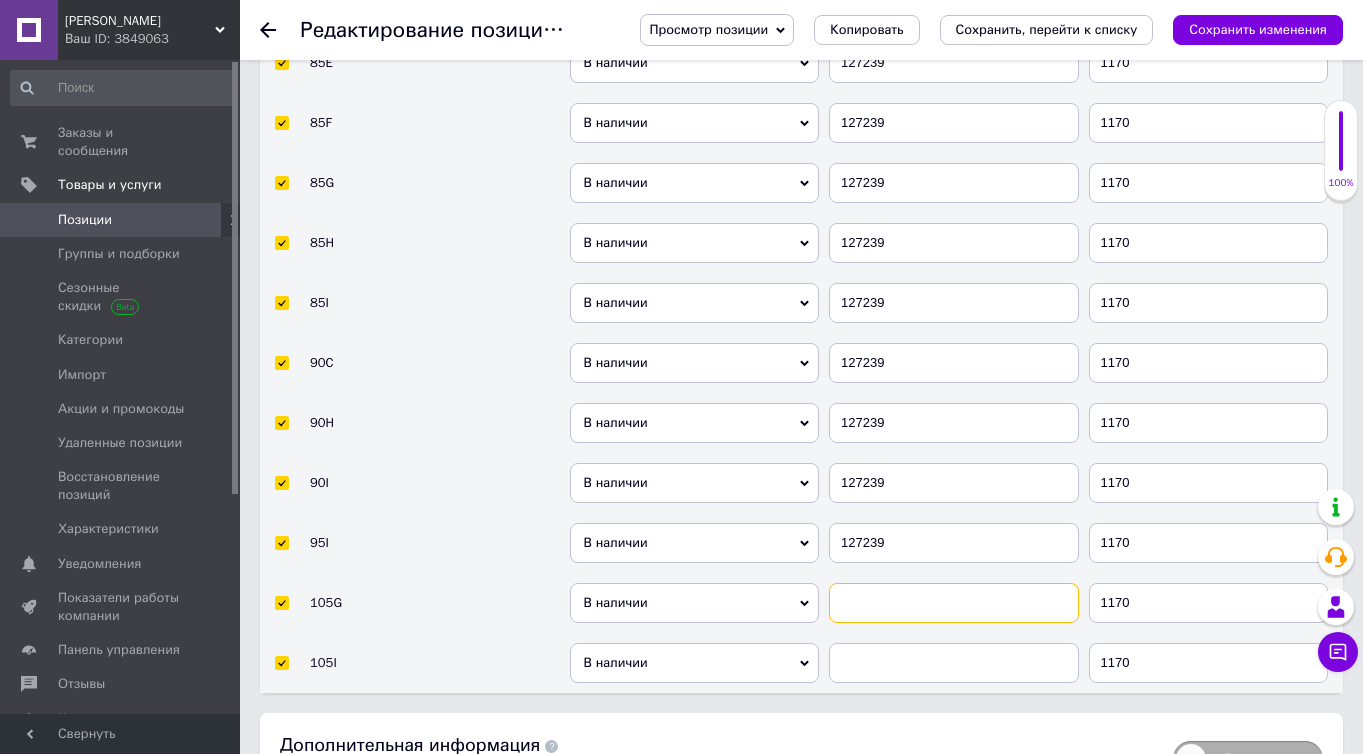drag, startPoint x: 924, startPoint y: 581, endPoint x: 924, endPoint y: 599, distance: 18 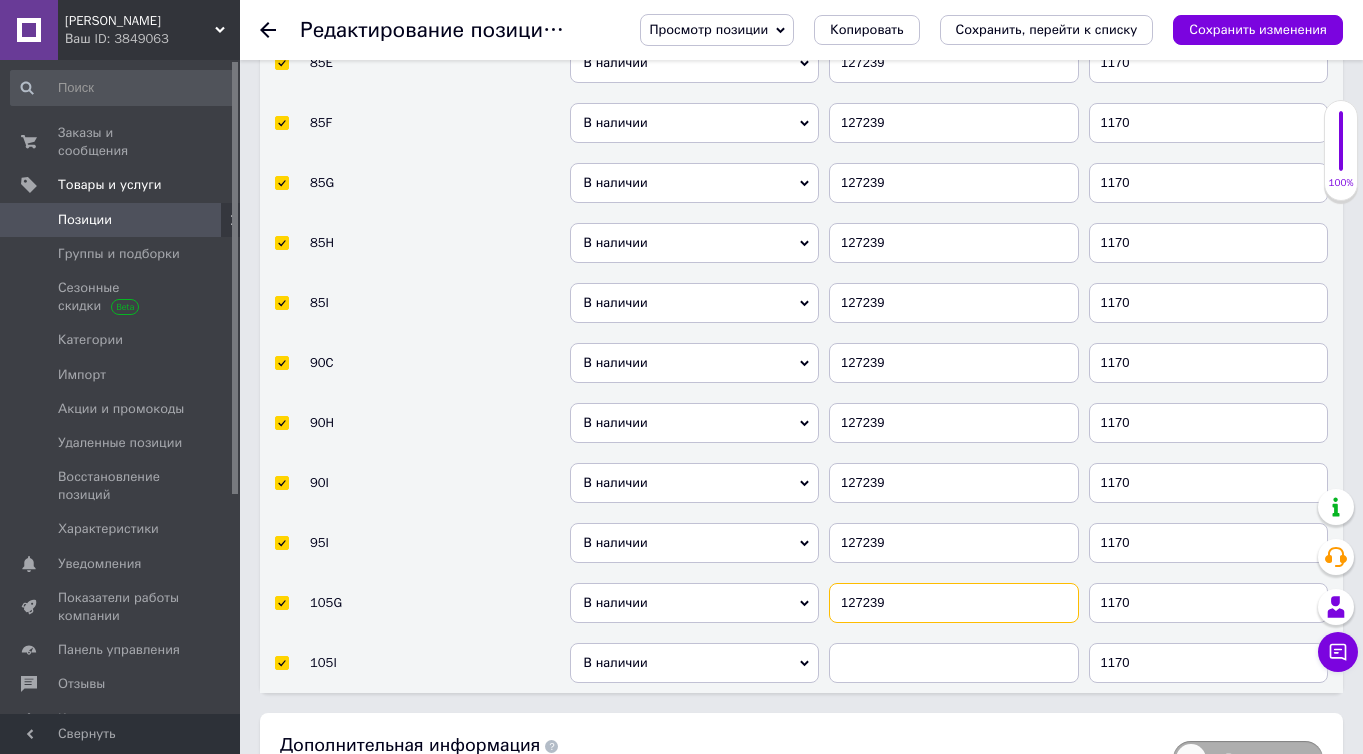 type on "127239" 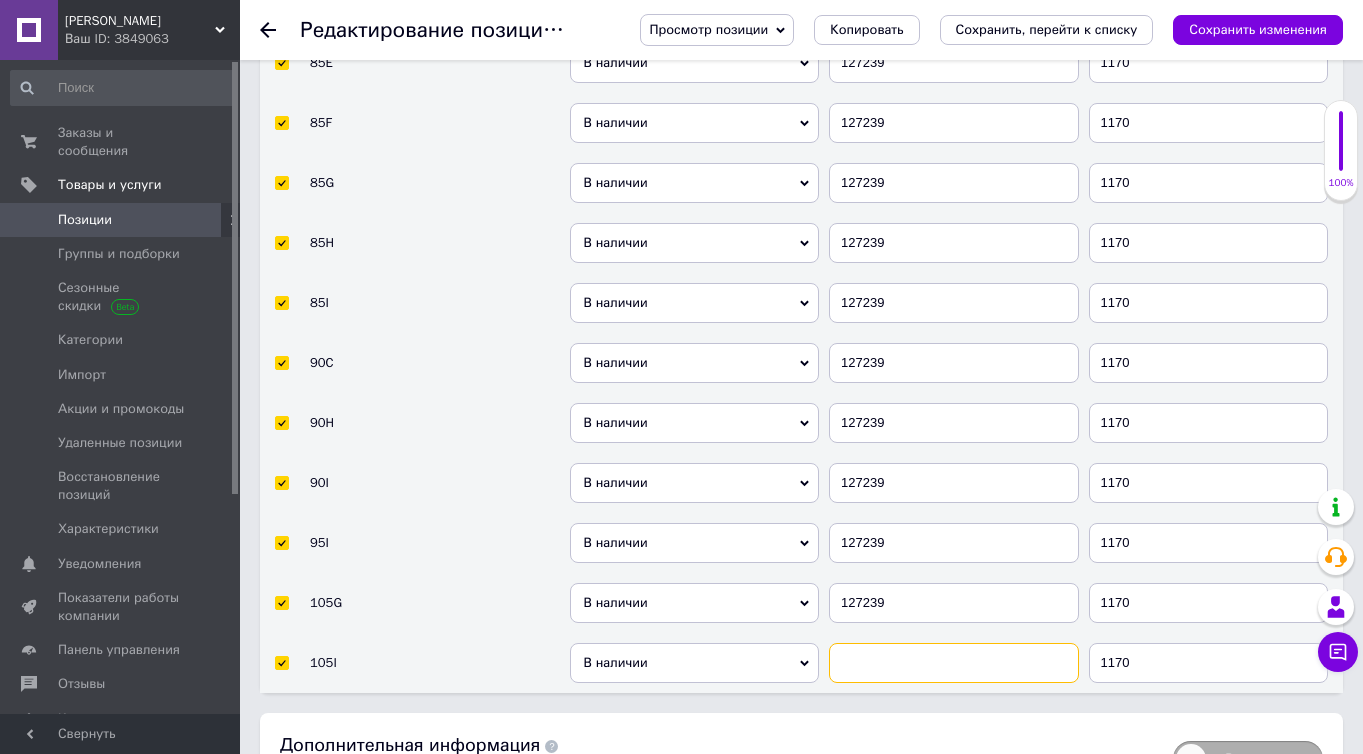 click at bounding box center [954, 663] 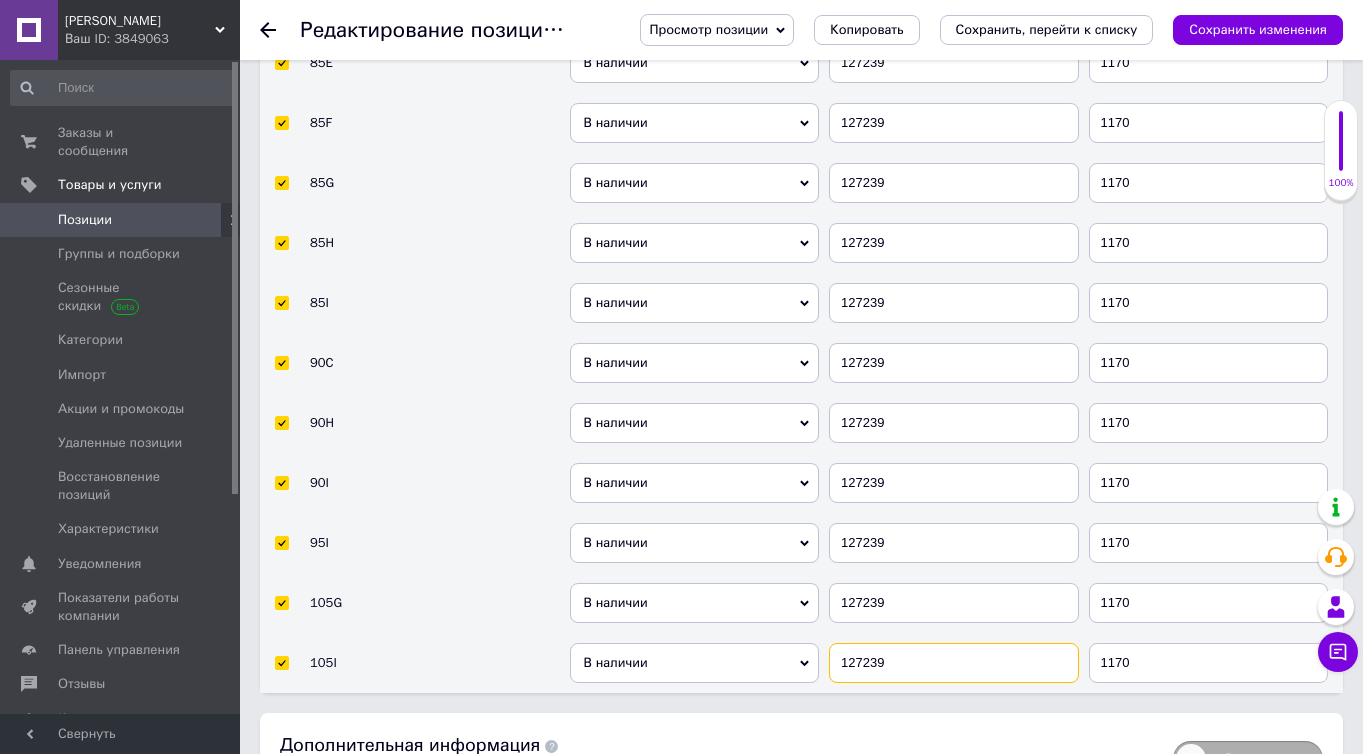 type on "127239" 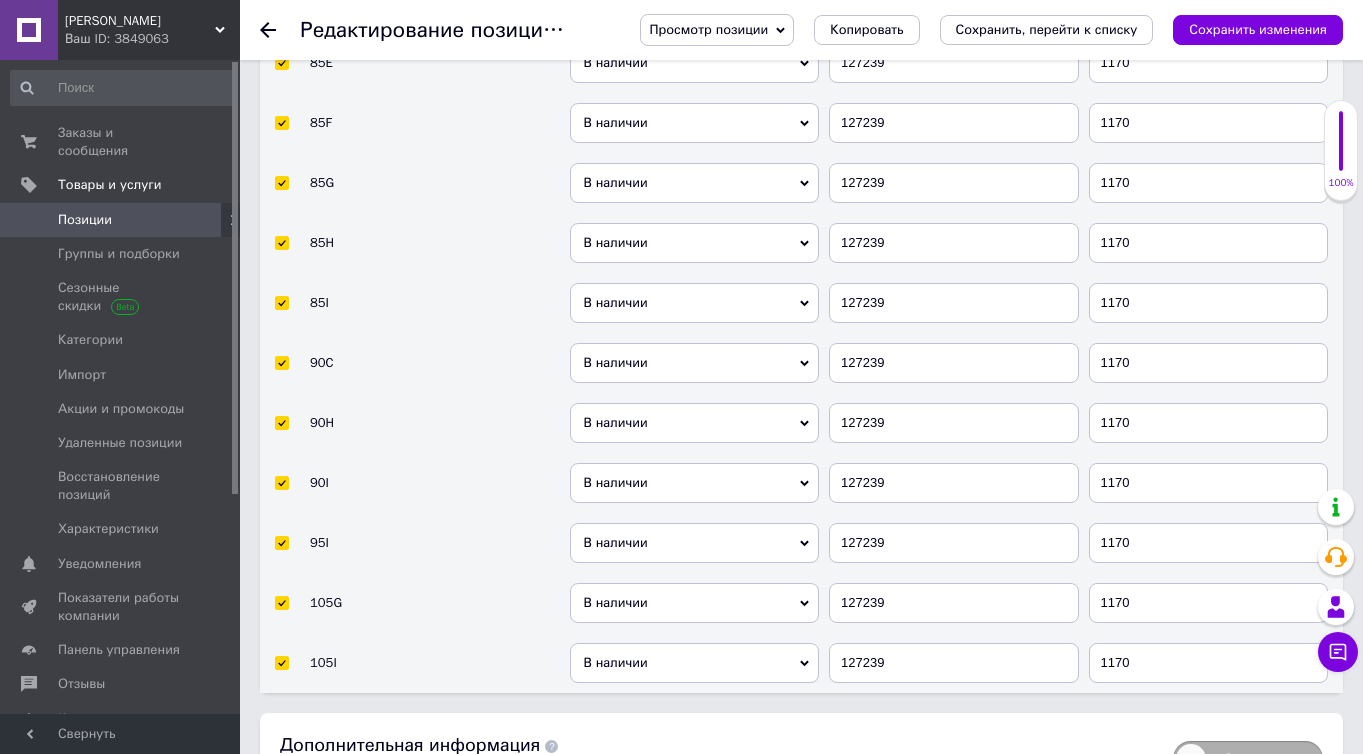 click on "Сохранить изменения" at bounding box center (1258, 29) 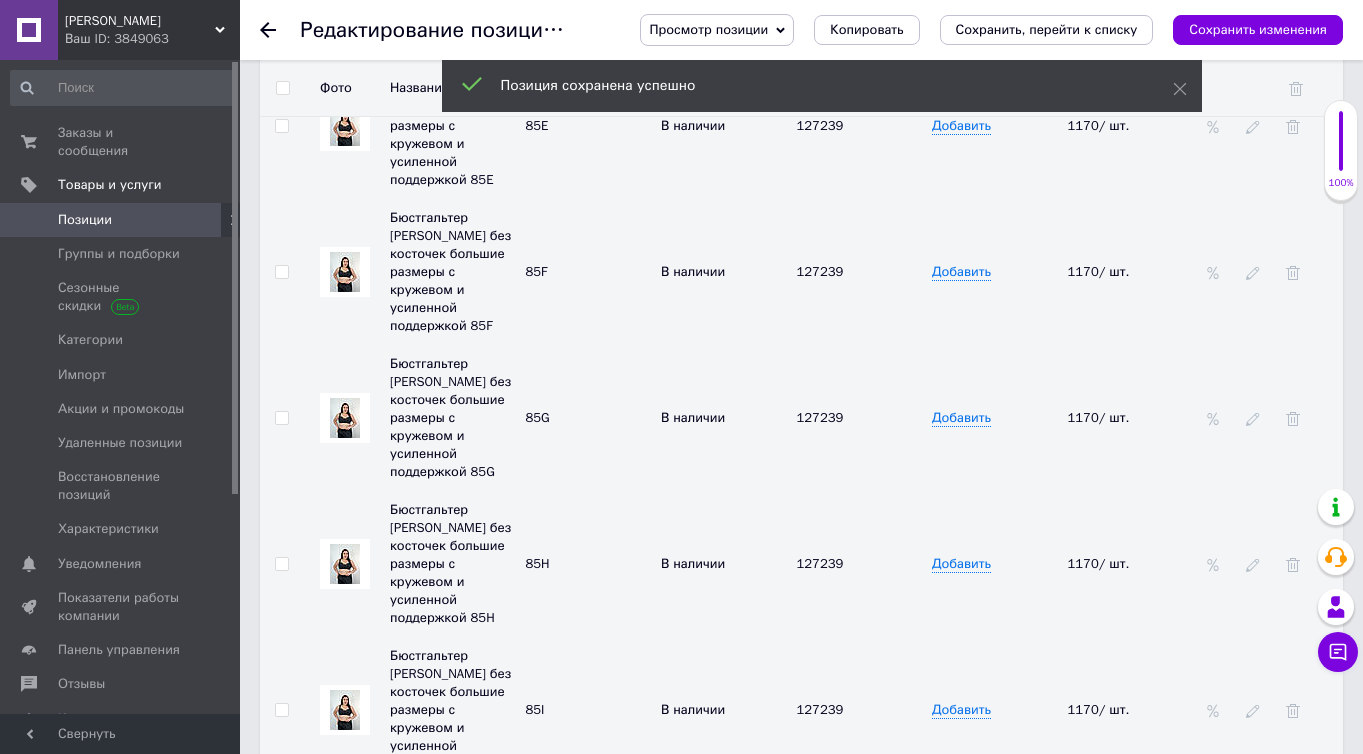 scroll, scrollTop: 5863, scrollLeft: 0, axis: vertical 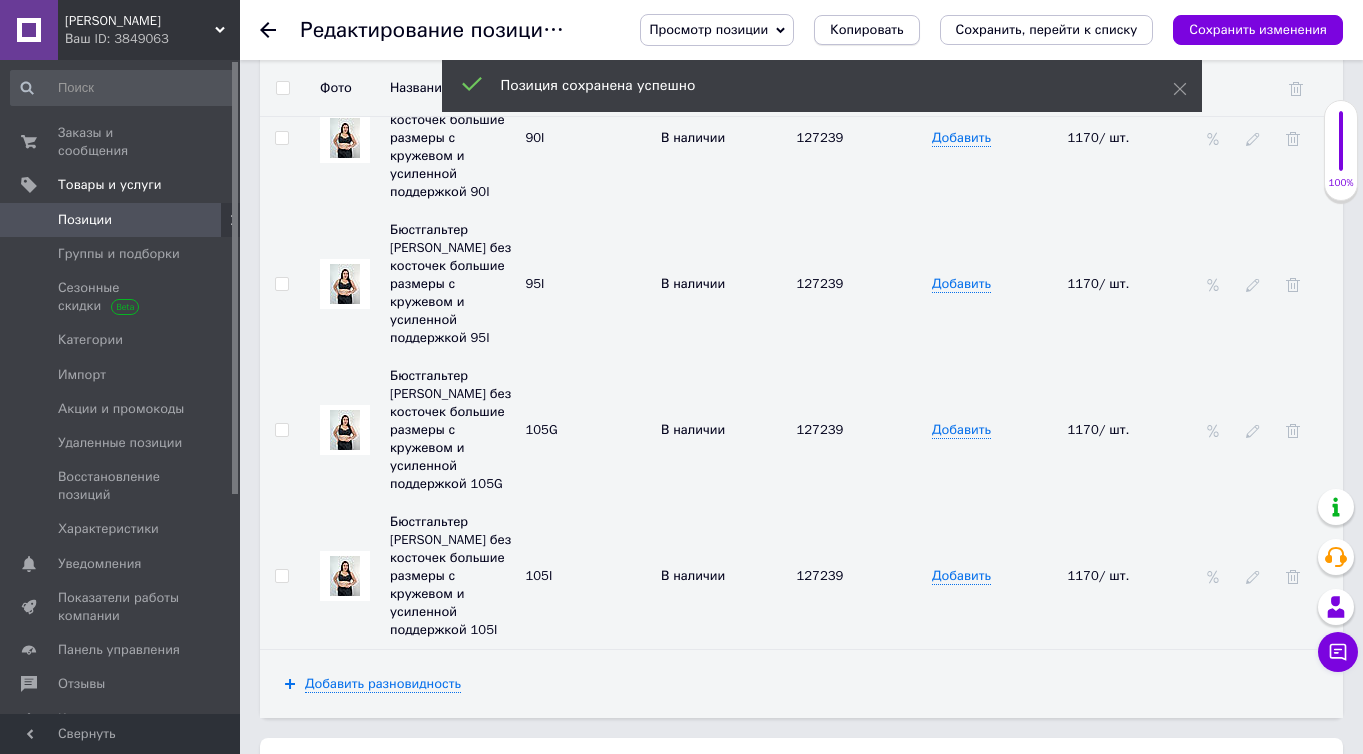 click on "Копировать" at bounding box center (866, 30) 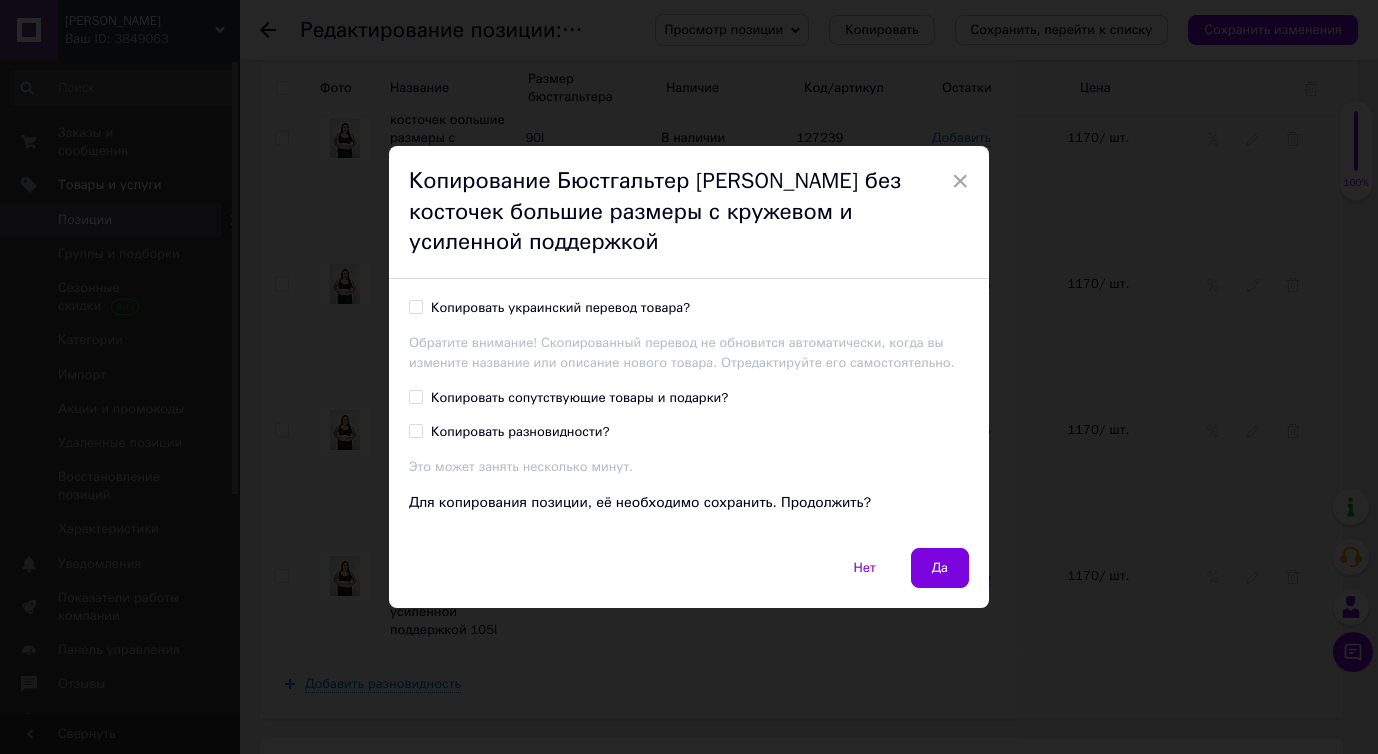 click on "Копировать украинский перевод товара?" at bounding box center [560, 308] 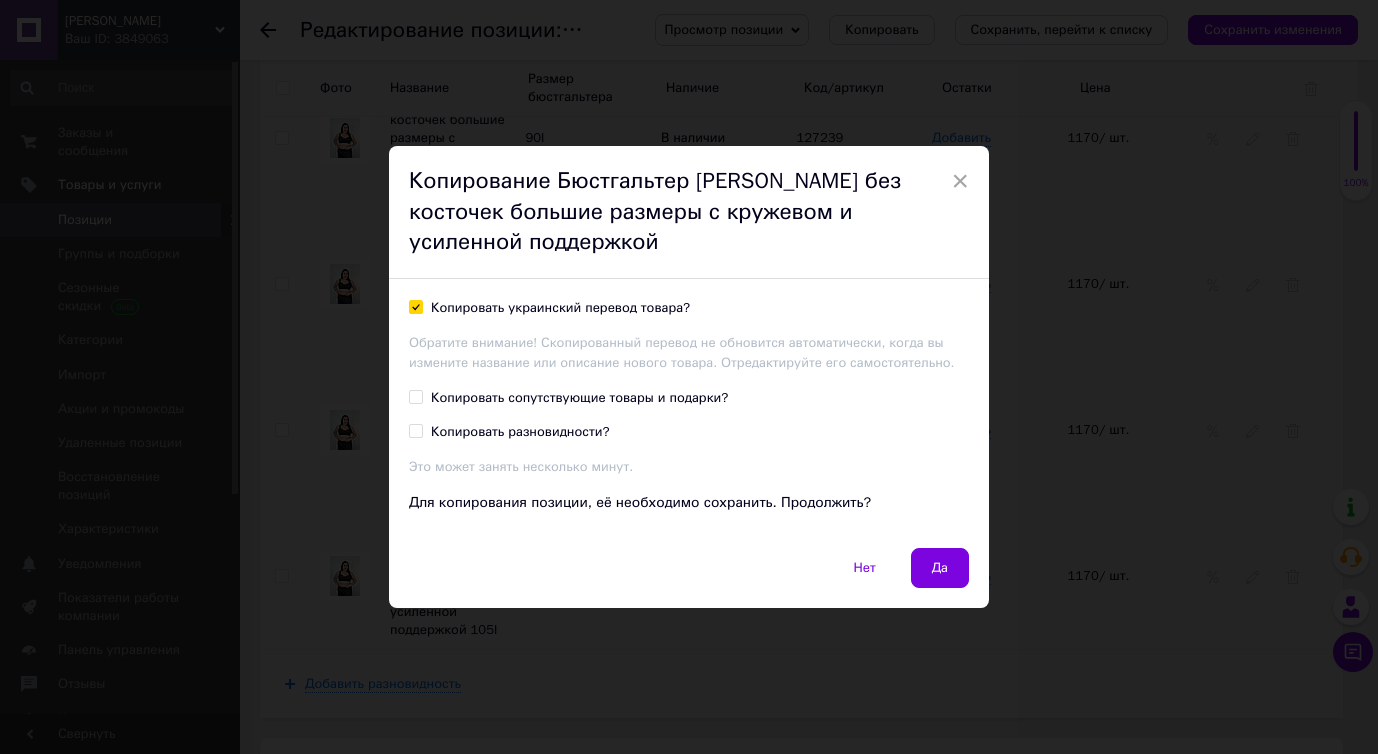 checkbox on "true" 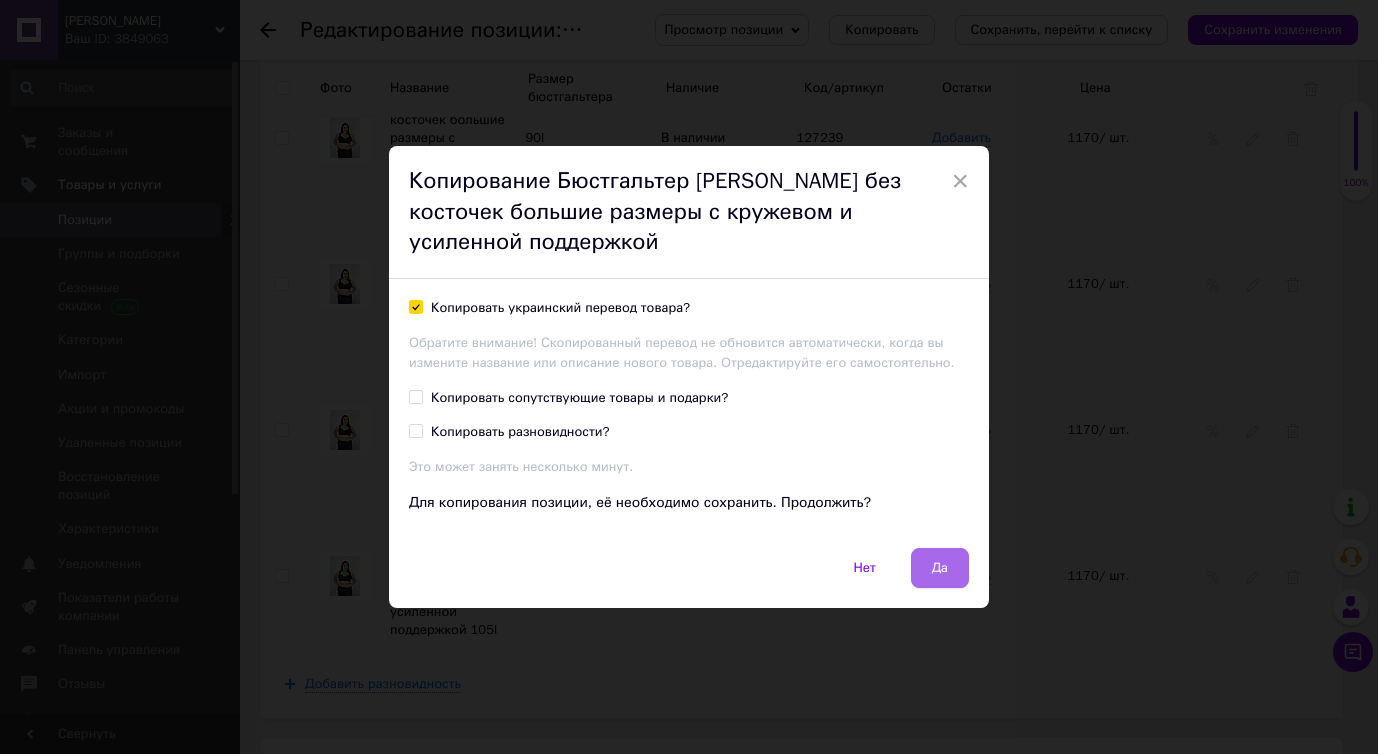 click on "Да" at bounding box center [940, 568] 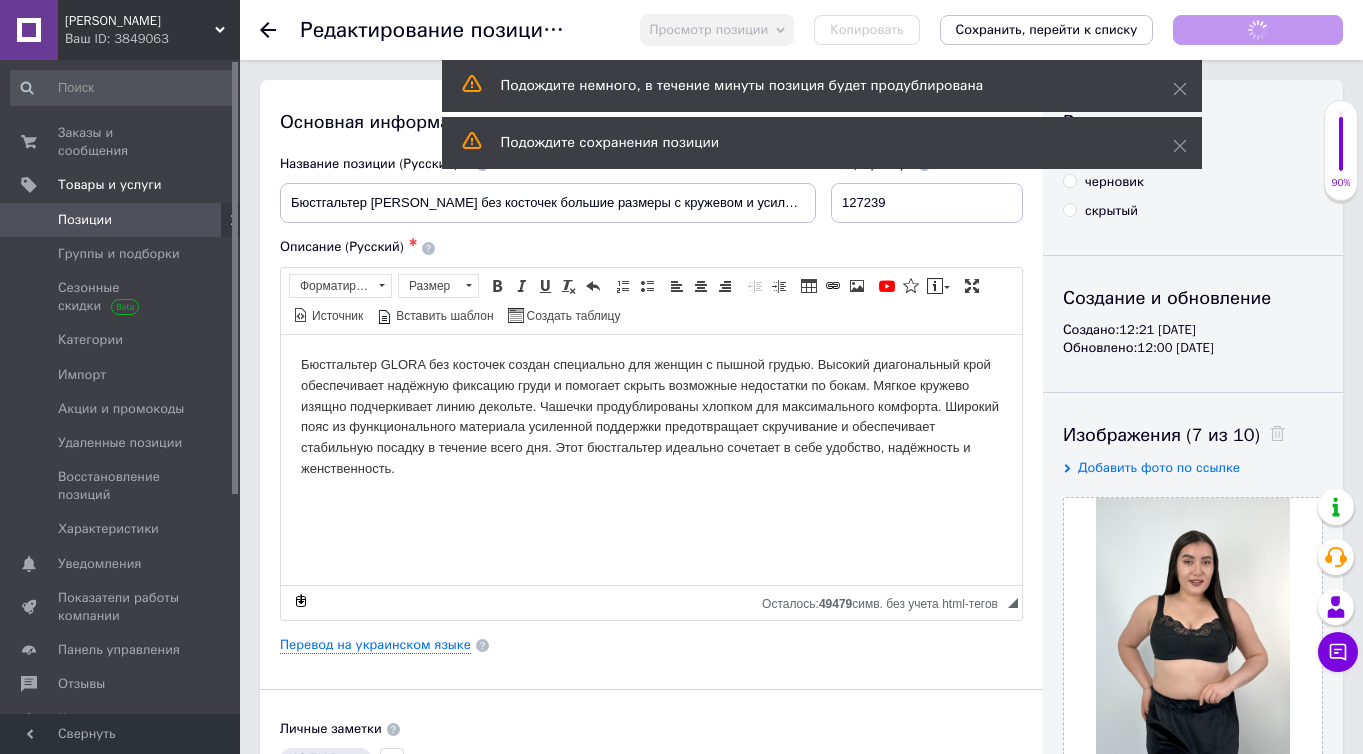 scroll, scrollTop: 0, scrollLeft: 0, axis: both 